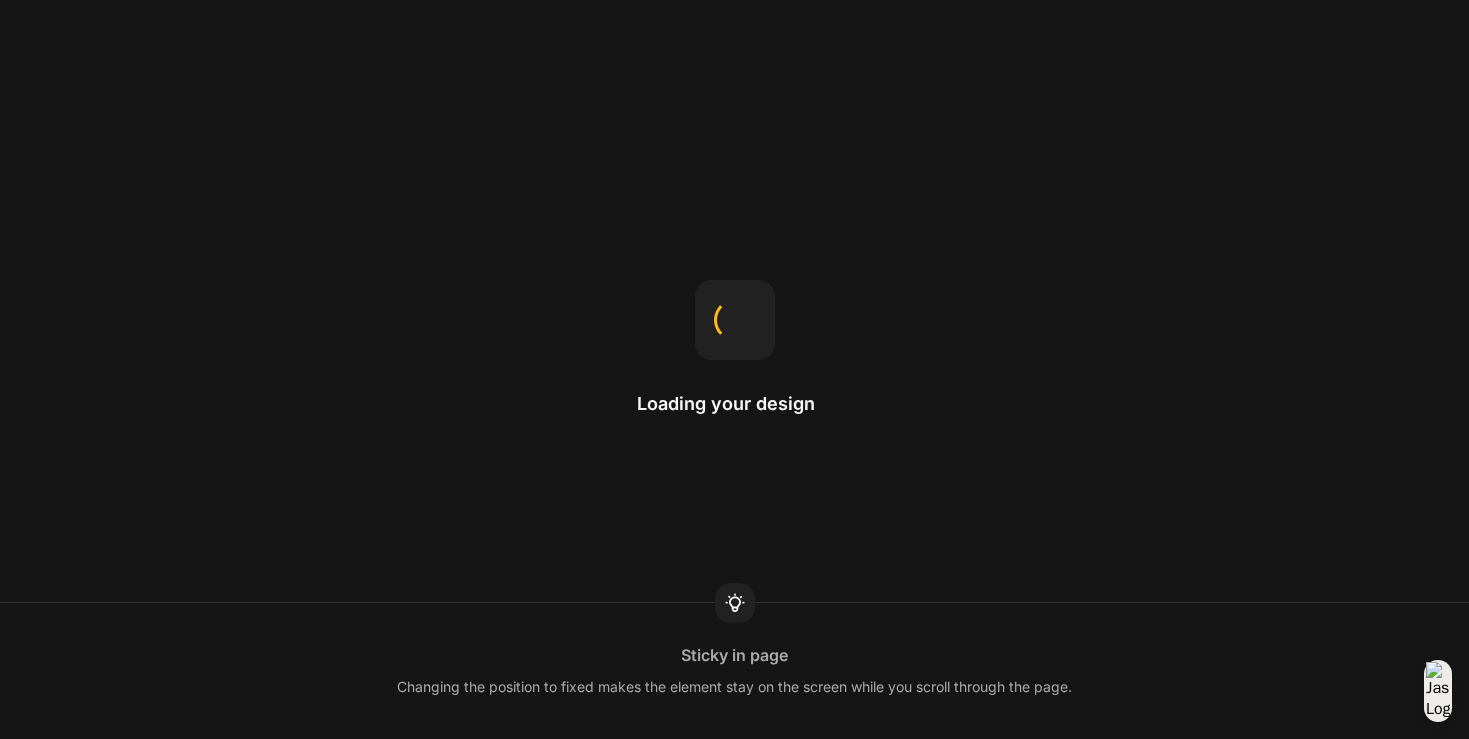 scroll, scrollTop: 0, scrollLeft: 0, axis: both 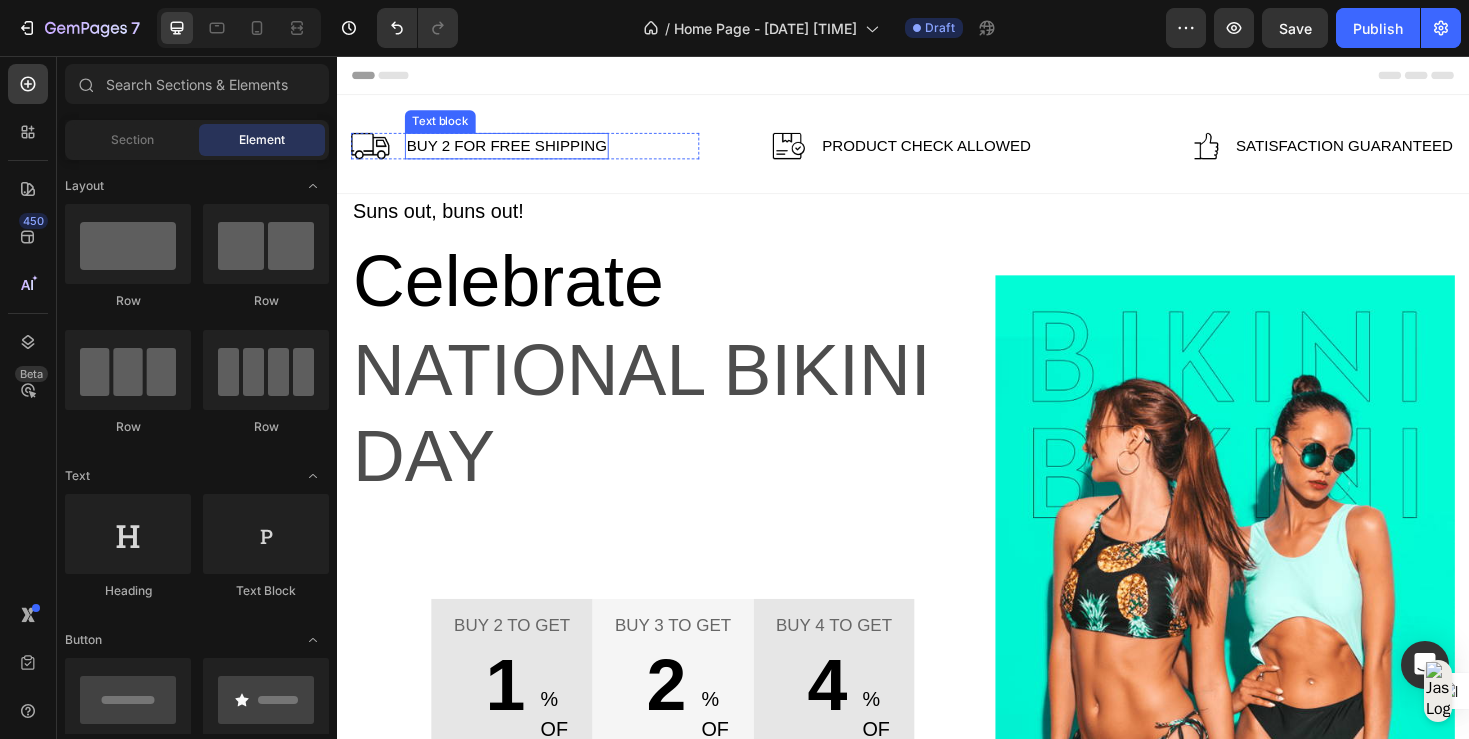 click on "Buy 2 for free shipping" at bounding box center [517, 151] 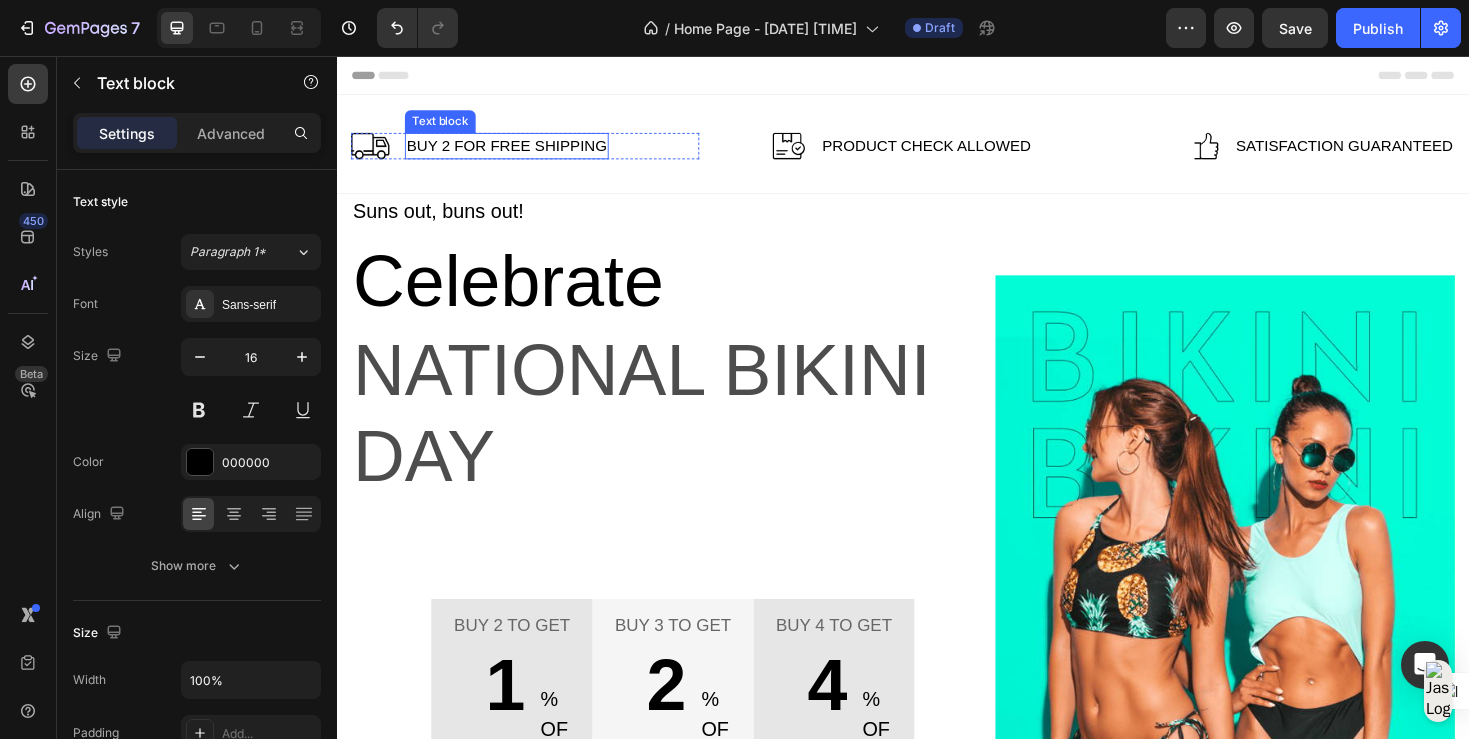 click on "Buy 2 for free shipping" at bounding box center [517, 151] 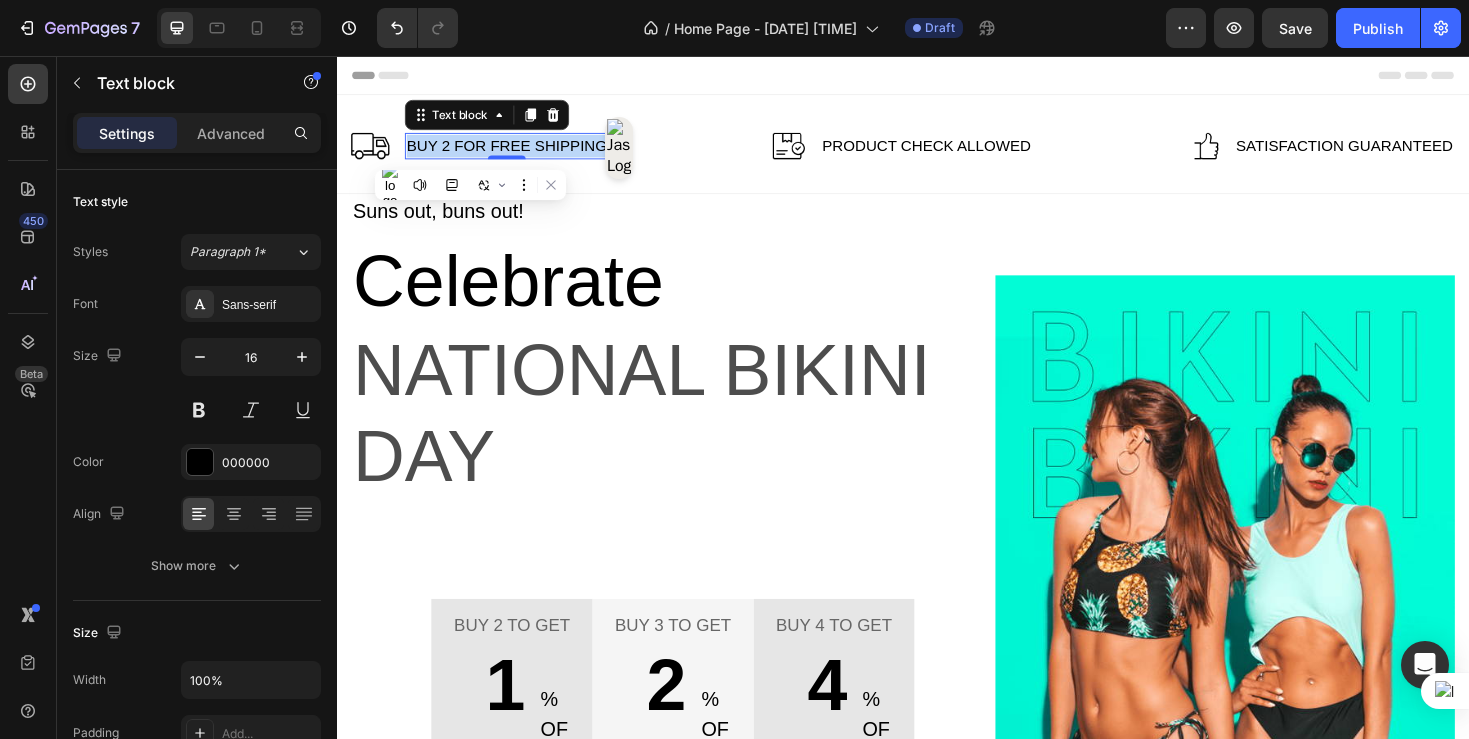 click on "Buy 2 for free shipping" at bounding box center (517, 151) 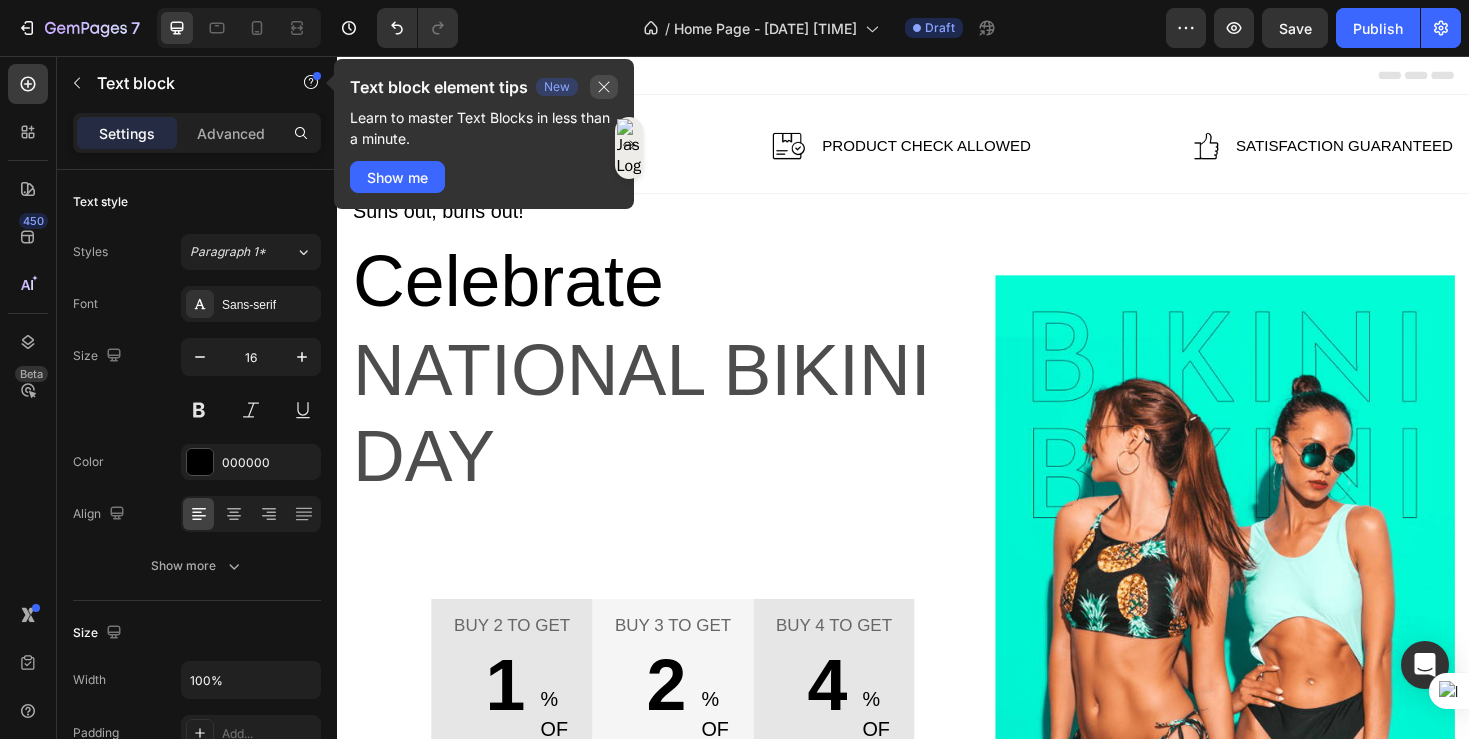 click 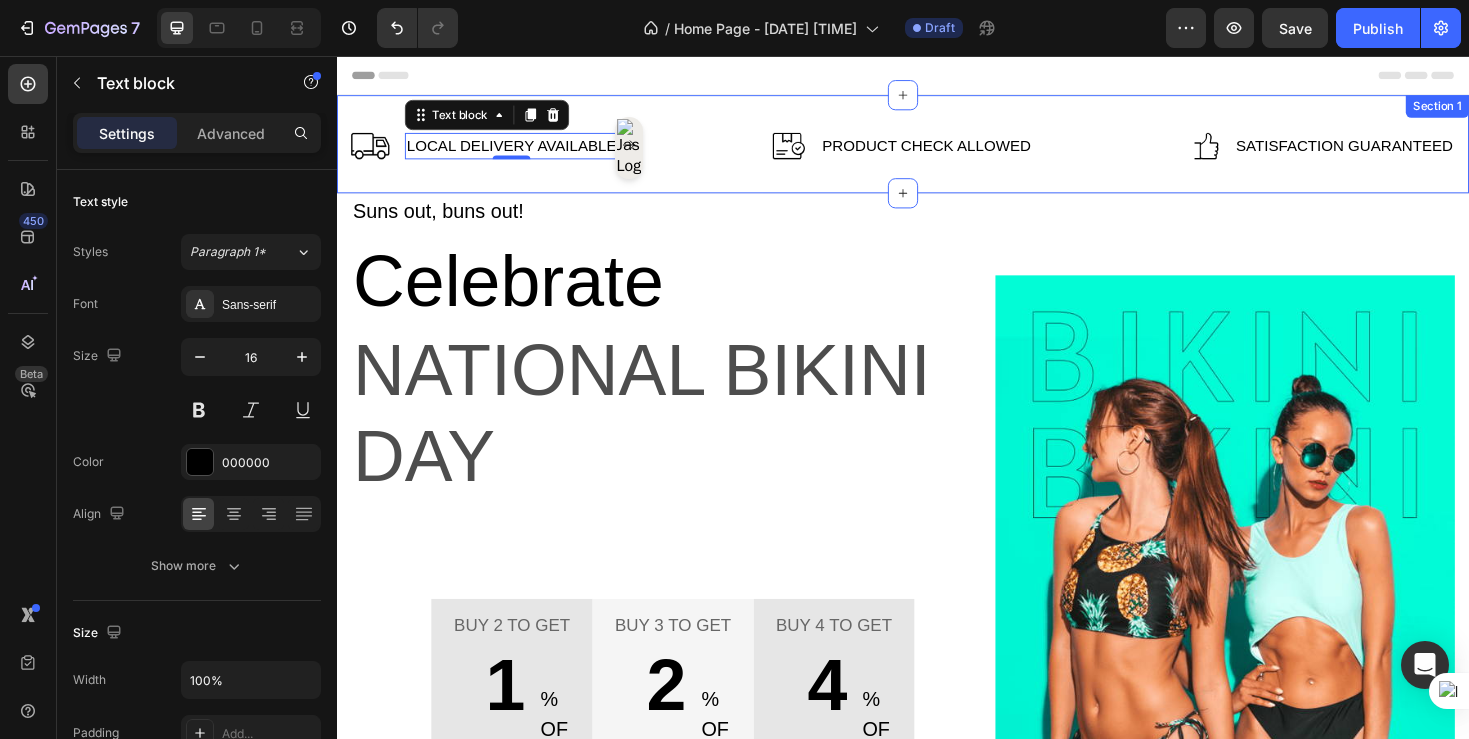 click on "Image LOCAL DELIVERY AVAILABLE Text block   0 Row Image Product Check Allowed Text block Row Image Satisfaction Guaranteed Text block Row Row" at bounding box center [937, 159] 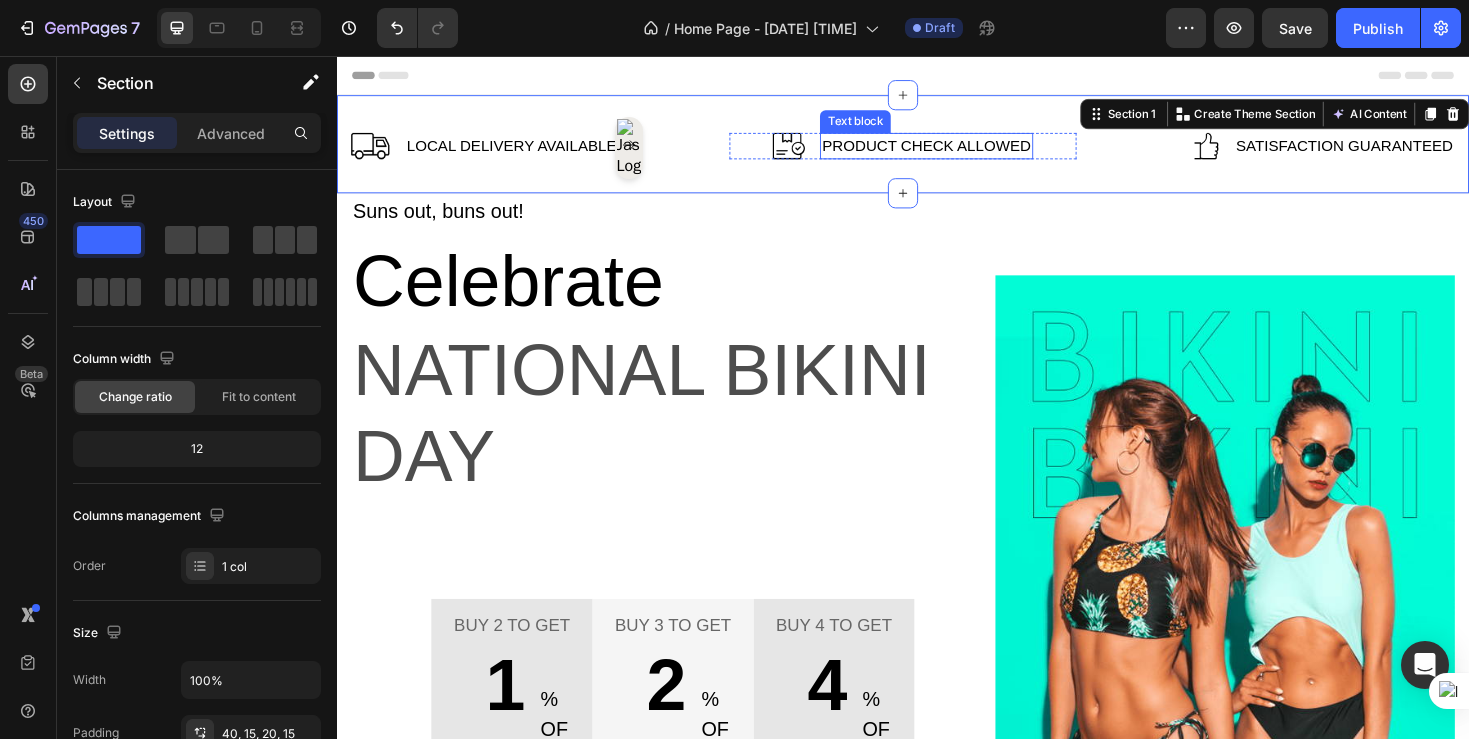 click on "Product Check Allowed" at bounding box center (961, 151) 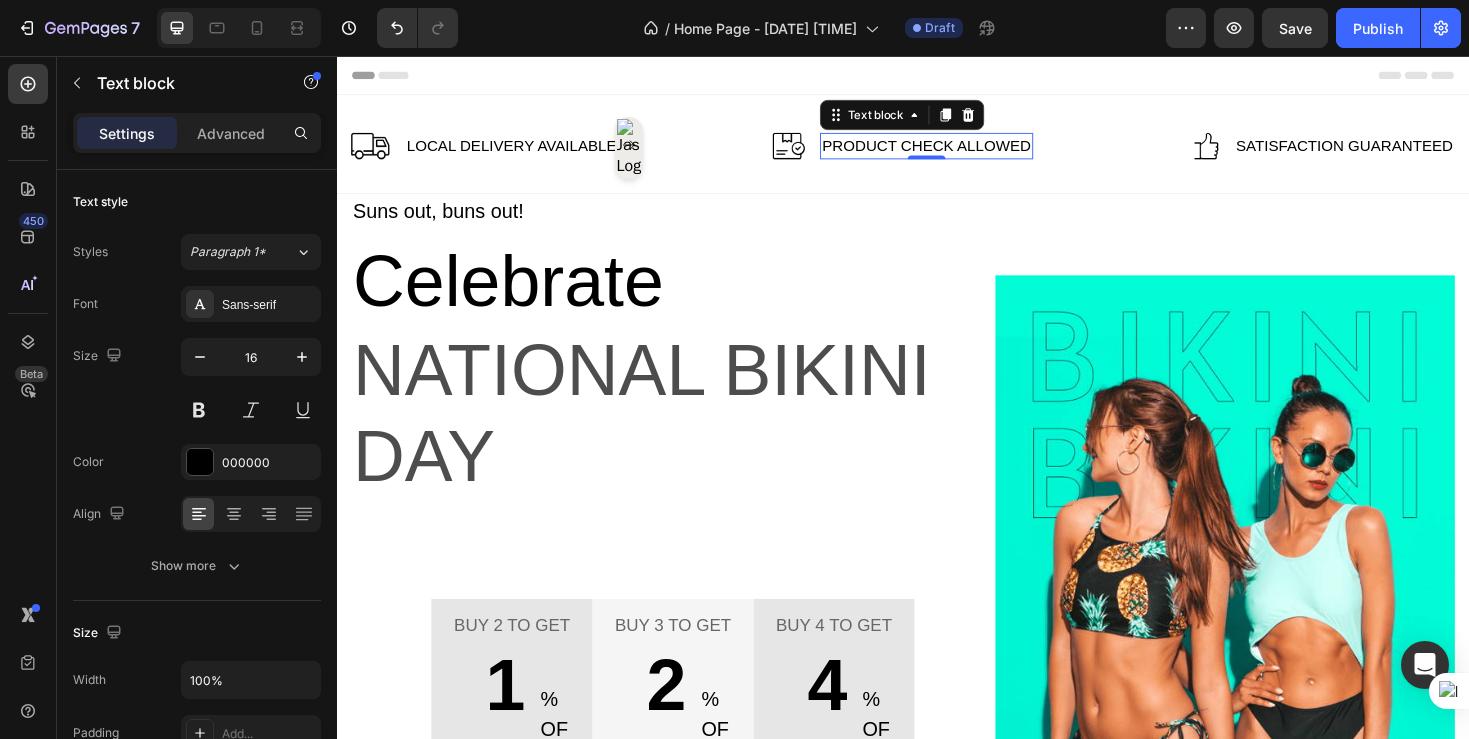 click on "Product Check Allowed" at bounding box center [961, 151] 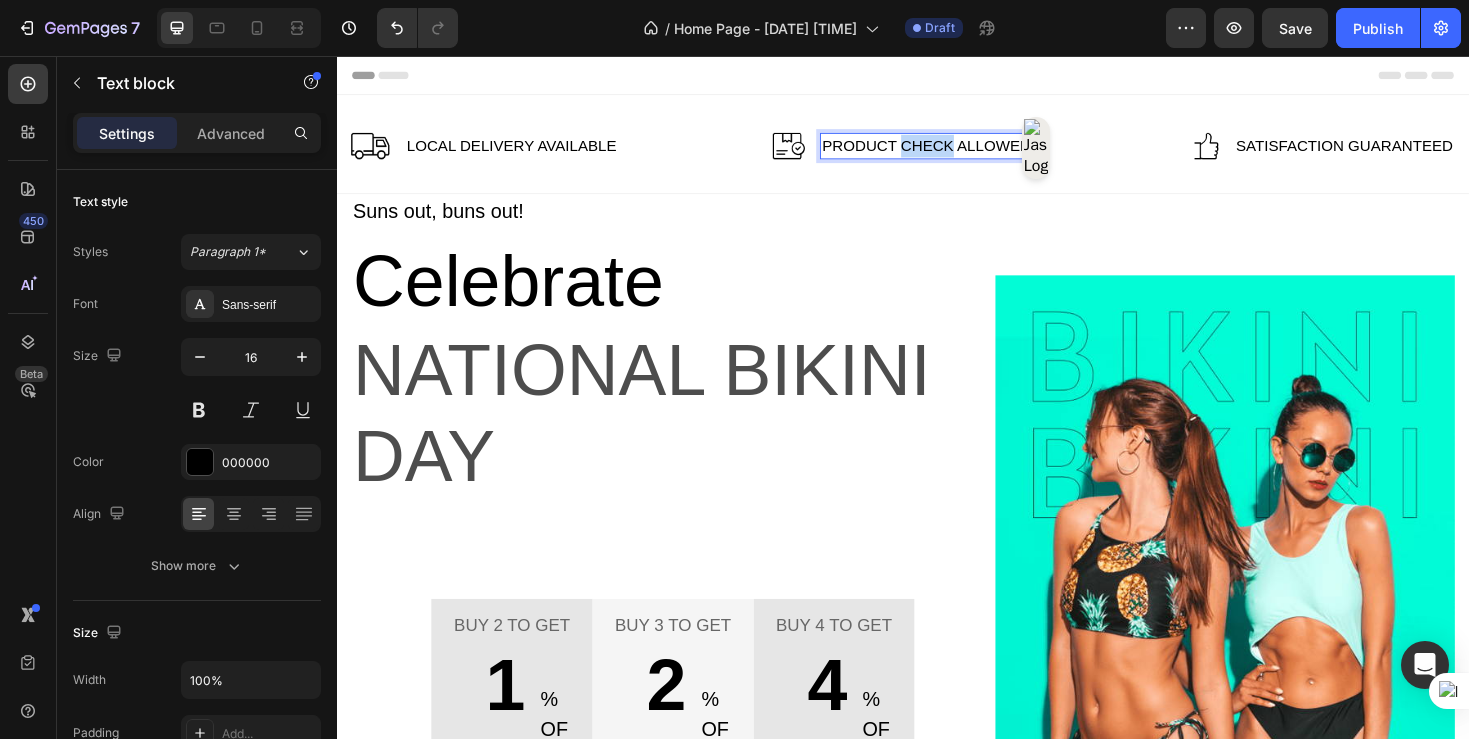 click on "Product Check Allowed" at bounding box center [961, 151] 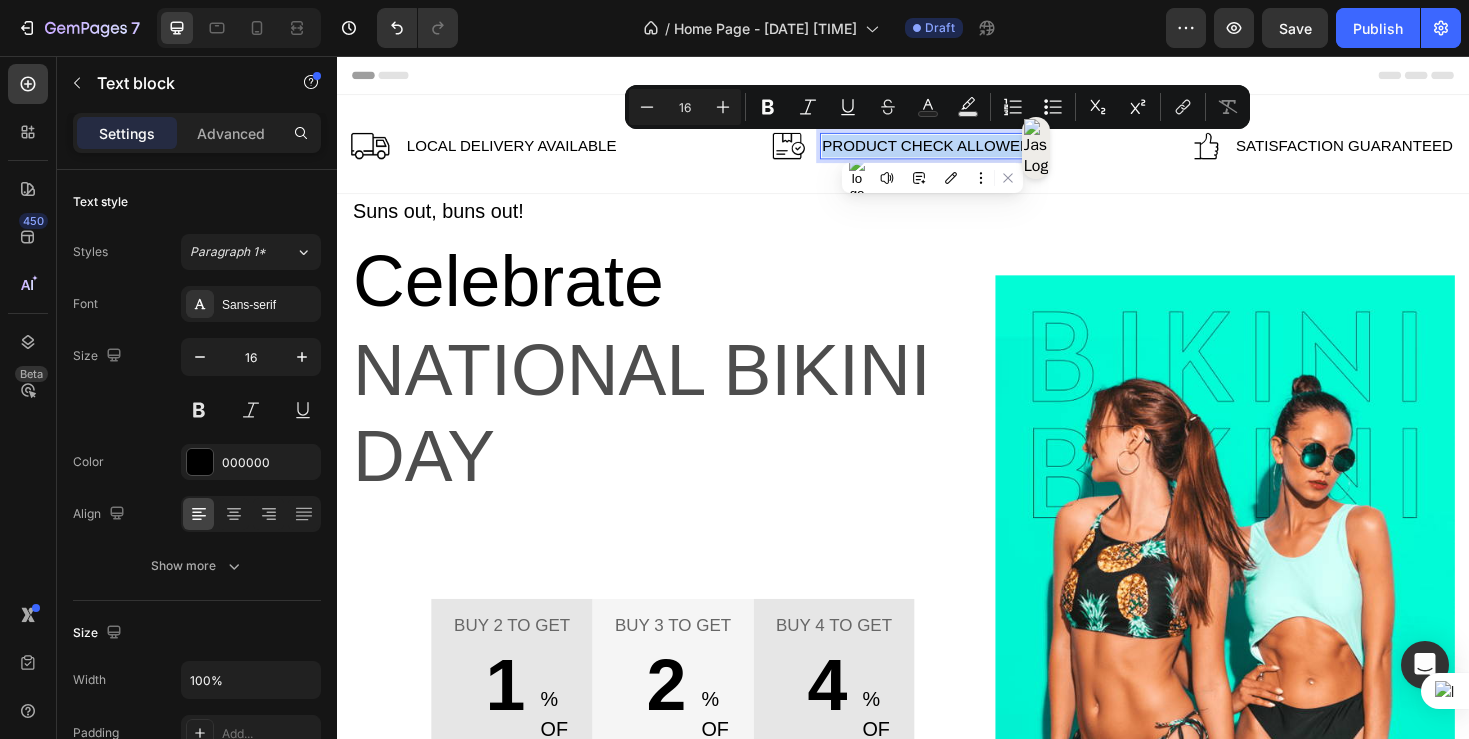 click on "Product Check Allowed" at bounding box center (961, 151) 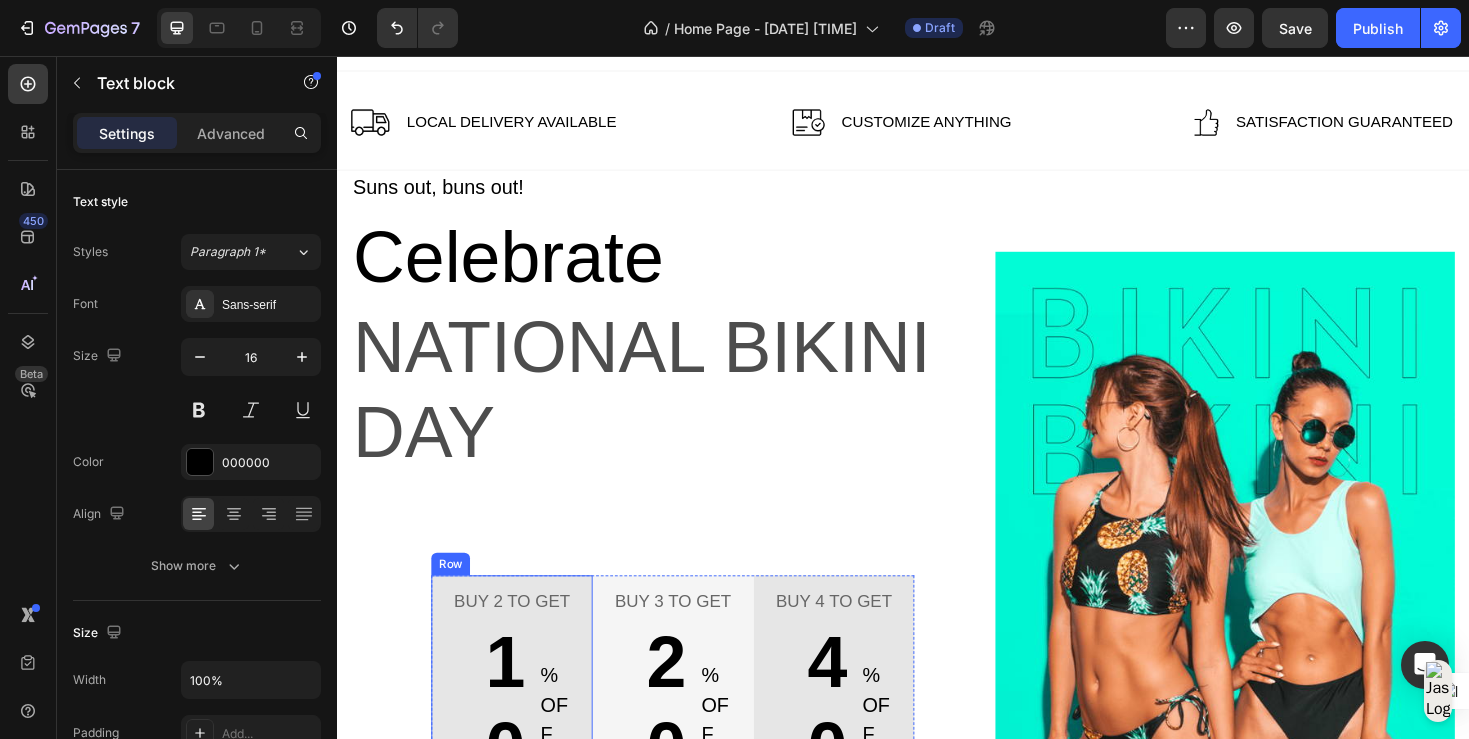 scroll, scrollTop: 0, scrollLeft: 0, axis: both 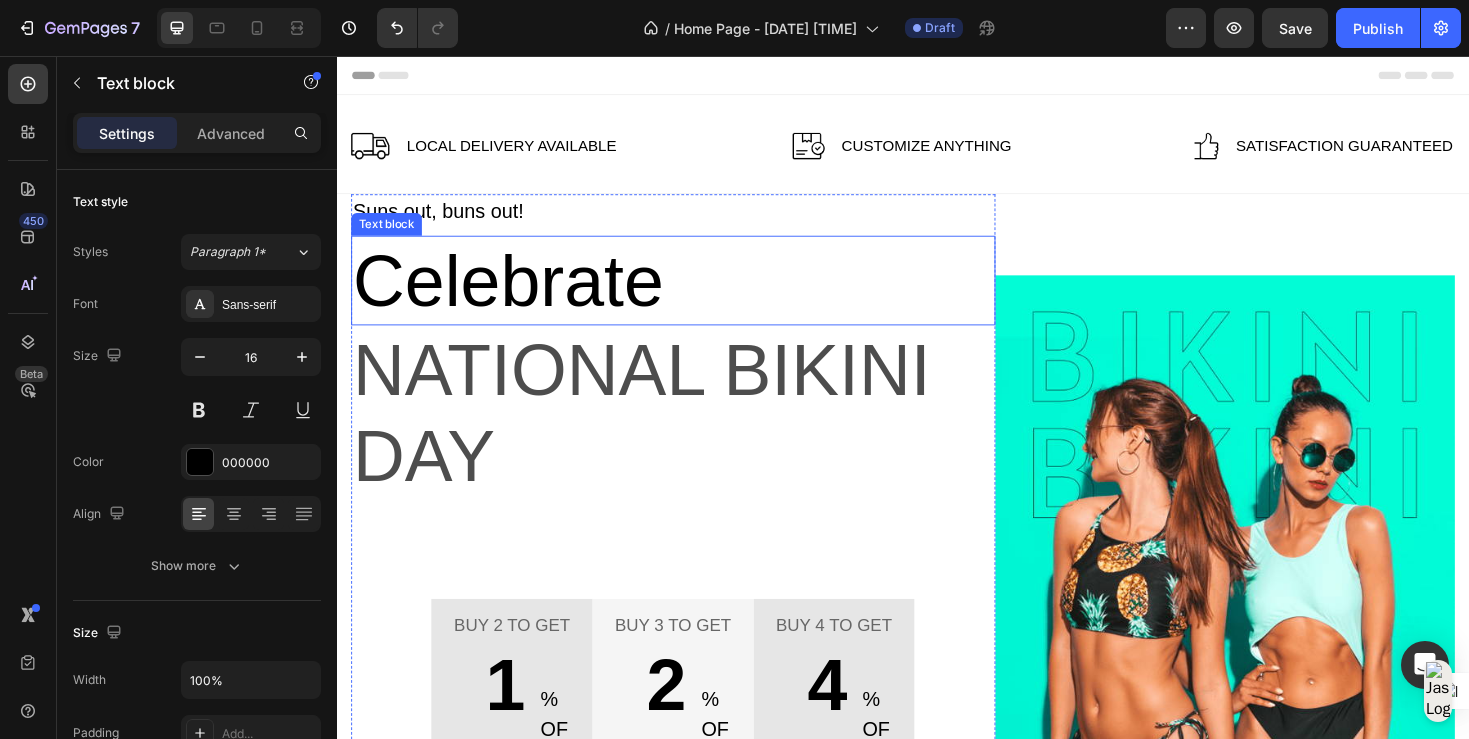 click on "Celebrate" at bounding box center [693, 293] 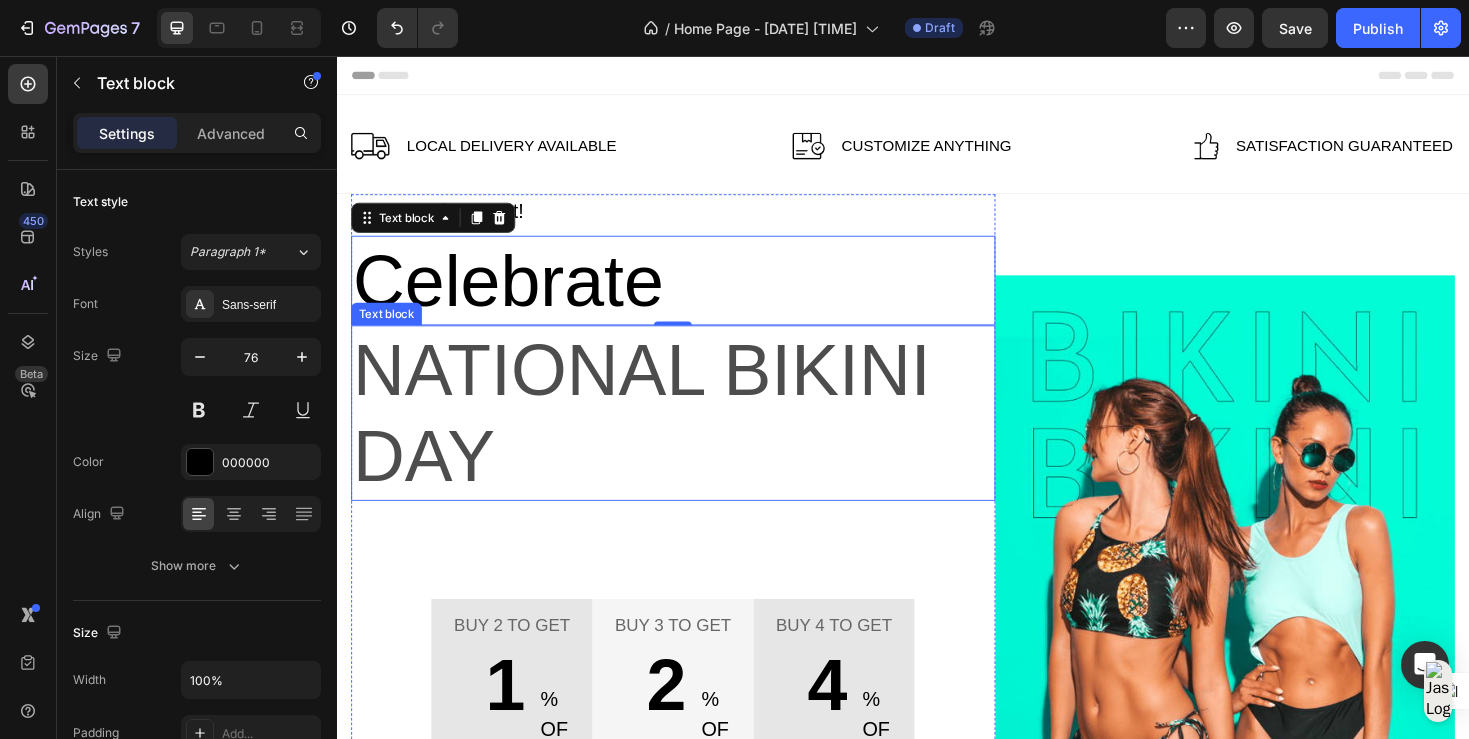 click on "National Bikini Day" at bounding box center (693, 434) 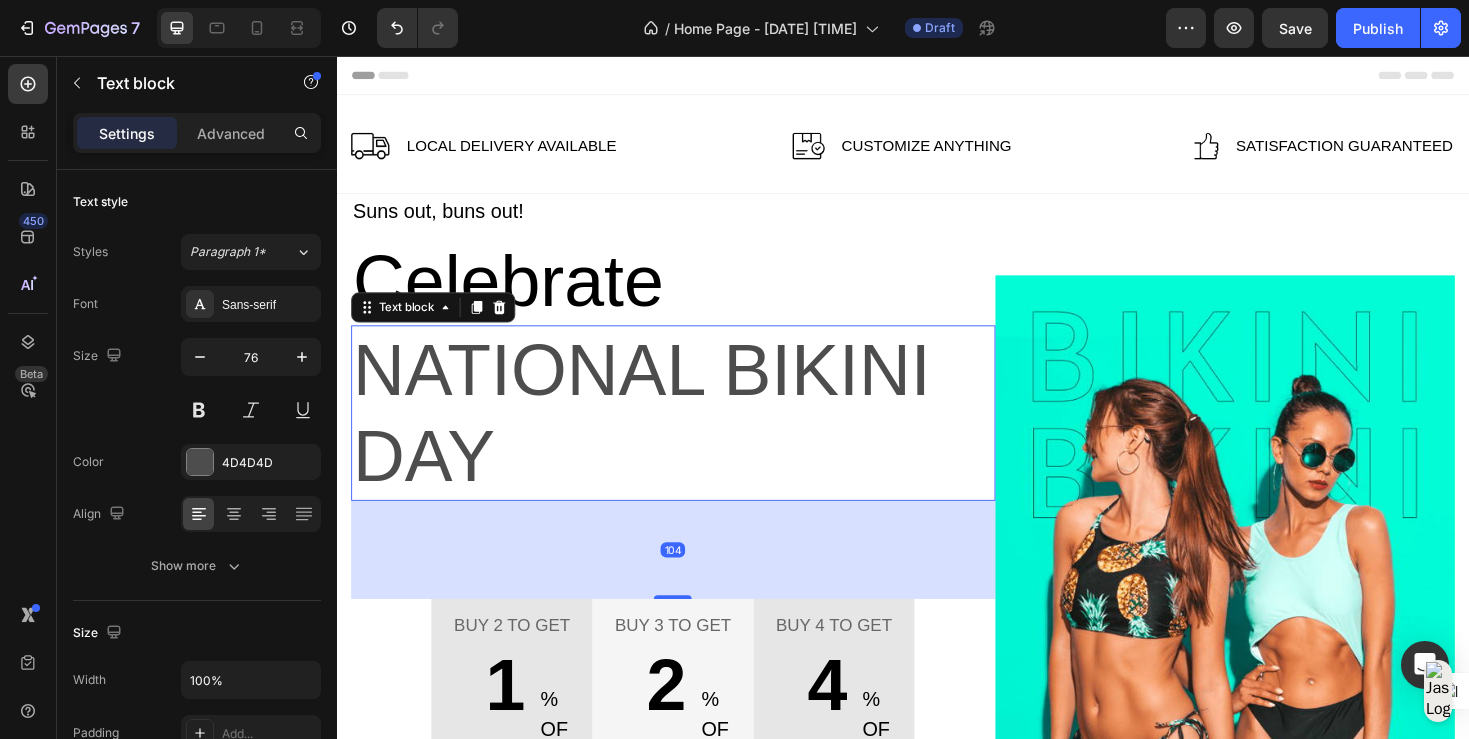 click on "National Bikini Day" at bounding box center [693, 434] 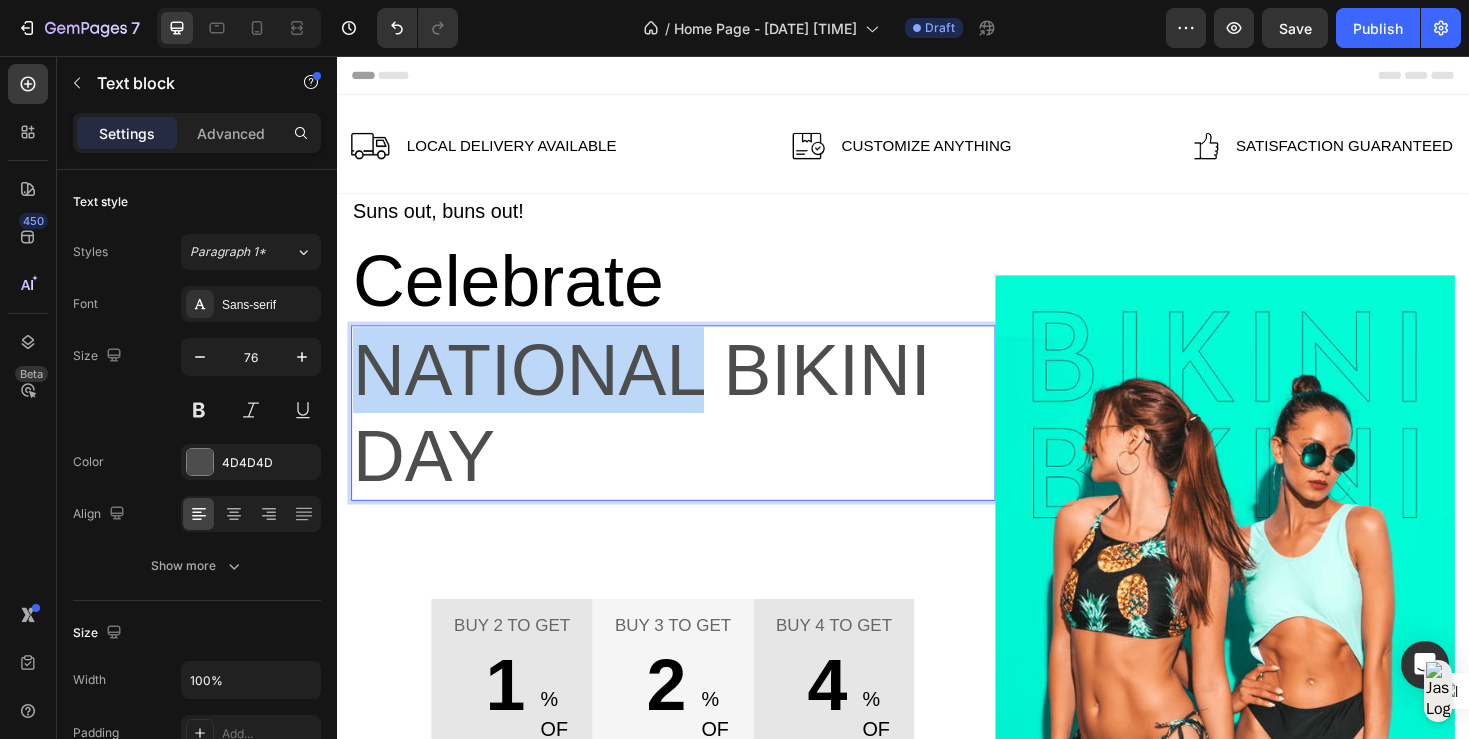 click on "National Bikini Day" at bounding box center (693, 434) 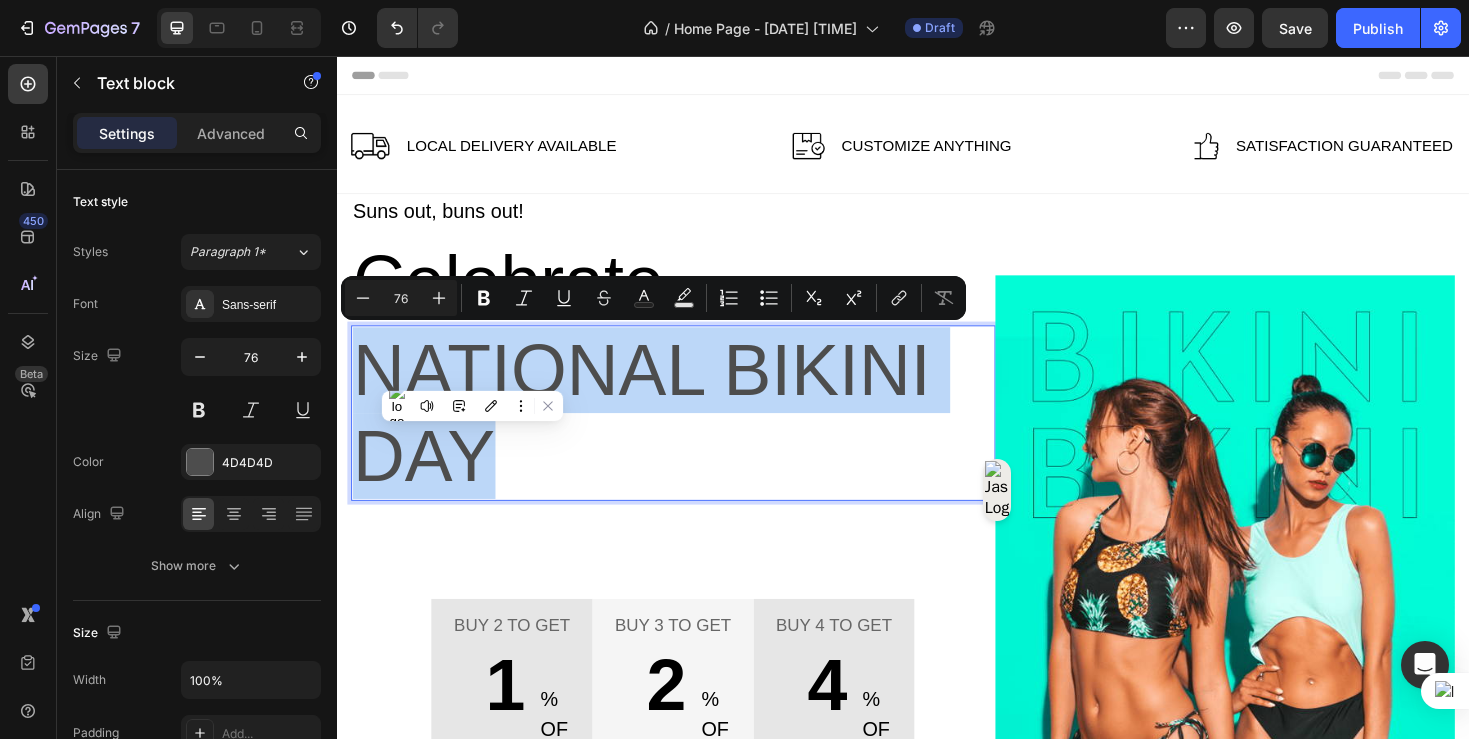 click on "National Bikini Day" at bounding box center [693, 434] 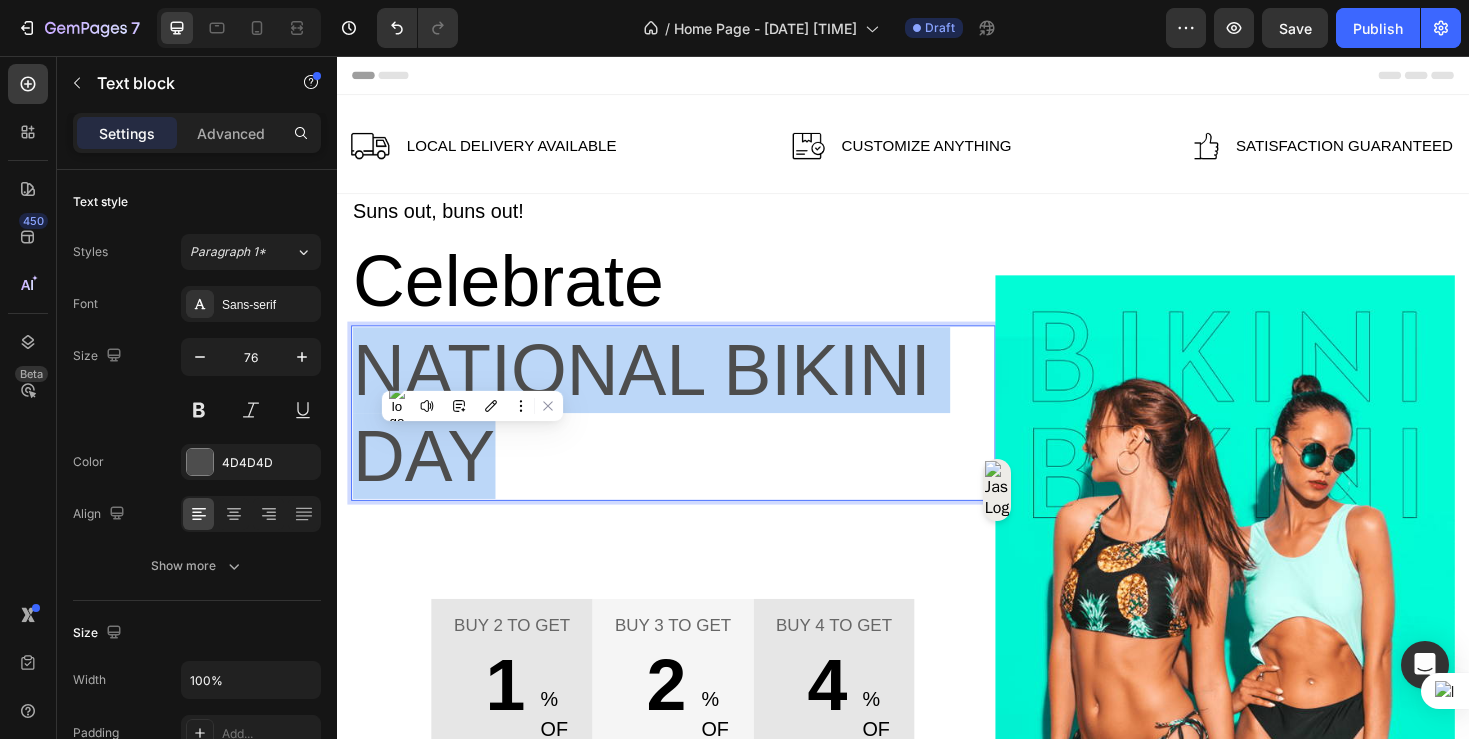 click on "National Bikini Day" at bounding box center (693, 434) 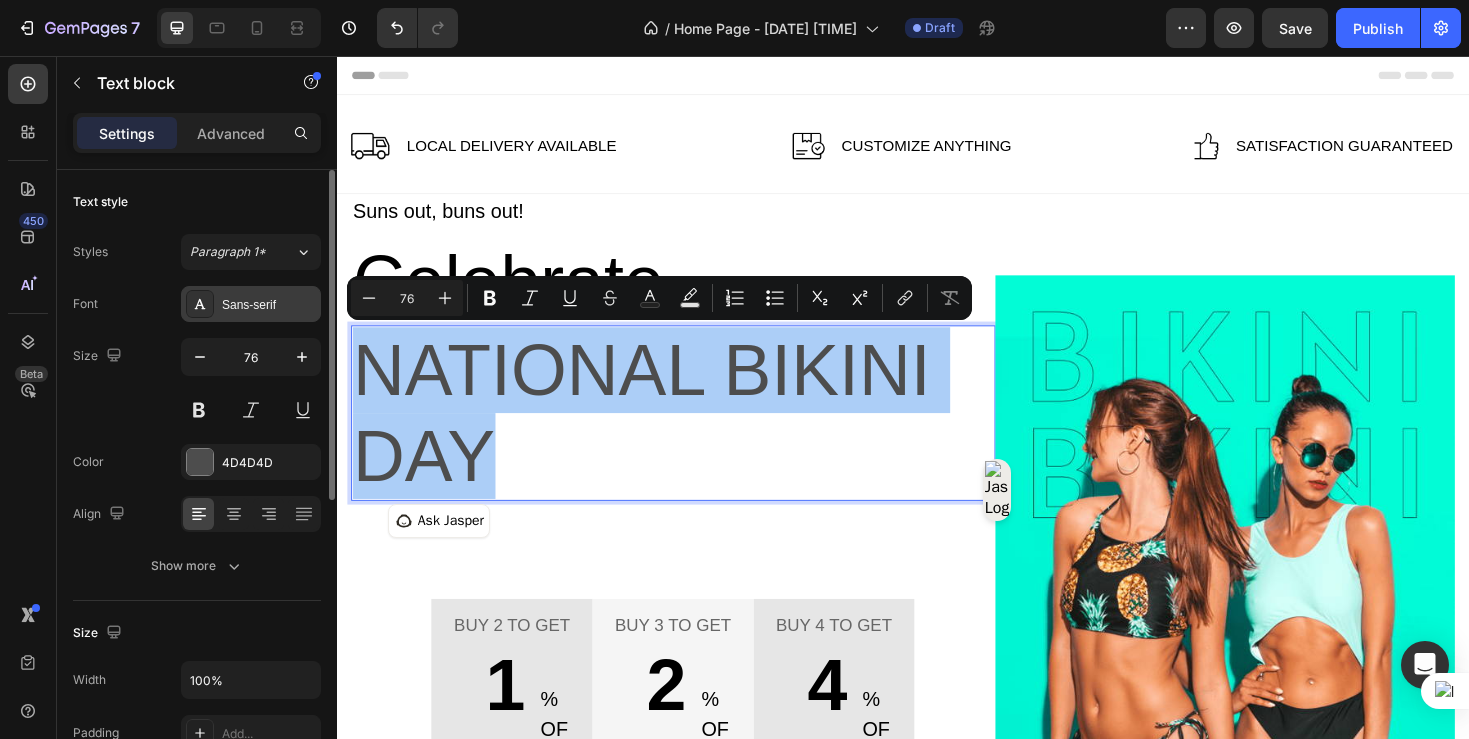 click on "Sans-serif" at bounding box center [251, 304] 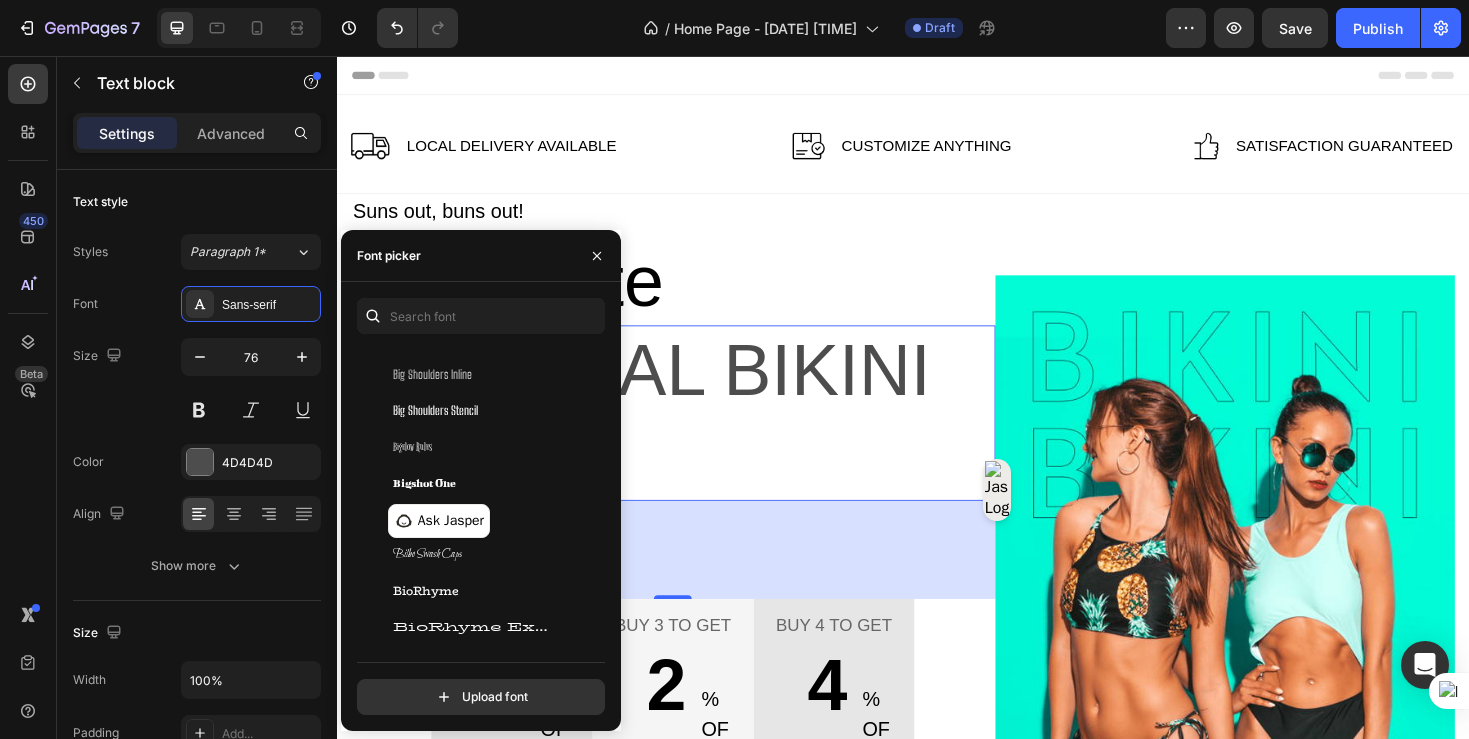 scroll, scrollTop: 7066, scrollLeft: 0, axis: vertical 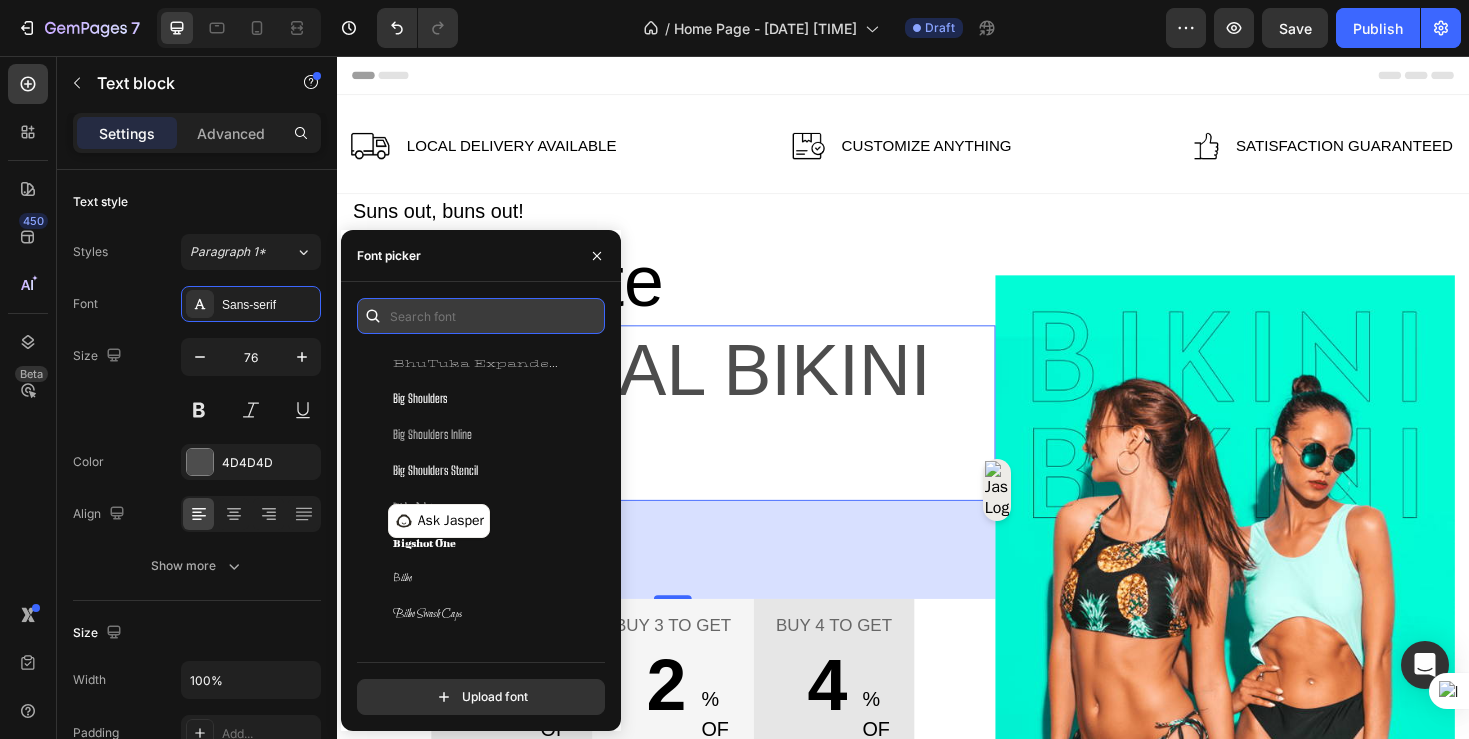 click at bounding box center (481, 316) 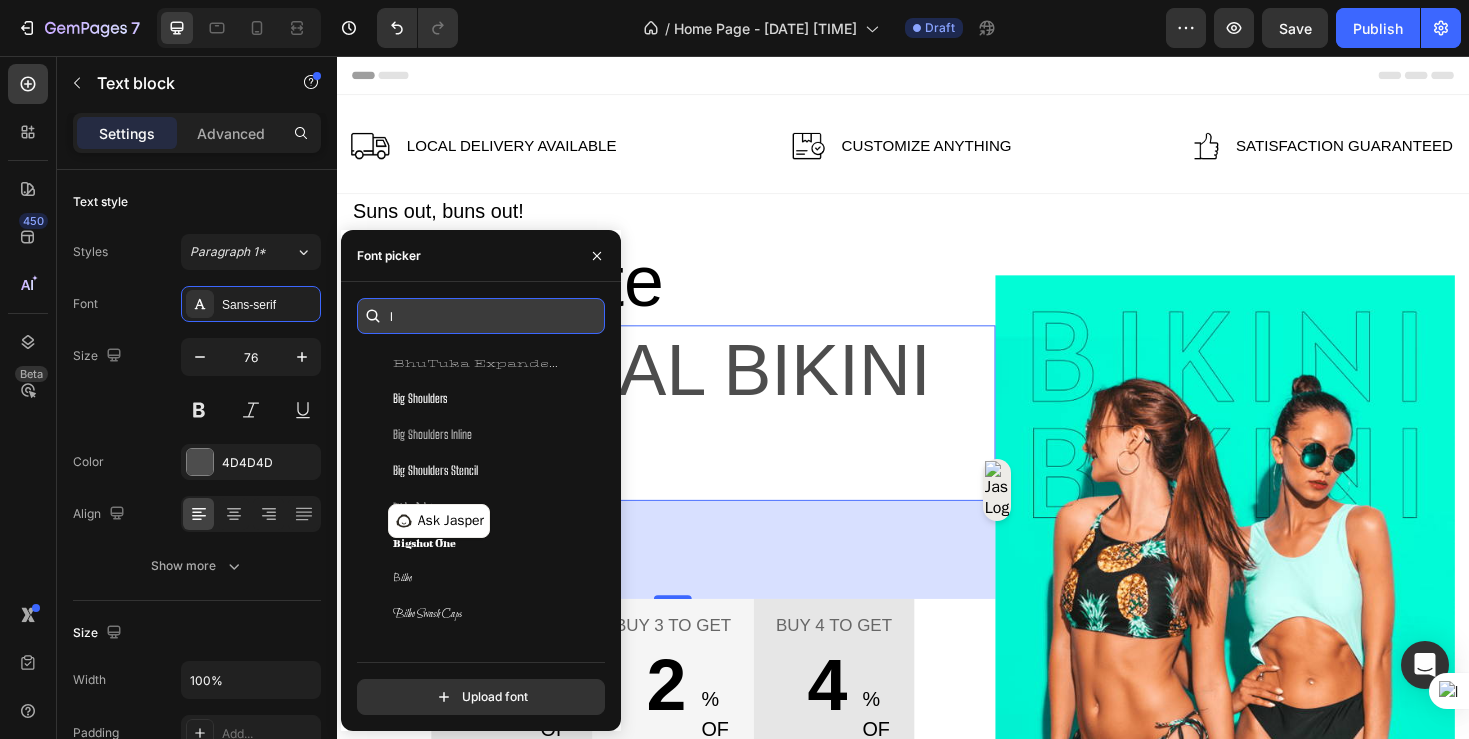 scroll, scrollTop: 0, scrollLeft: 0, axis: both 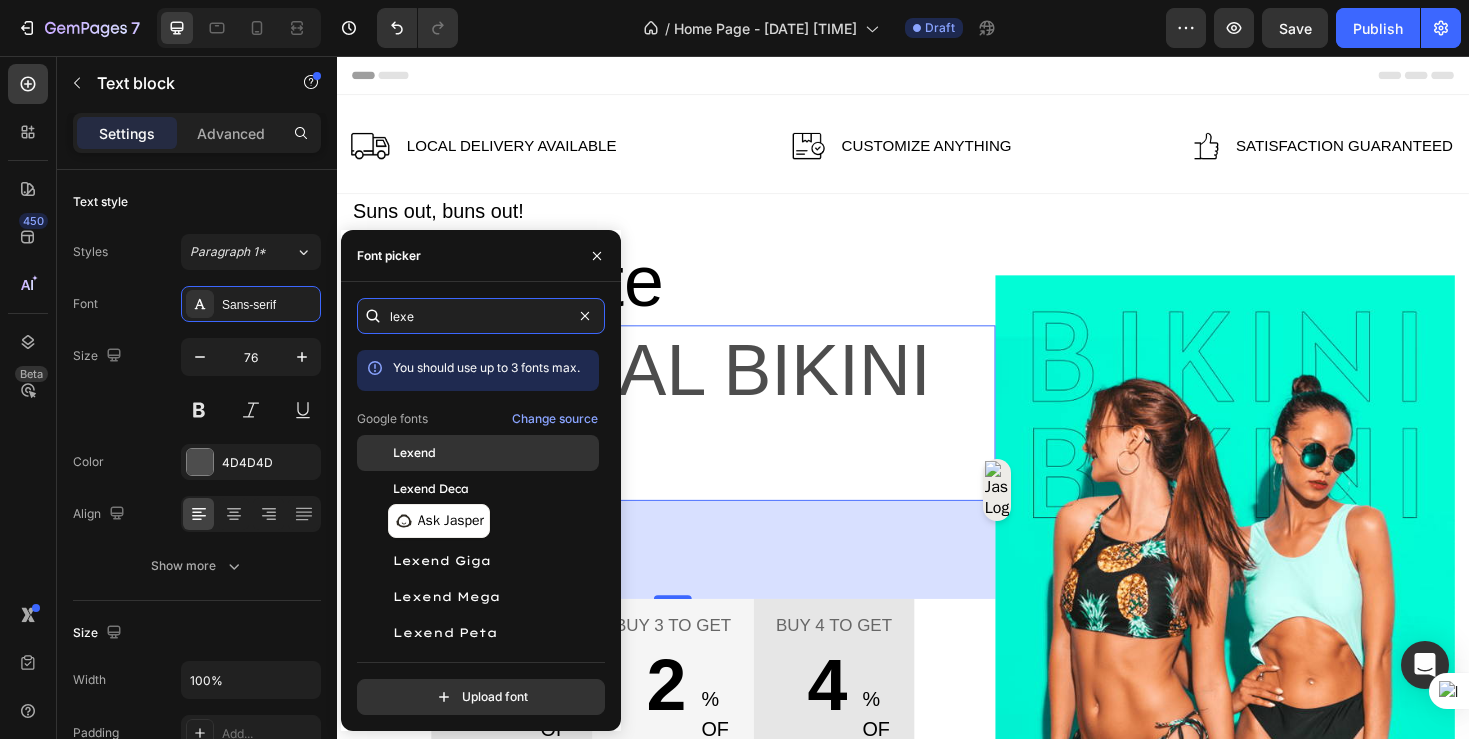 type on "lexe" 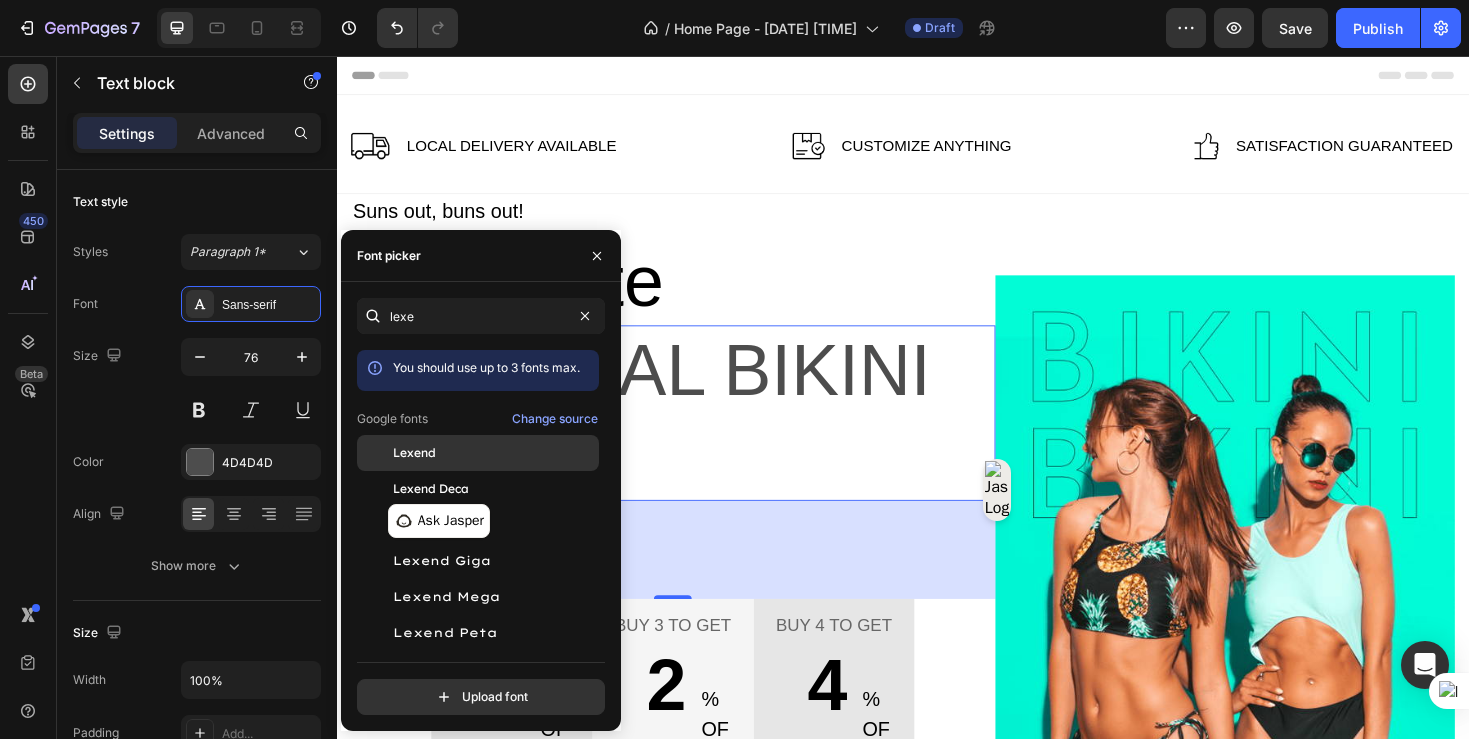 click on "Lexend" at bounding box center (494, 453) 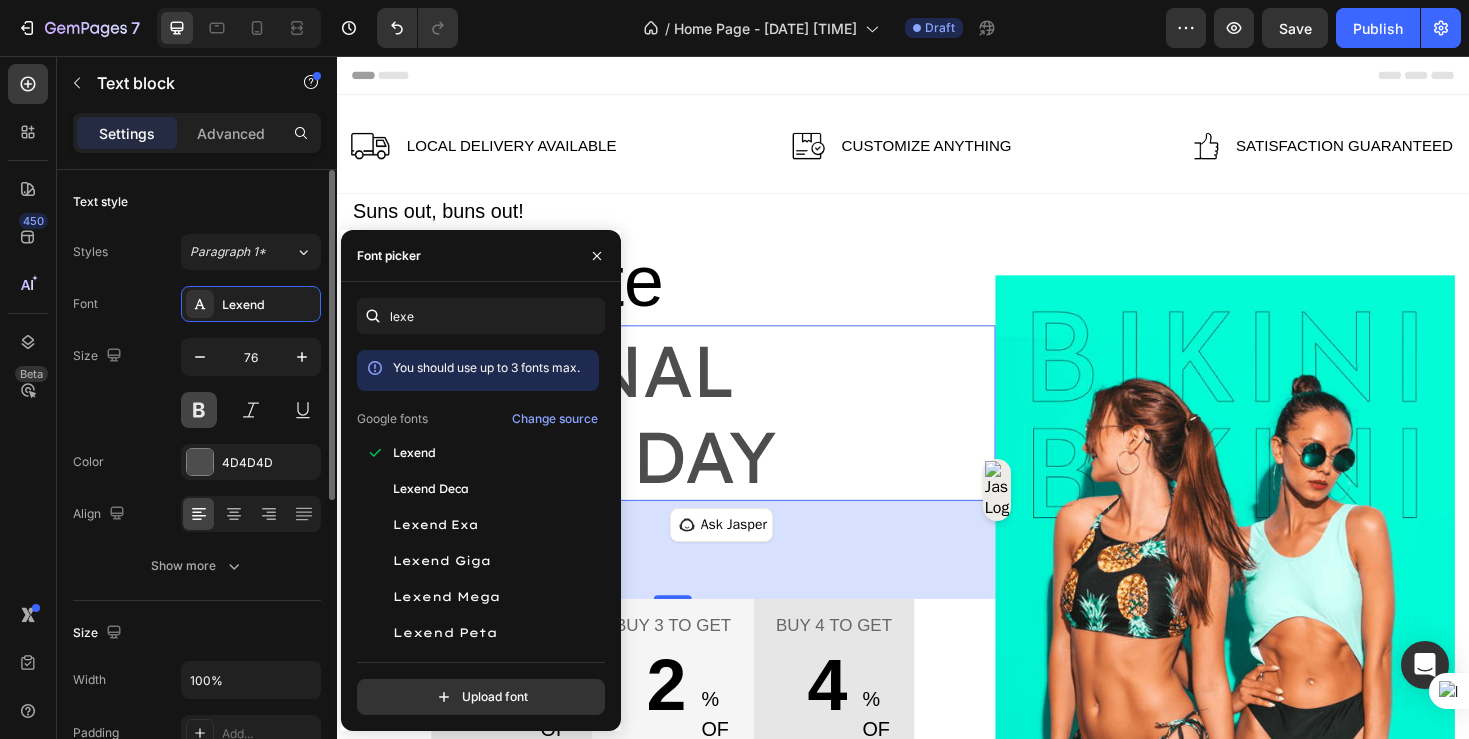 click at bounding box center [199, 410] 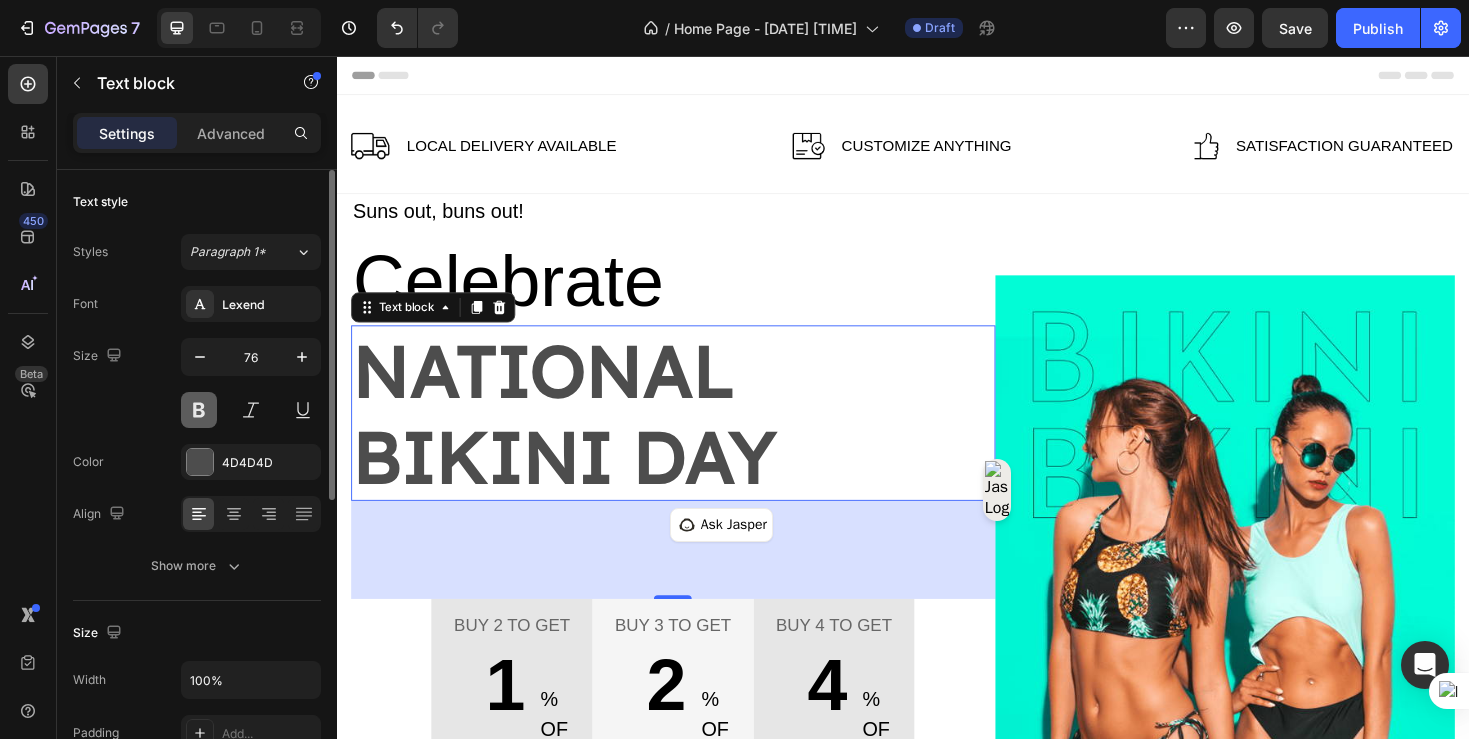 click at bounding box center [199, 410] 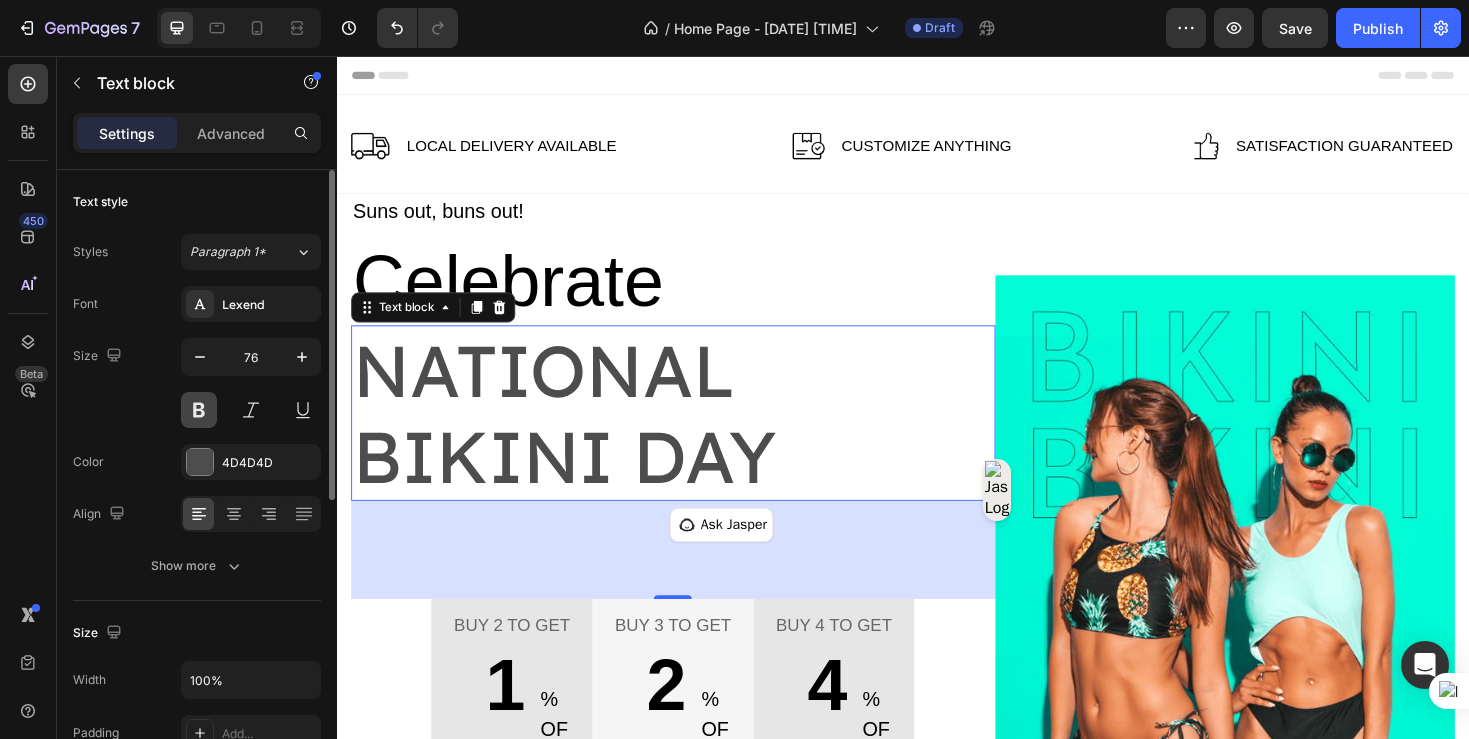click at bounding box center [199, 410] 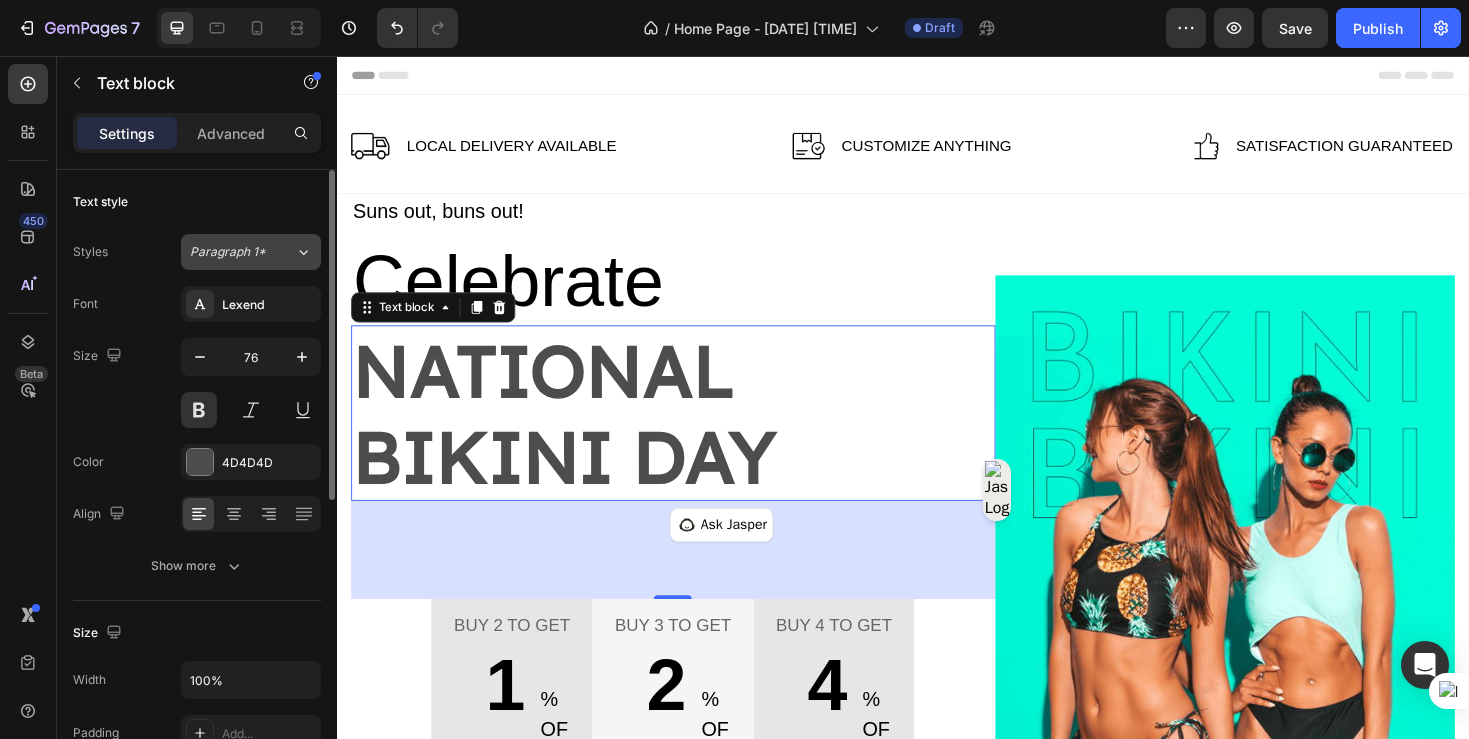 click on "Paragraph 1*" 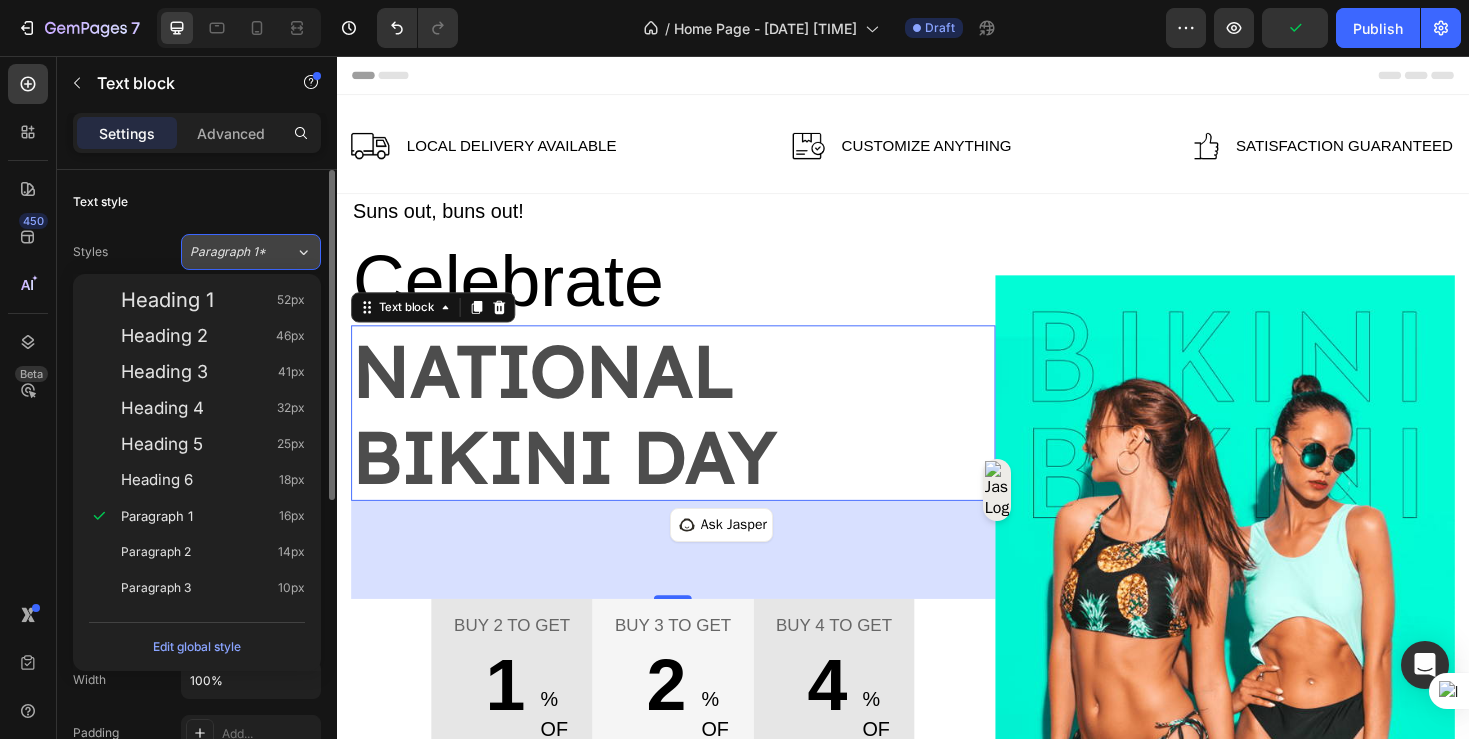 click on "Paragraph 1*" 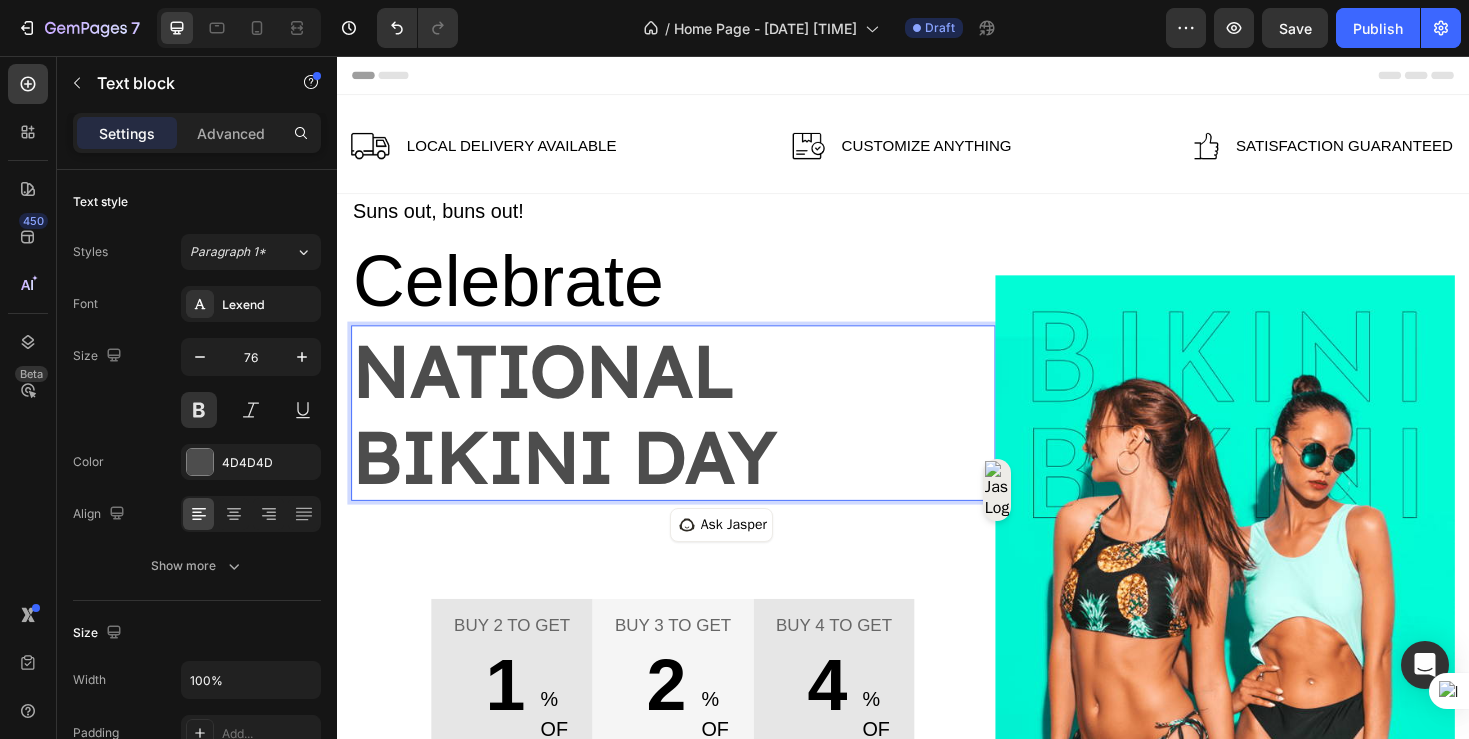 click on "National Bikini Day" at bounding box center [693, 434] 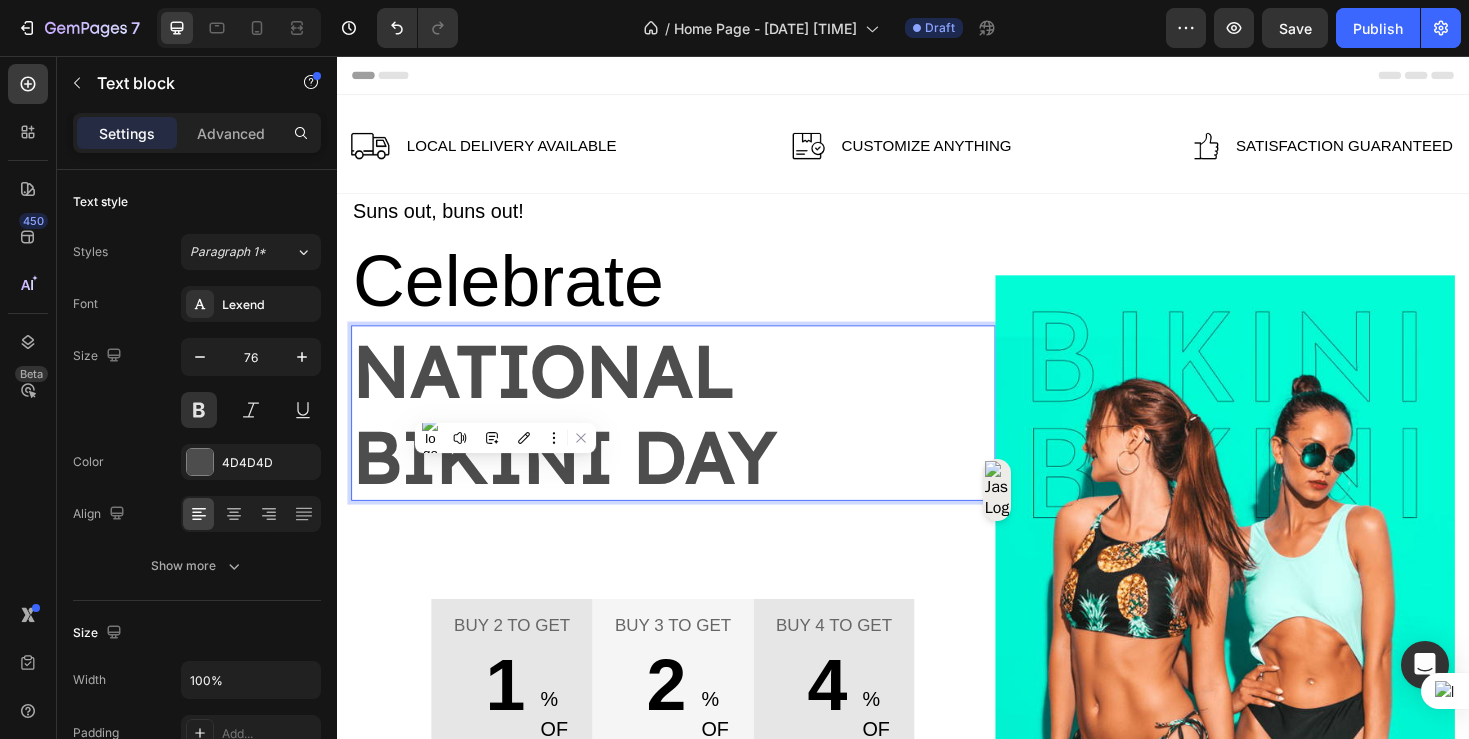 click on "National Bikini Day" at bounding box center (693, 434) 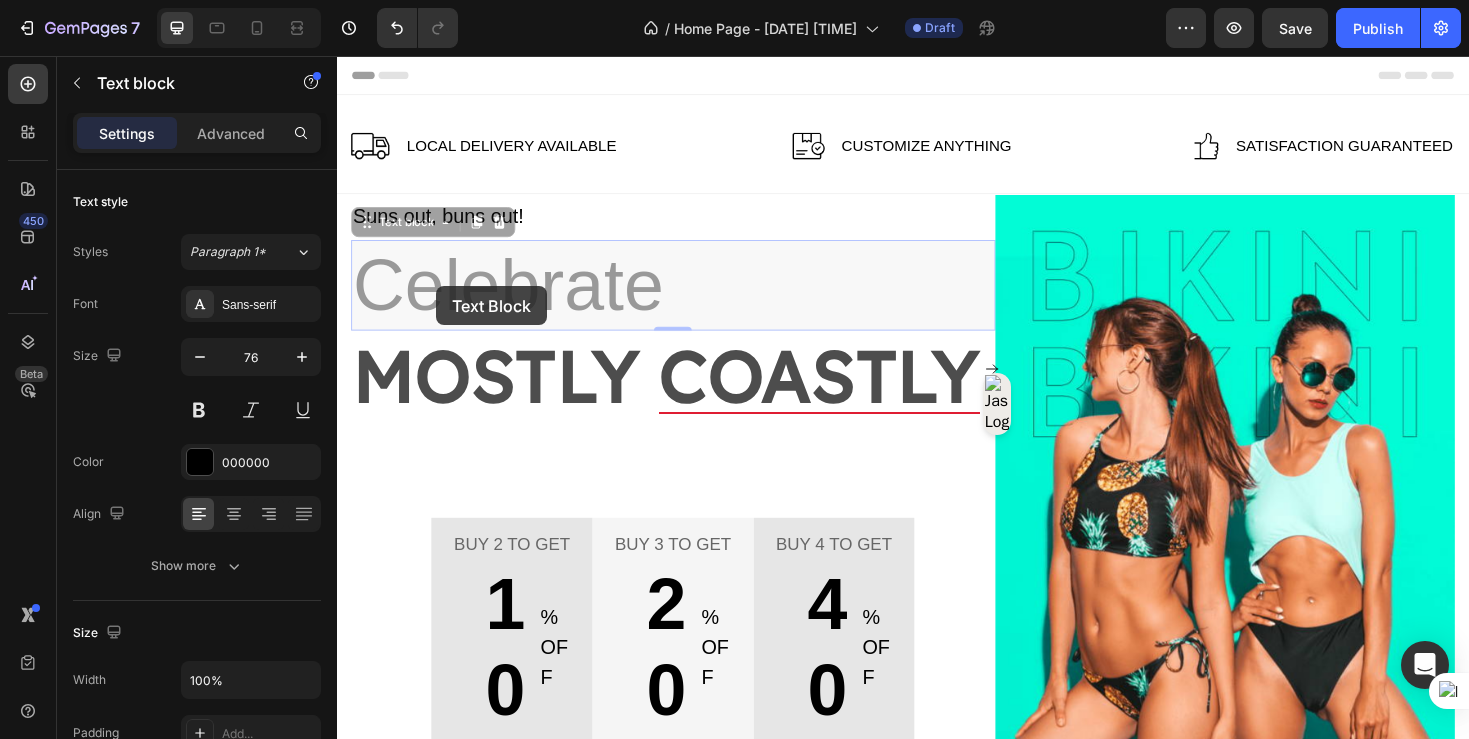 click on "Celebrate" at bounding box center [337, 56] 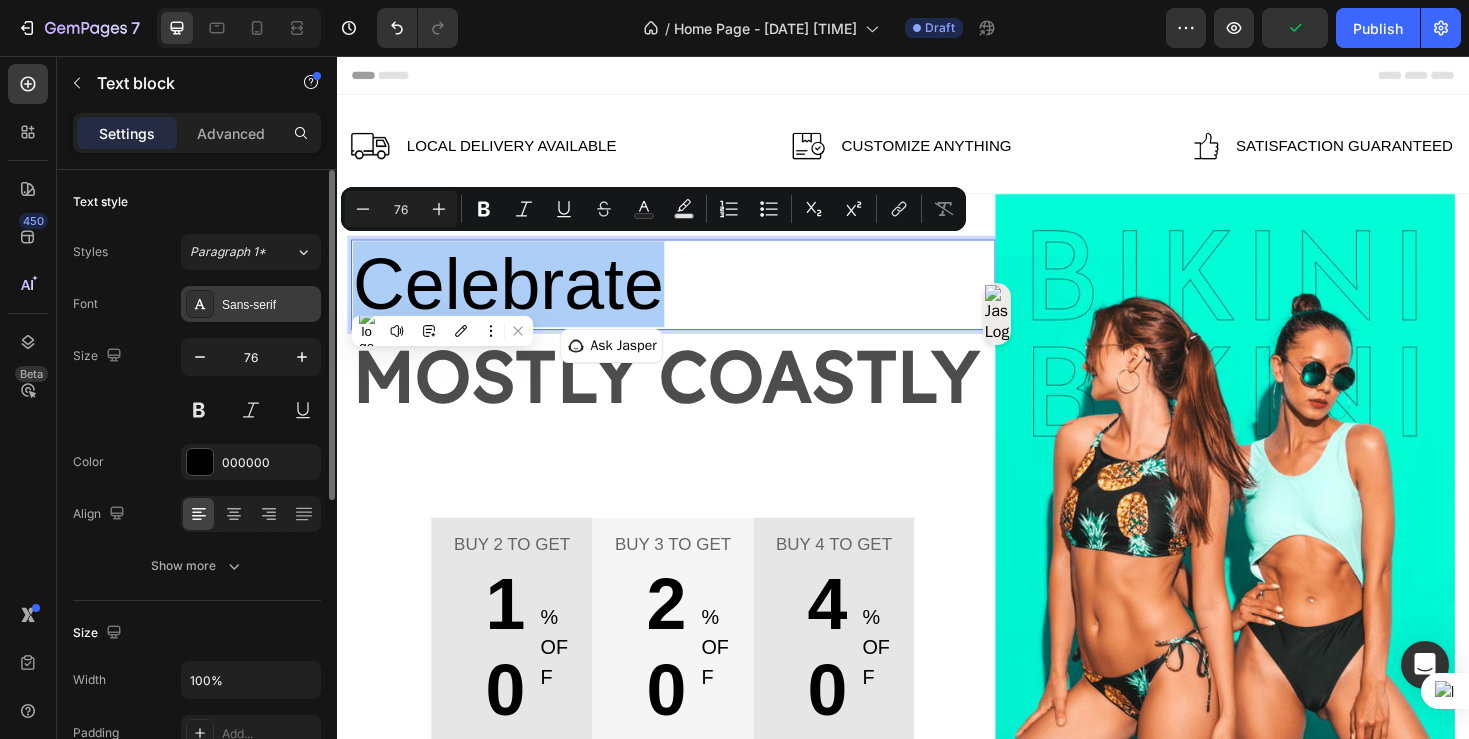 click on "Sans-serif" at bounding box center [251, 304] 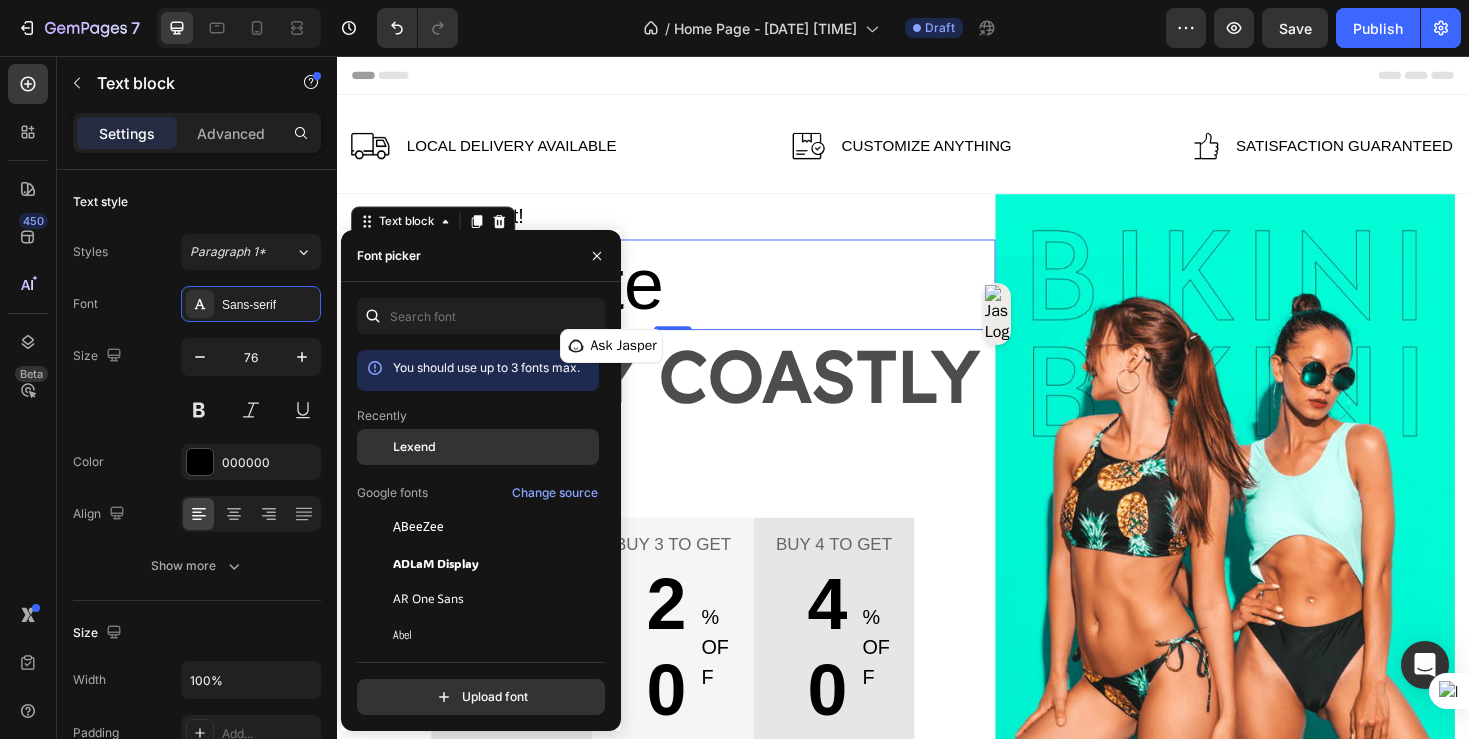 click on "Lexend" at bounding box center (414, 447) 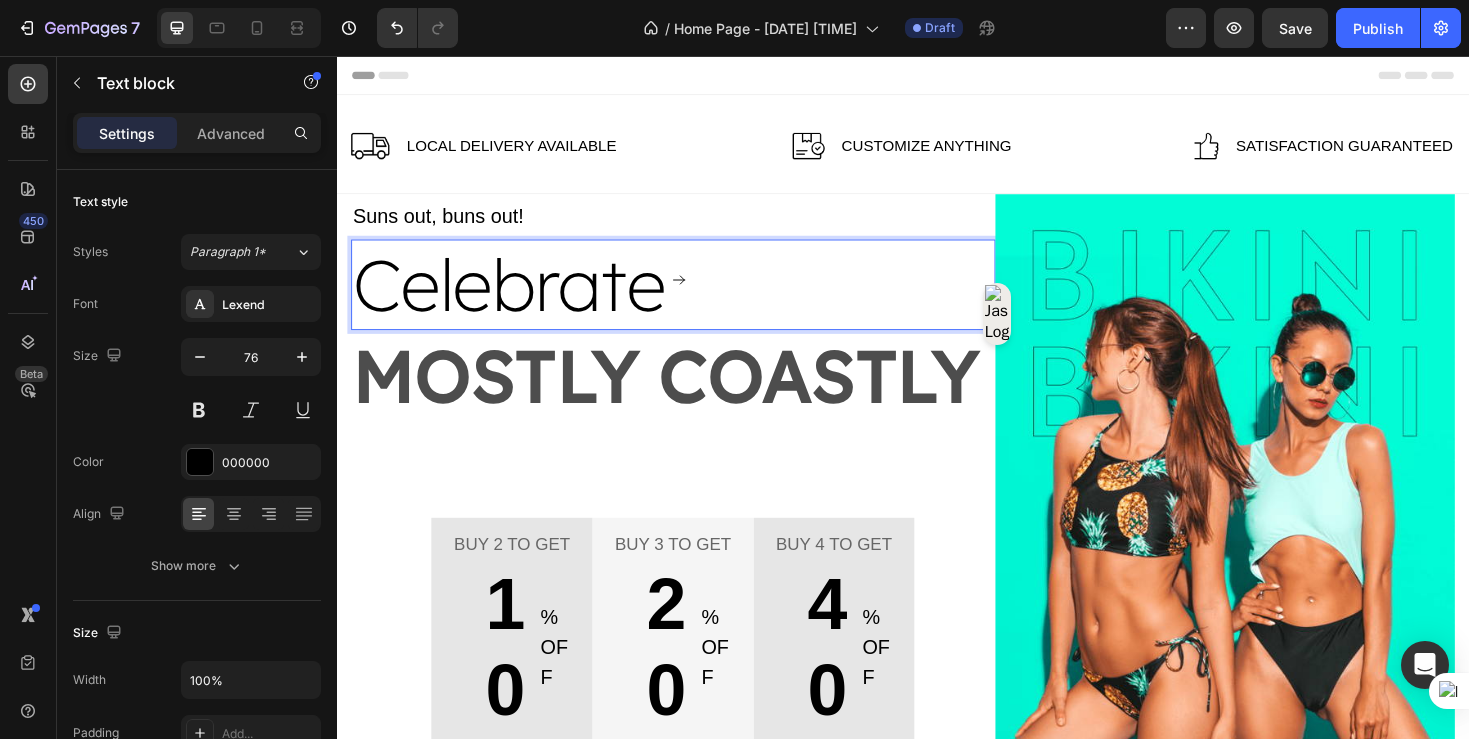 click on "Celebrate" at bounding box center (693, 297) 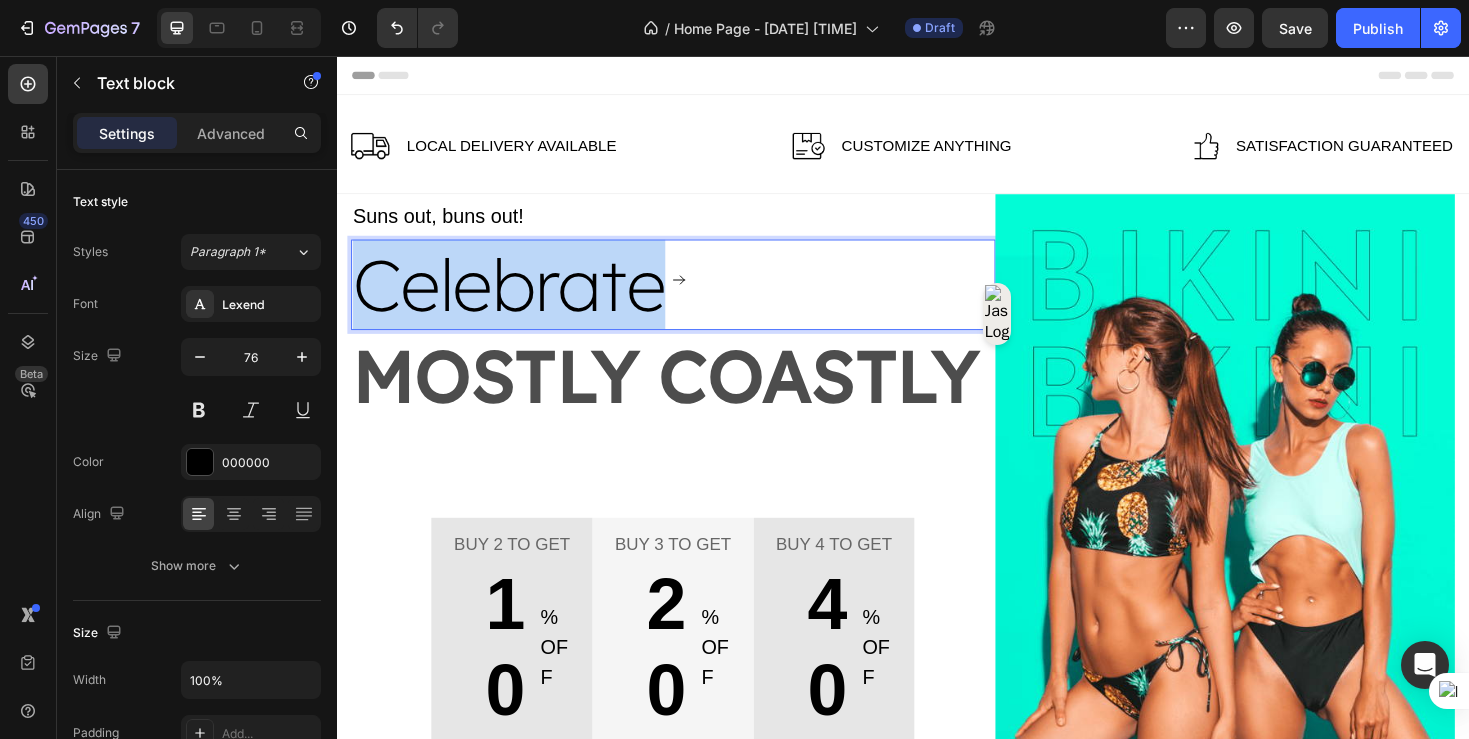click on "Celebrate" at bounding box center [693, 297] 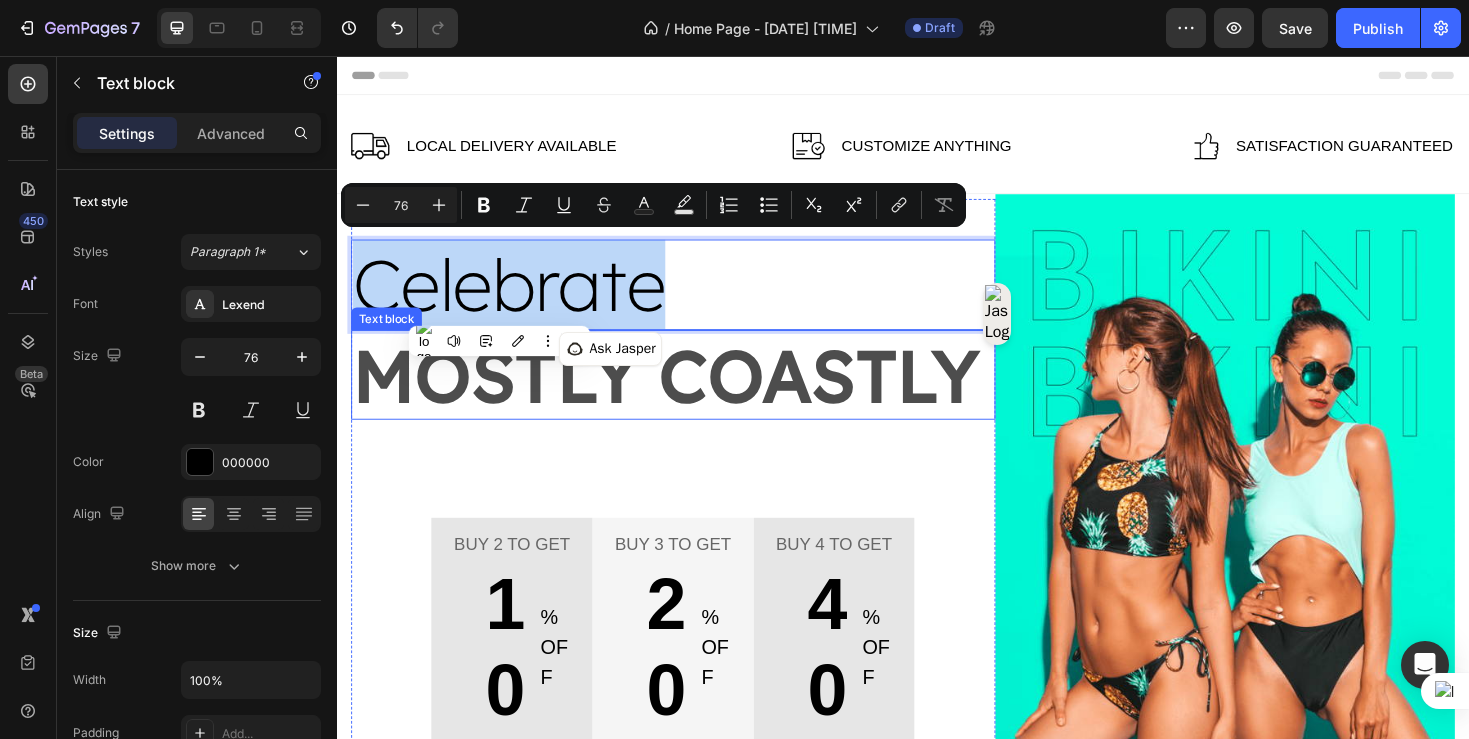 click on "mostly coastly" at bounding box center [693, 393] 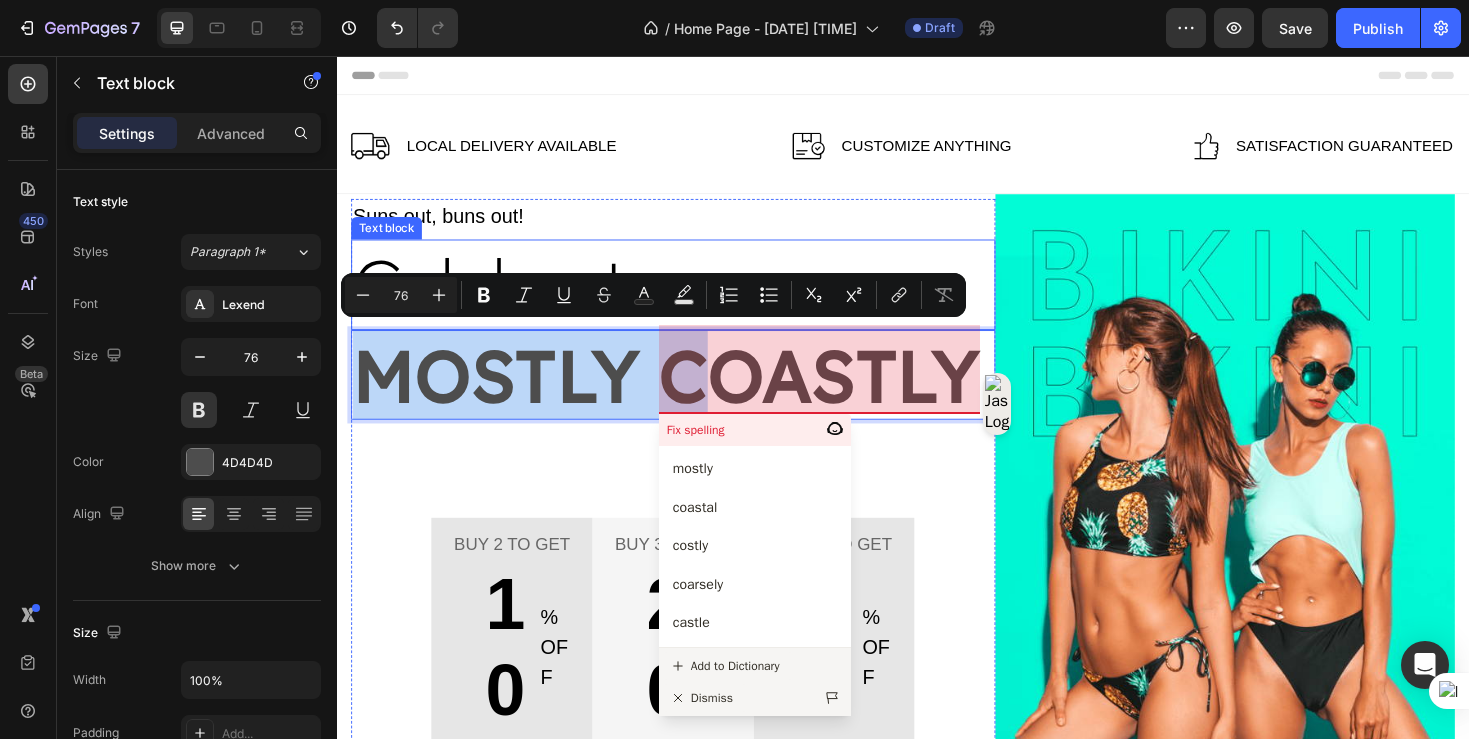 drag, startPoint x: 750, startPoint y: 384, endPoint x: 722, endPoint y: 280, distance: 107.70329 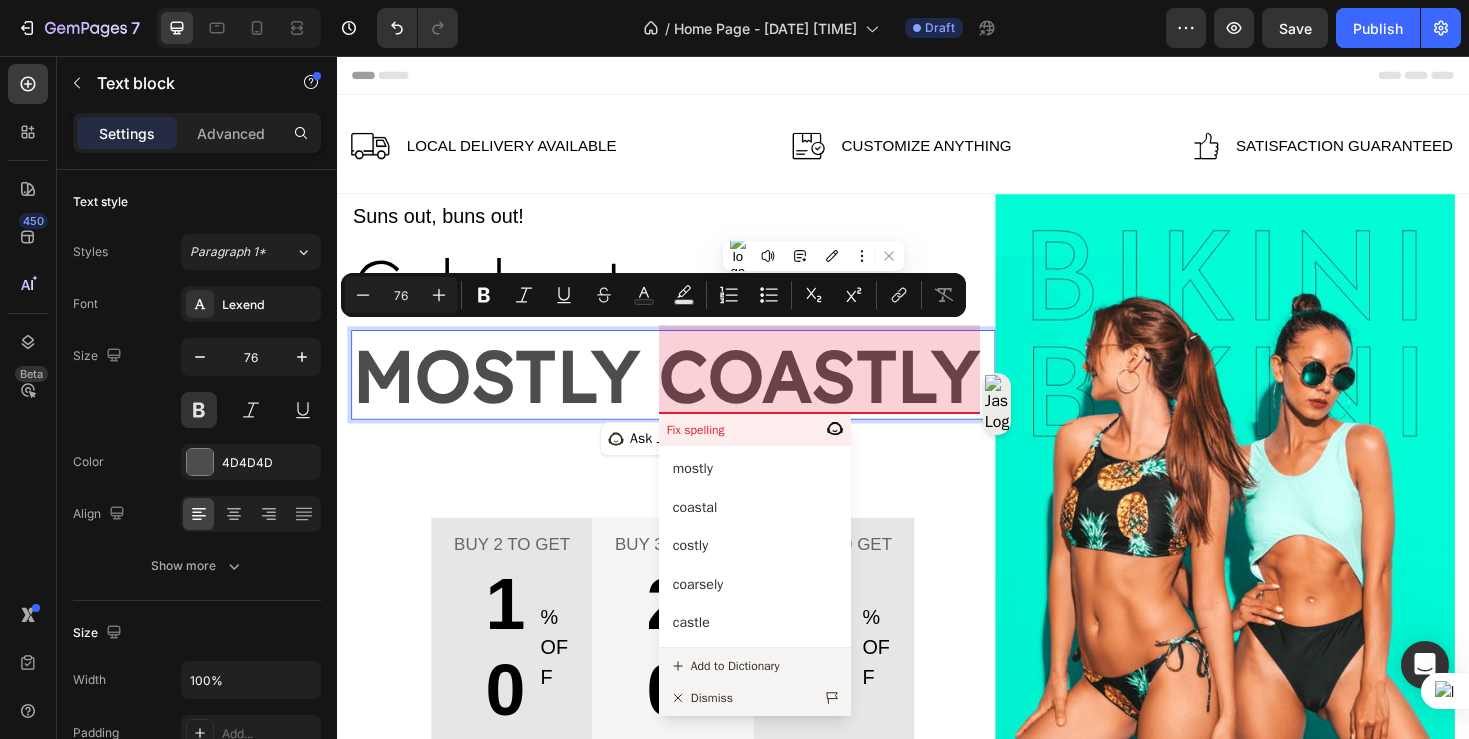 click on "mostly coastly" at bounding box center (693, 393) 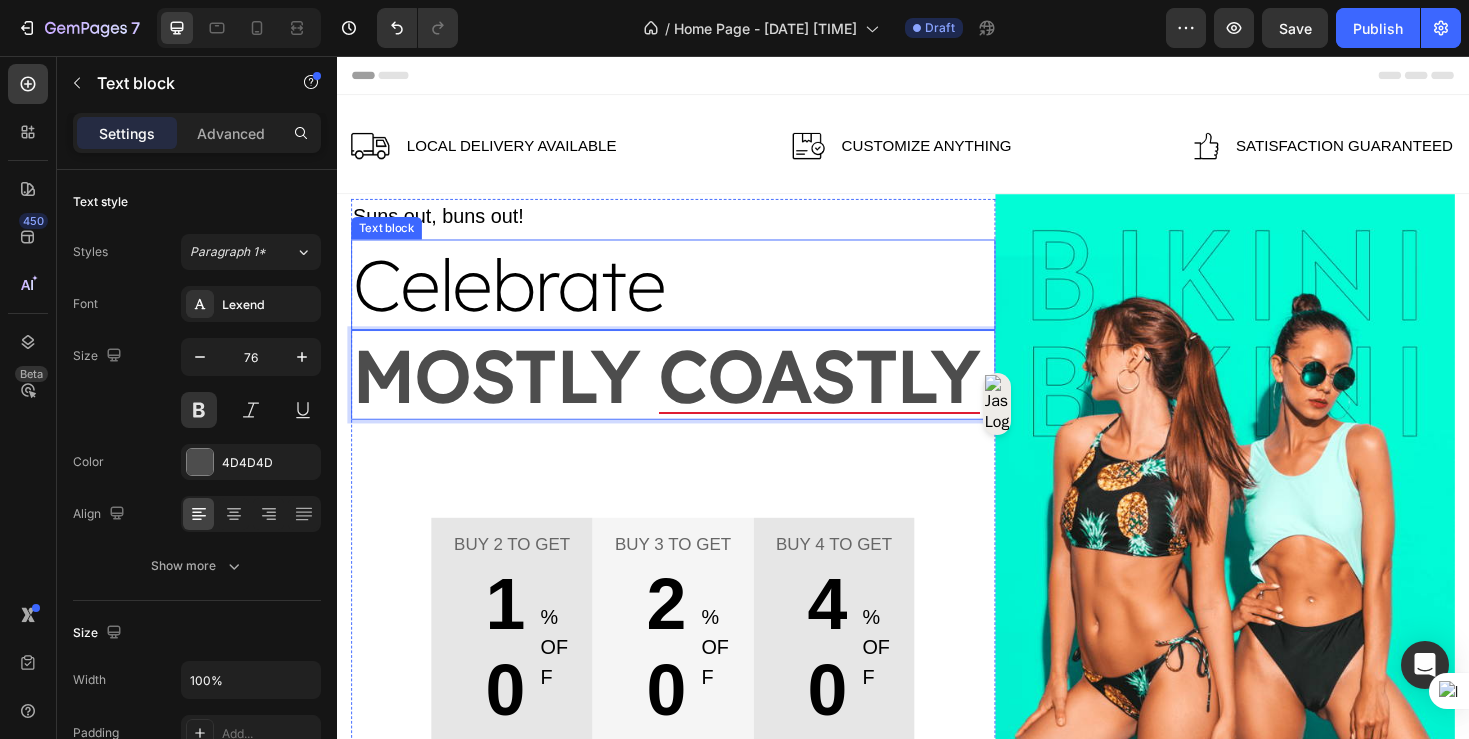 click on "Celebrate" at bounding box center [693, 297] 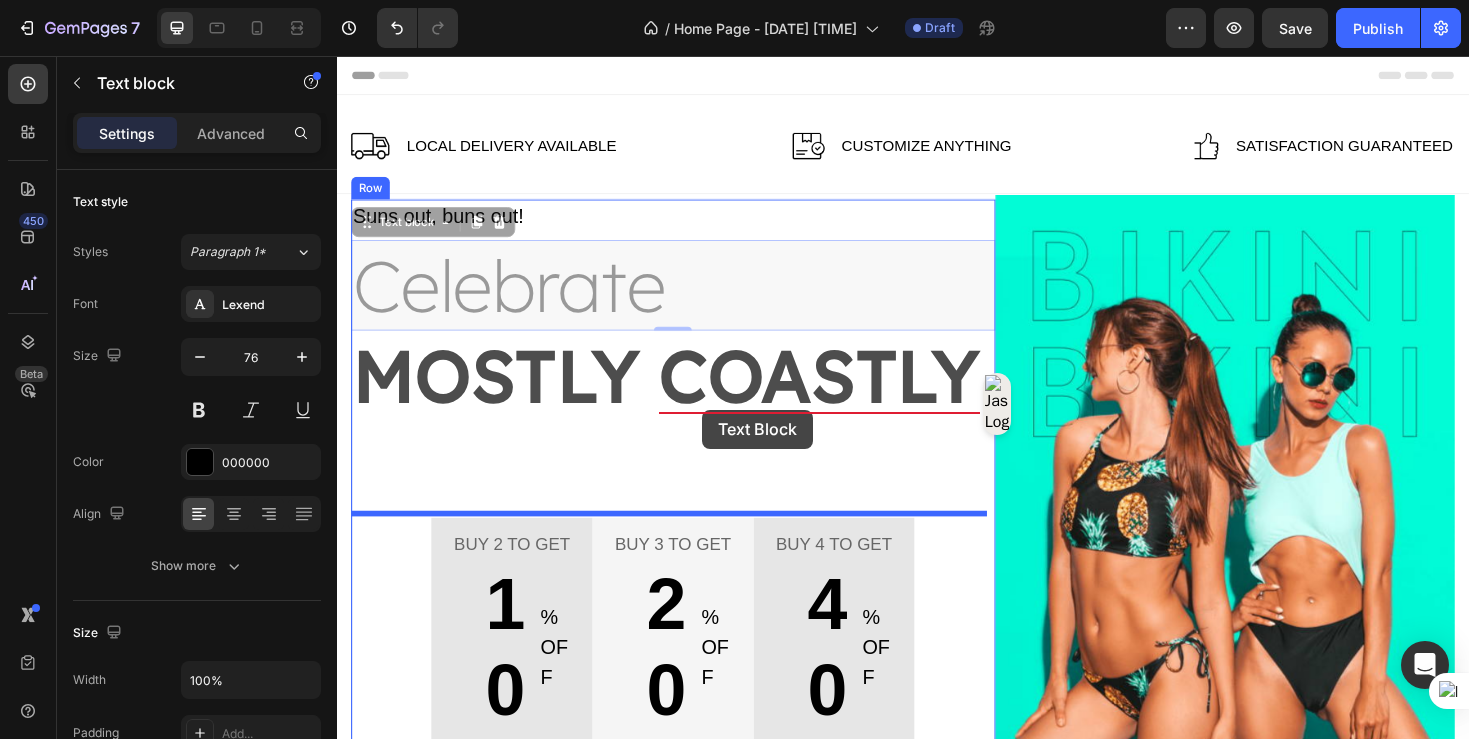 drag, startPoint x: 372, startPoint y: 232, endPoint x: 724, endPoint y: 431, distance: 404.3575 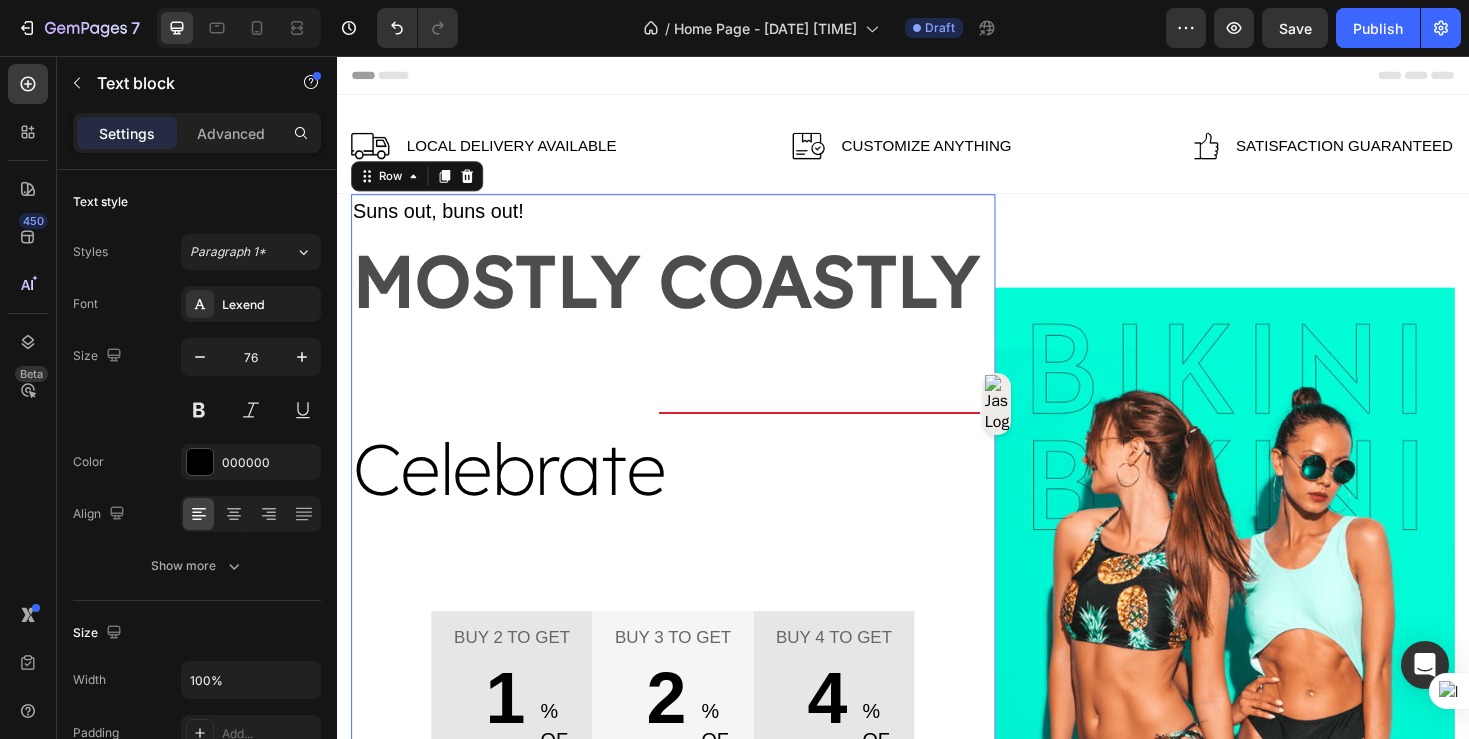 click on "Suns out, buns out! Text block mostly coastly Text block Celebrate Text block Buy 2 to get Text block 10 Text block % OFF Text block Row Row Buy 3 to get Text block 20 Text block % OFF Text block Row Row Buy 4 to get Text block 40 Text block % OFF Text block Row Row Row Pick your favs Button Row Image" at bounding box center (693, 584) 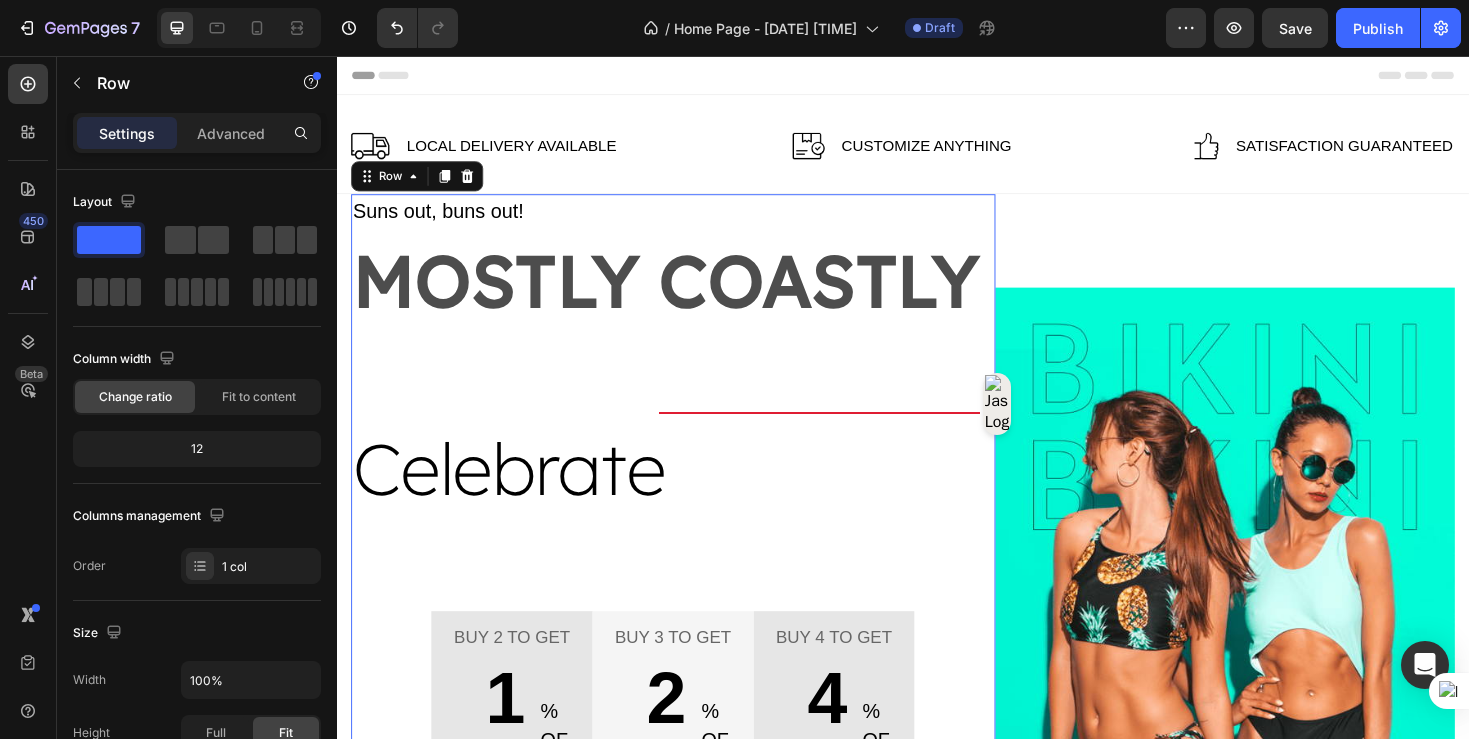 click on "Suns out, buns out! Text block mostly coastly Text block Celebrate Text block Buy 2 to get Text block 10 Text block % OFF Text block Row Row Buy 3 to get Text block 20 Text block % OFF Text block Row Row Buy 4 to get Text block 40 Text block % OFF Text block Row Row Row Pick your favs Button Row Image" at bounding box center [693, 584] 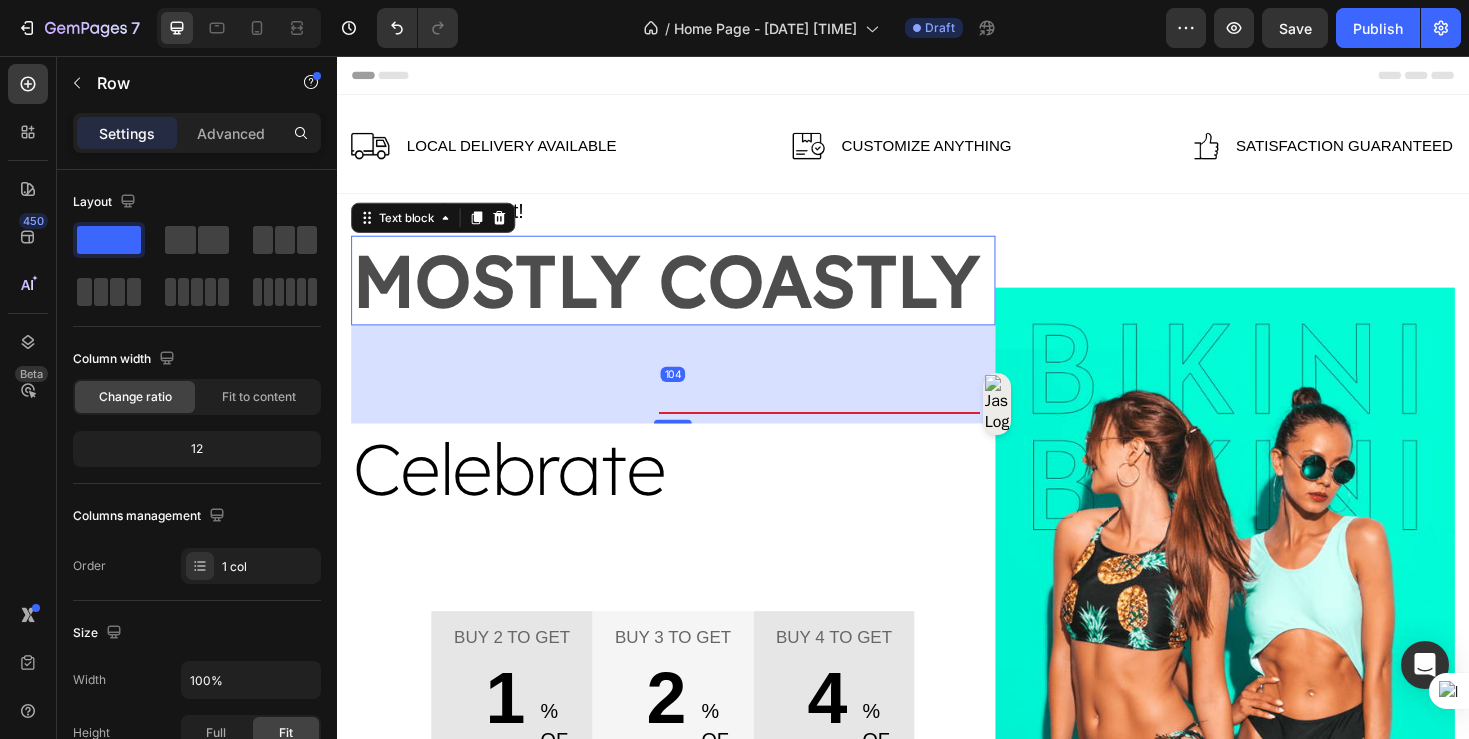 click on "mostly coastly" at bounding box center [693, 293] 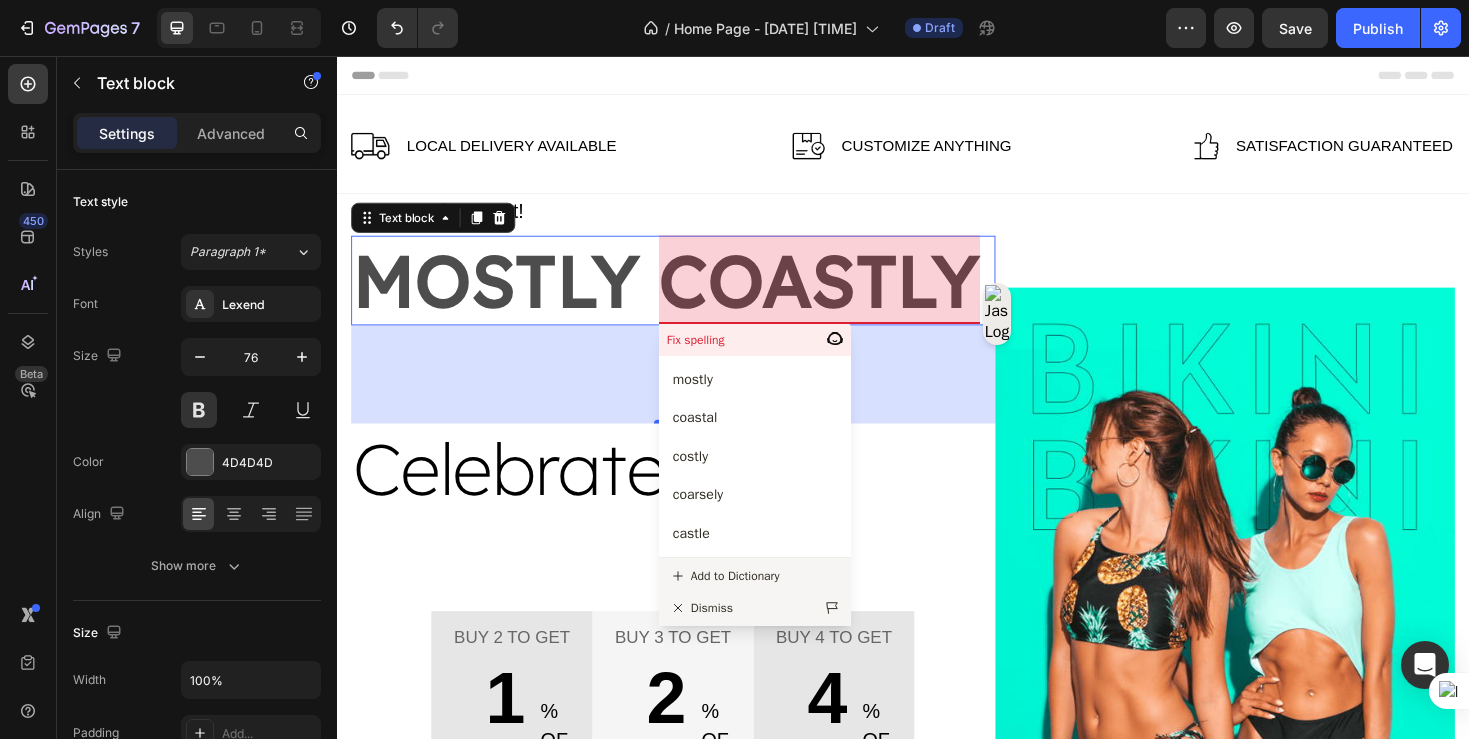 click on "104" at bounding box center (693, 393) 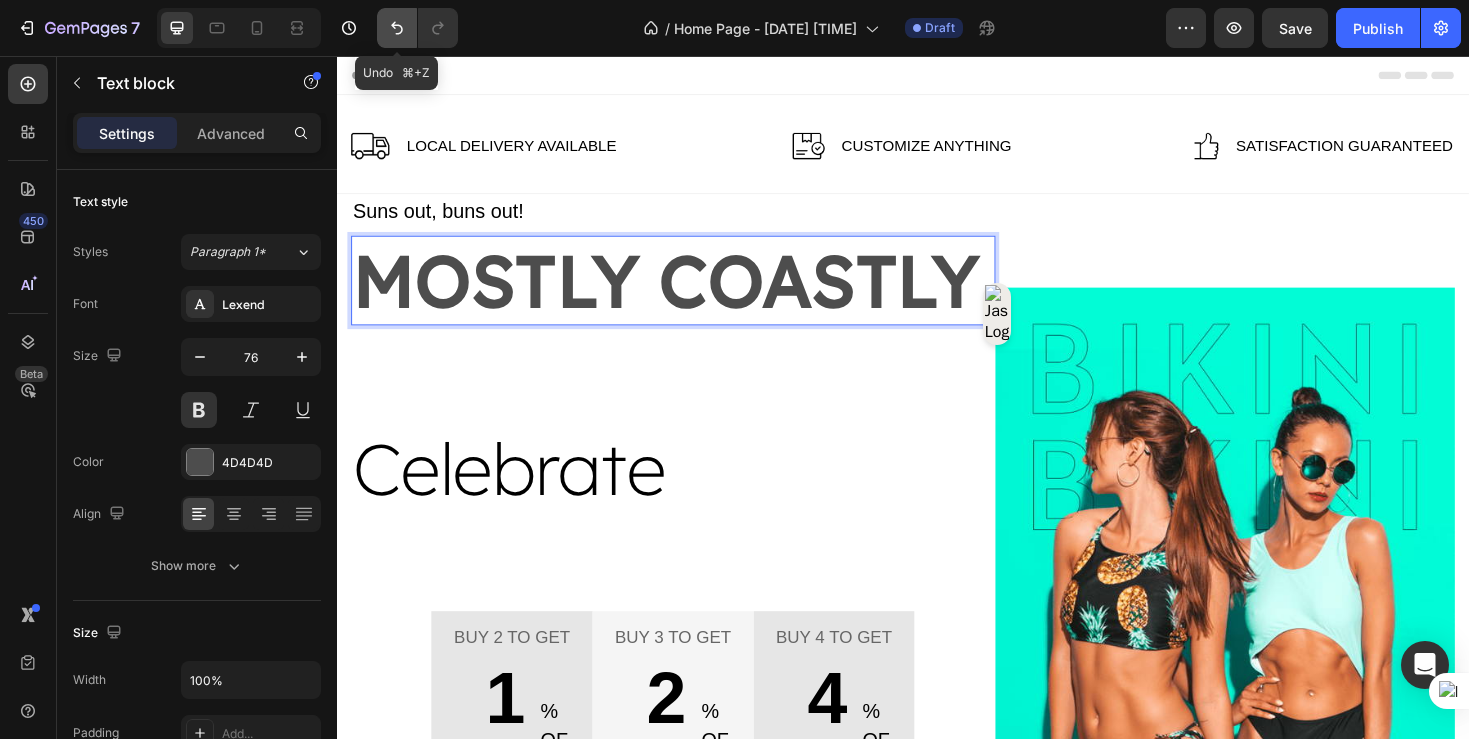 click 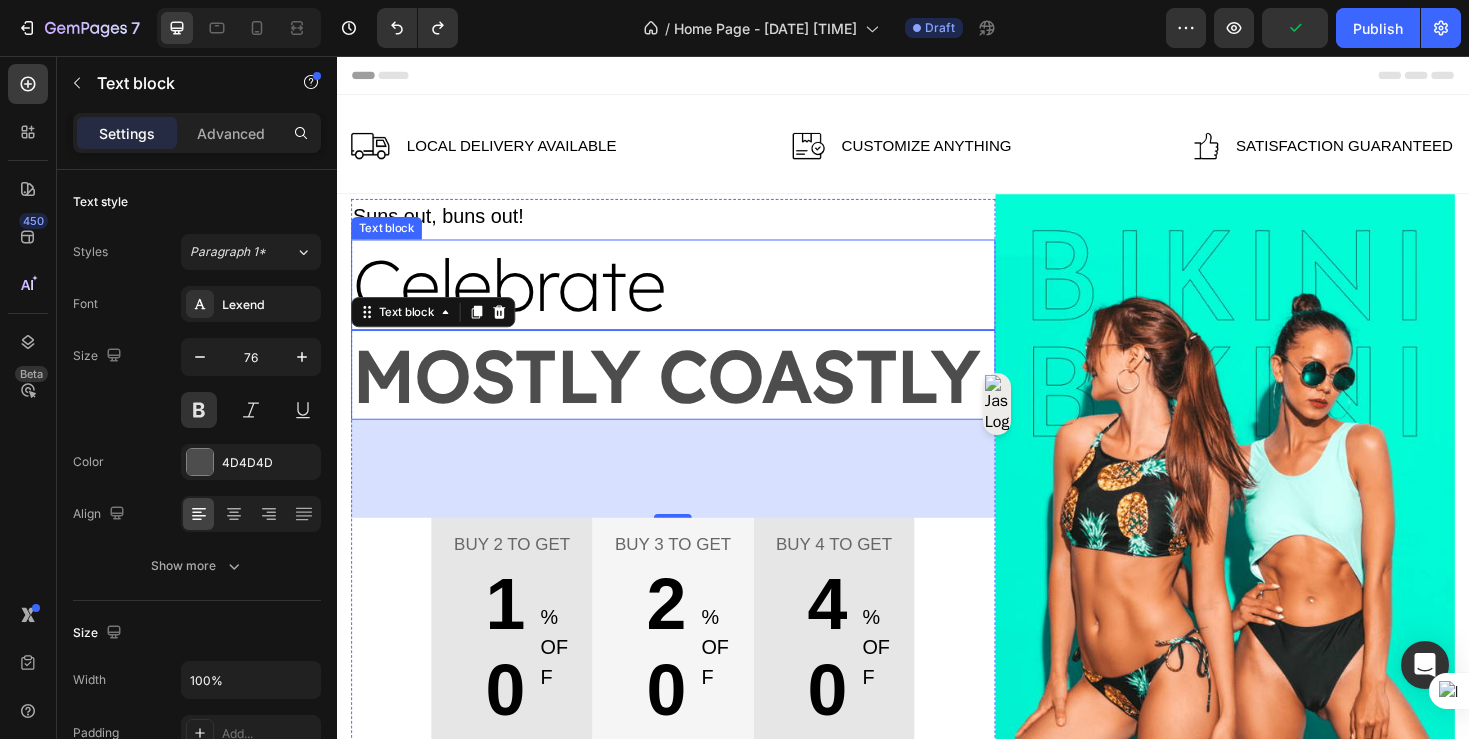 click on "Celebrate" at bounding box center [693, 297] 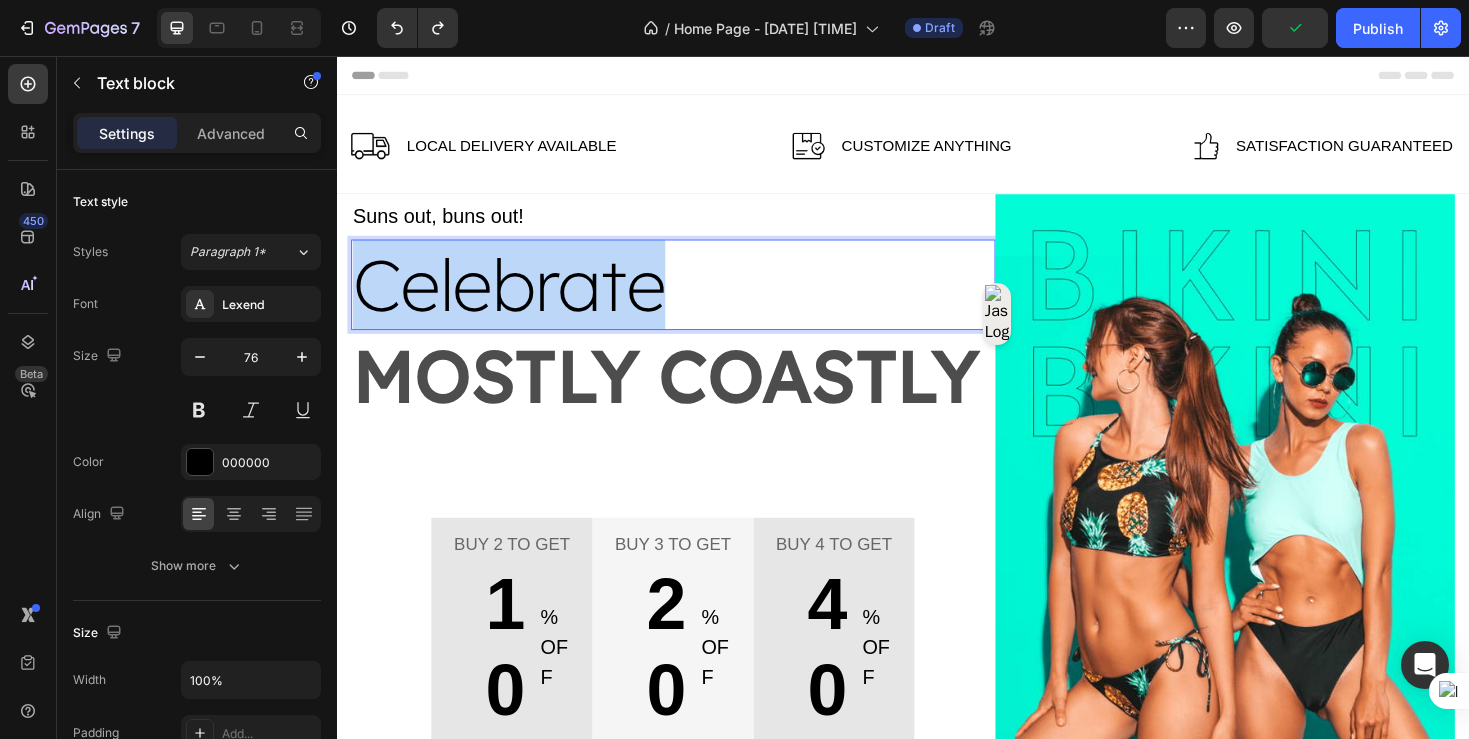 click on "Celebrate" at bounding box center (693, 297) 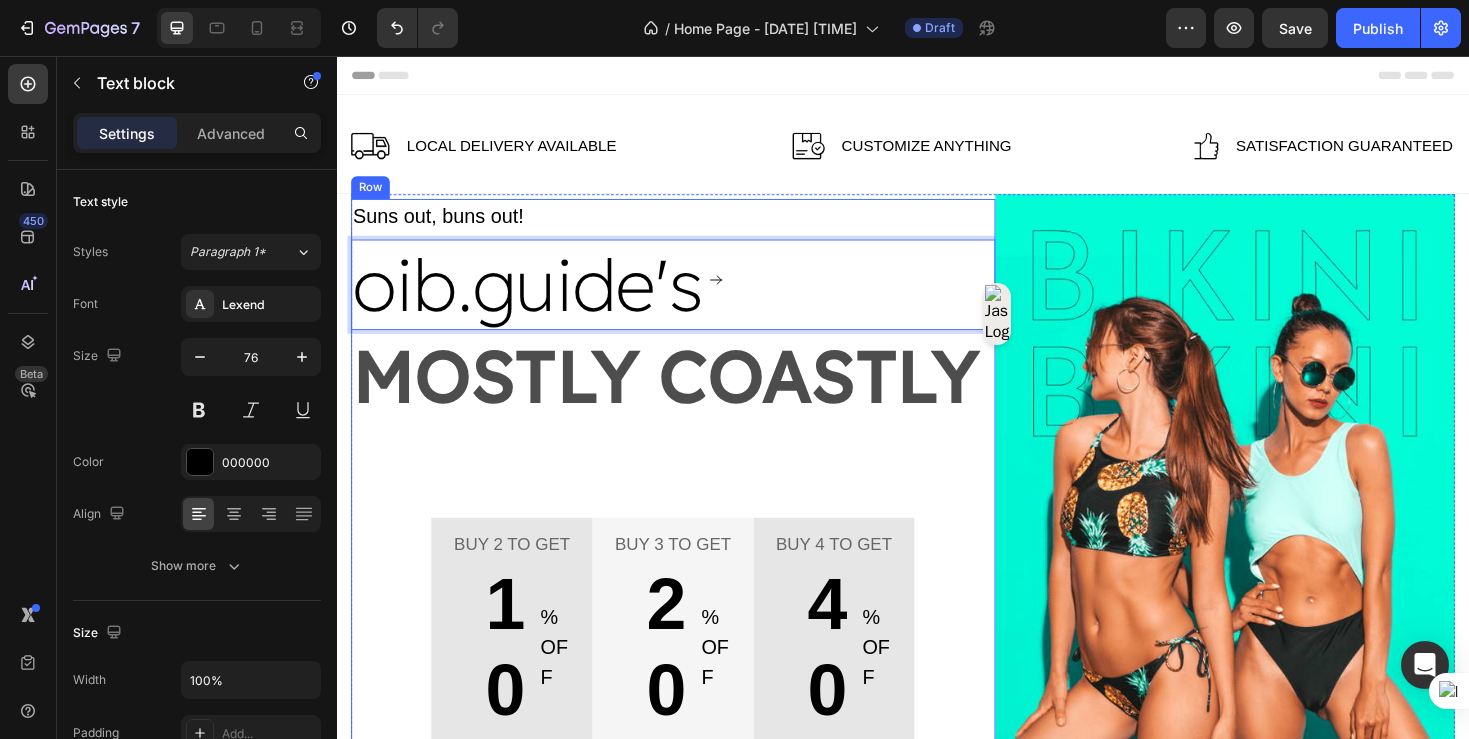 click on "Suns out, buns out! Text block oib.guide's Text block   0 mostly coastly Text block Buy 2 to get Text block 10 Text block % OFF Text block Row Row Buy 3 to get Text block 20 Text block % OFF Text block Row Row Buy 4 to get Text block 40 Text block % OFF Text block Row Row Row Pick your favs Button Row Image" at bounding box center (693, 537) 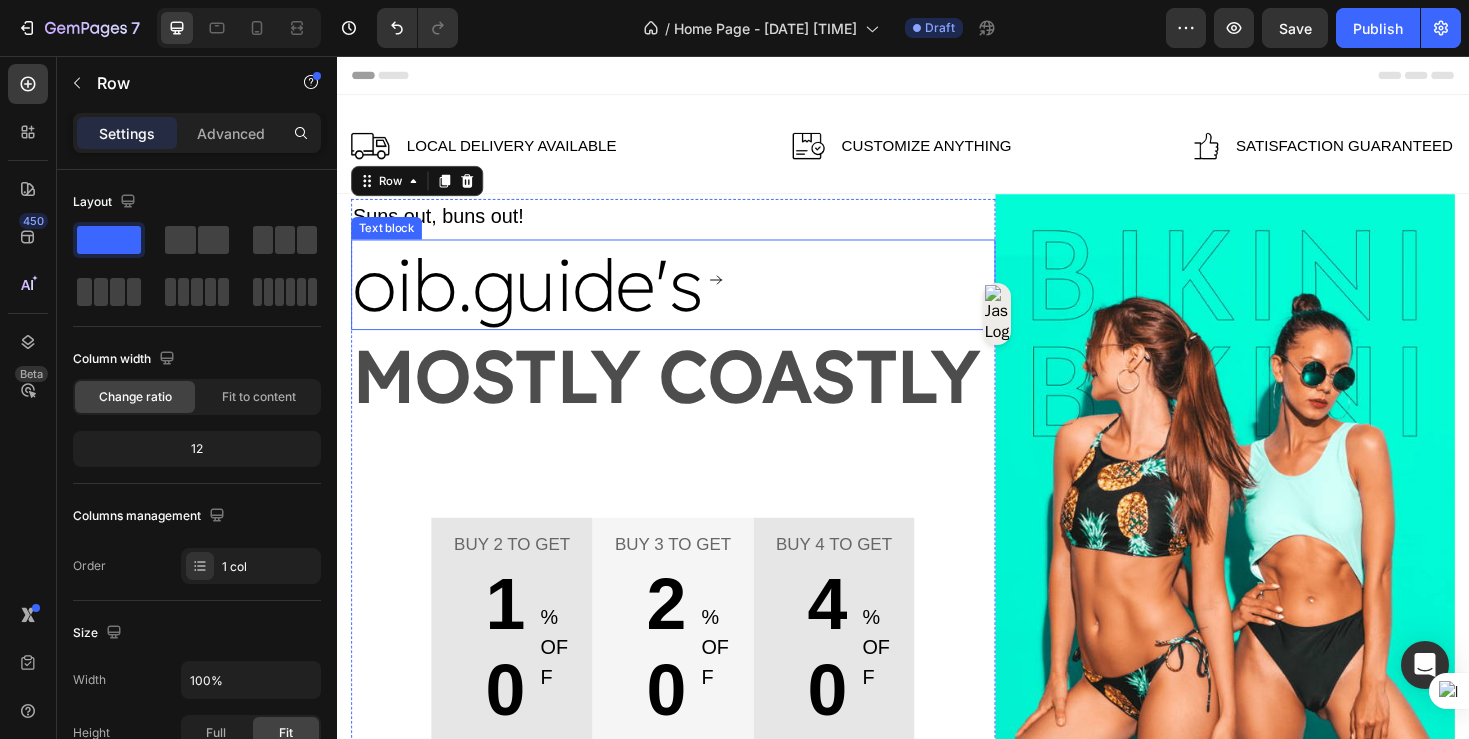 click on "oib.guide's" at bounding box center [693, 297] 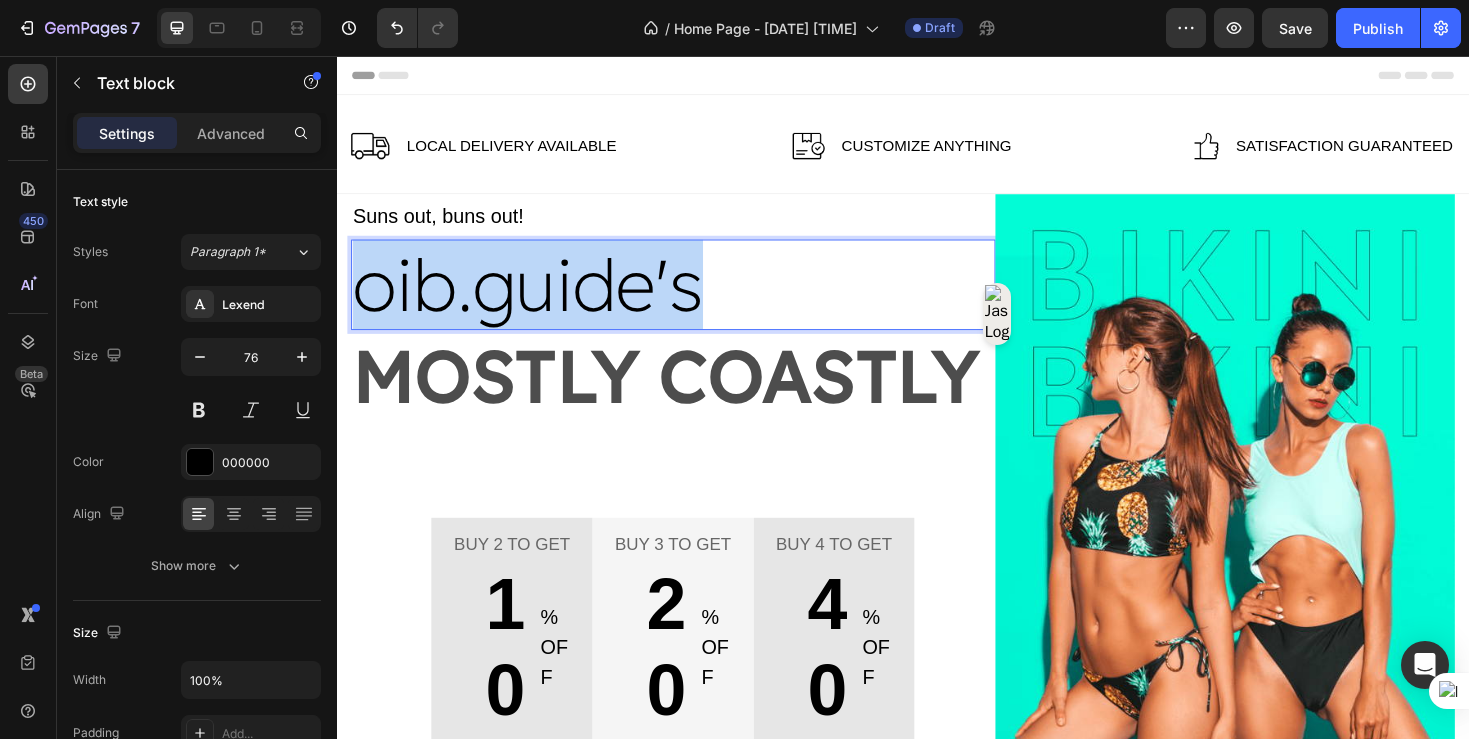 click on "oib.guide's" at bounding box center (693, 297) 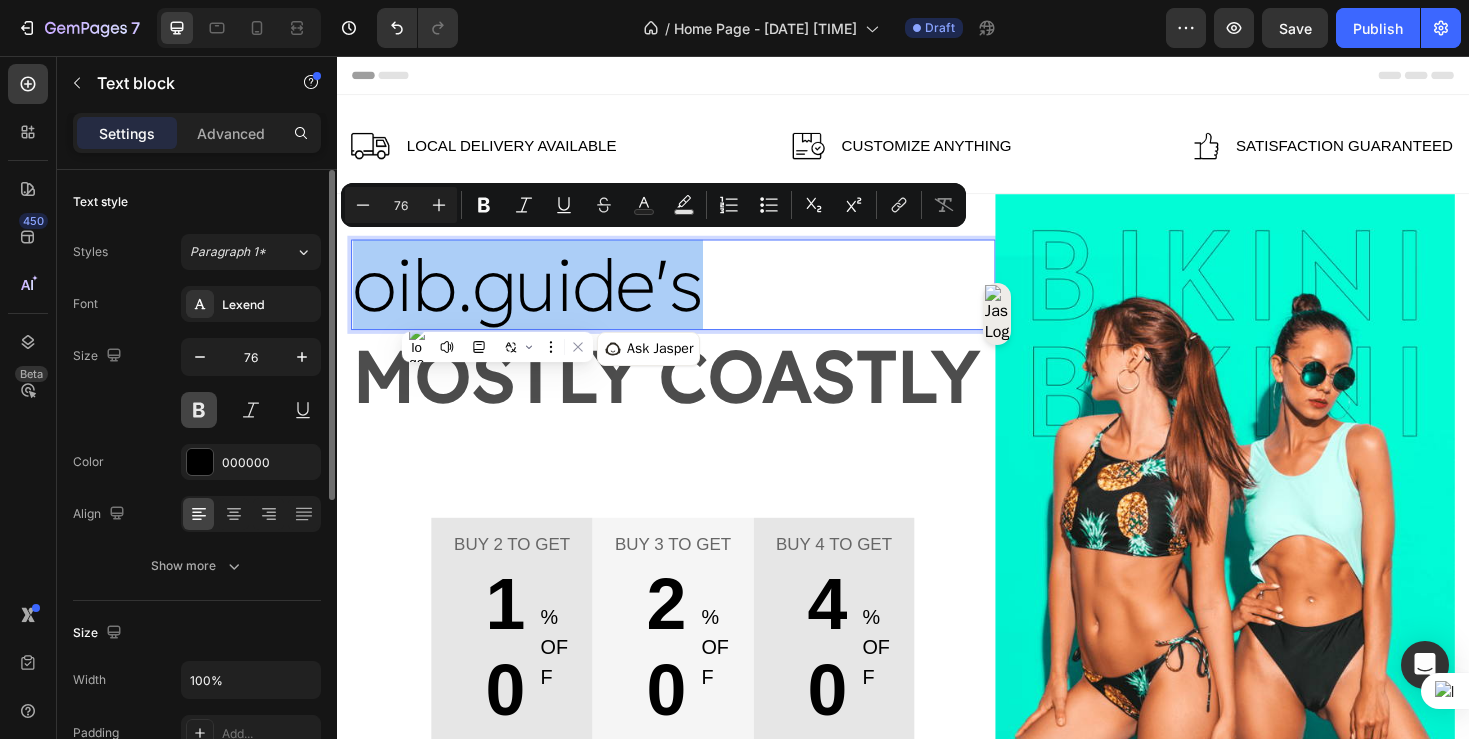 click at bounding box center (199, 410) 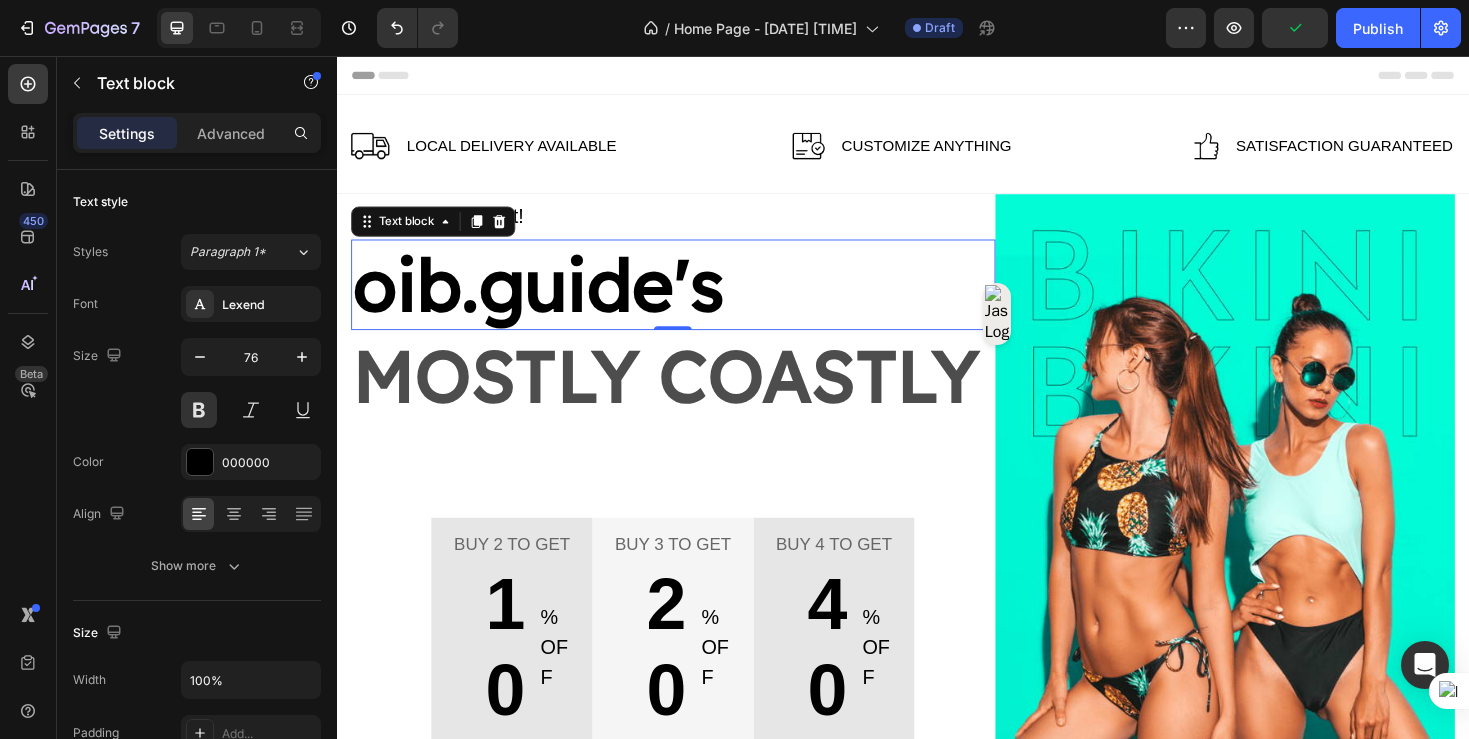 click on "oib.guide's" at bounding box center [693, 297] 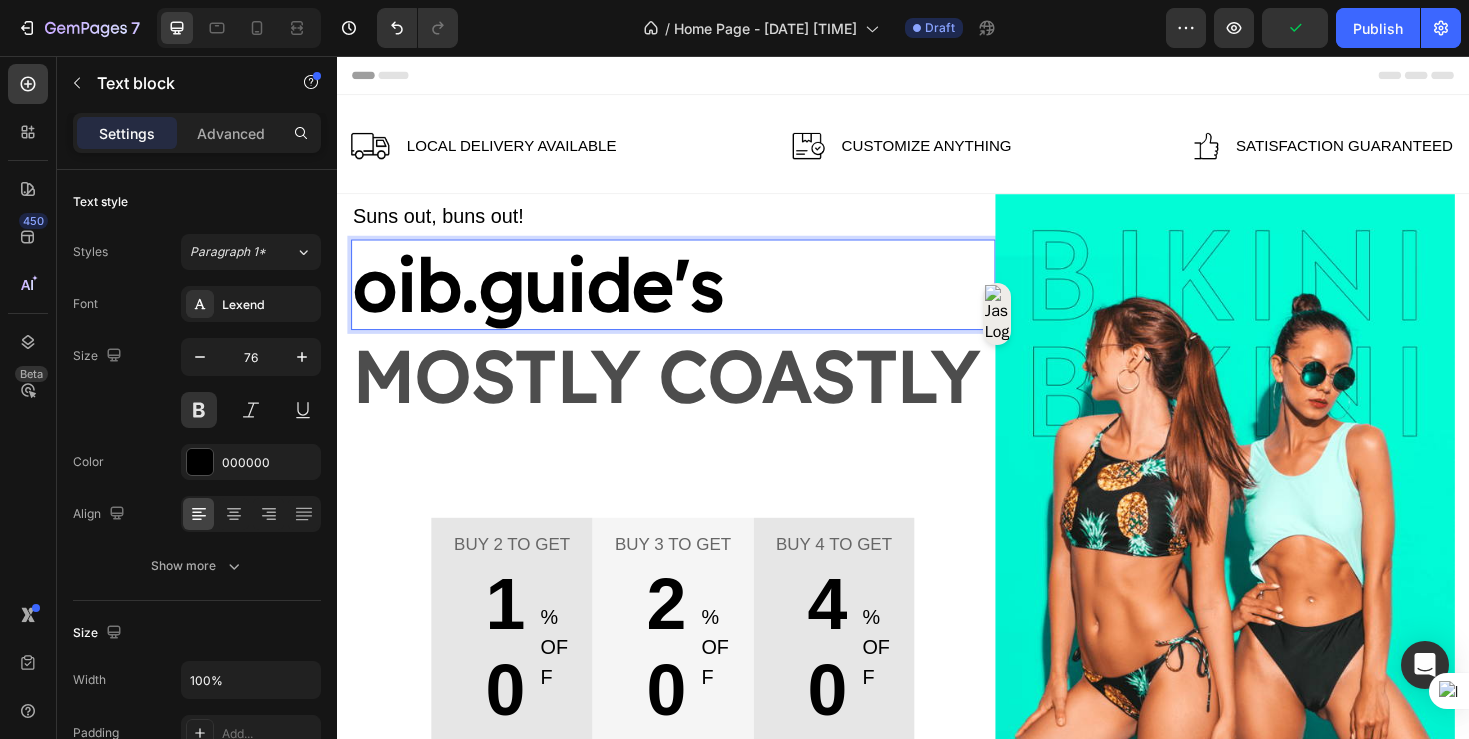 click on "oib.guide's" at bounding box center (693, 297) 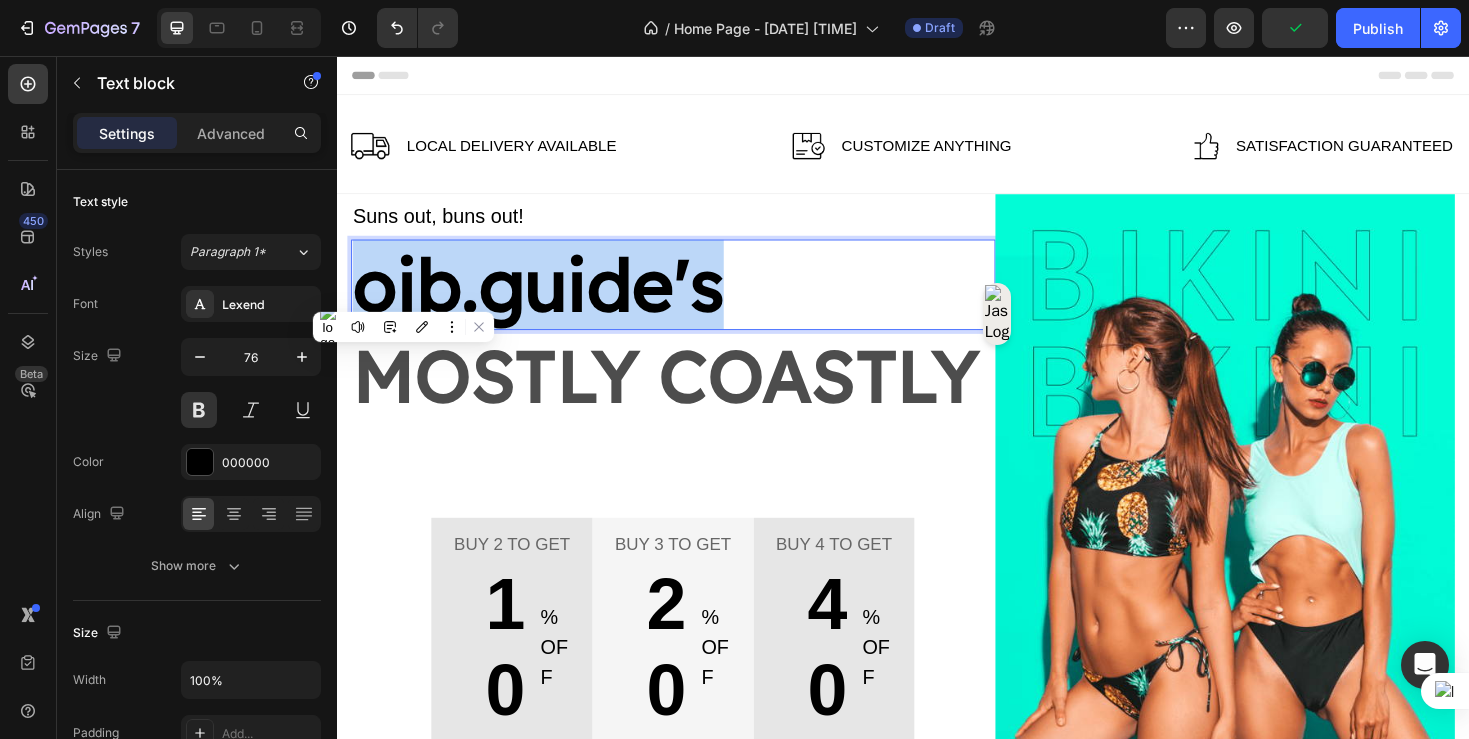 click on "oib.guide's" at bounding box center [693, 297] 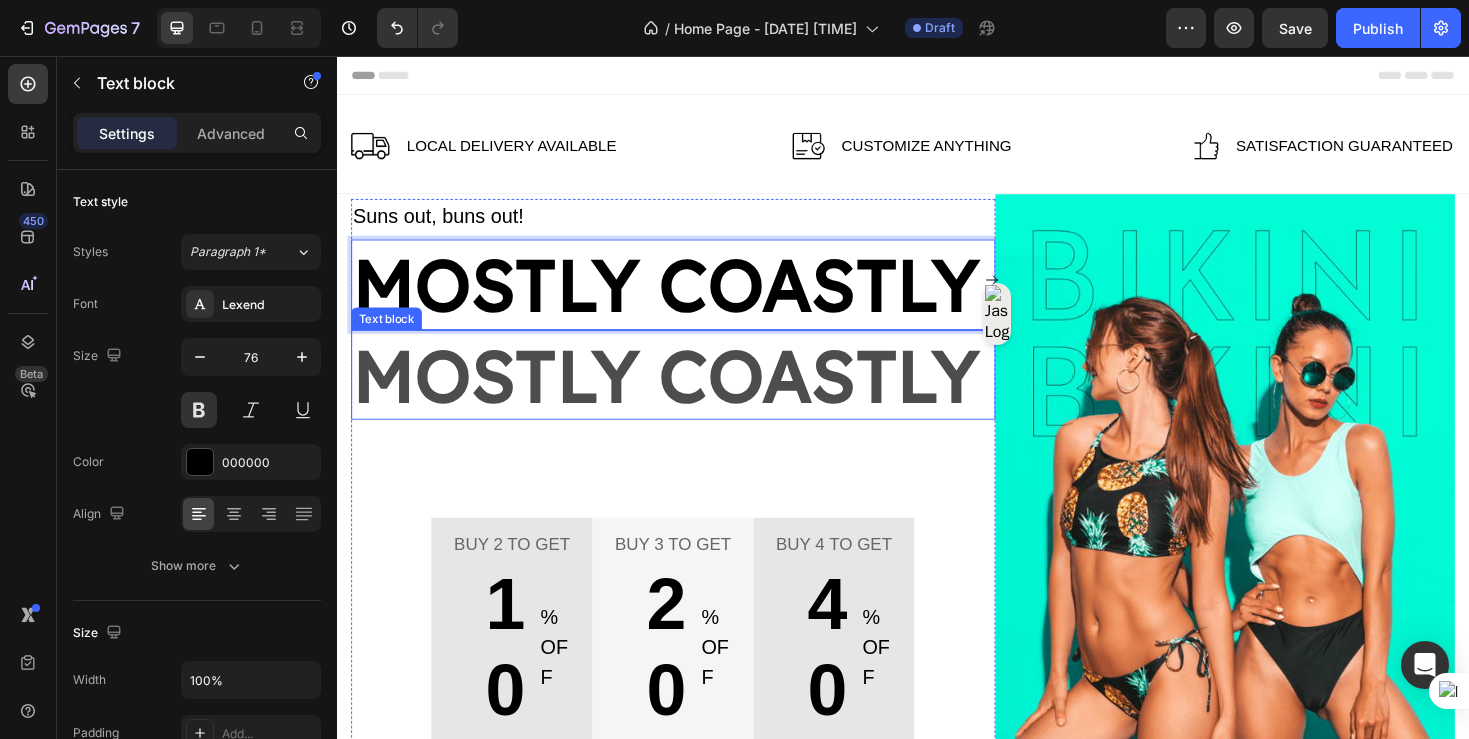 click on "mostly coastly" at bounding box center [693, 393] 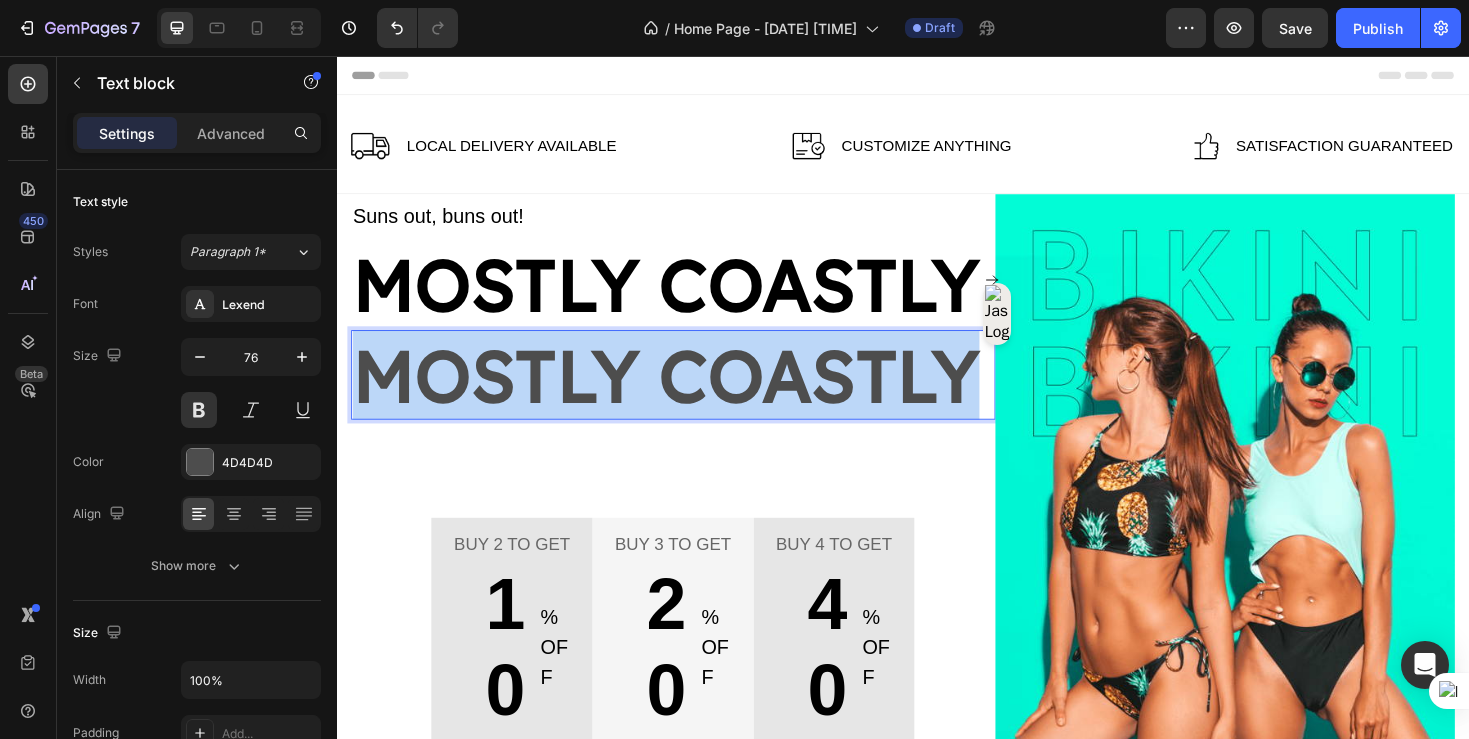 click on "mostly coastly" at bounding box center [693, 393] 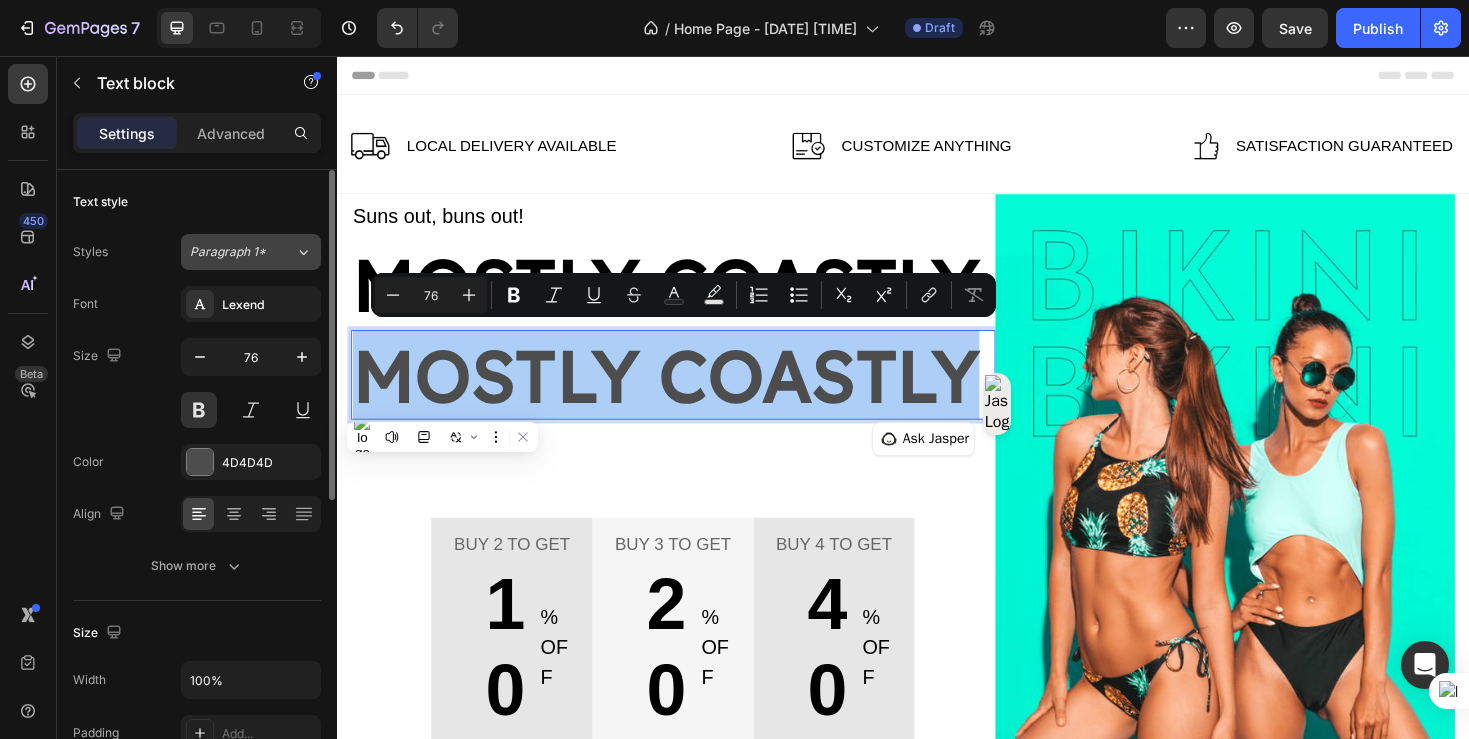 click on "Paragraph 1*" 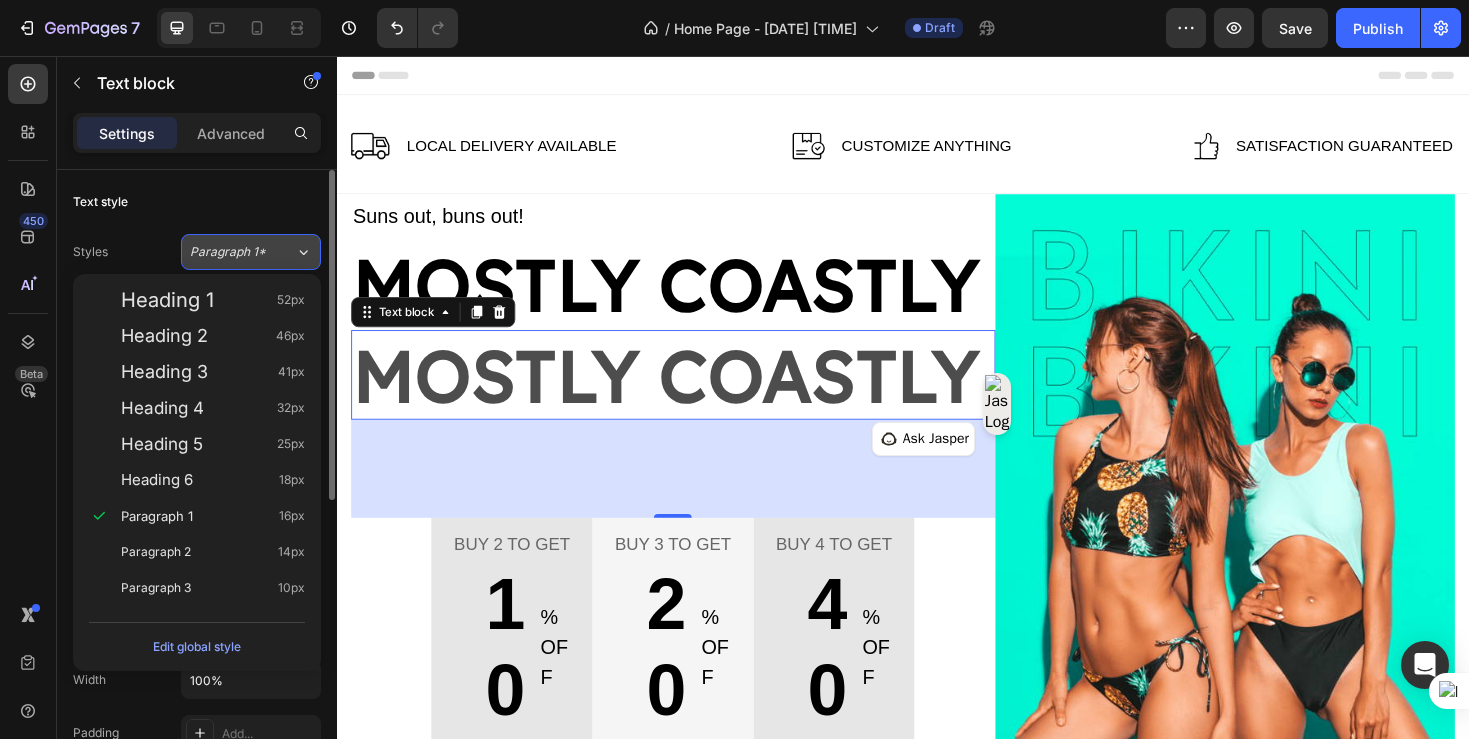 click on "Paragraph 1*" at bounding box center (242, 252) 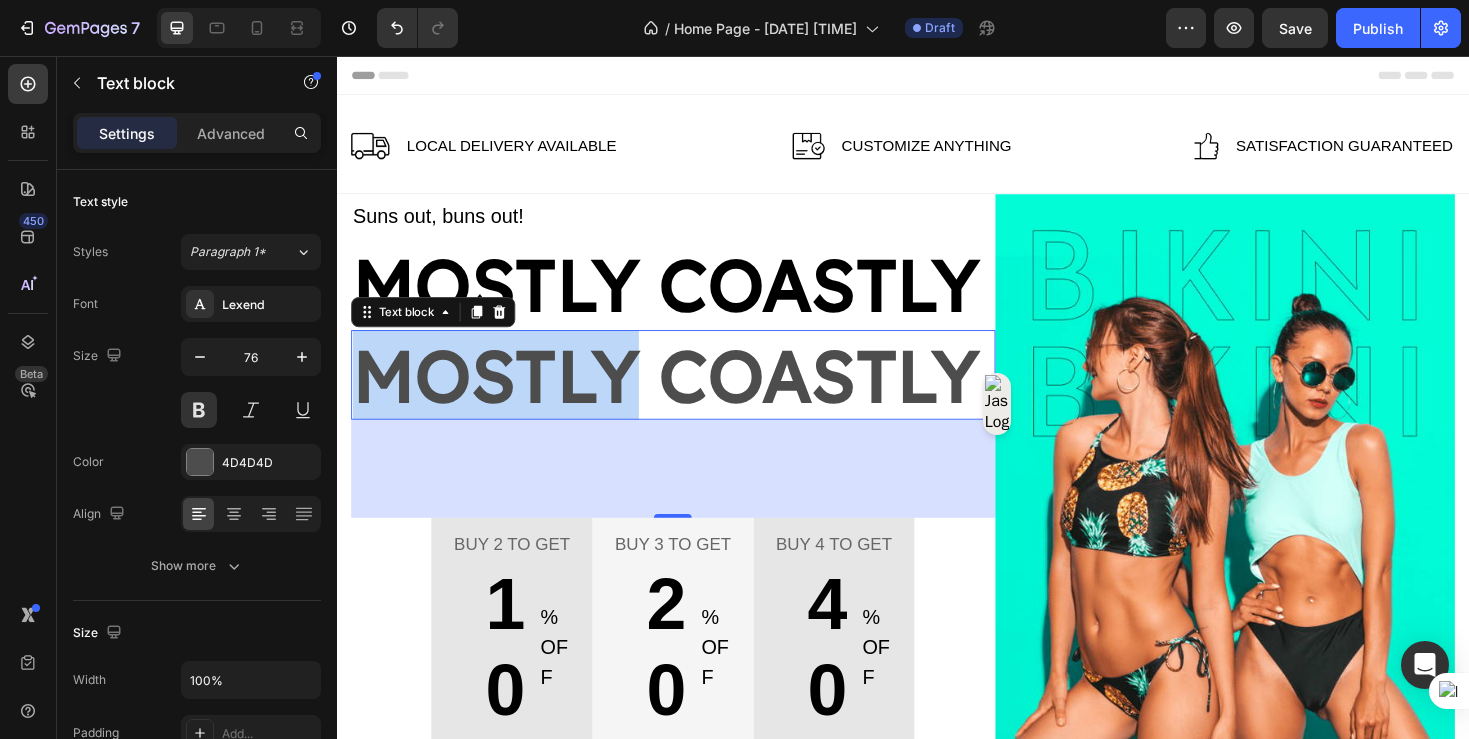 click on "mostly coastly" at bounding box center (693, 393) 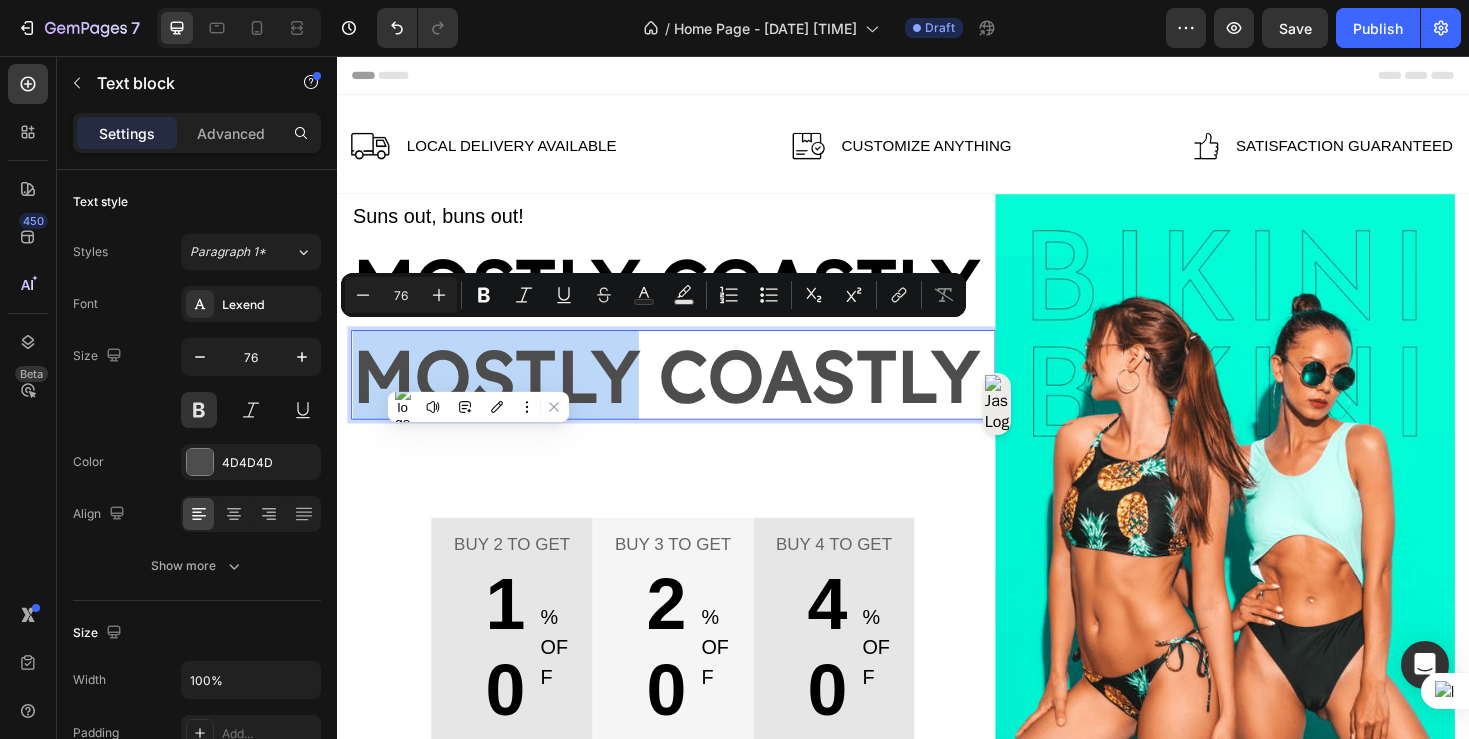 click on "mostly coastly" at bounding box center [693, 393] 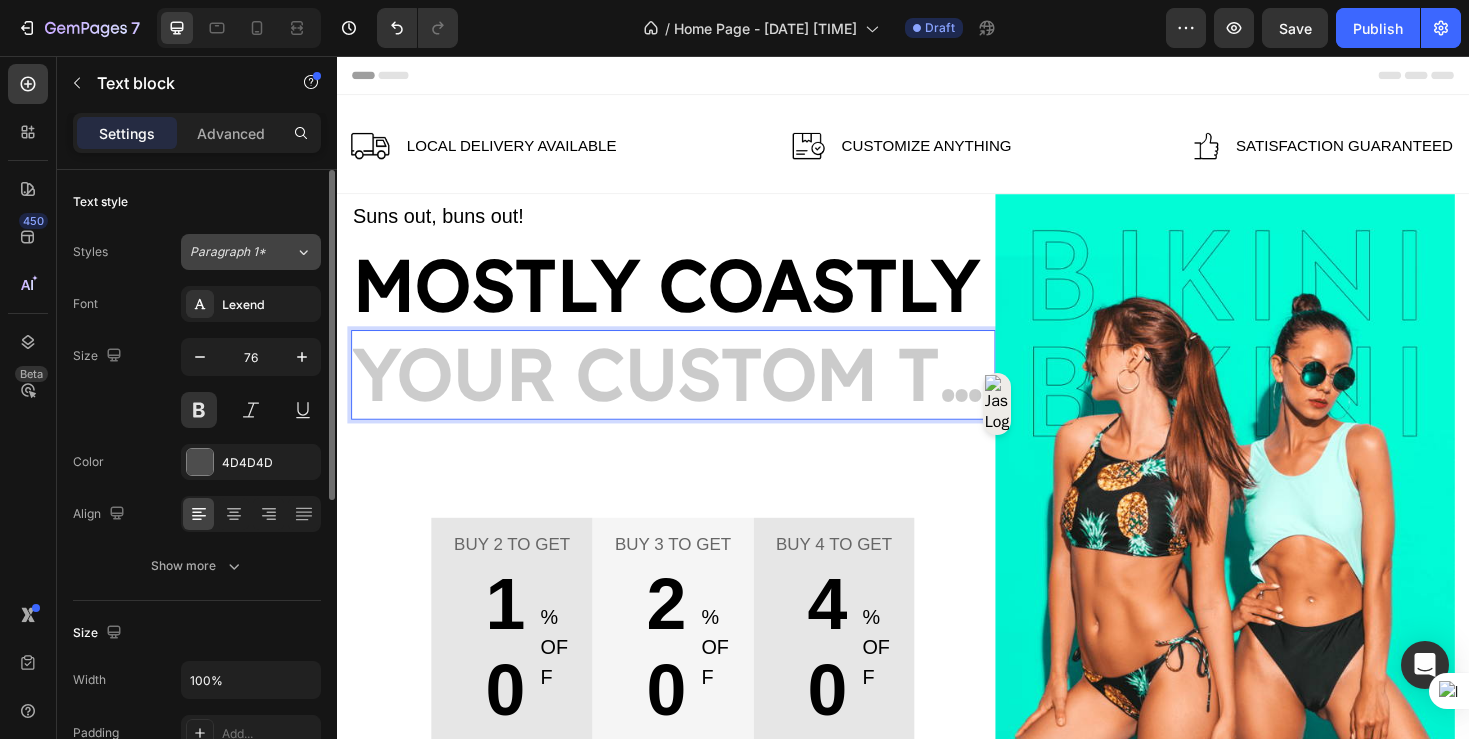 click on "Paragraph 1*" 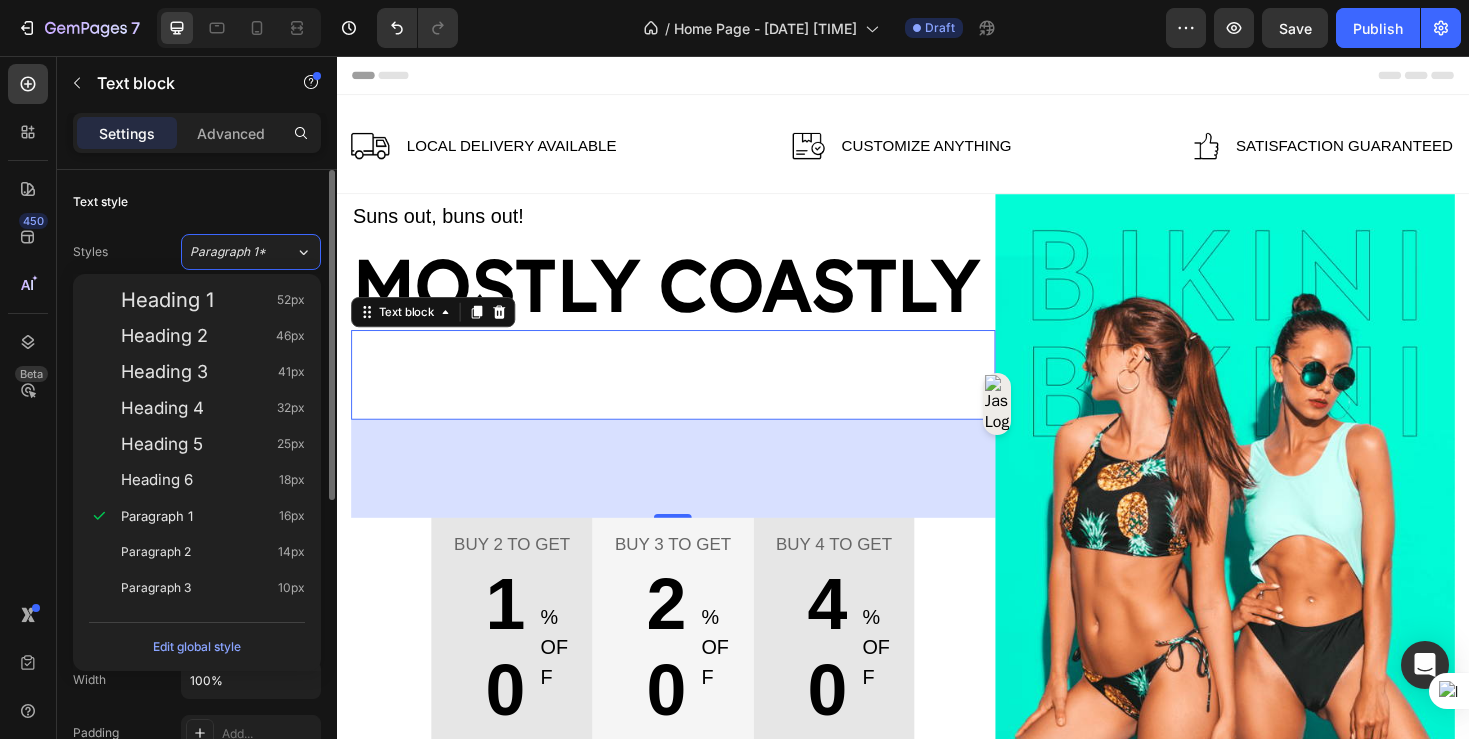 click on "Text style" at bounding box center (197, 202) 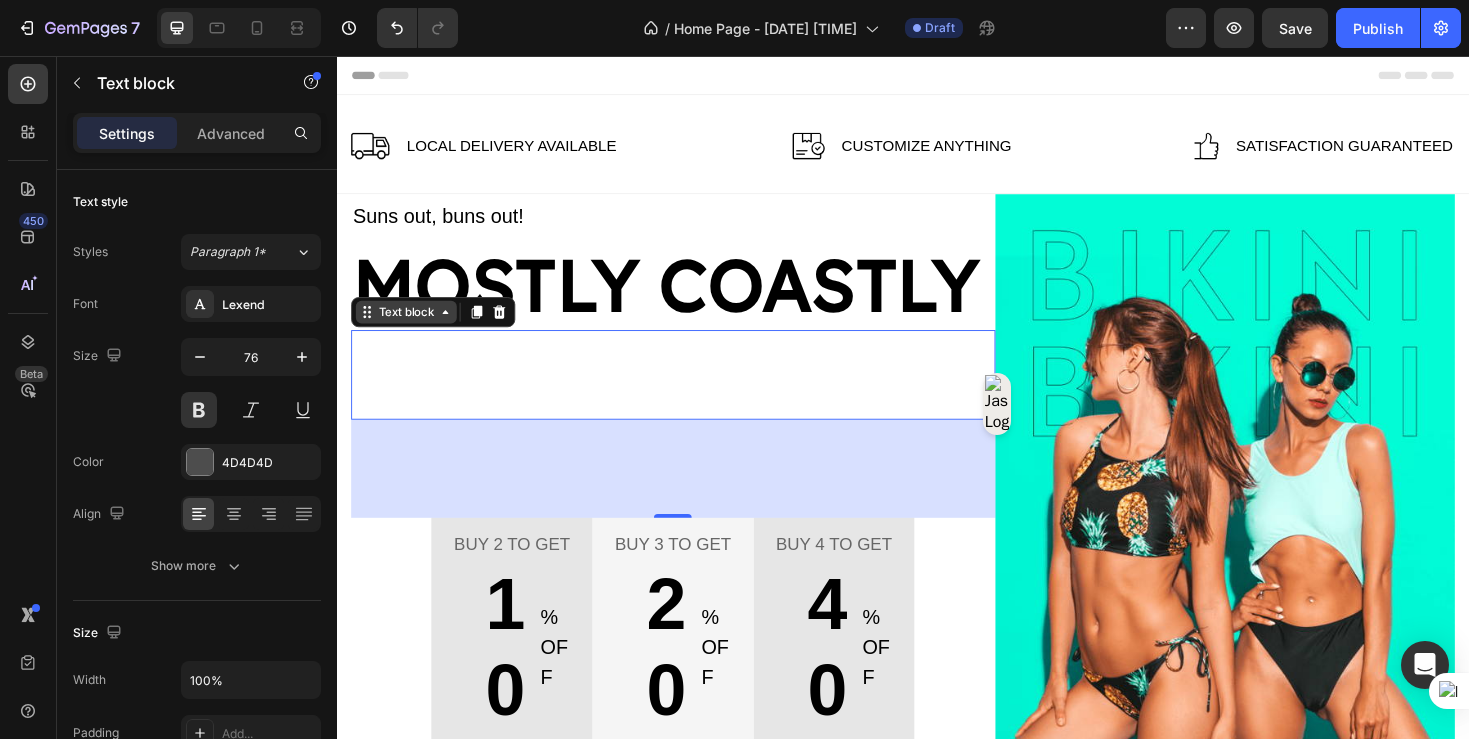 click 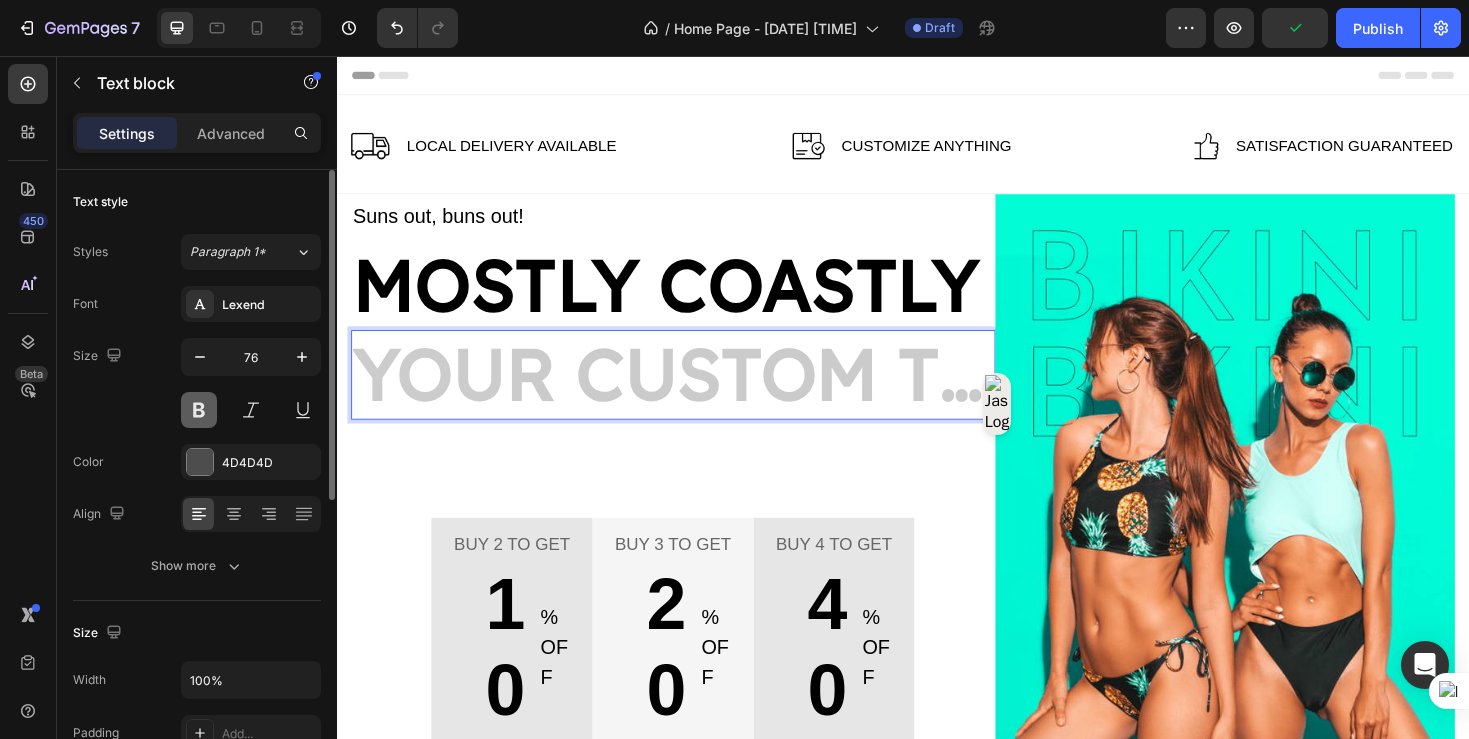 click at bounding box center [199, 410] 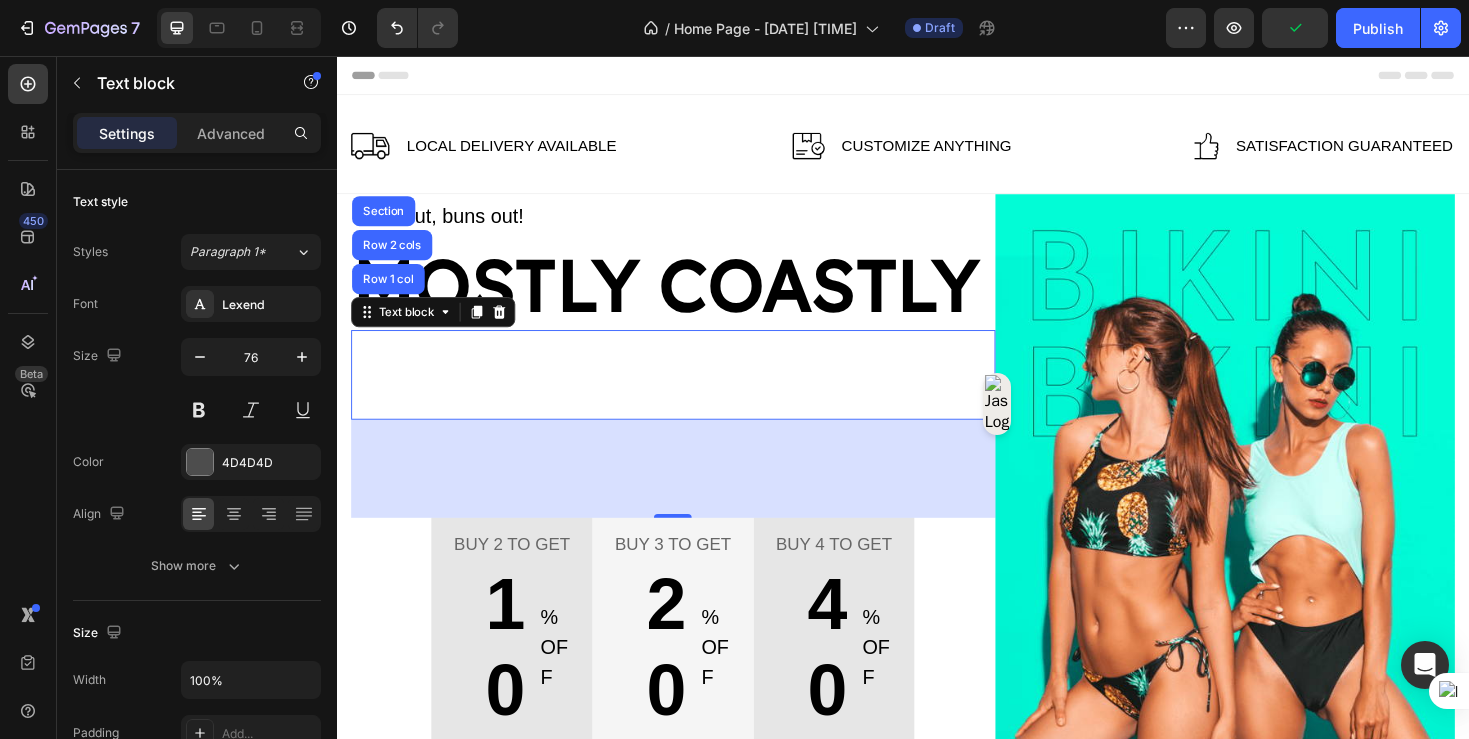 click at bounding box center (693, 393) 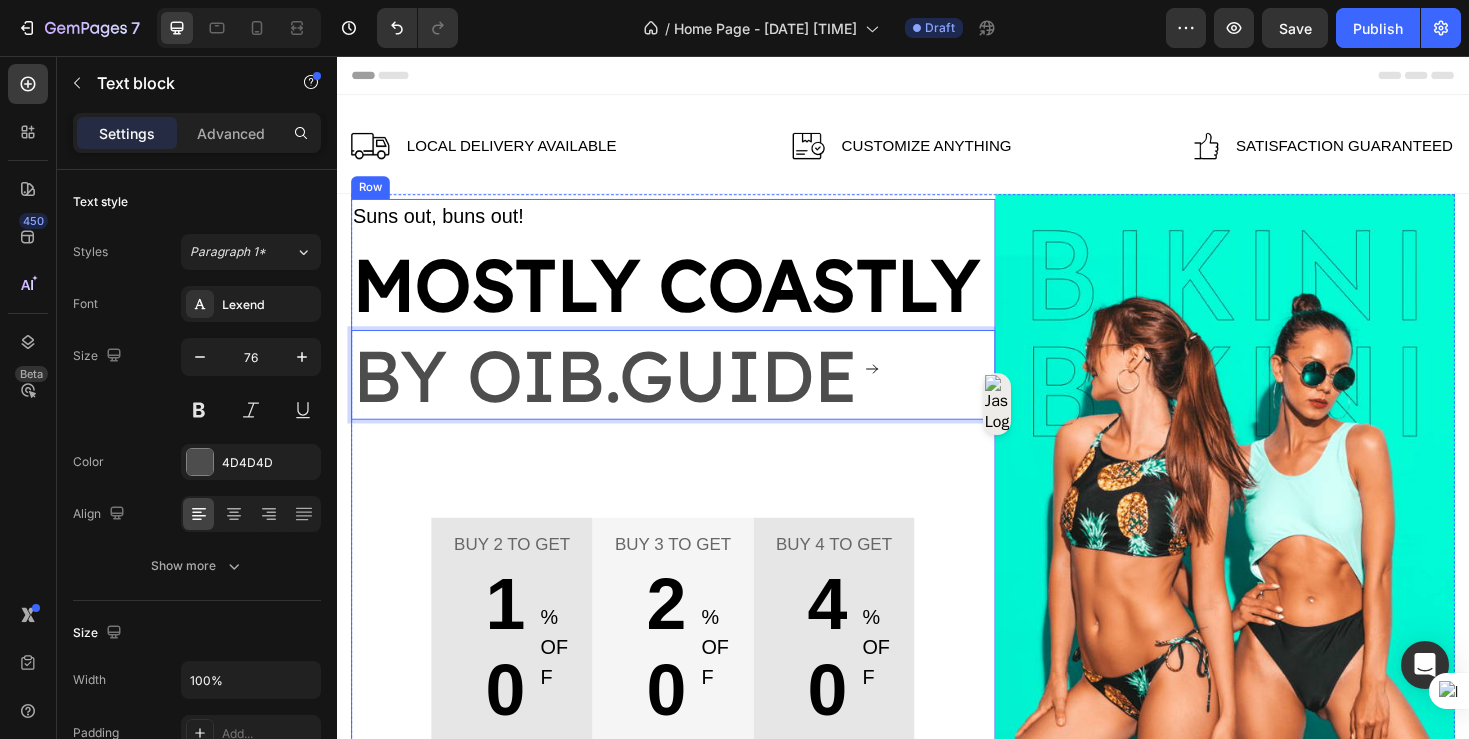 click on "Suns out, buns out! Text block MOSTLY COASTLY Text block by oib.guide Text block Row 1 col Row 2 cols Section   104 Buy 2 to get Text block 10 Text block % OFF Text block Row Row Buy 3 to get Text block 20 Text block % OFF Text block Row Row Buy 4 to get Text block 40 Text block % OFF Text block Row Row Row Pick your favs Button Row Image" at bounding box center [693, 537] 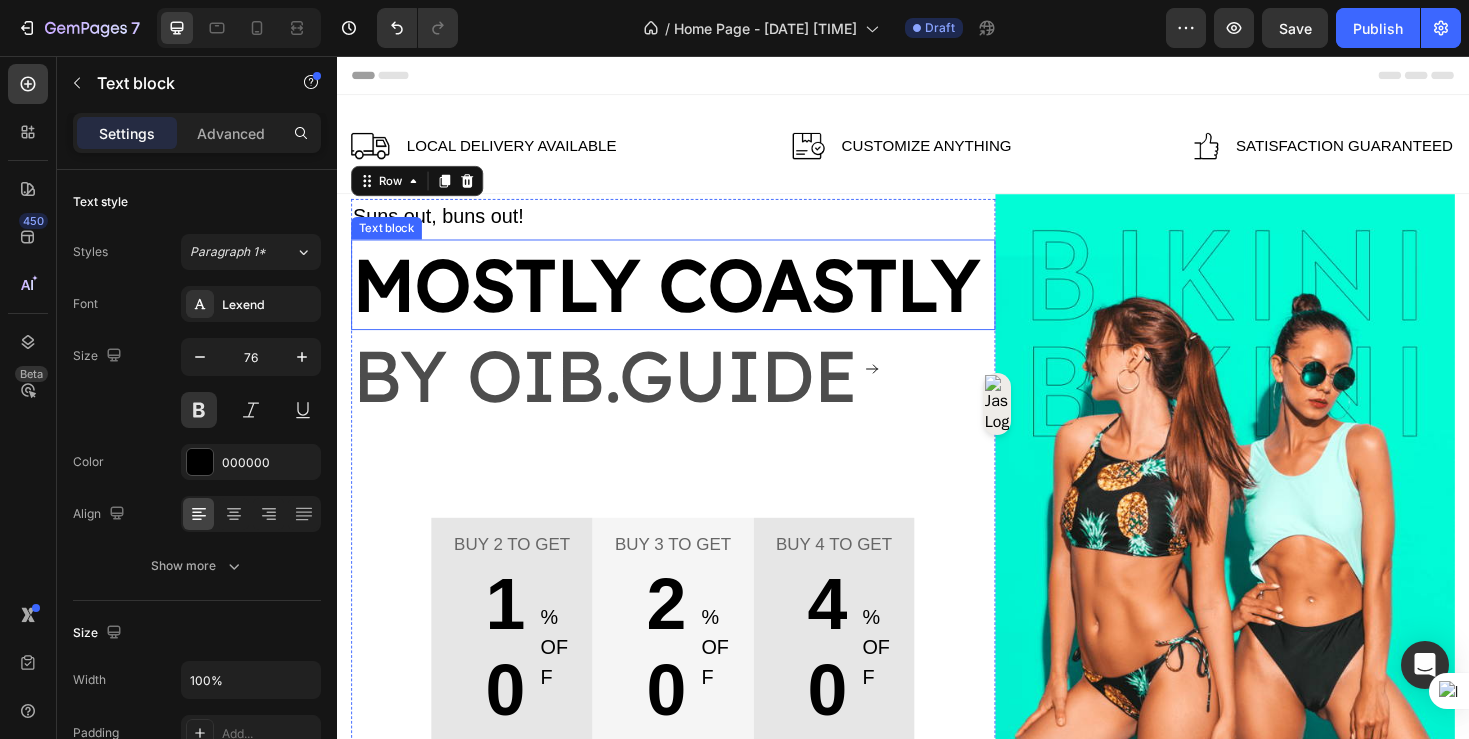 click on "MOSTLY COASTLY" at bounding box center [693, 297] 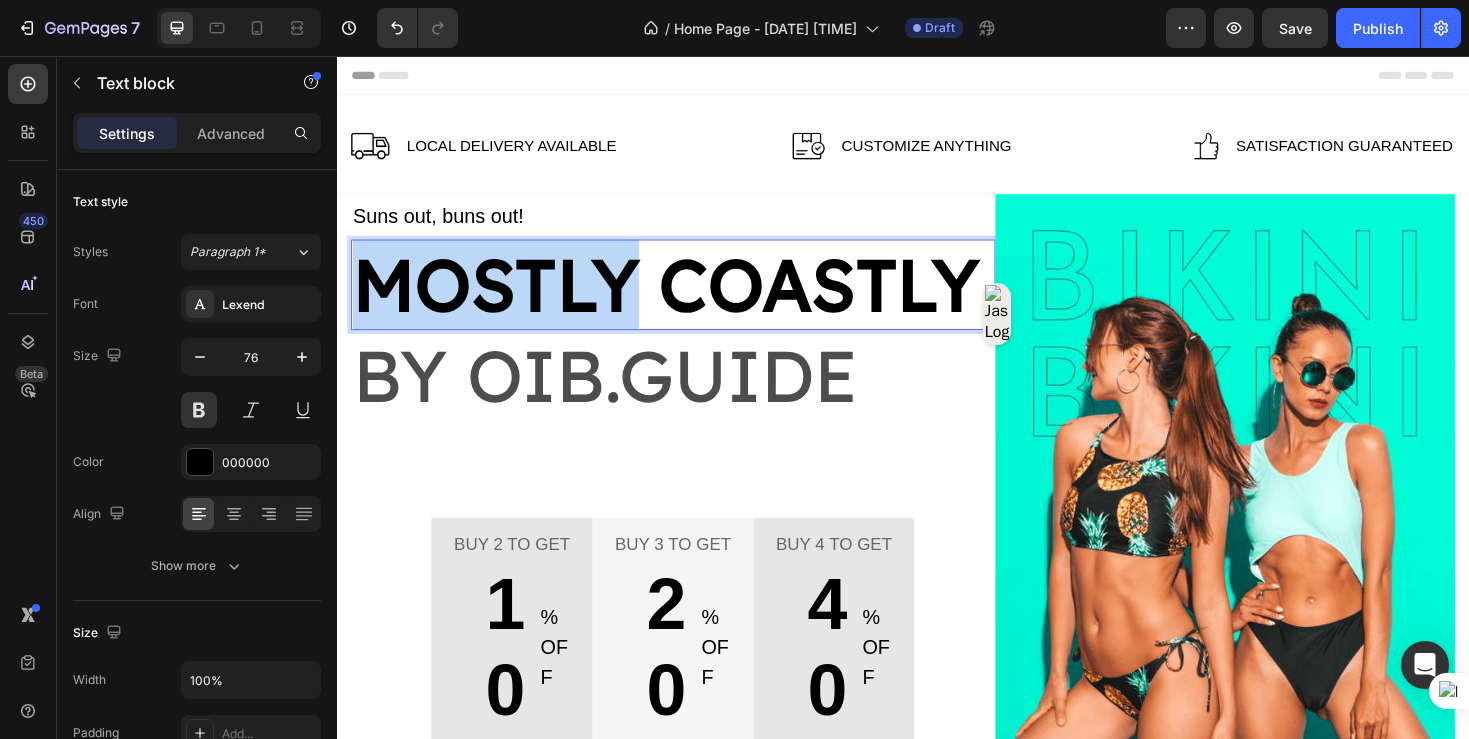 click on "MOSTLY COASTLY" at bounding box center (693, 297) 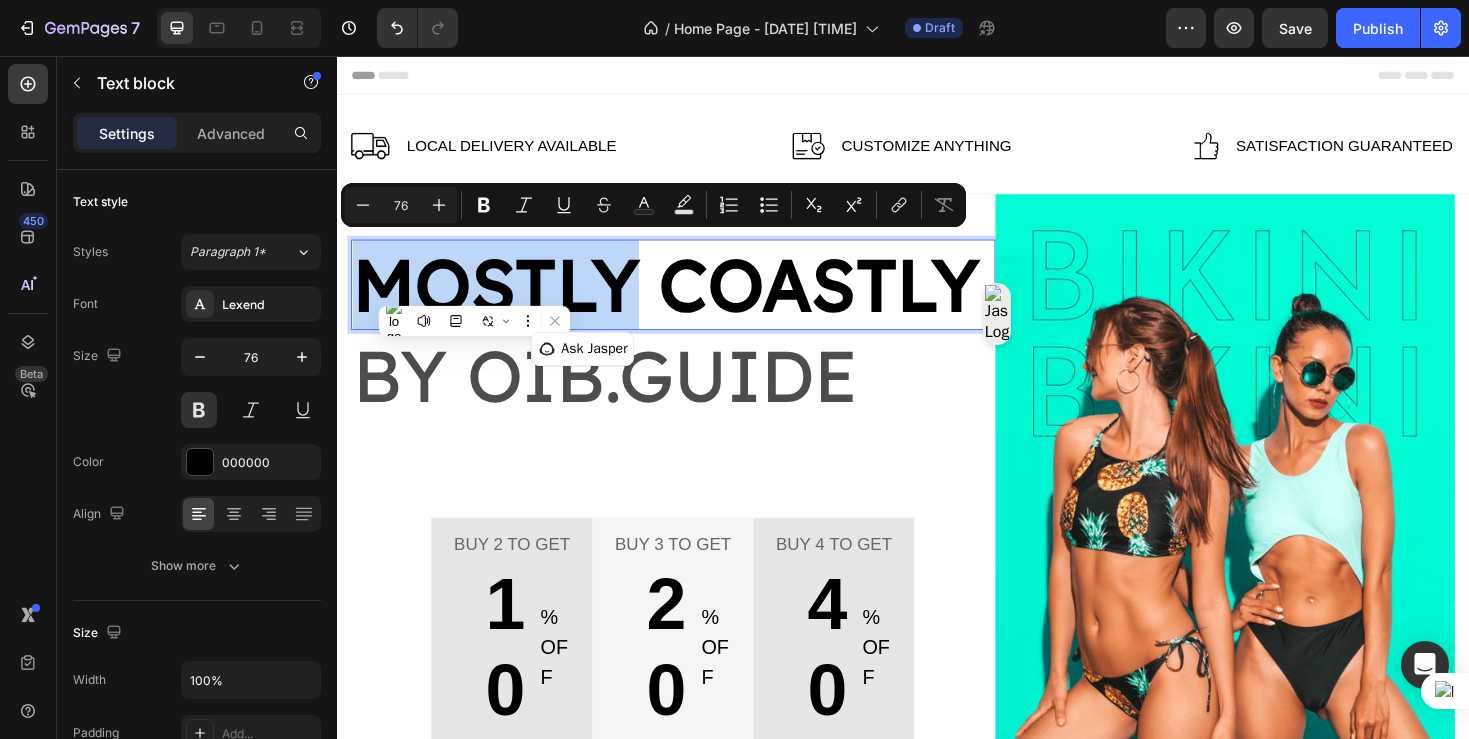 click on "MOSTLY COASTLY" at bounding box center [693, 297] 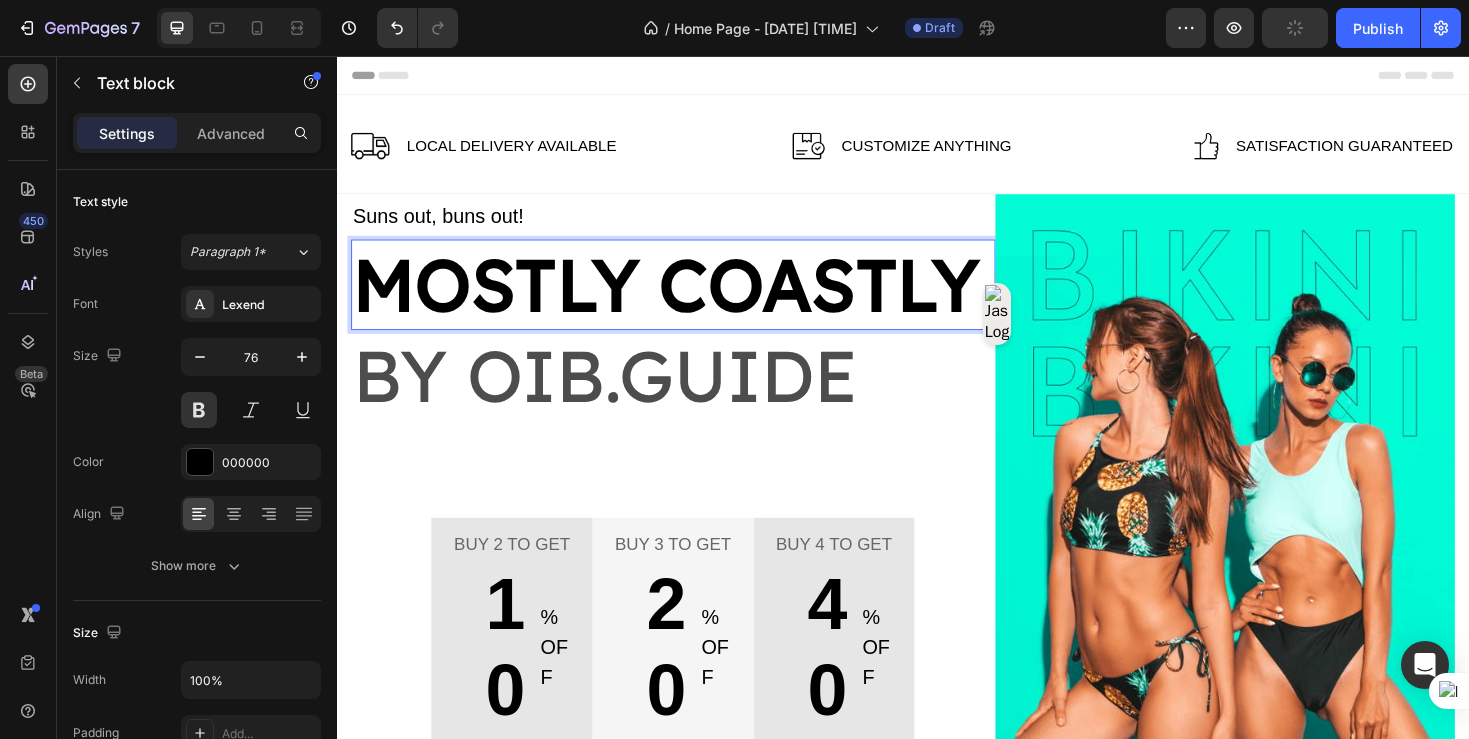 click on "MOSTLY COASTLY" at bounding box center (693, 297) 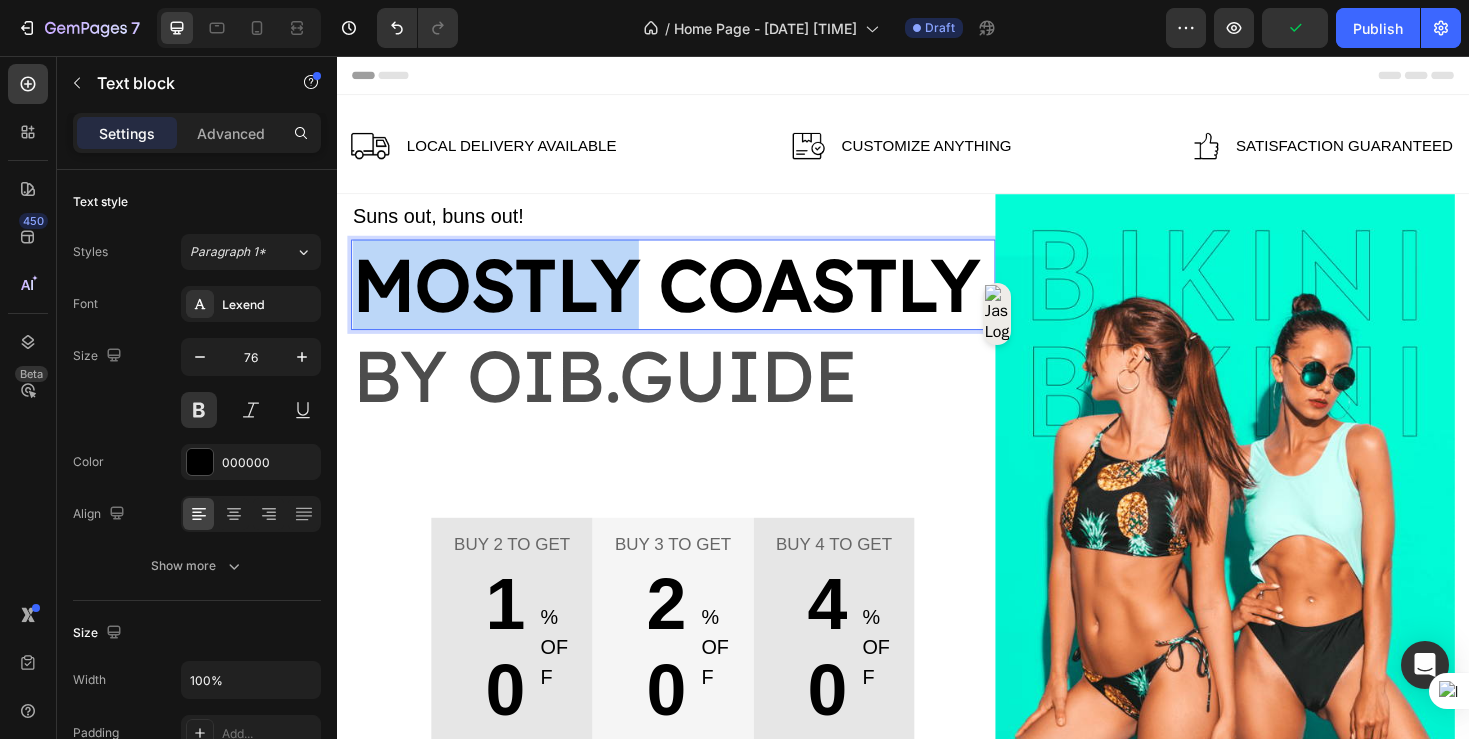 click on "MOSTLY COASTLY" at bounding box center [693, 297] 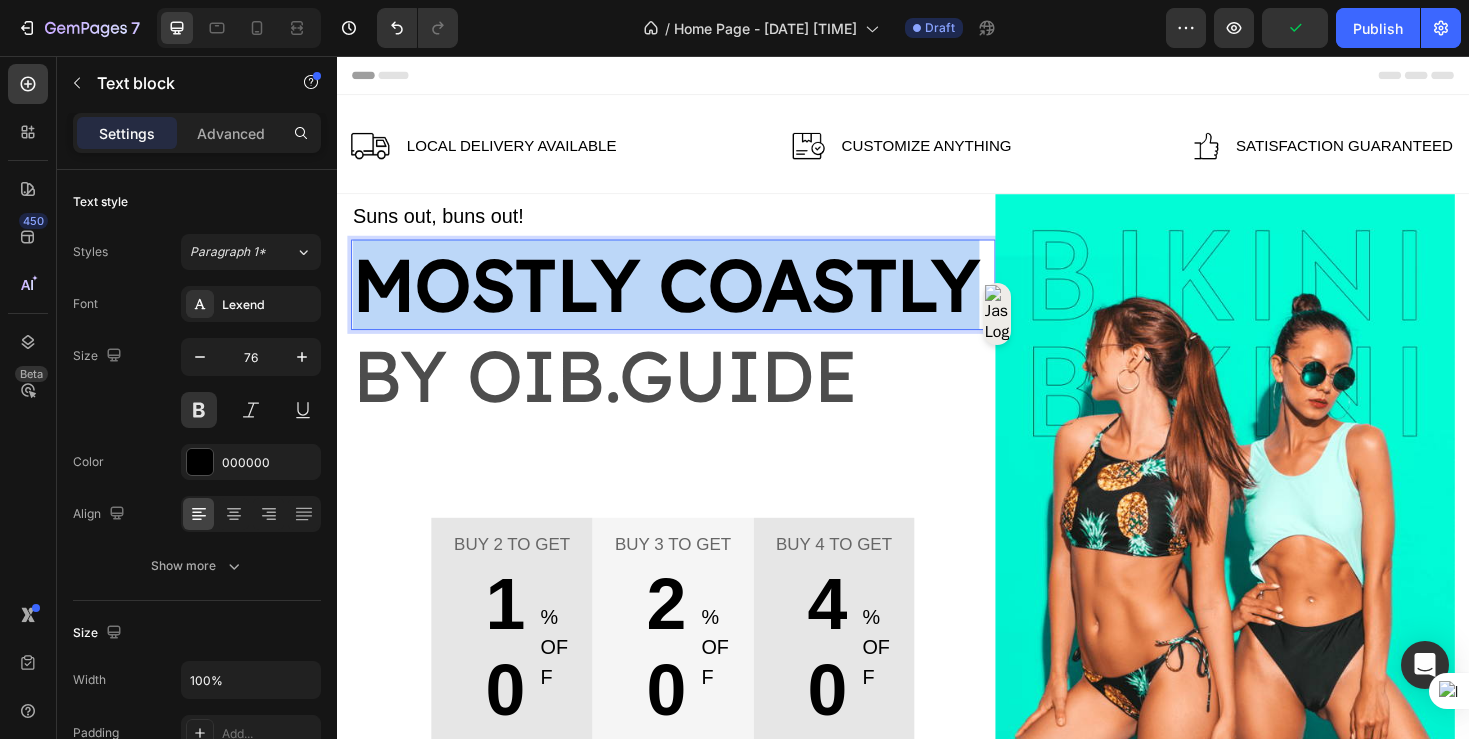click on "MOSTLY COASTLY" at bounding box center [693, 297] 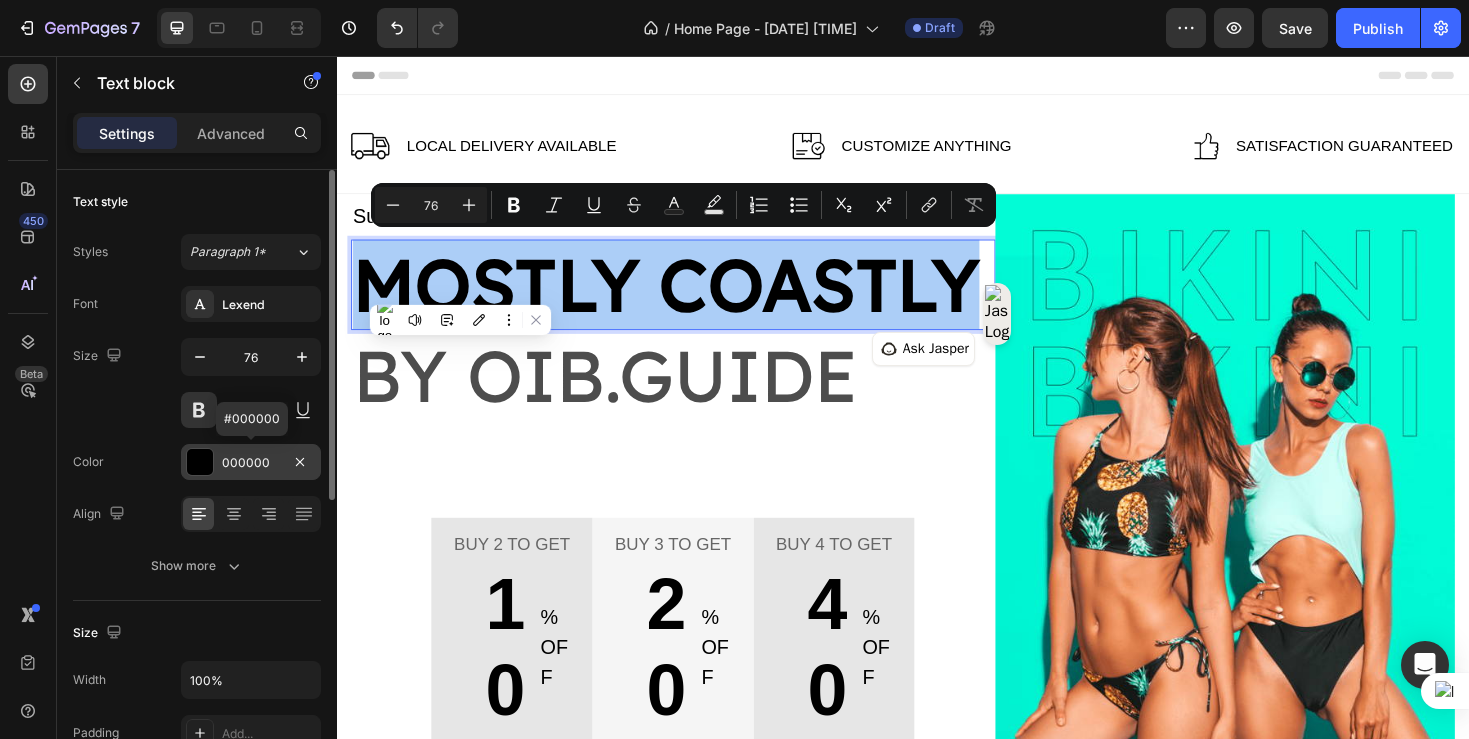 click at bounding box center (200, 462) 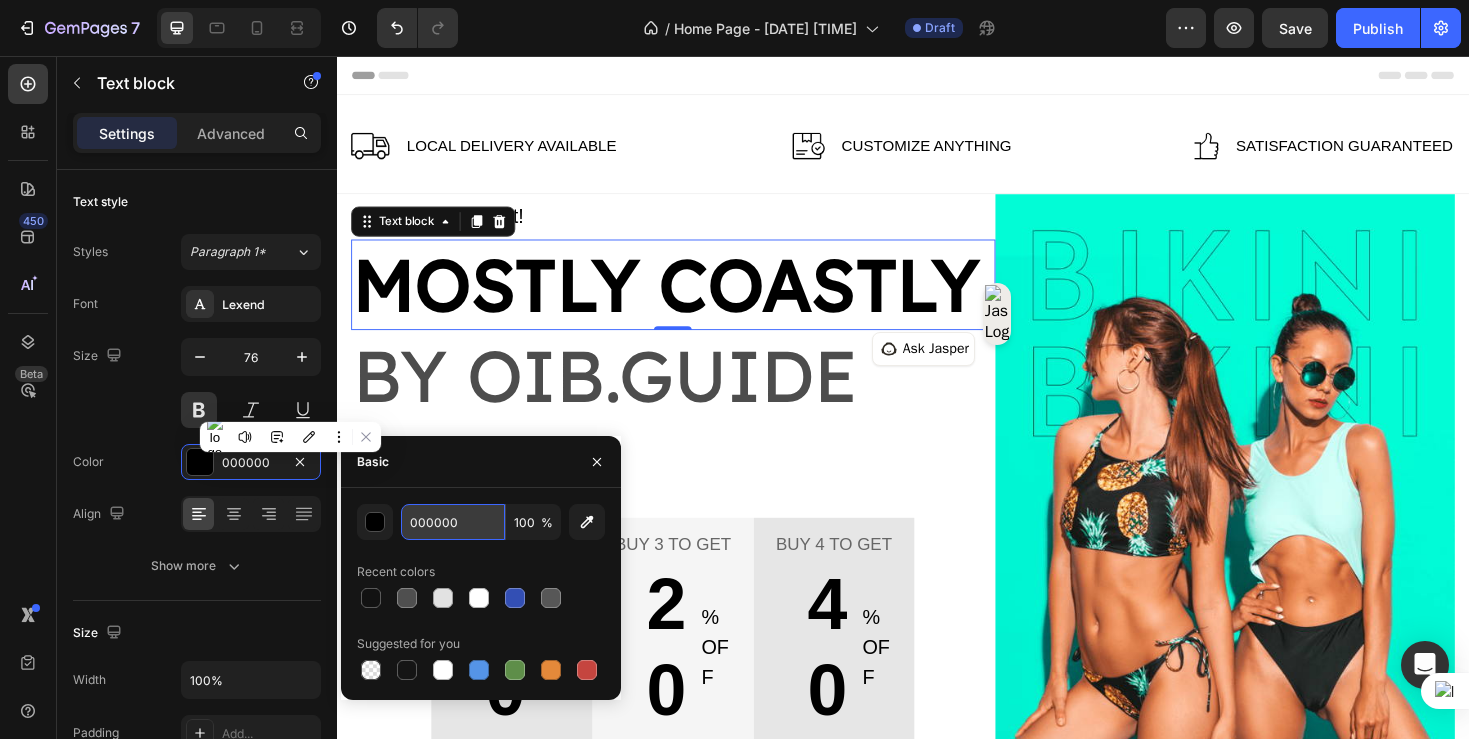 click on "000000" at bounding box center (453, 522) 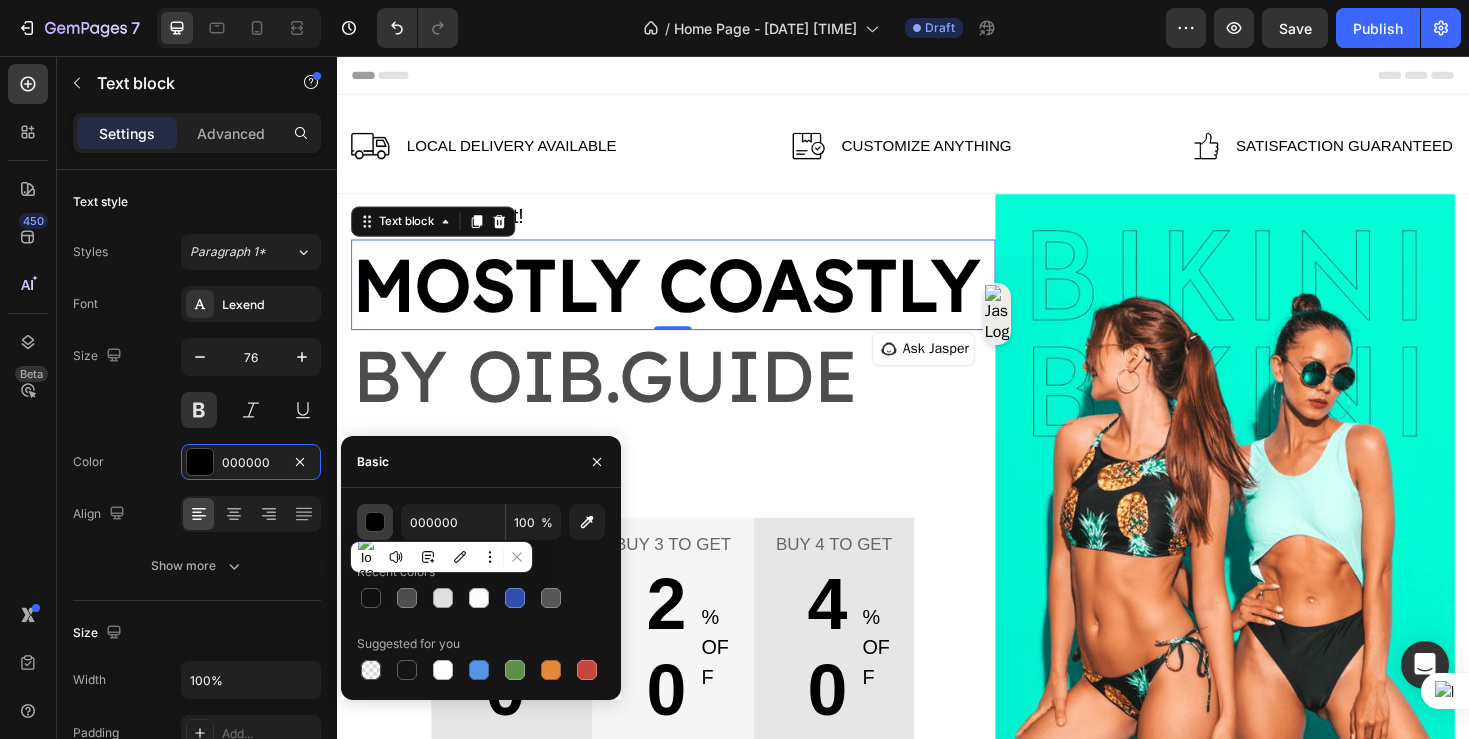click at bounding box center [376, 523] 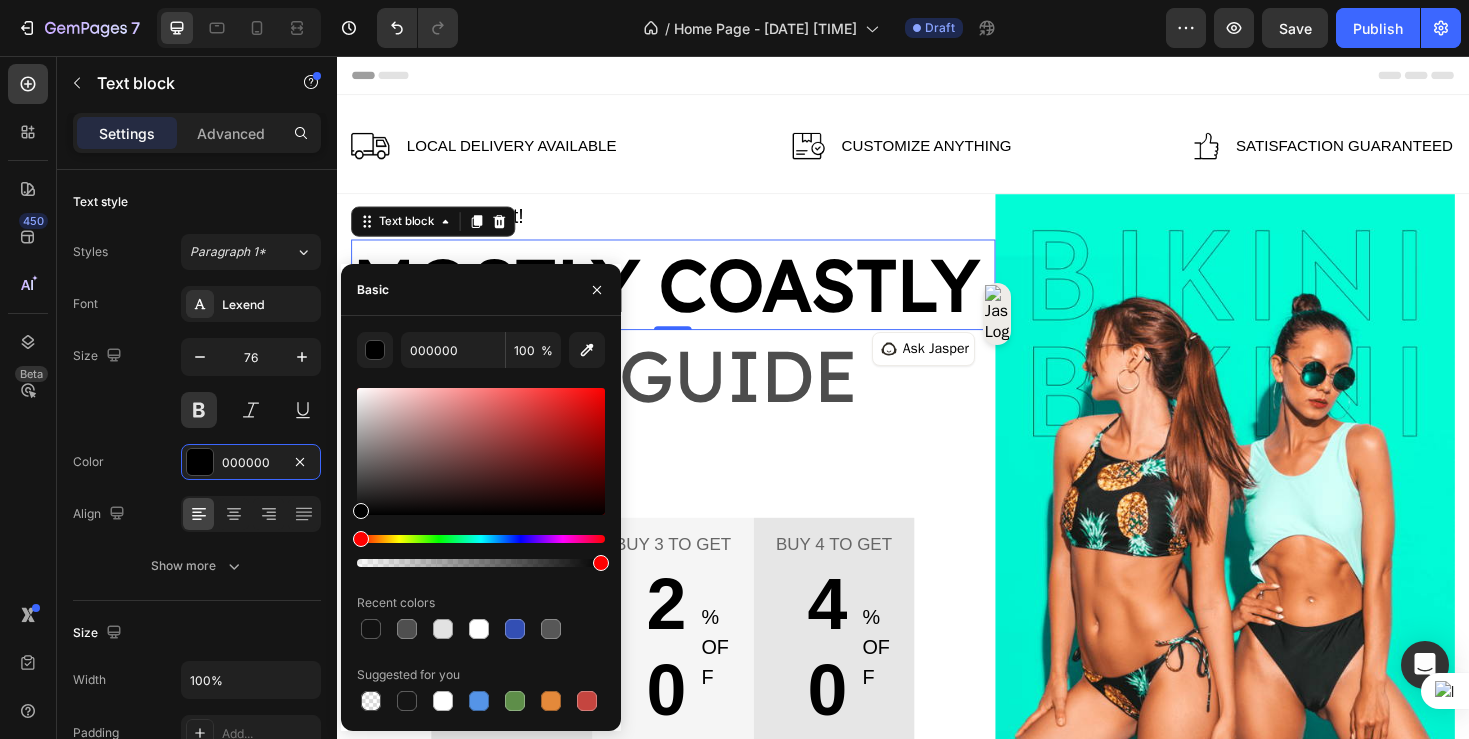 click at bounding box center (481, 539) 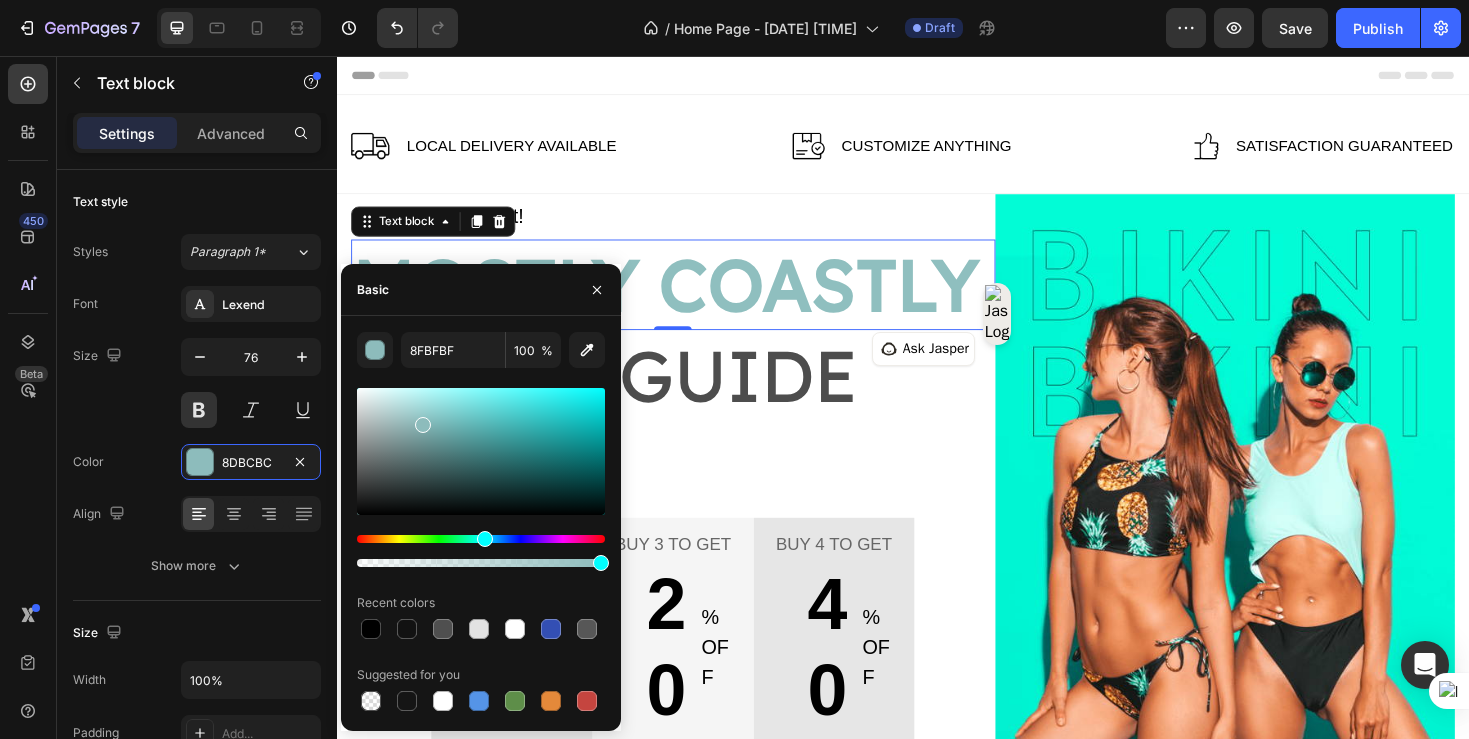 drag, startPoint x: 497, startPoint y: 449, endPoint x: 420, endPoint y: 419, distance: 82.637764 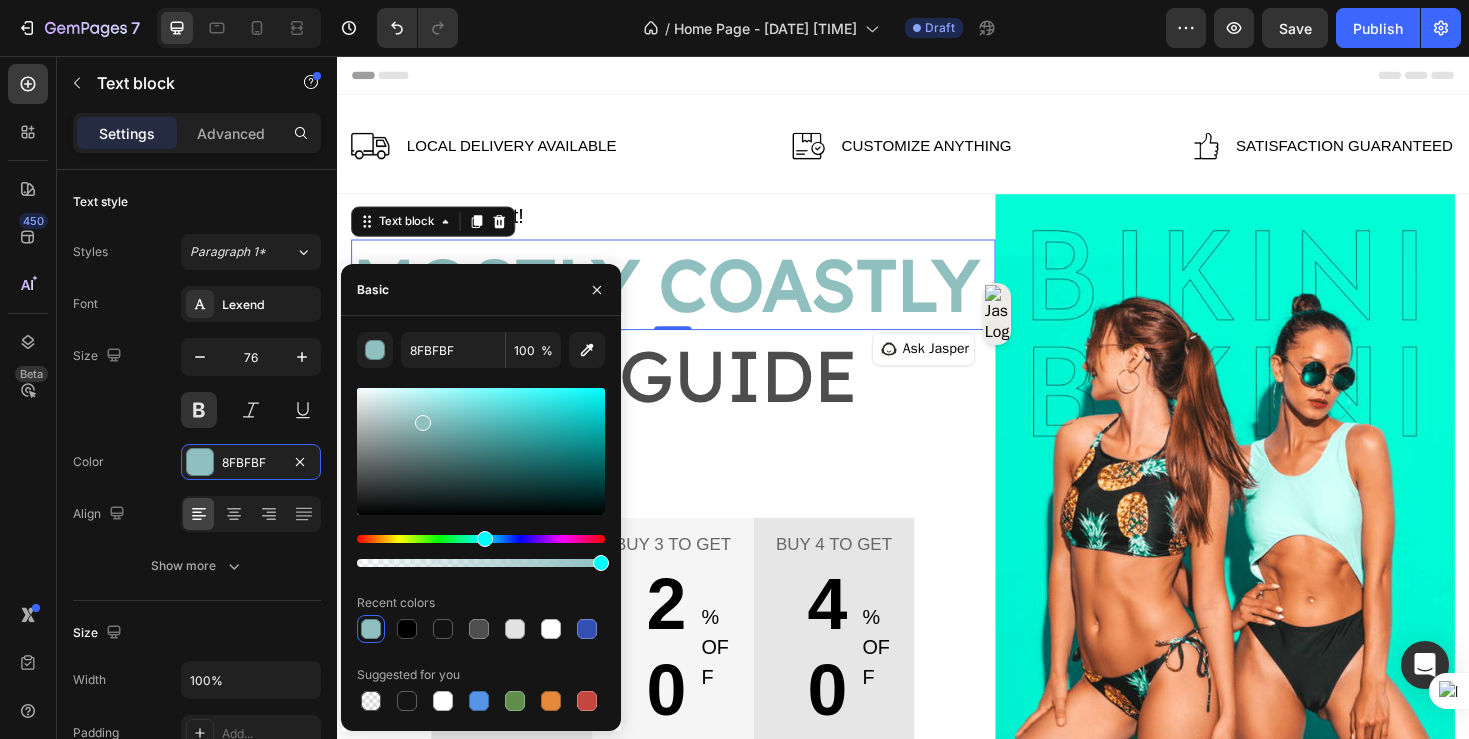 click at bounding box center (481, 451) 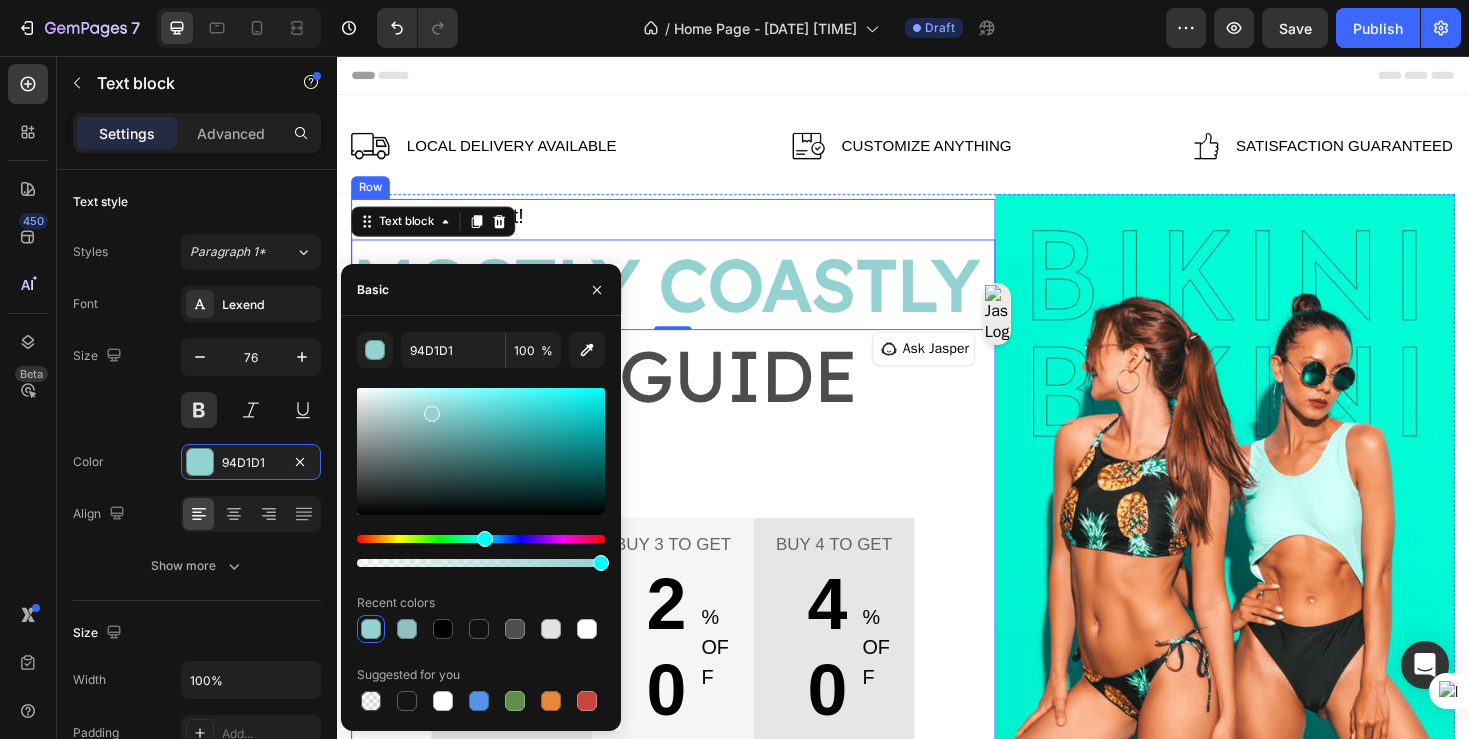 click on "Suns out, buns out! Text block MOSTLY COASTLY Text block   0 by oib.guide Text block Buy 2 to get Text block 10 Text block % OFF Text block Row Row Buy 3 to get Text block 20 Text block % OFF Text block Row Row Buy 4 to get Text block 40 Text block % OFF Text block Row Row Row Pick your favs Button Row Image" at bounding box center (693, 537) 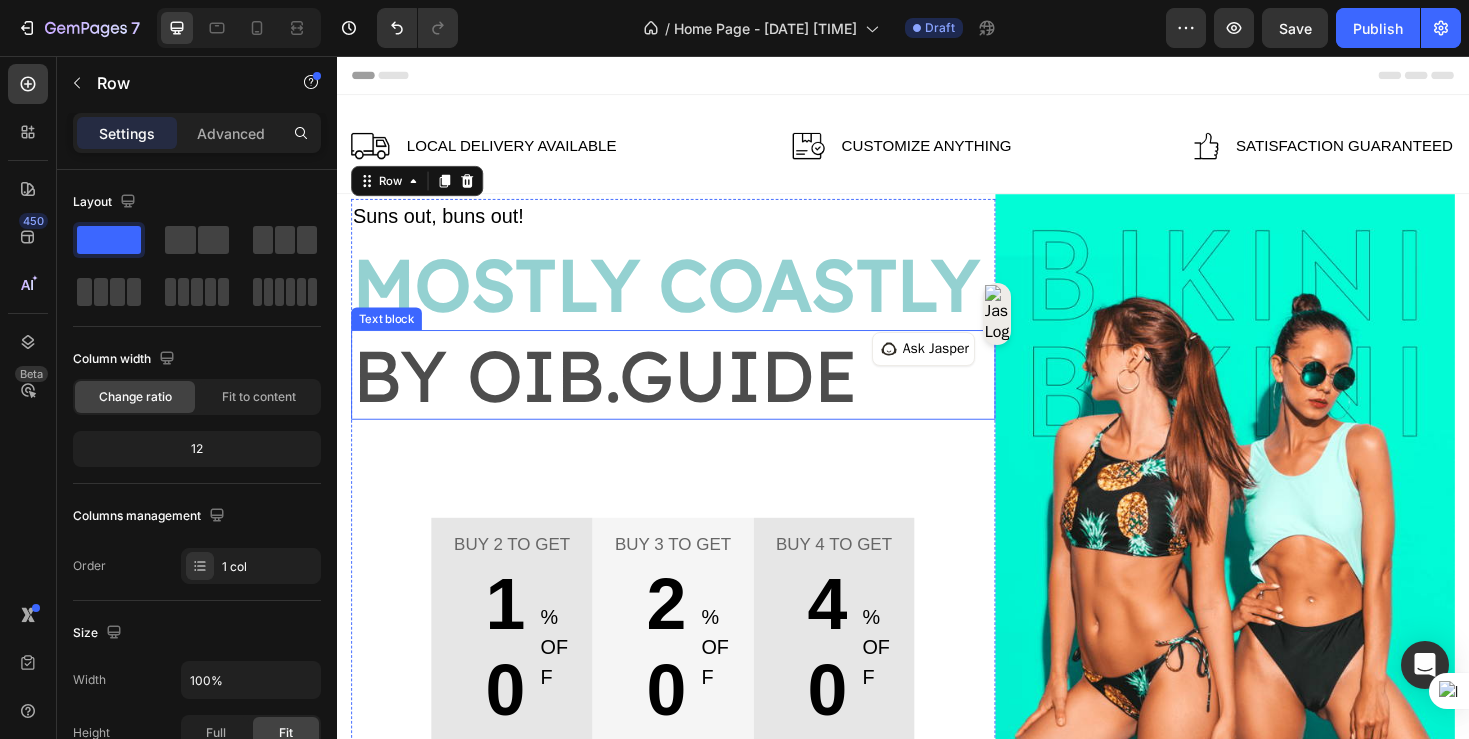 click on "by oib.guide" at bounding box center [693, 393] 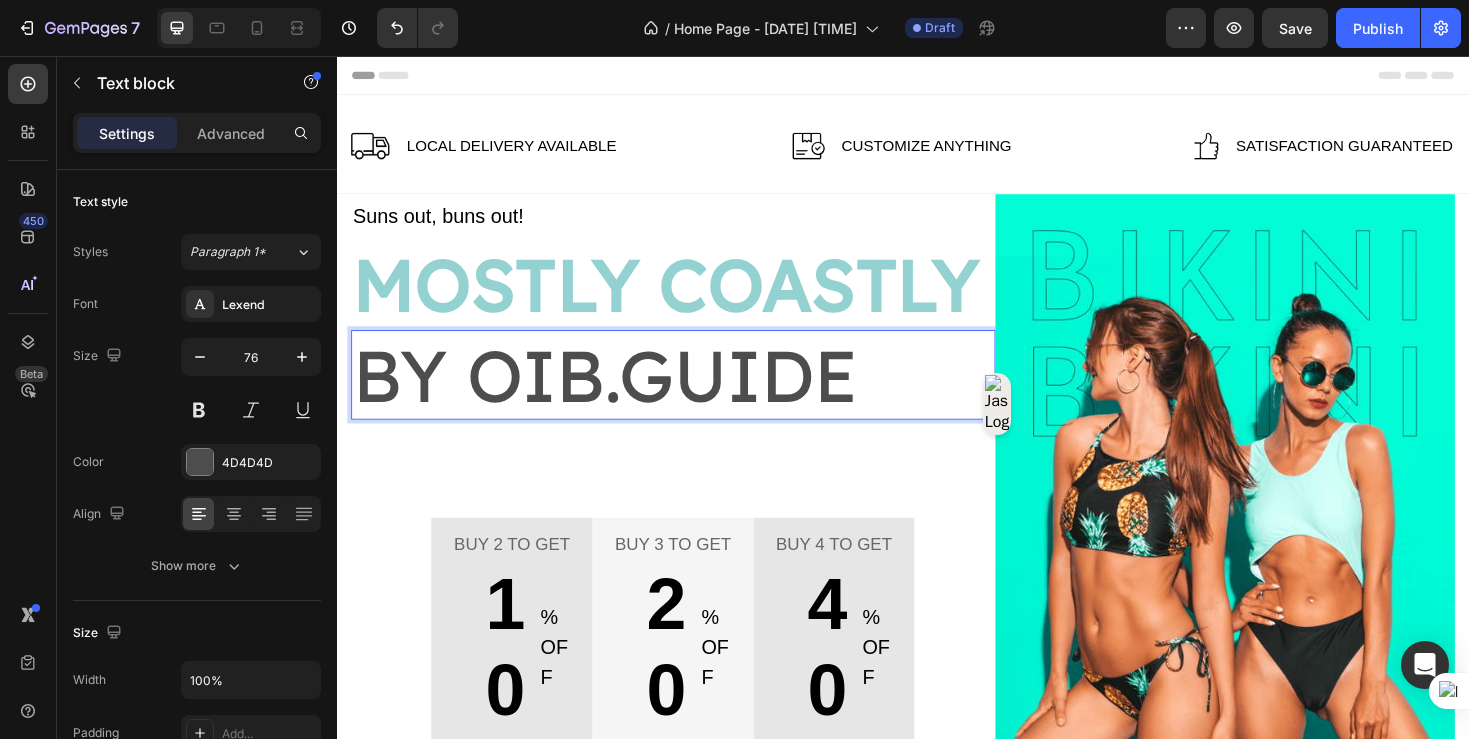 click on "by oib.guide" at bounding box center (693, 393) 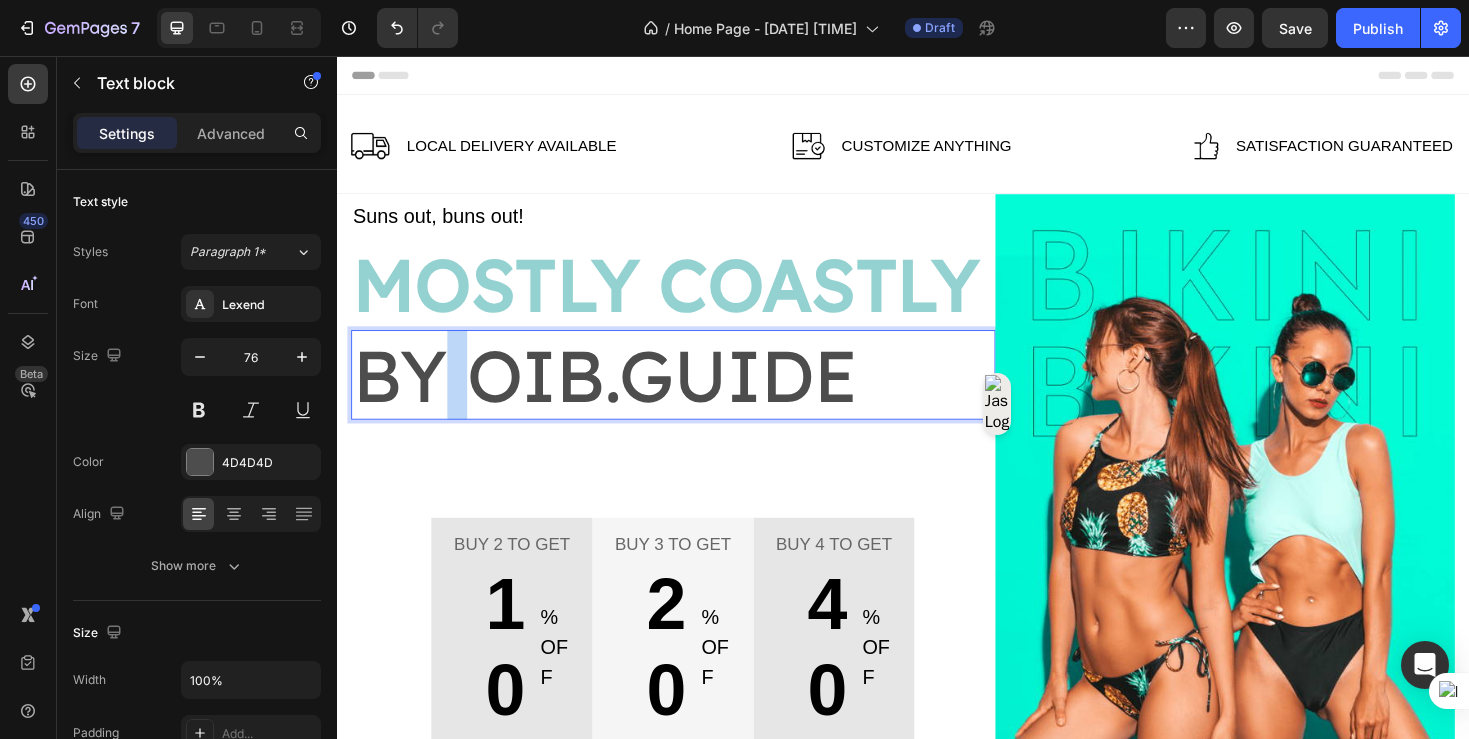 click on "by oib.guide" at bounding box center [693, 393] 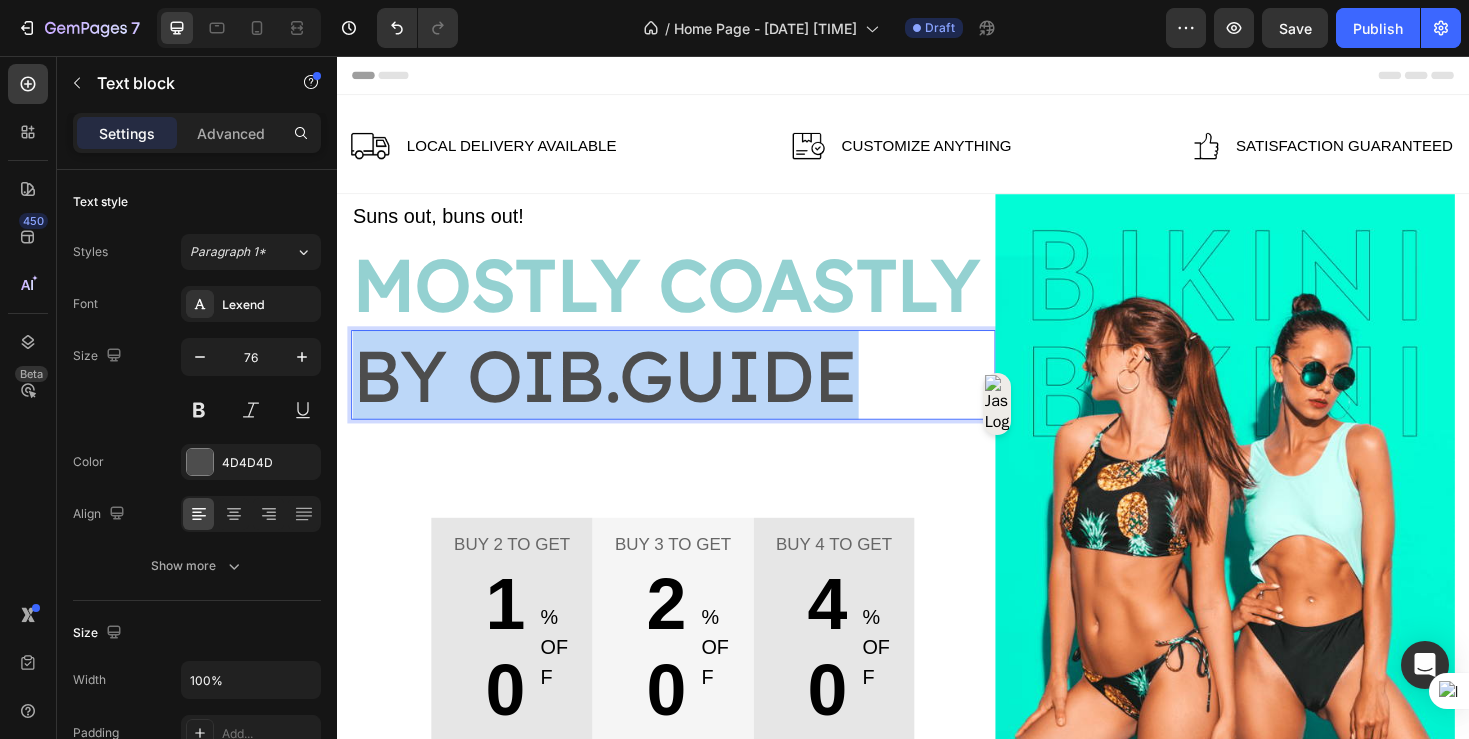 click on "by oib.guide" at bounding box center (693, 393) 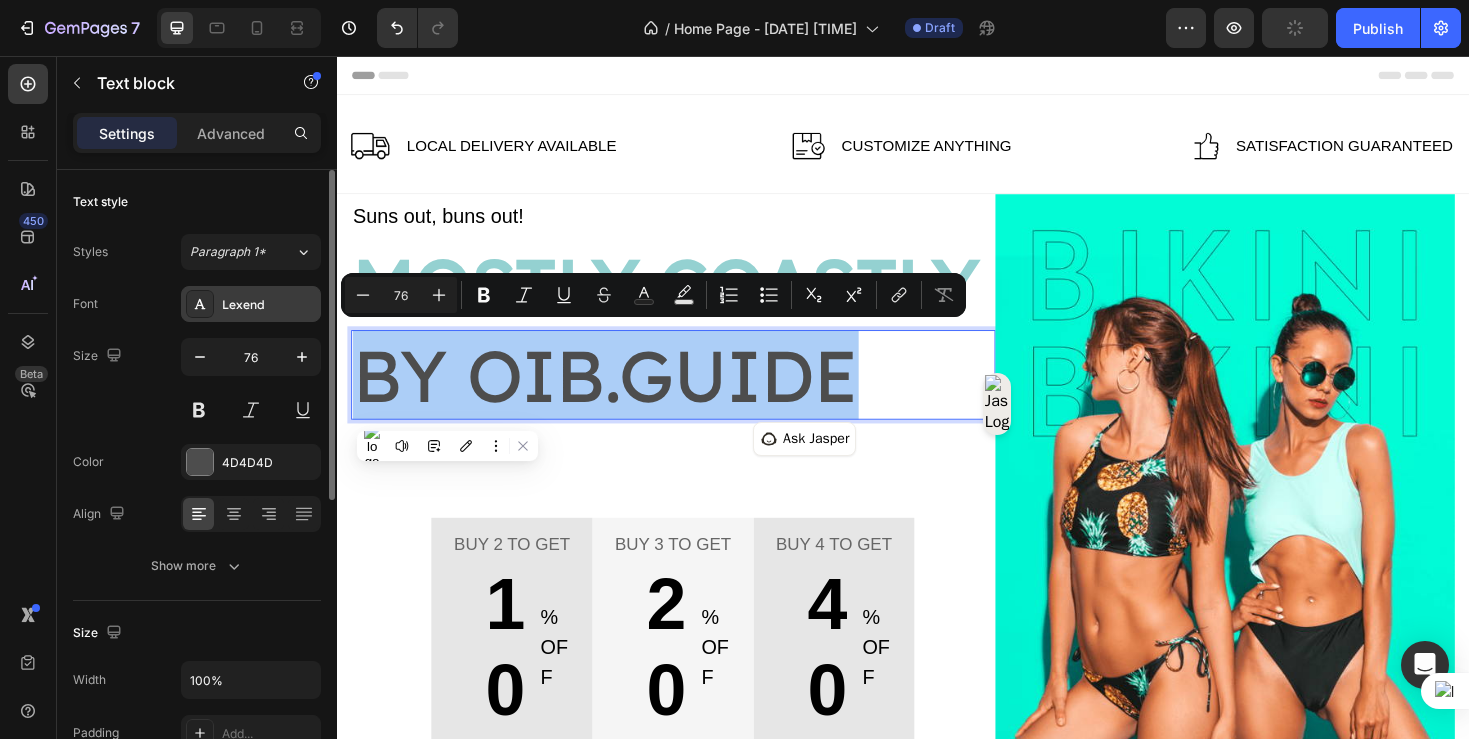 click 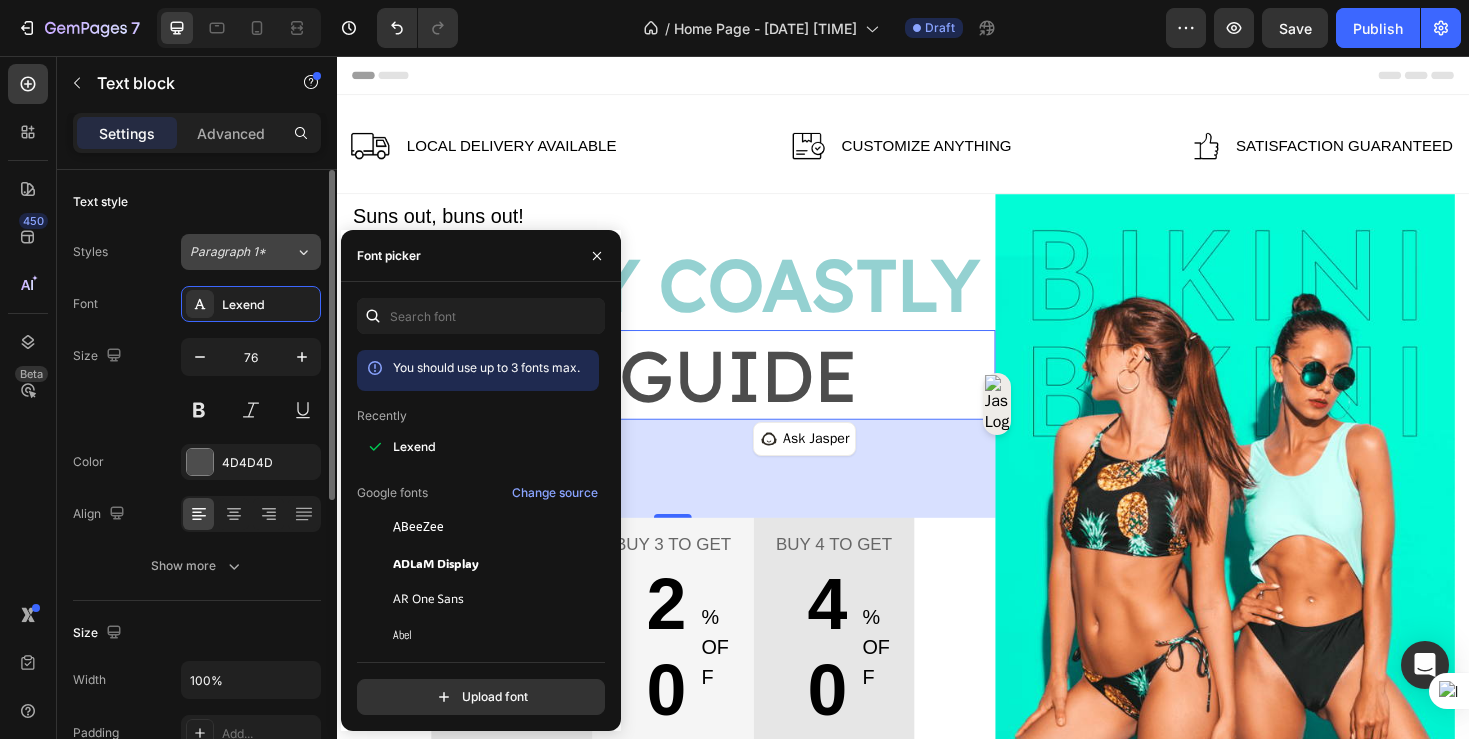 click on "Paragraph 1*" 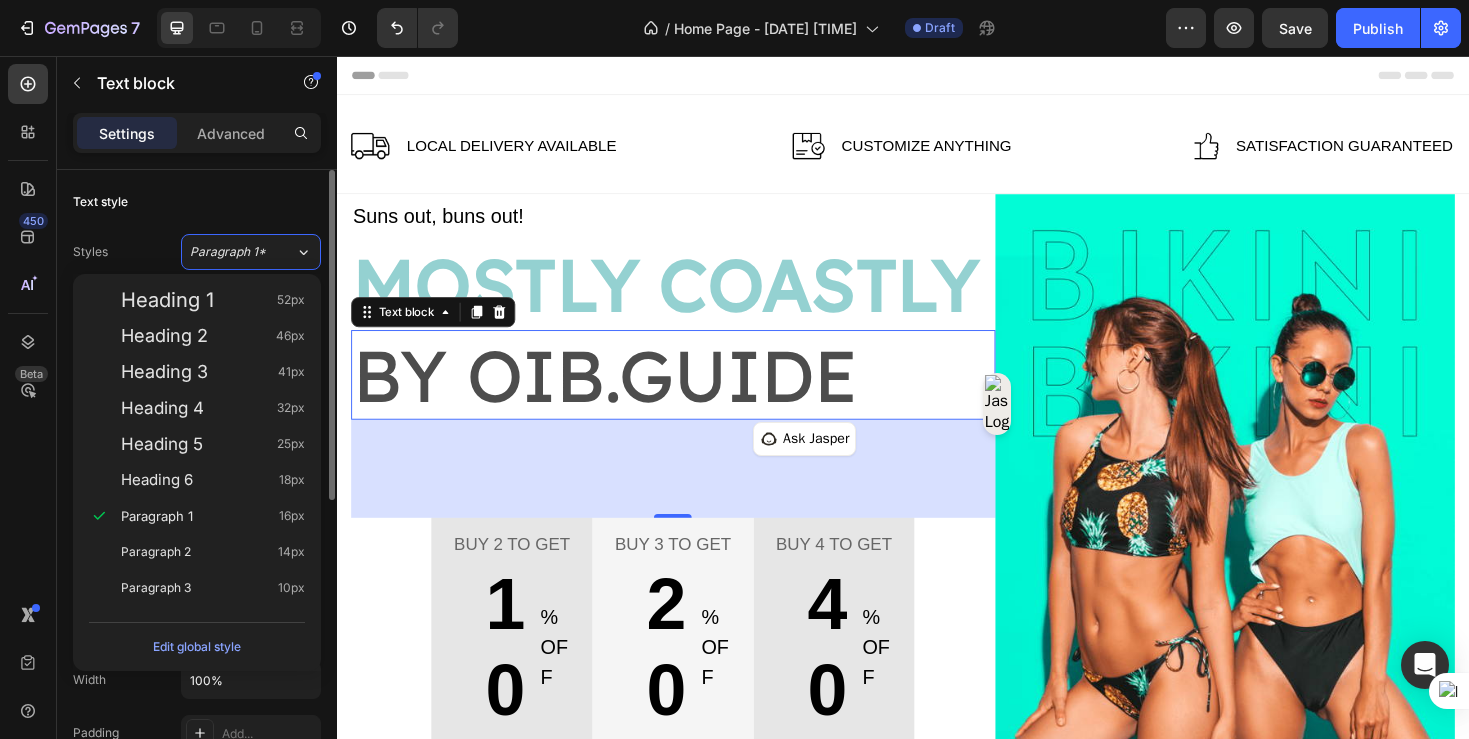 click on "Text style" at bounding box center (197, 202) 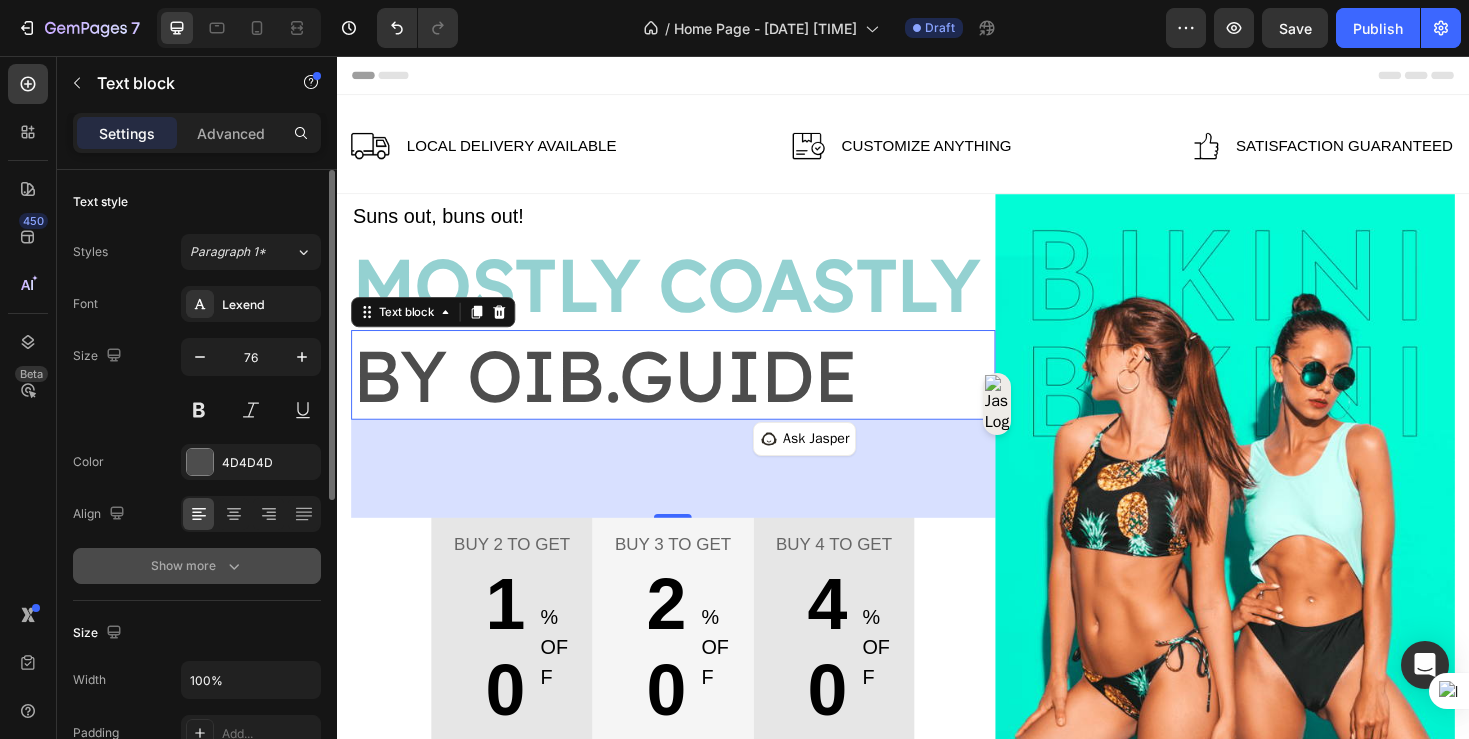 click on "Show more" at bounding box center [197, 566] 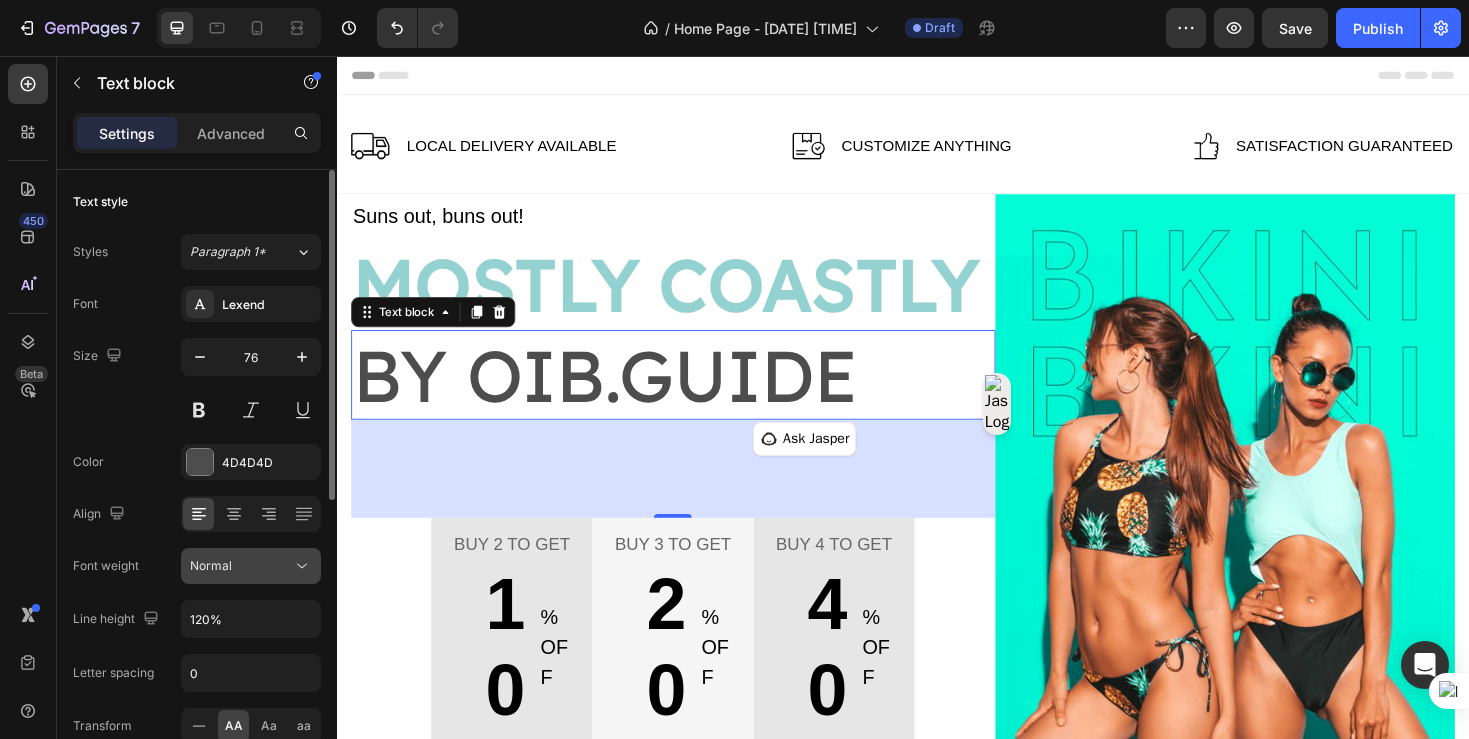 scroll, scrollTop: 51, scrollLeft: 0, axis: vertical 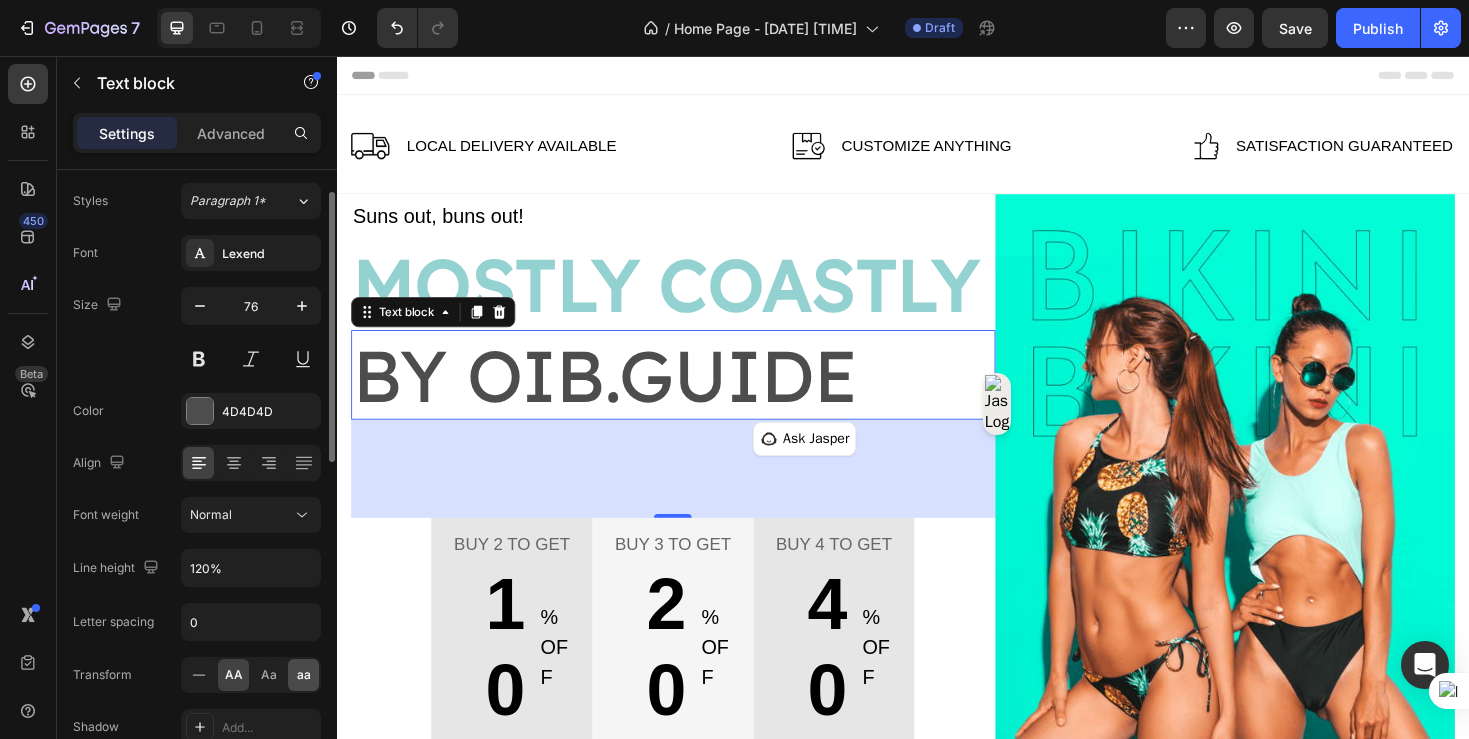 click on "aa" 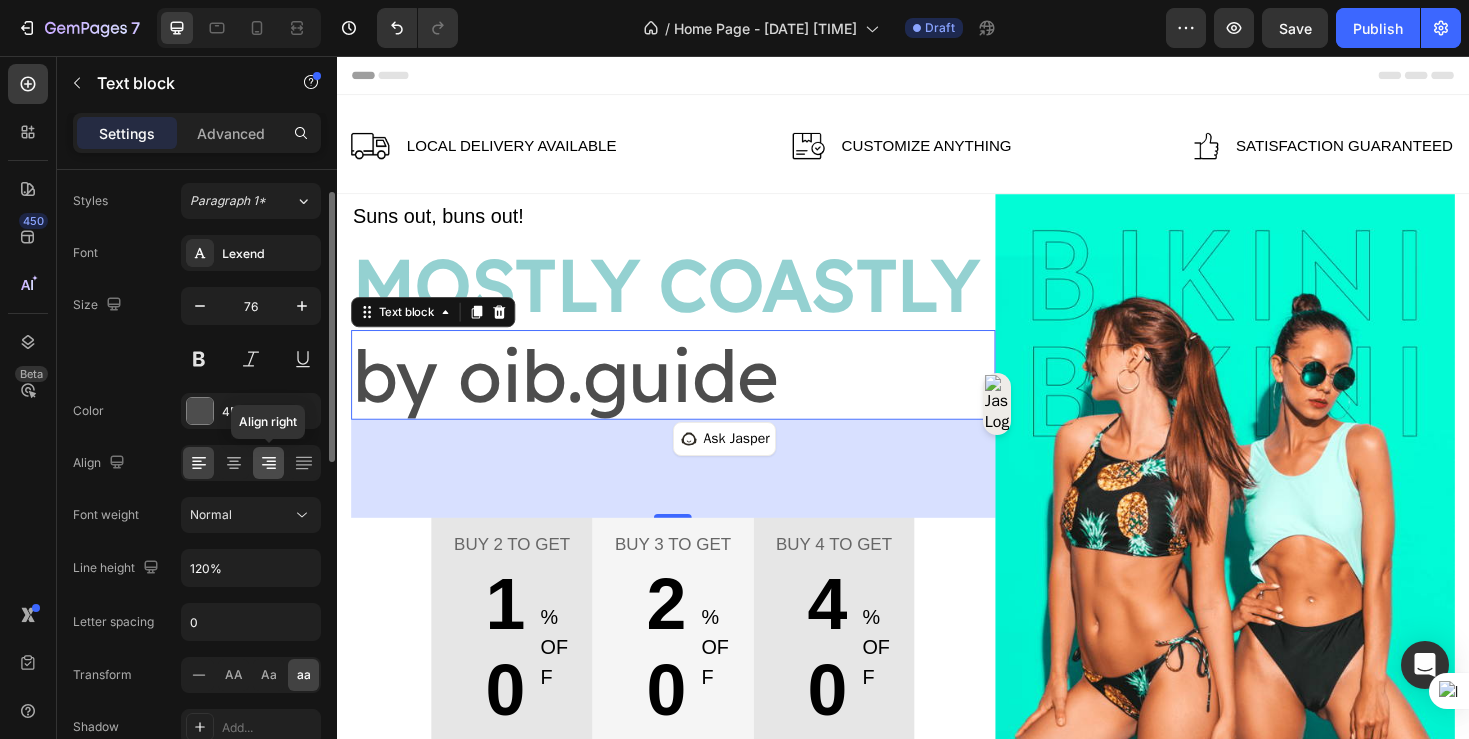 click 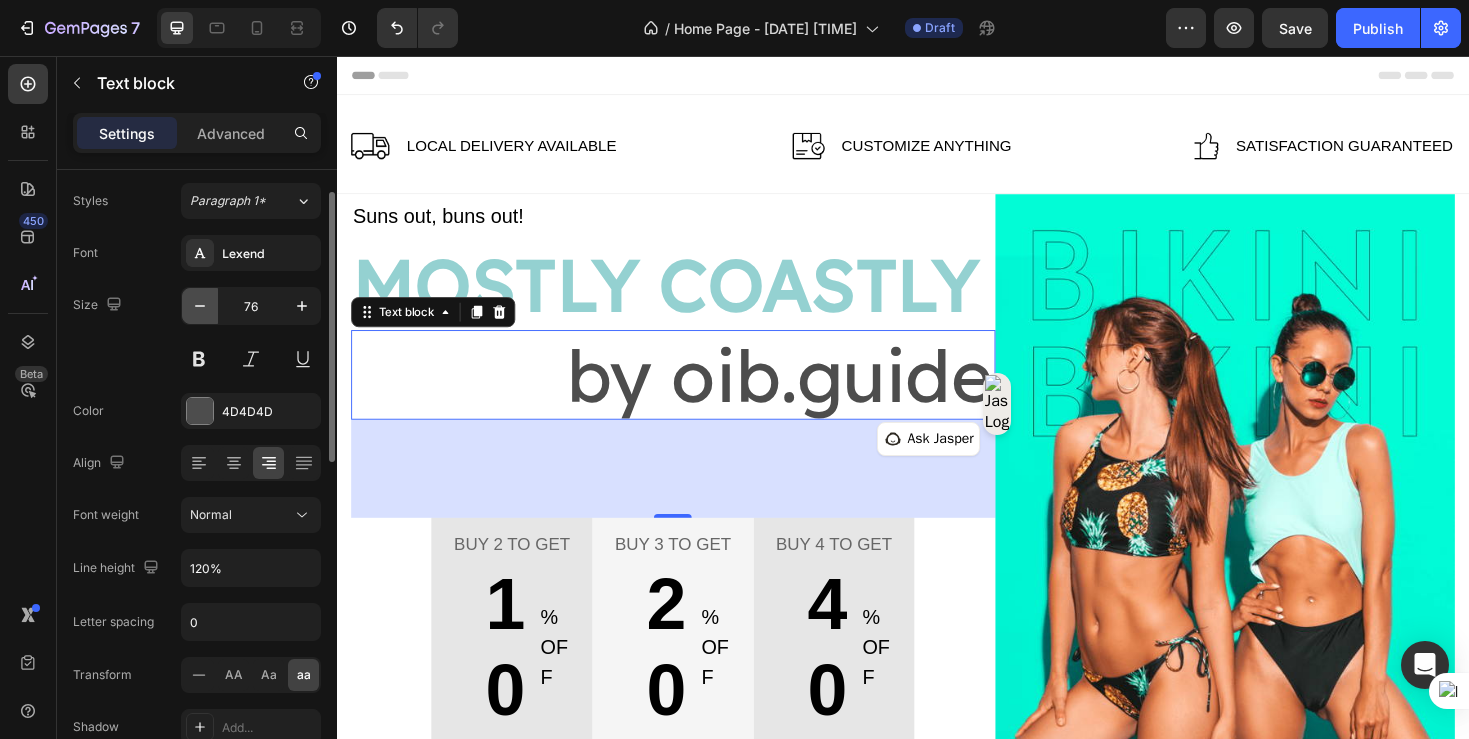 click 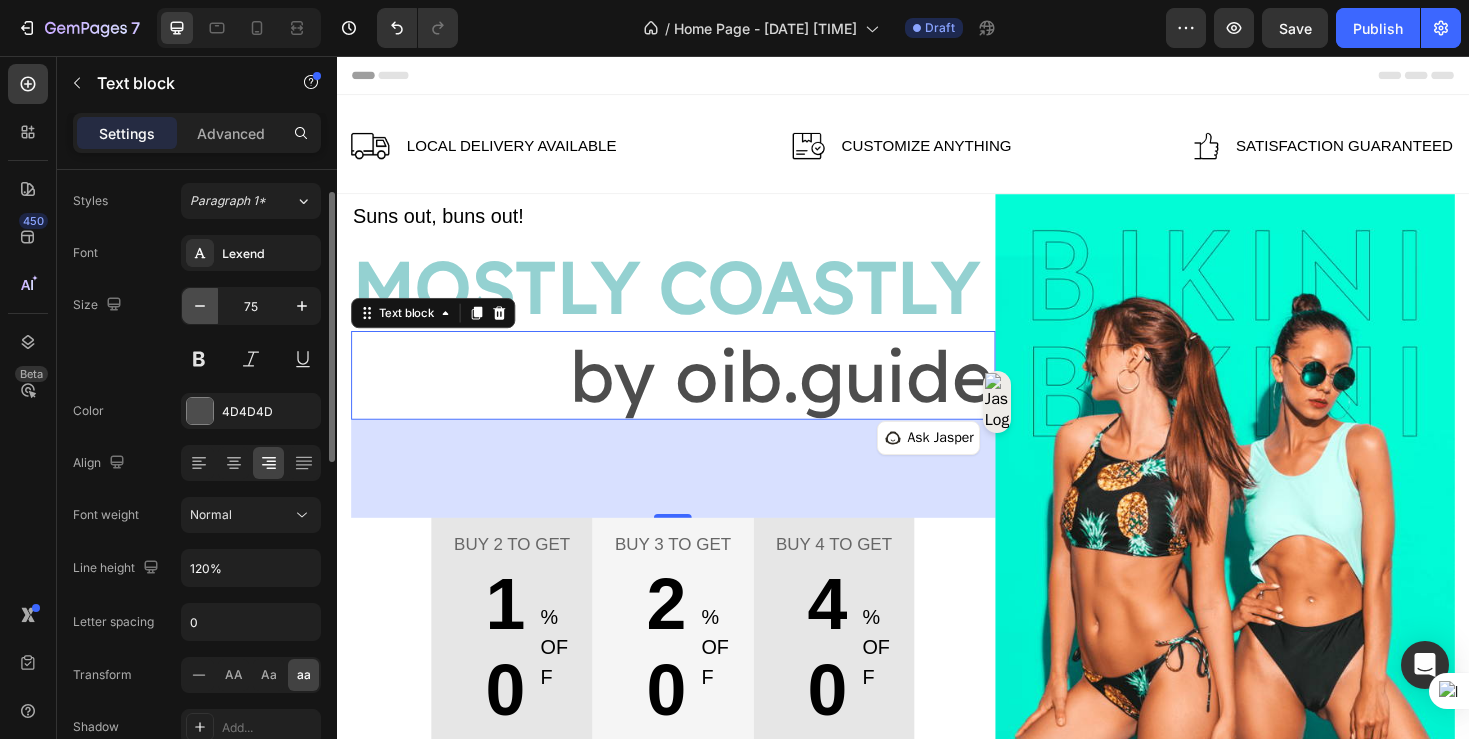 click 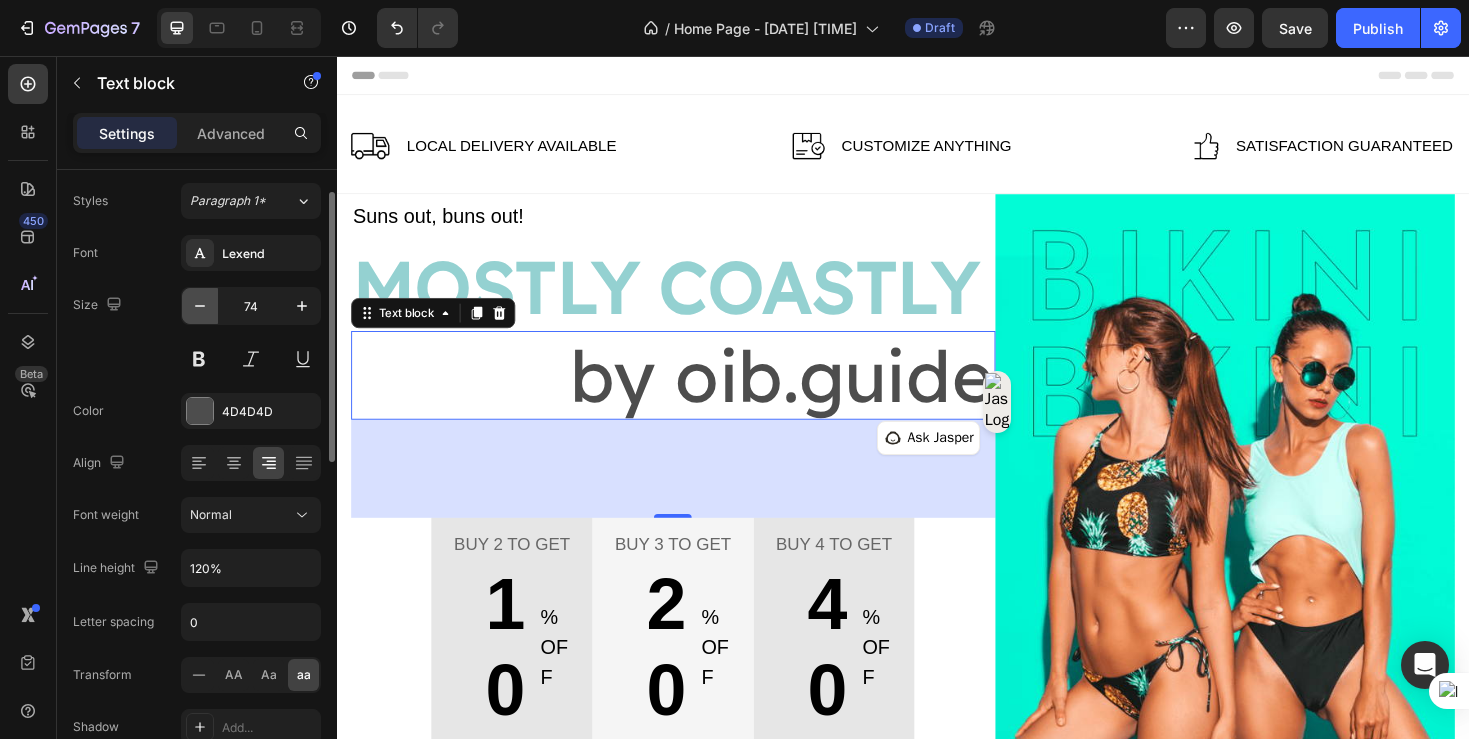 click 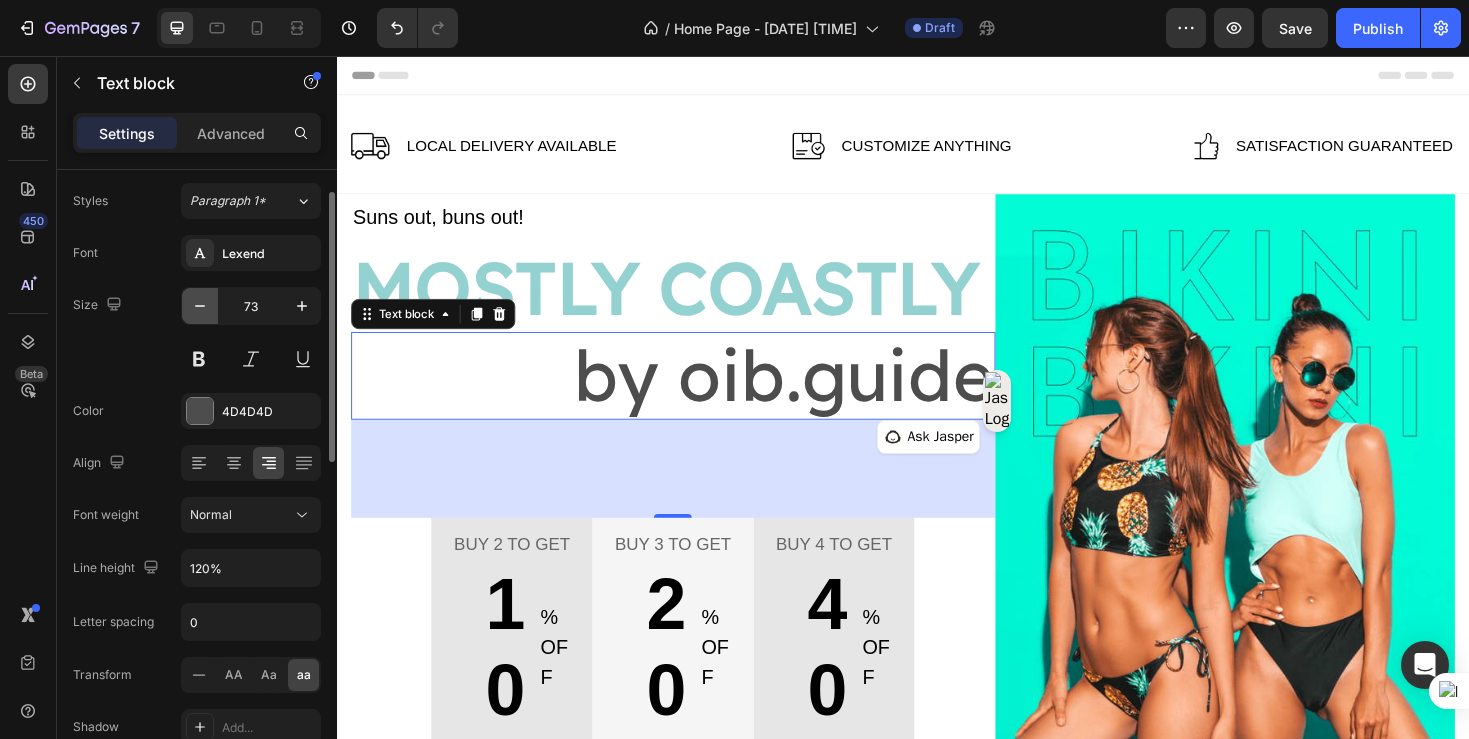 click 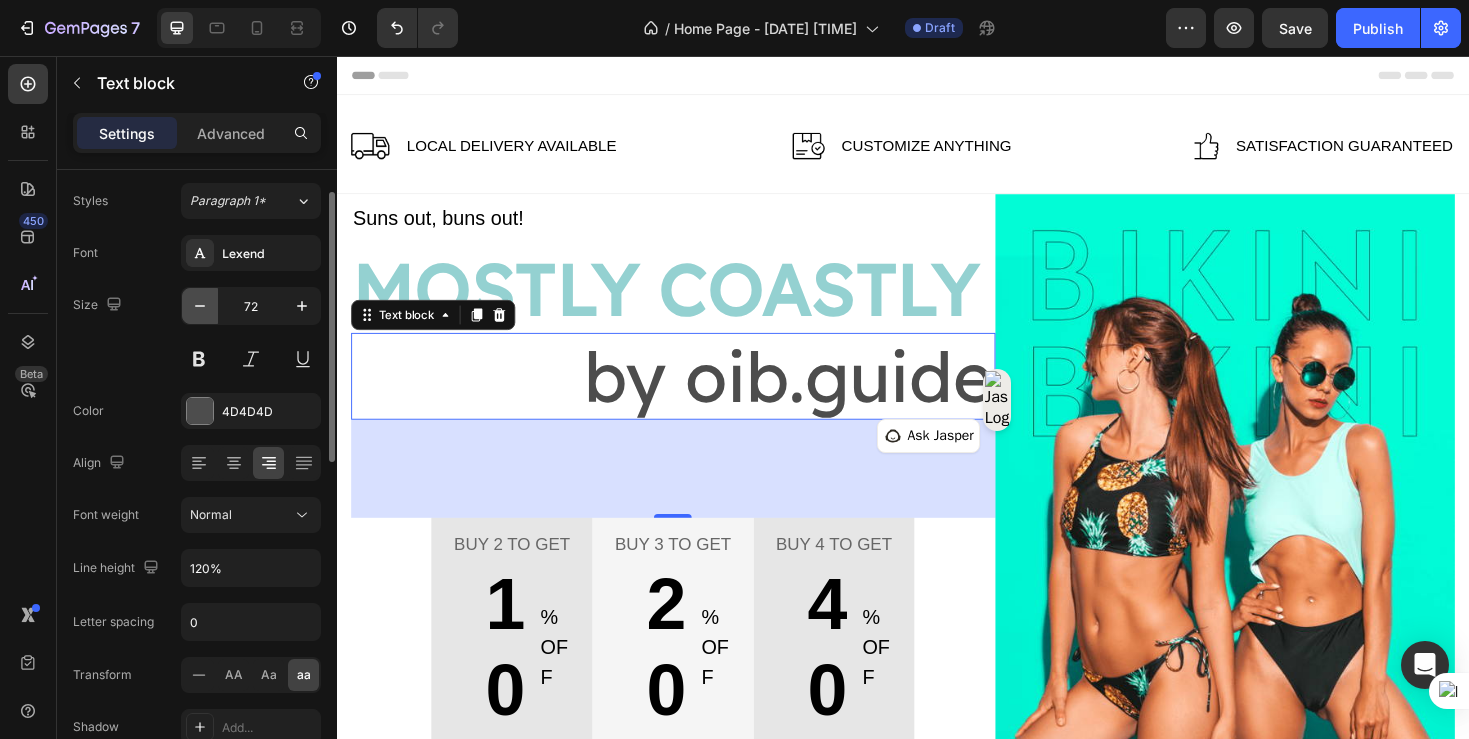 click 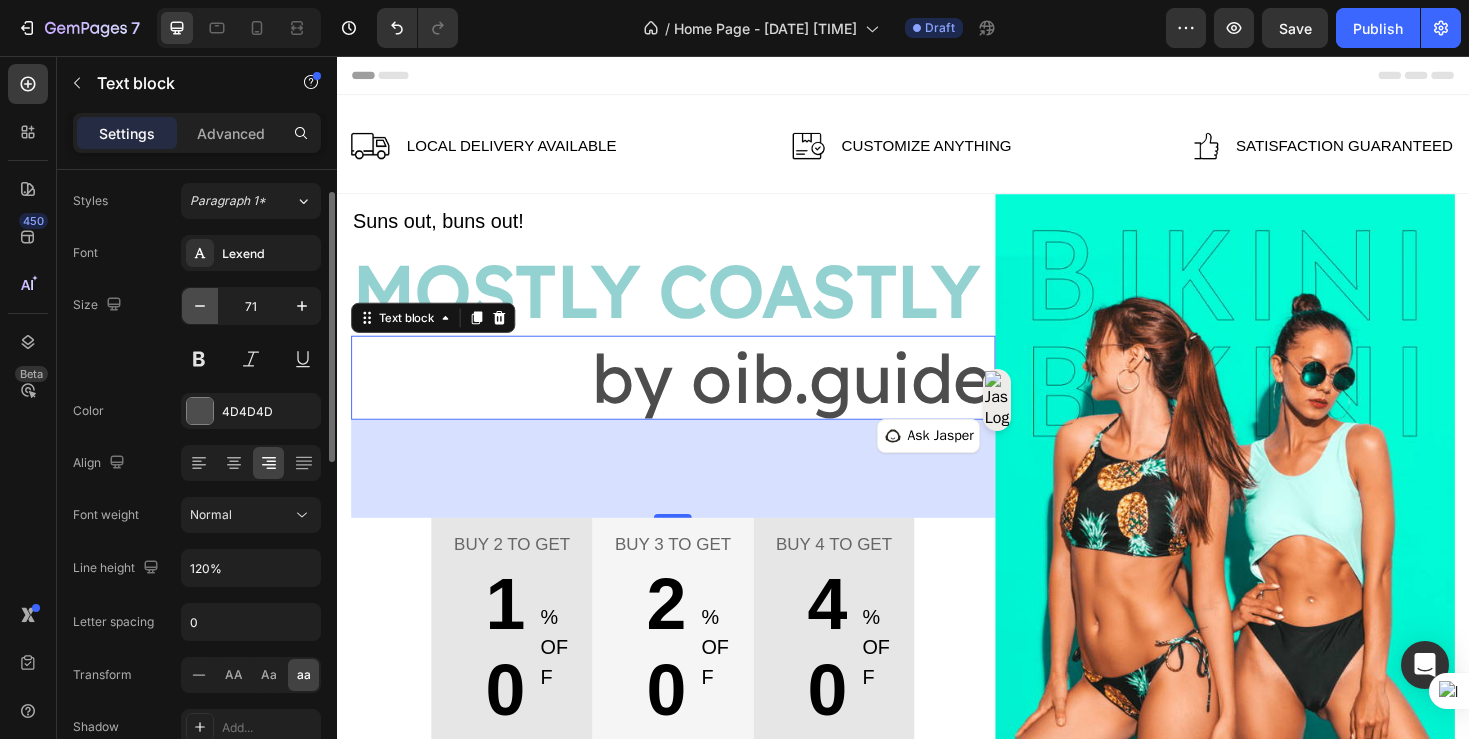 click 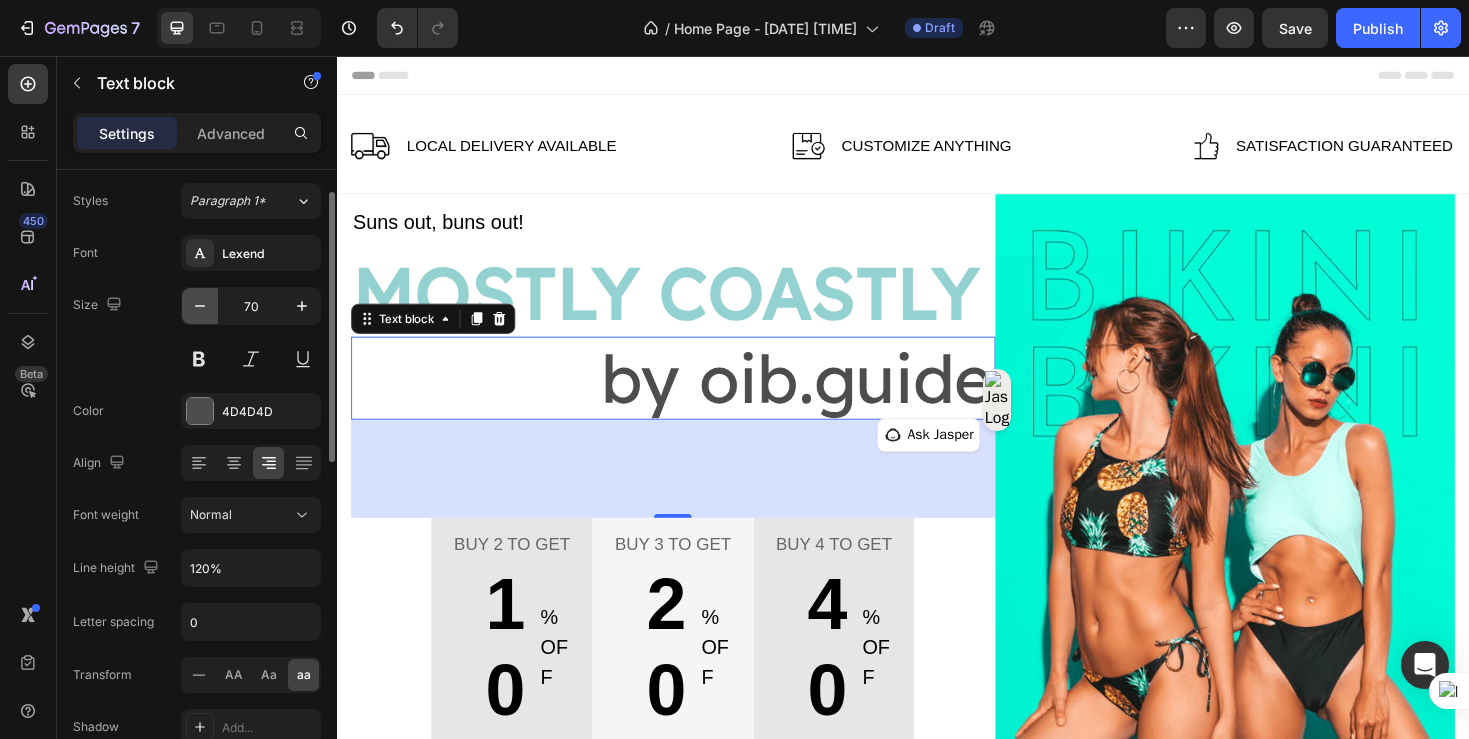 click 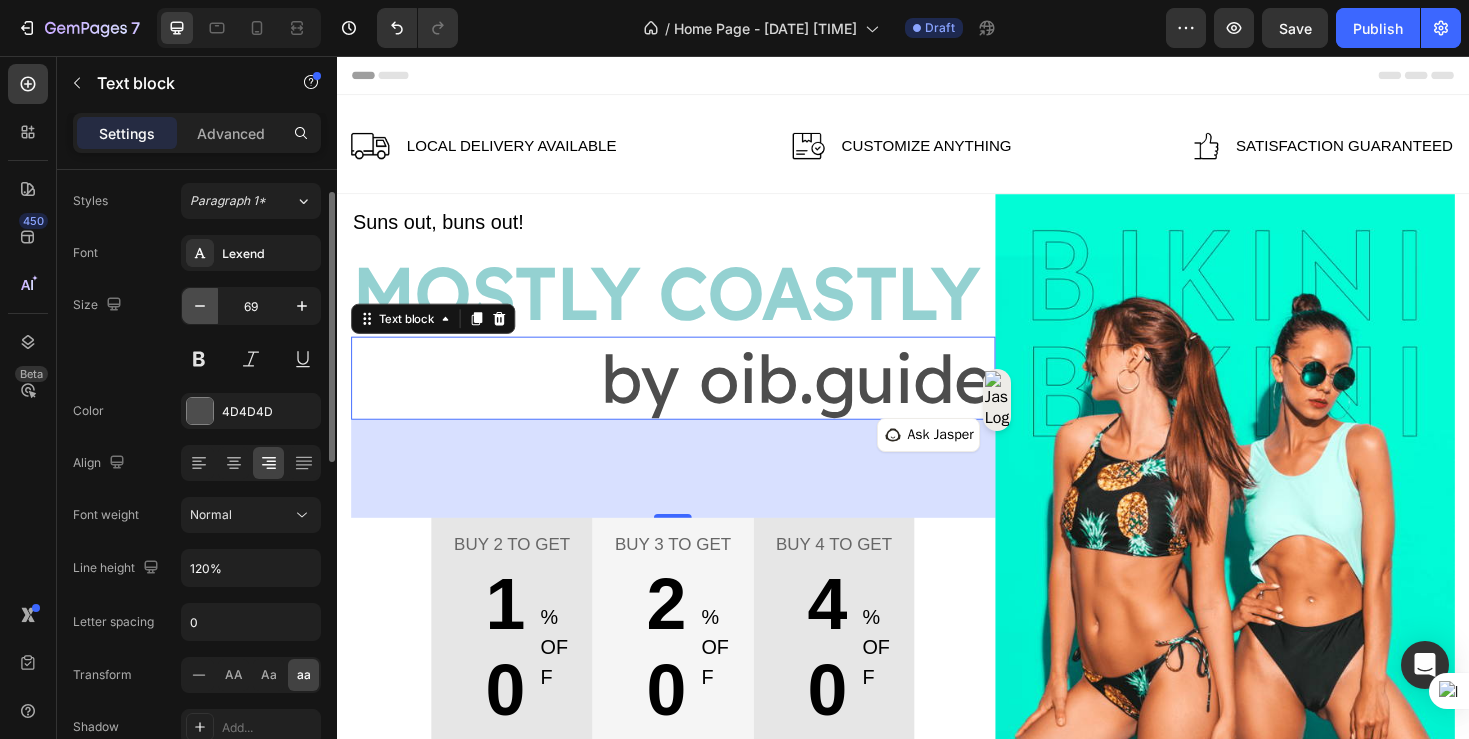 click 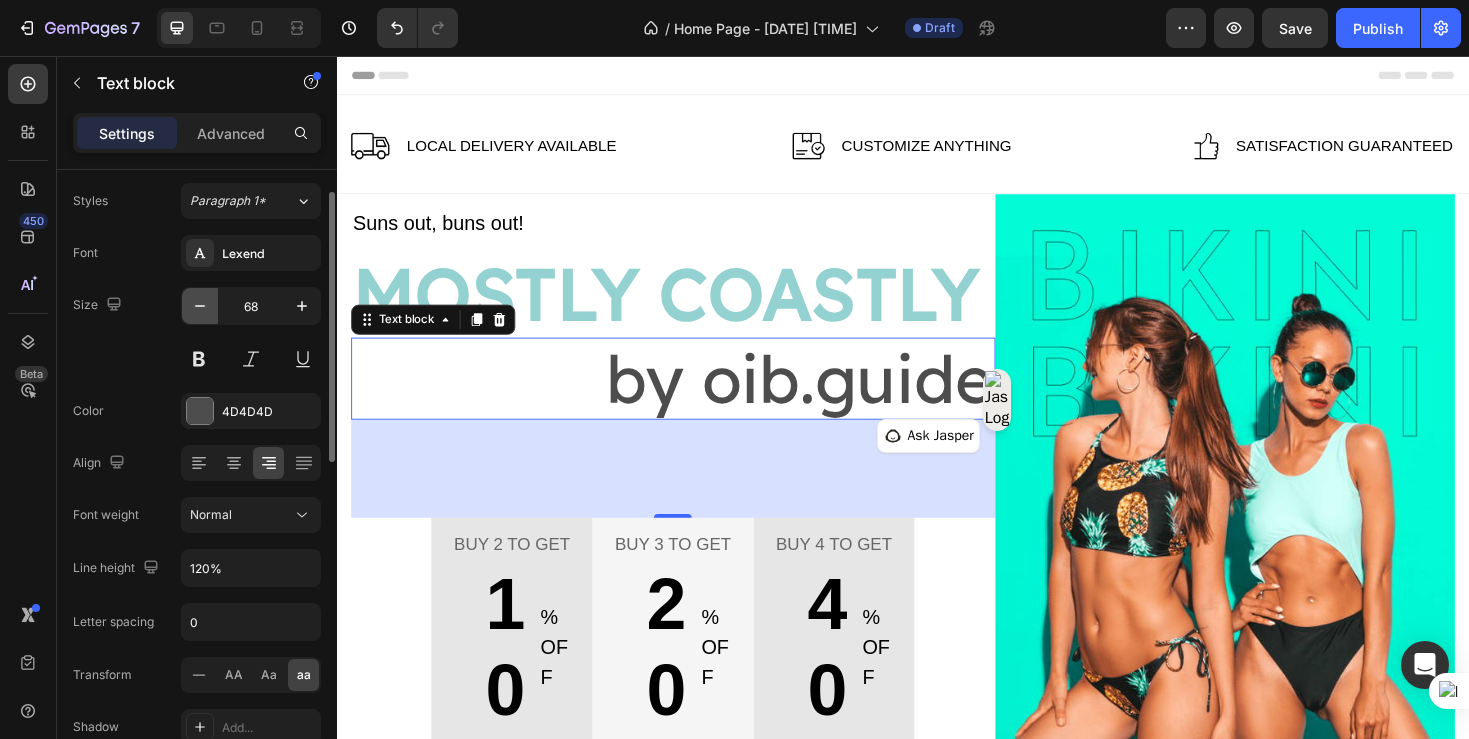 click 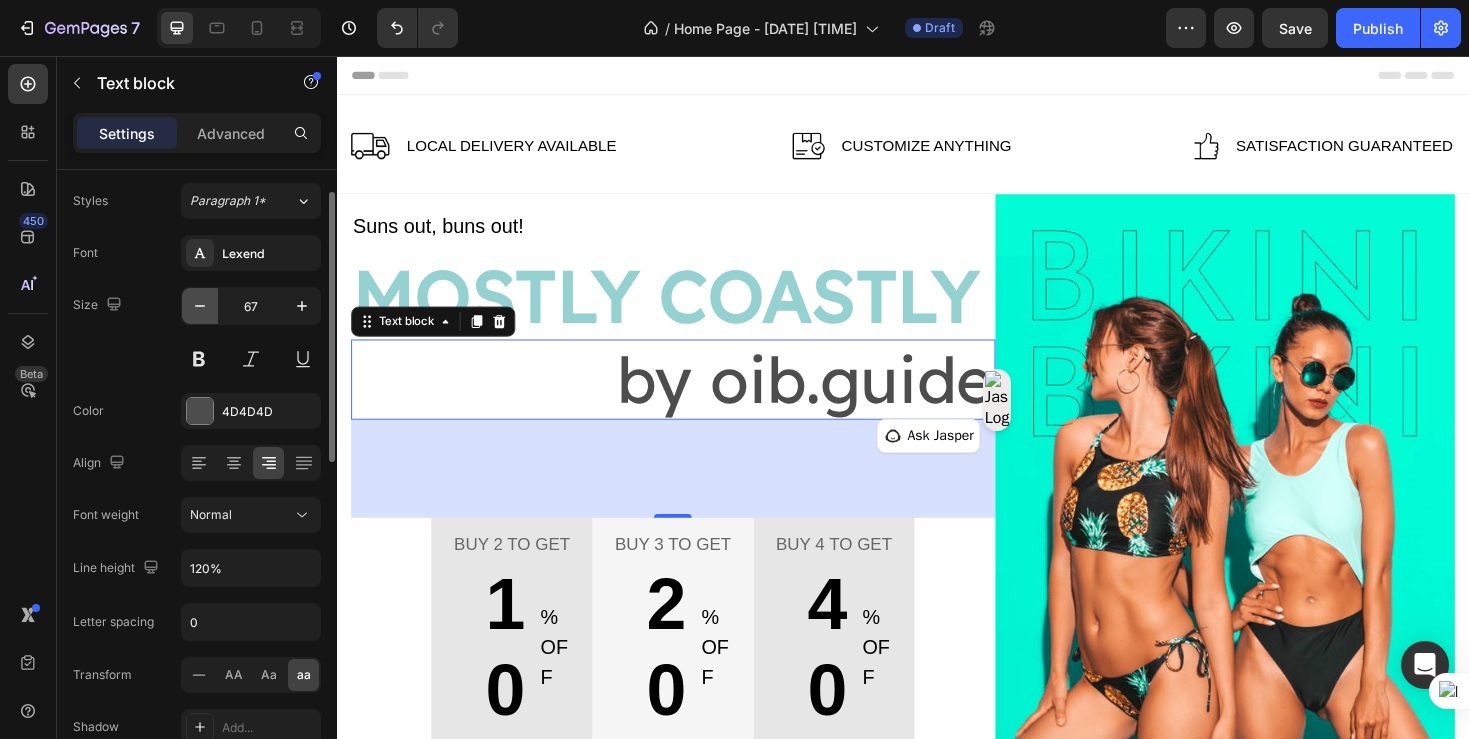 click 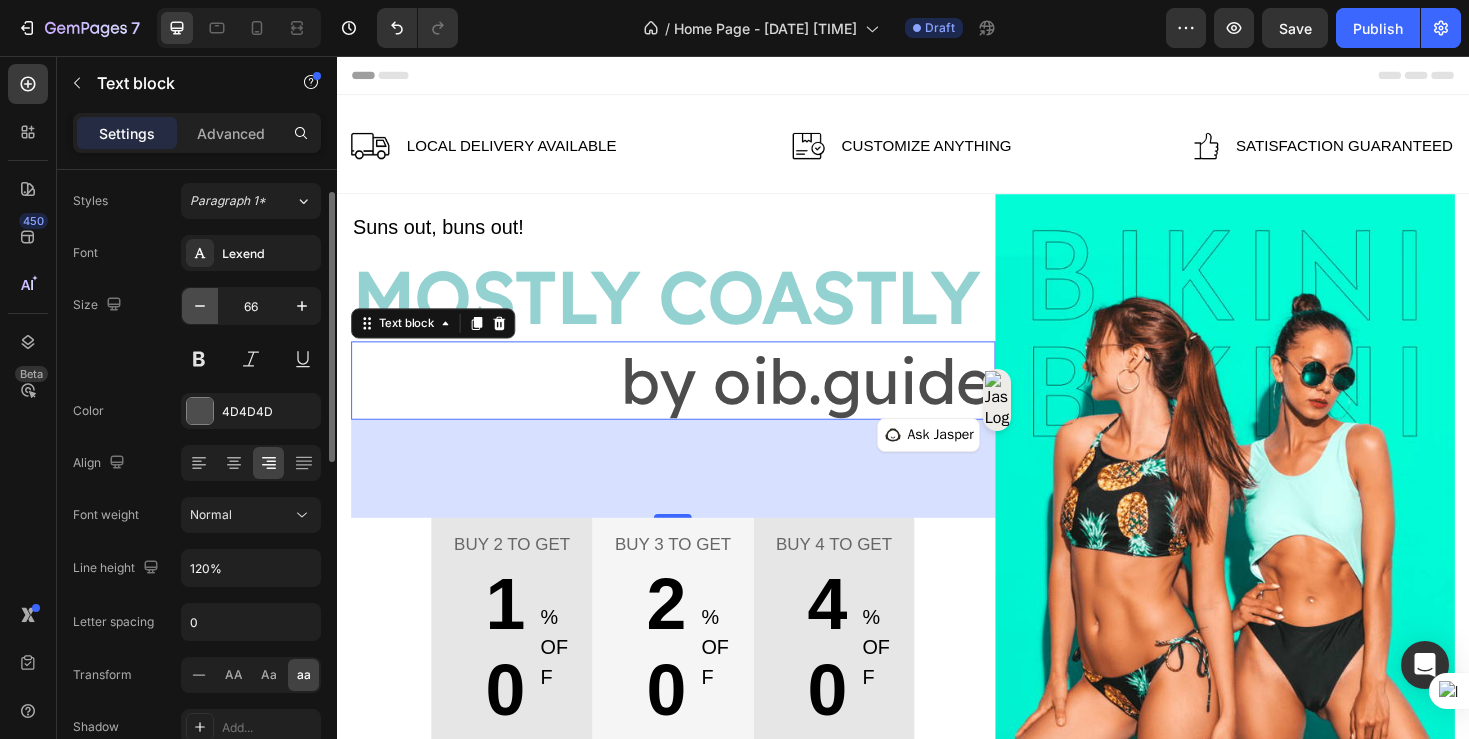 click 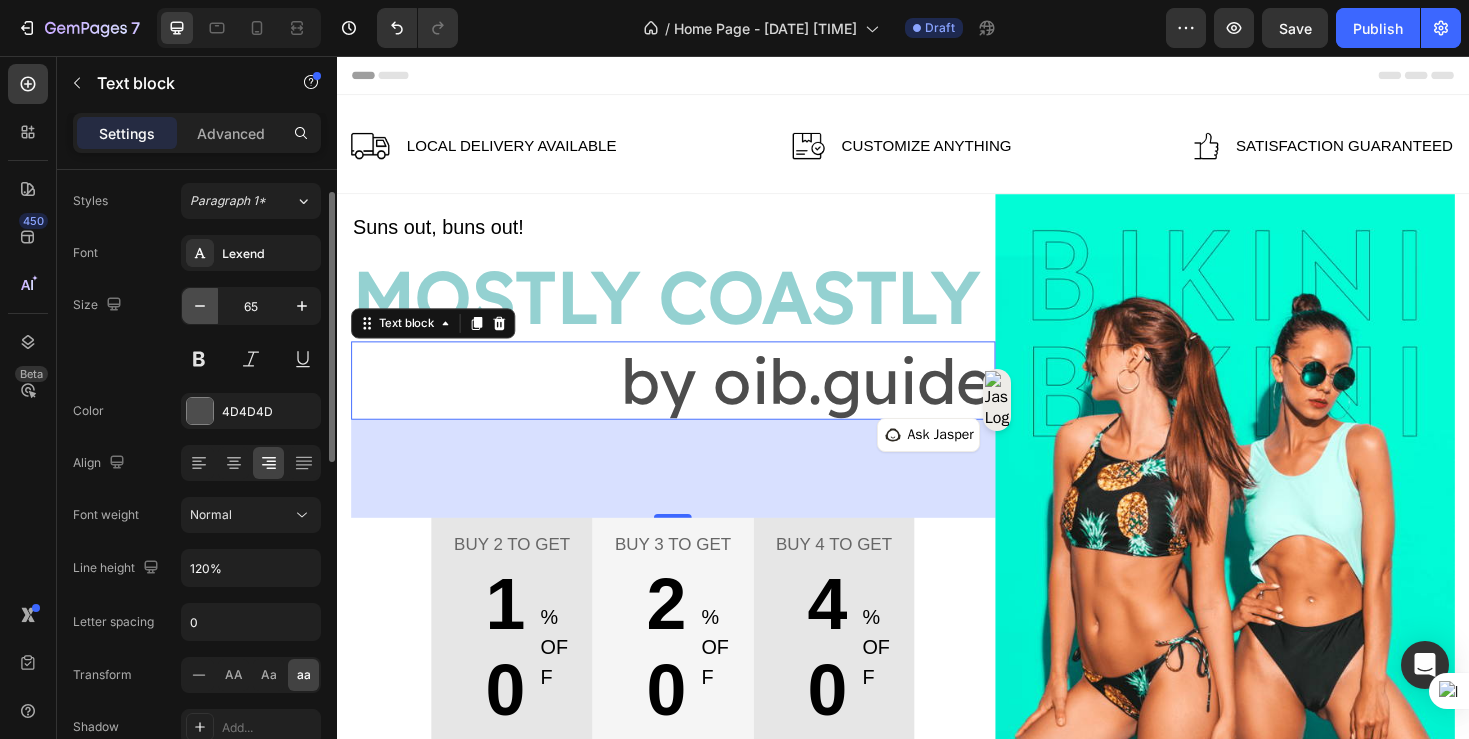 click 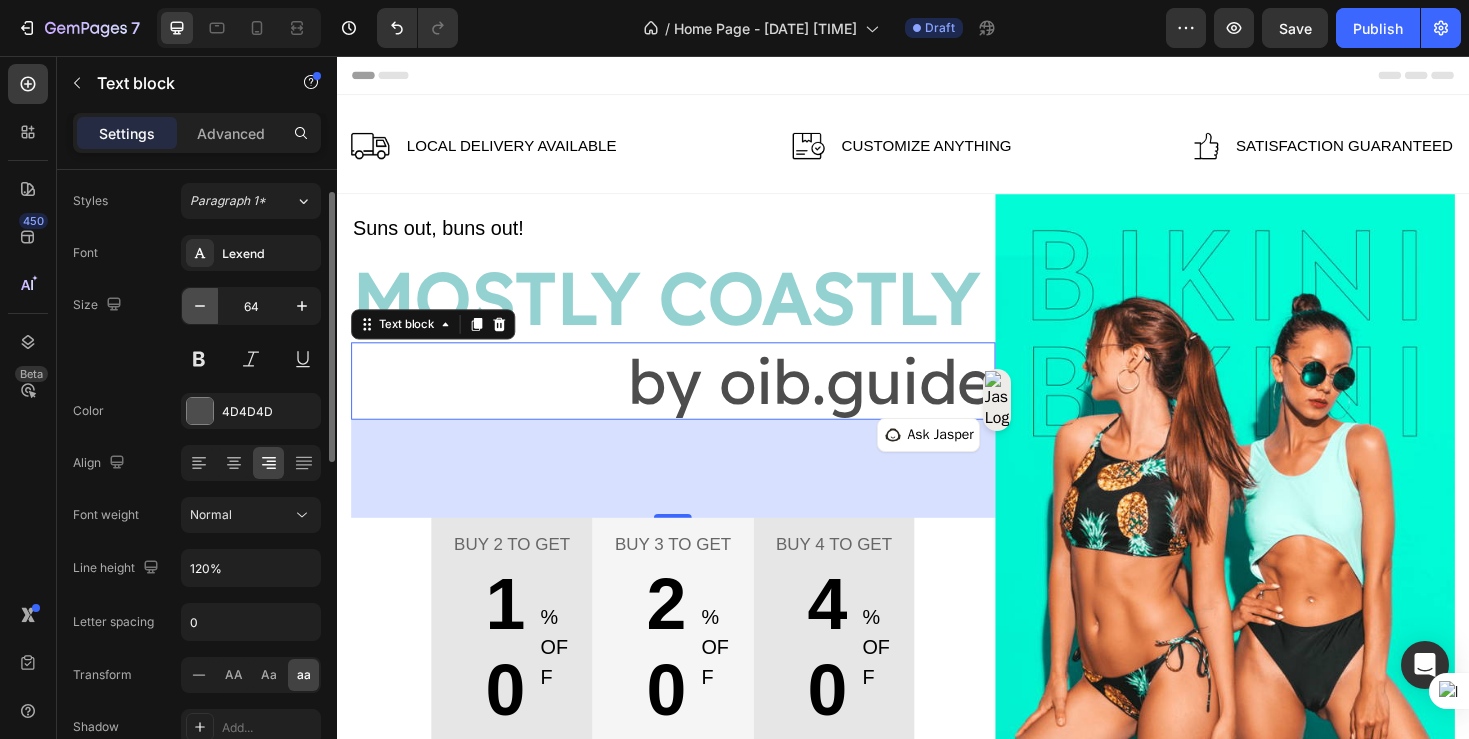 click 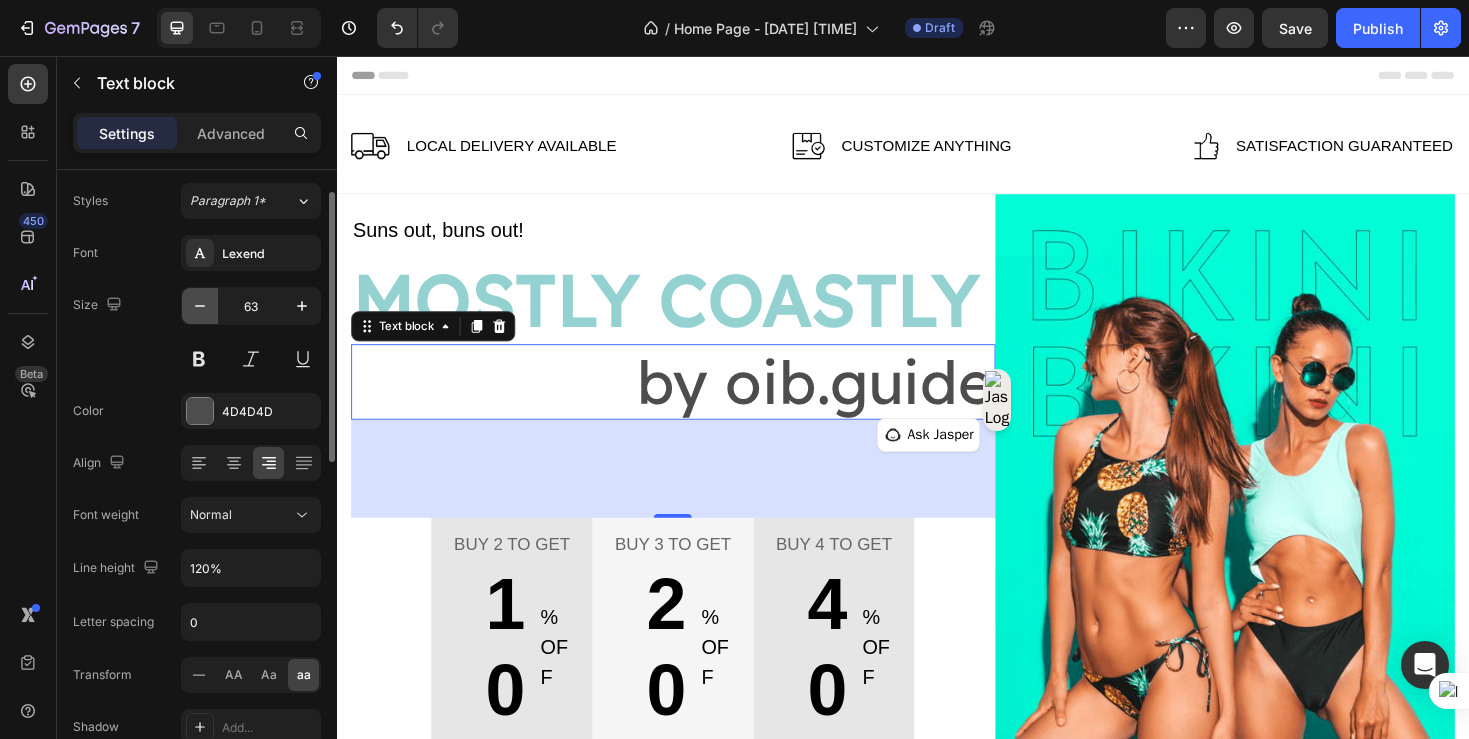 click 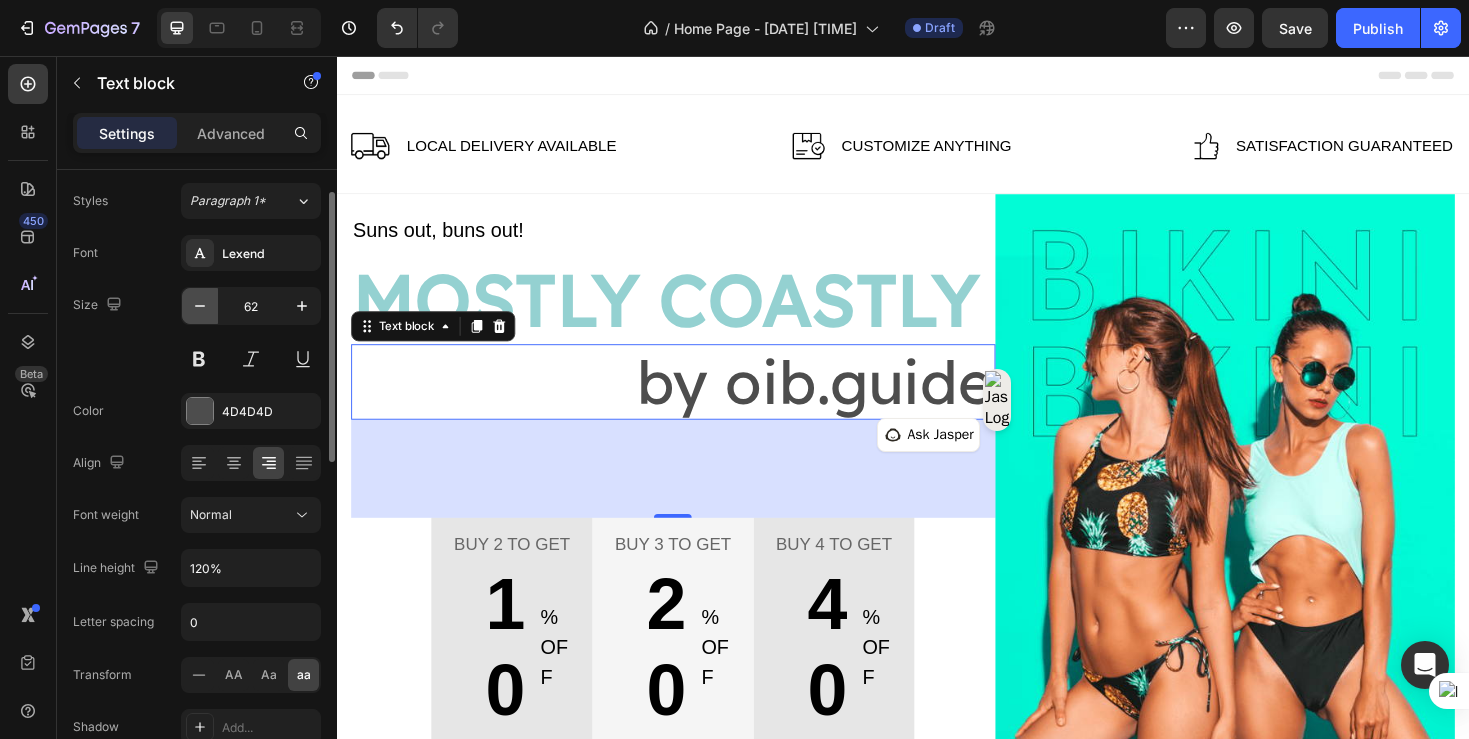 click 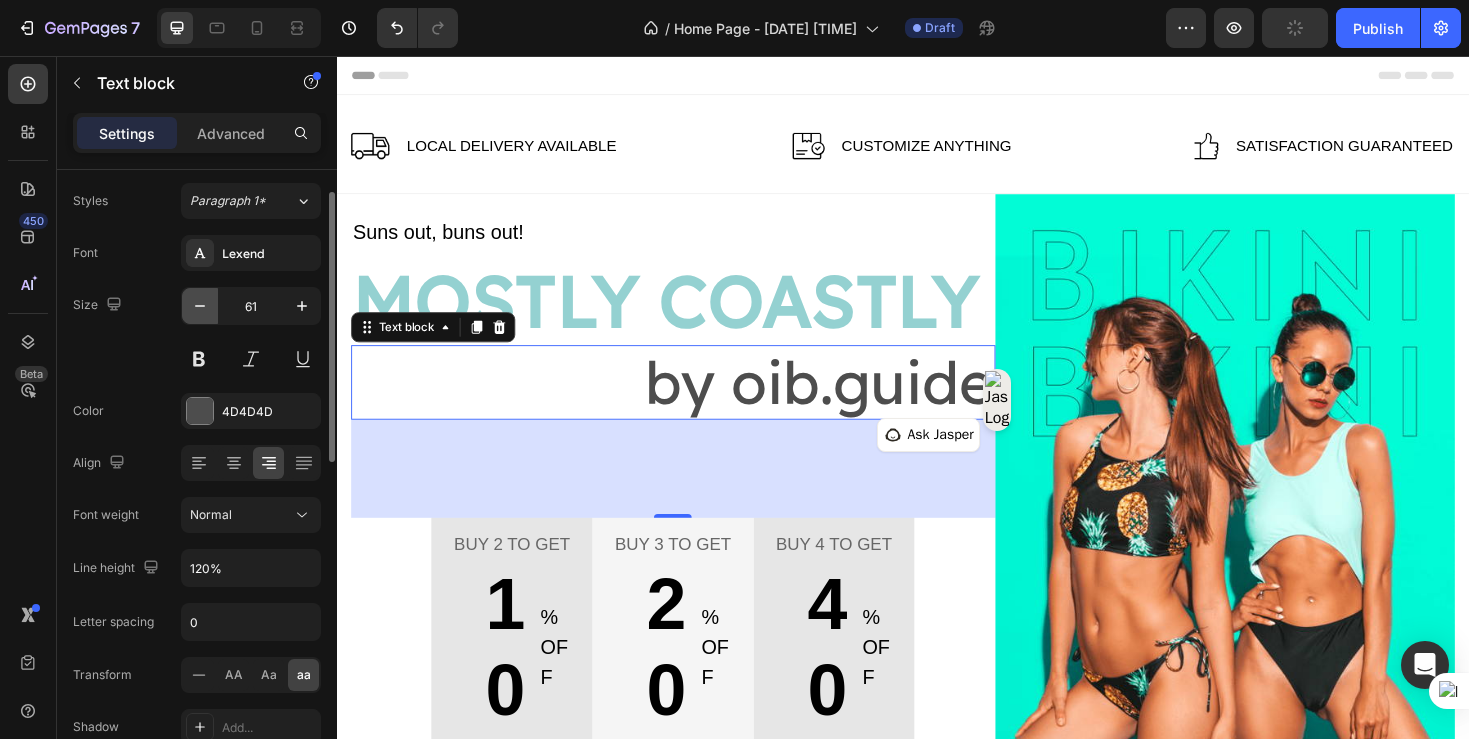 click 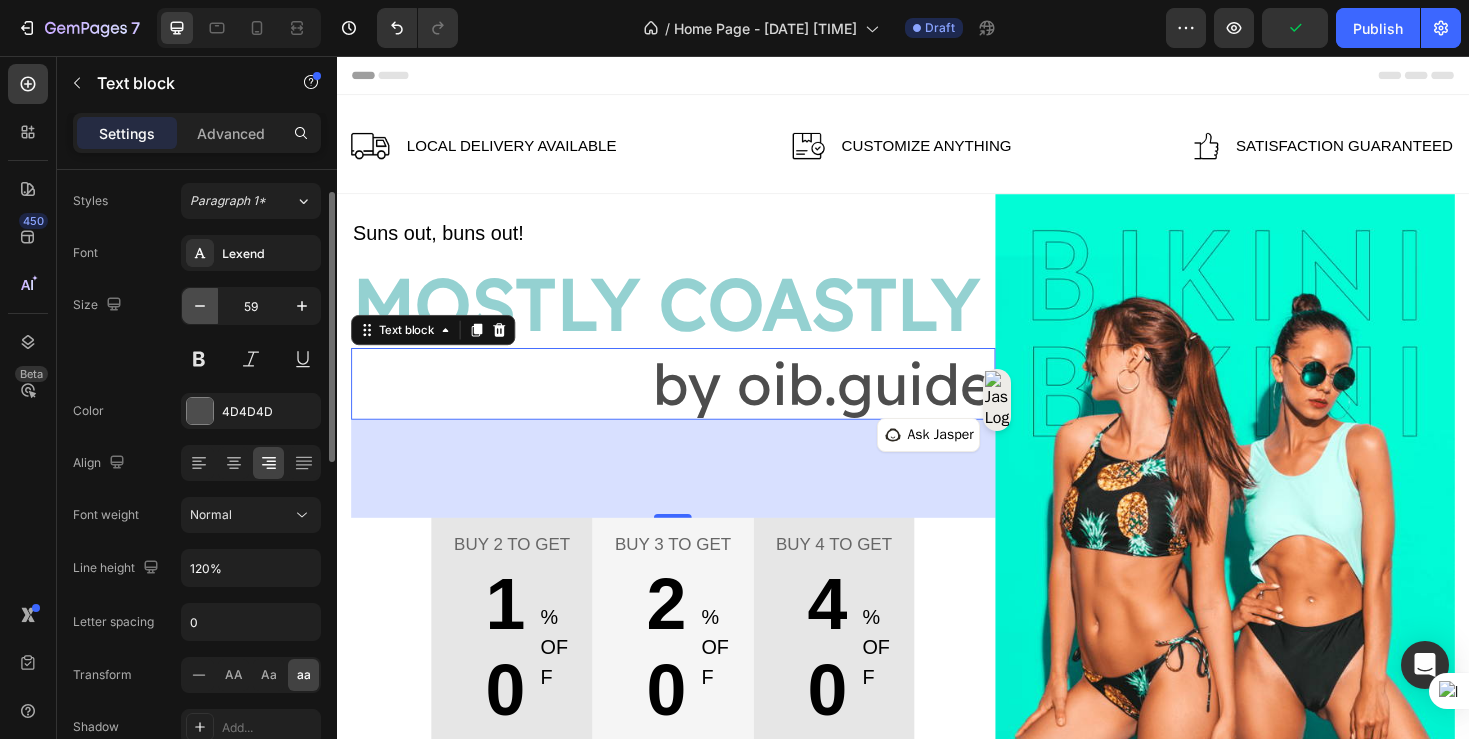 click 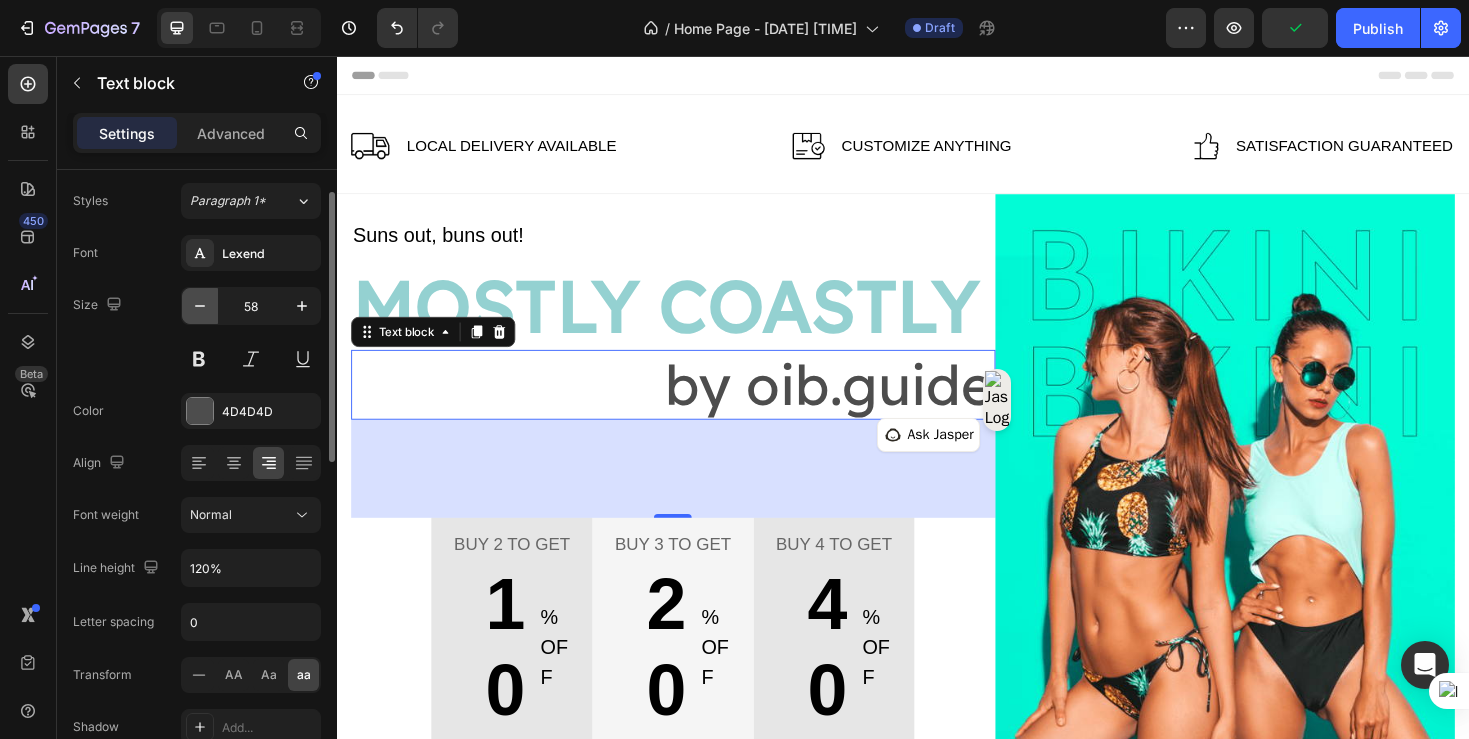 click 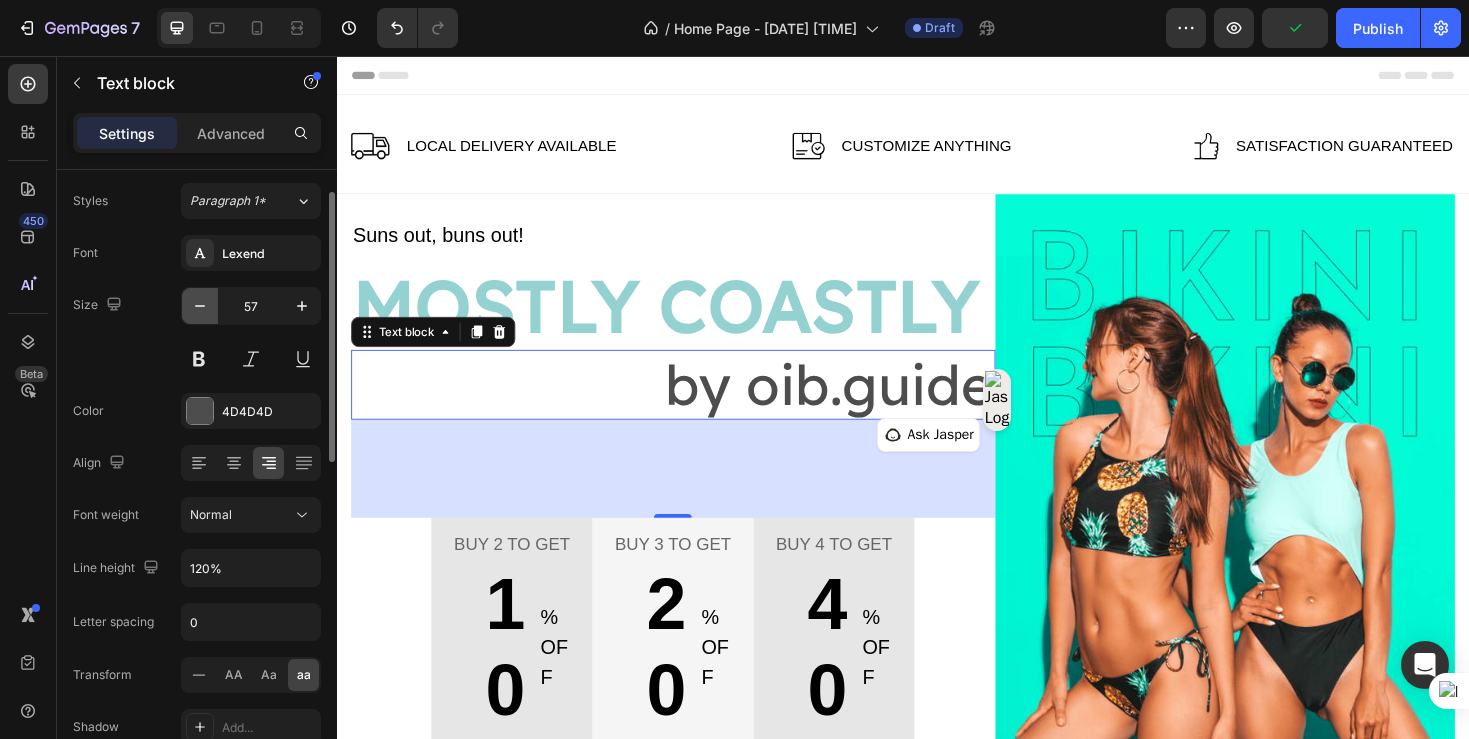 click 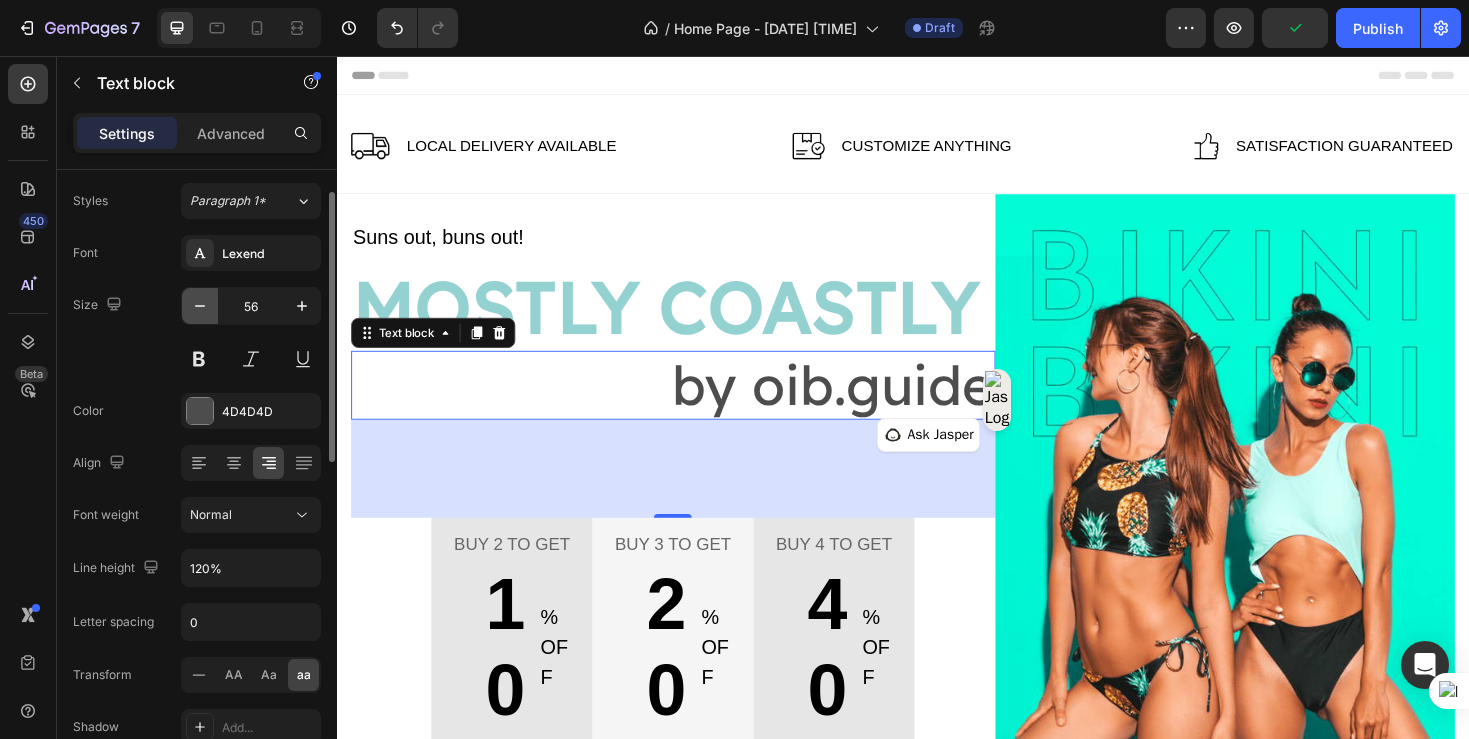 click 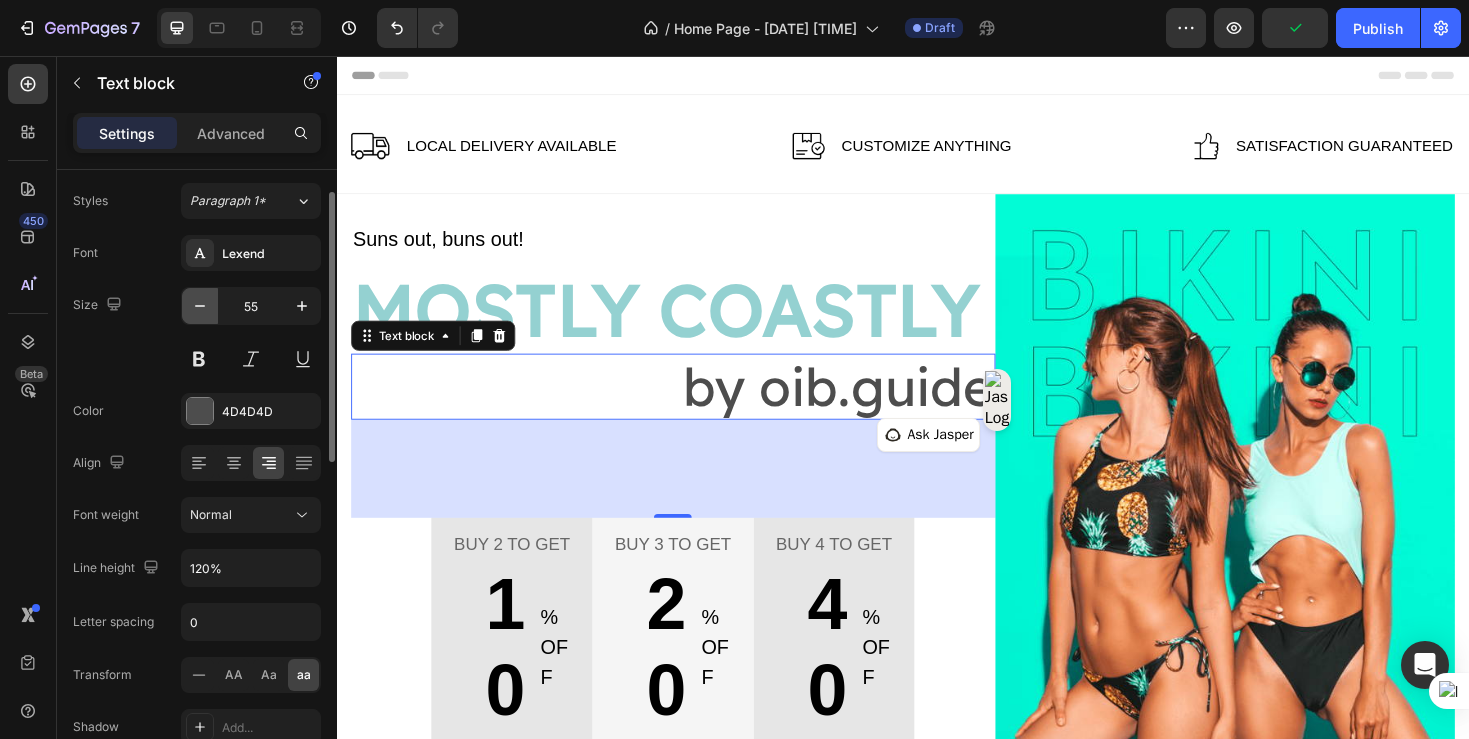 click 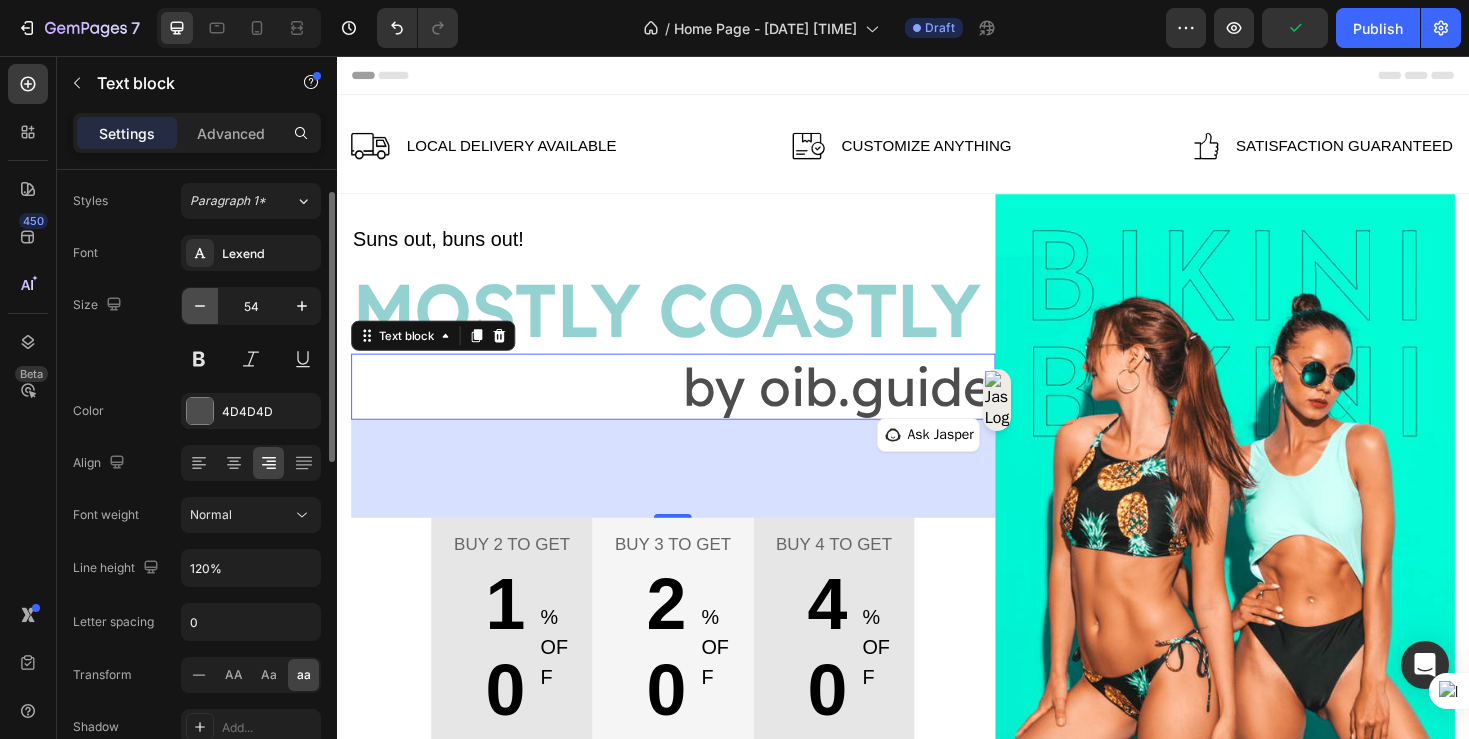 click 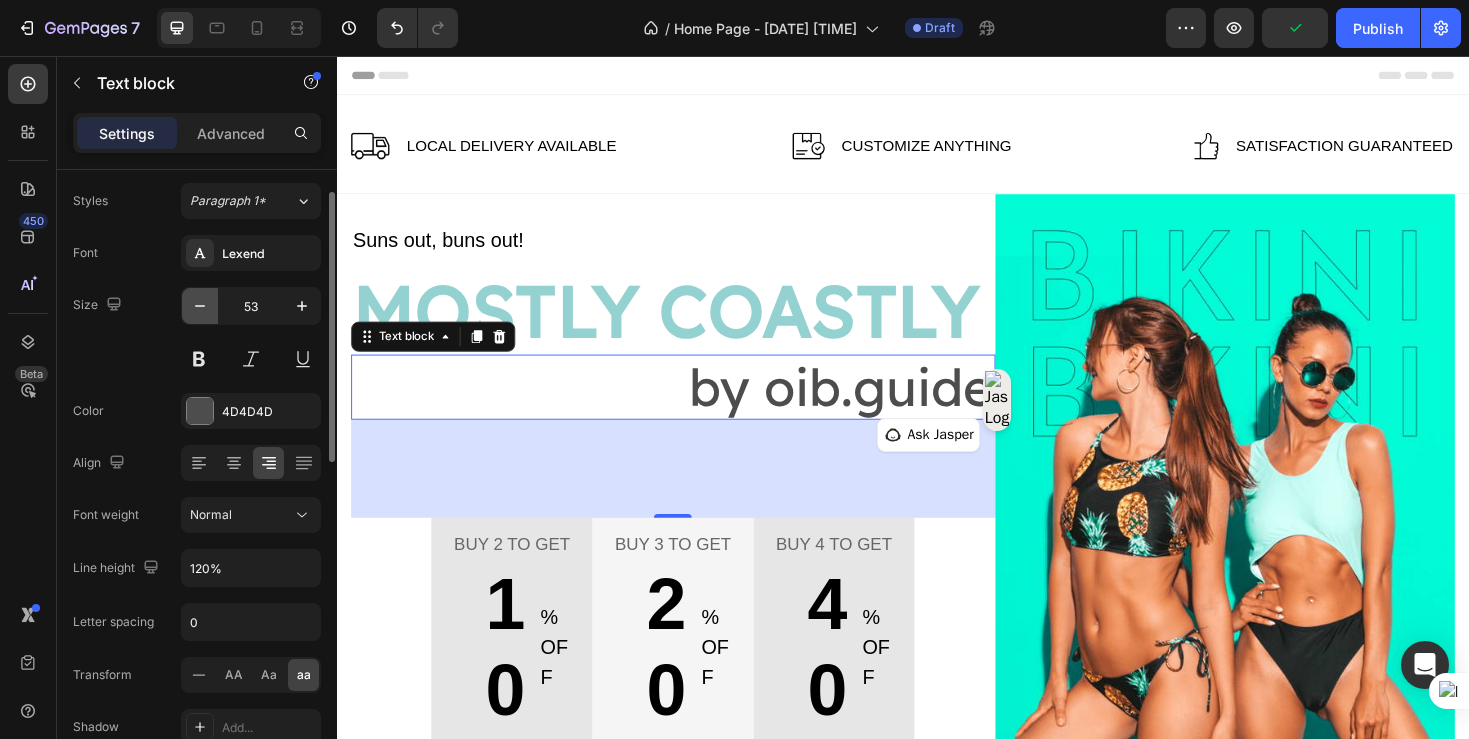 click 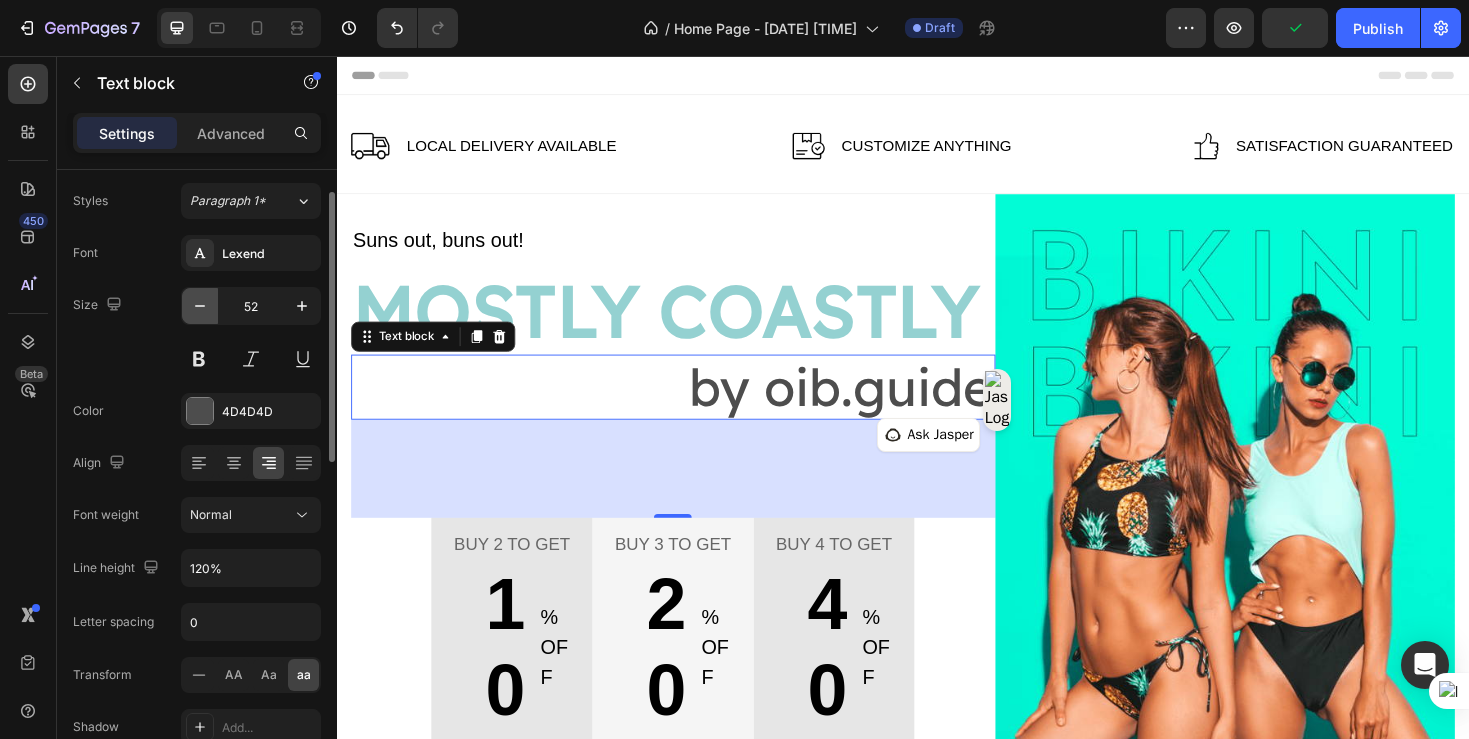 click 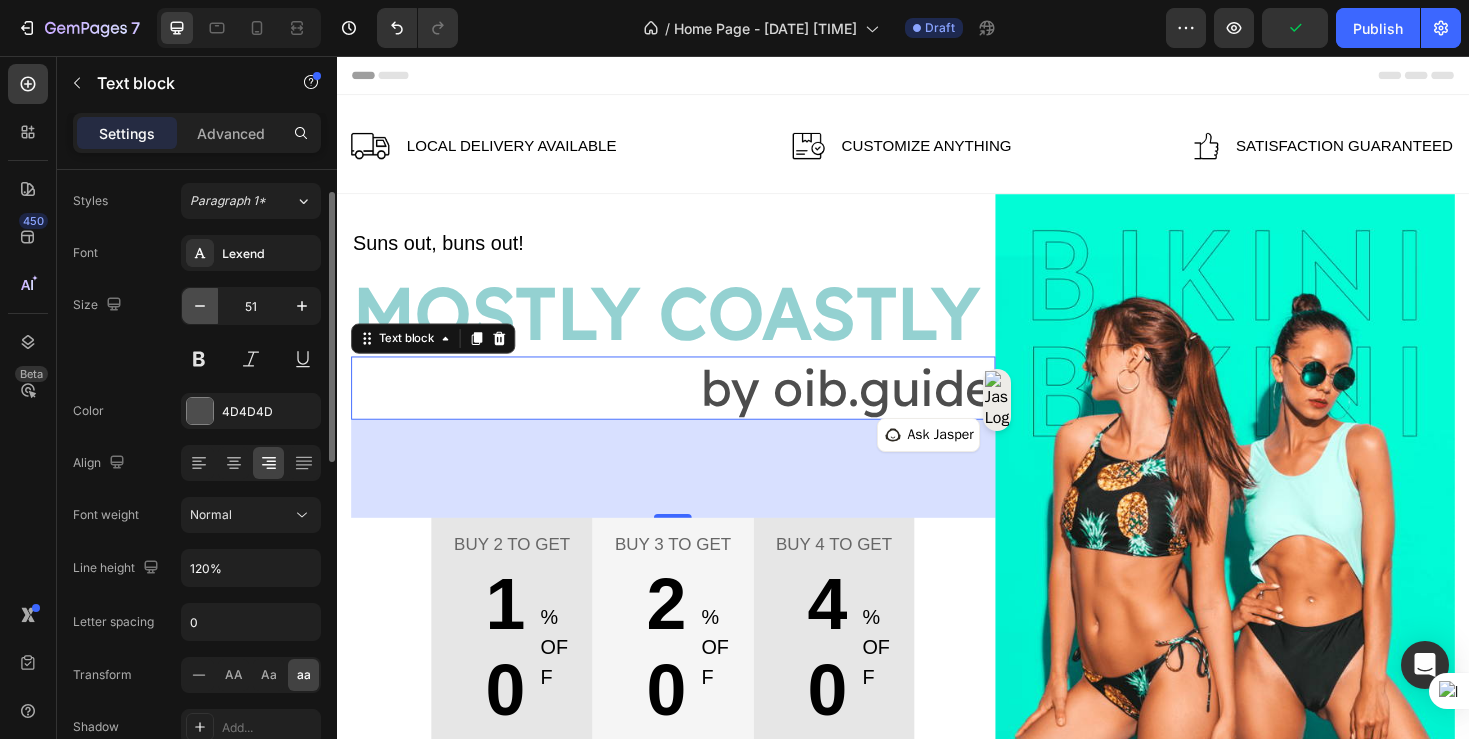 click 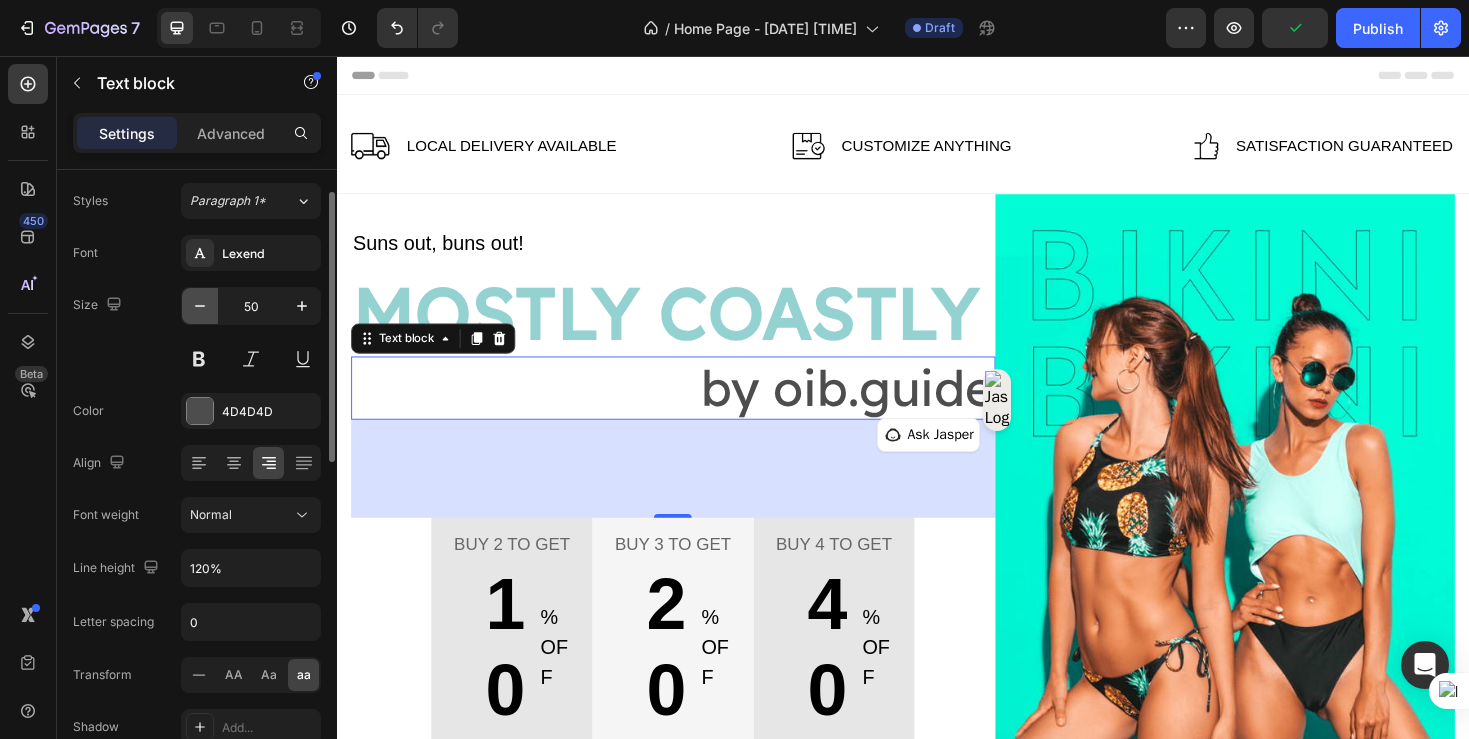 click 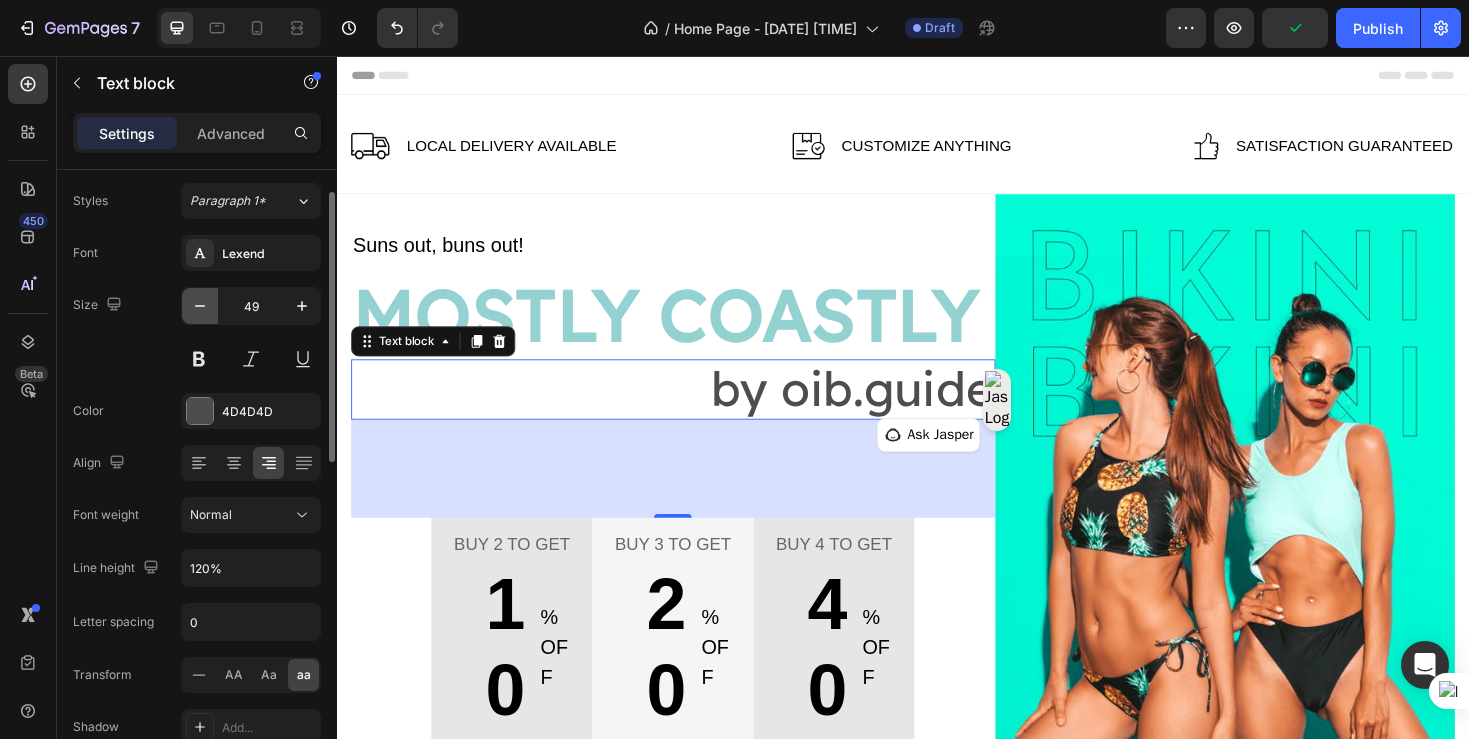 click 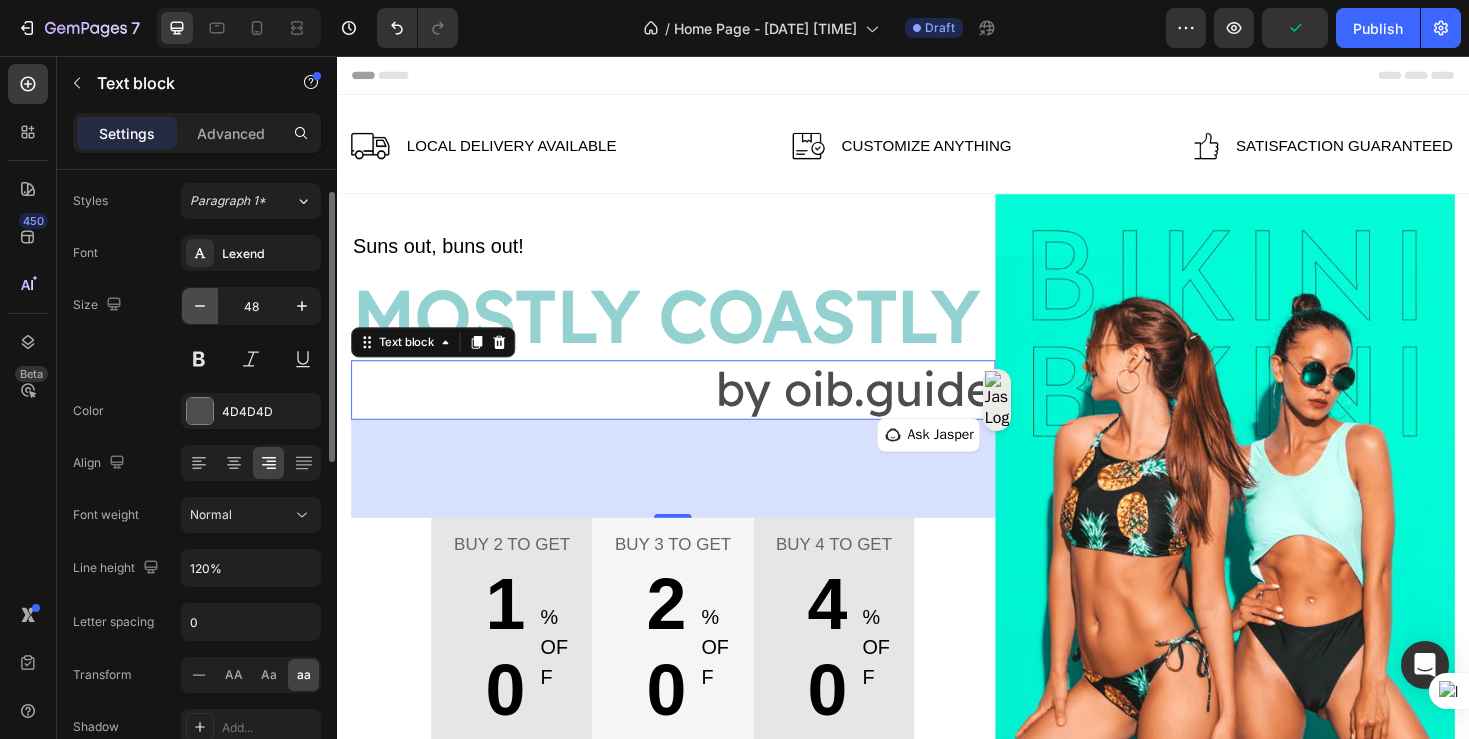 click 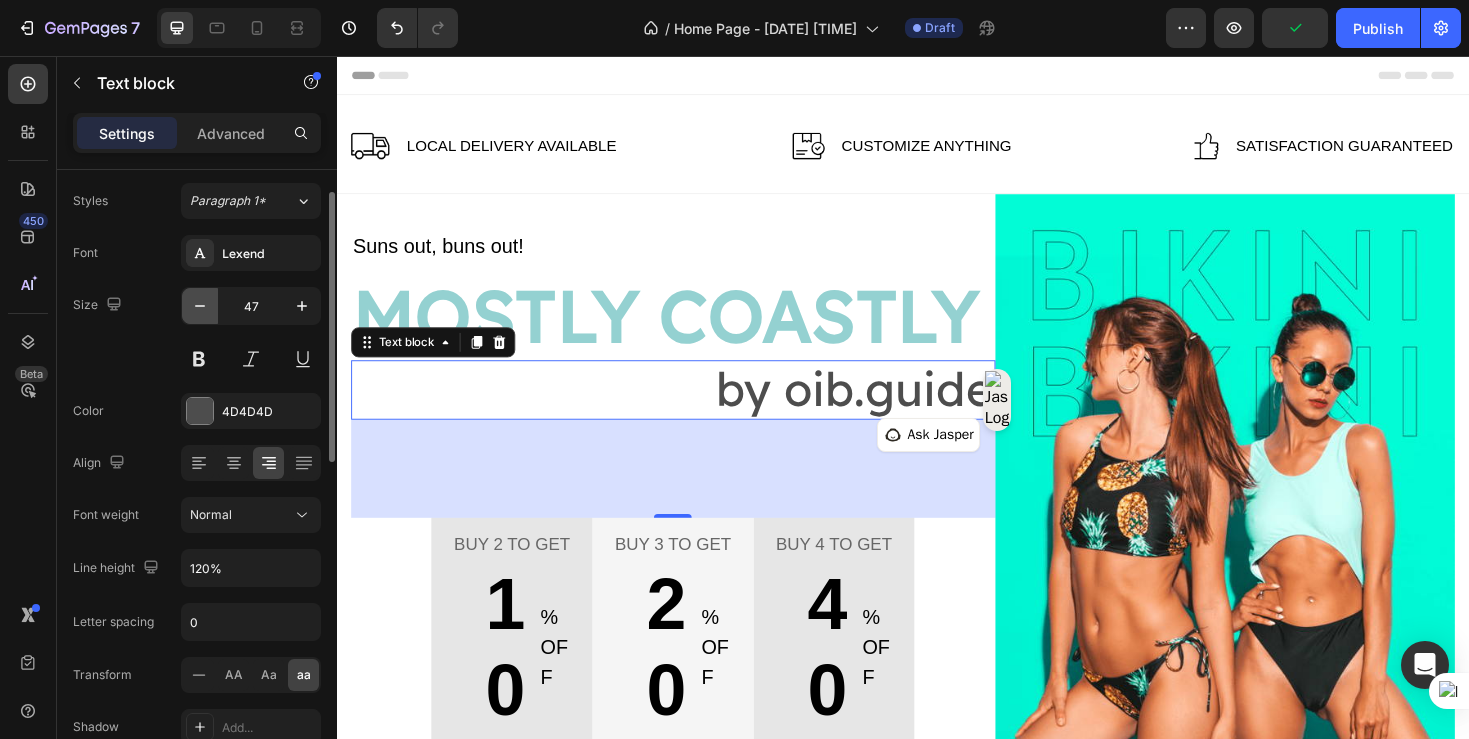 click 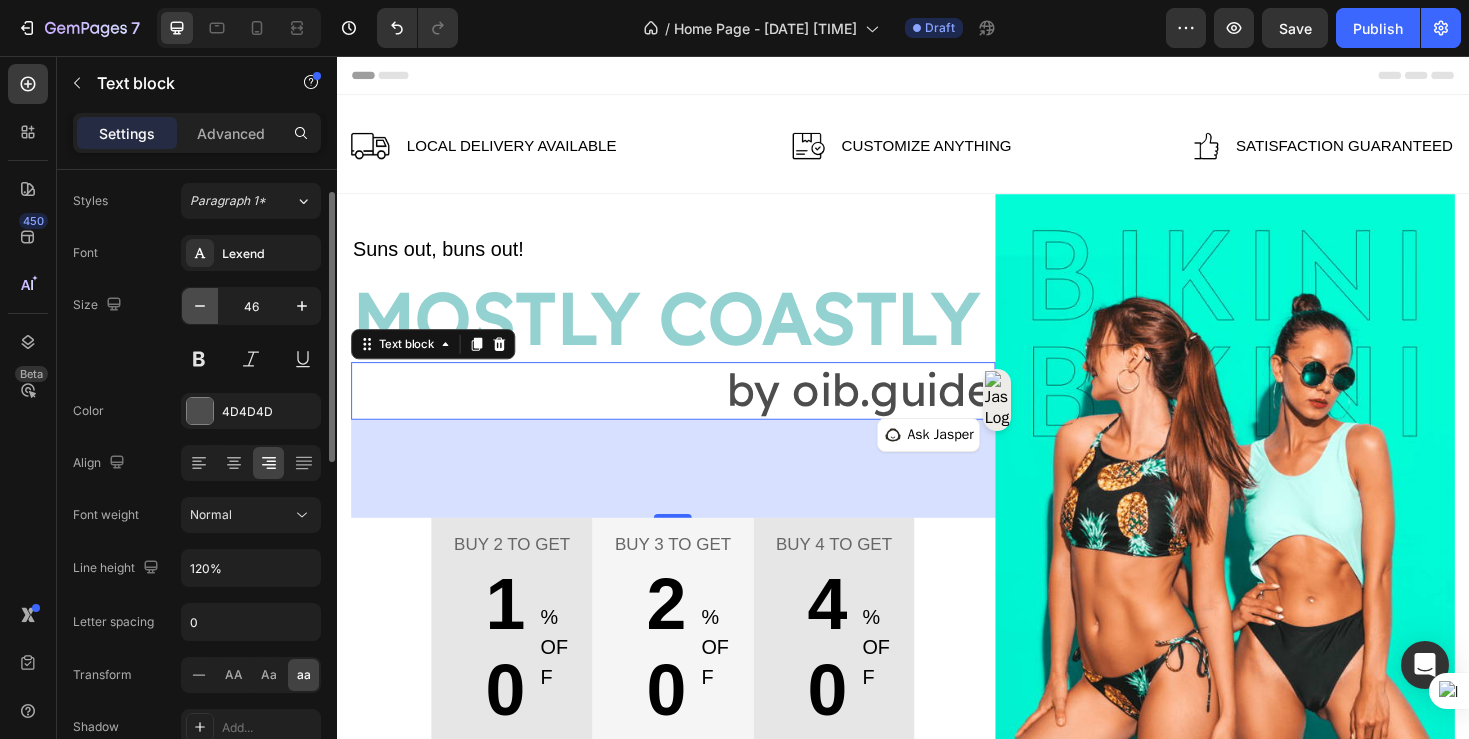 click 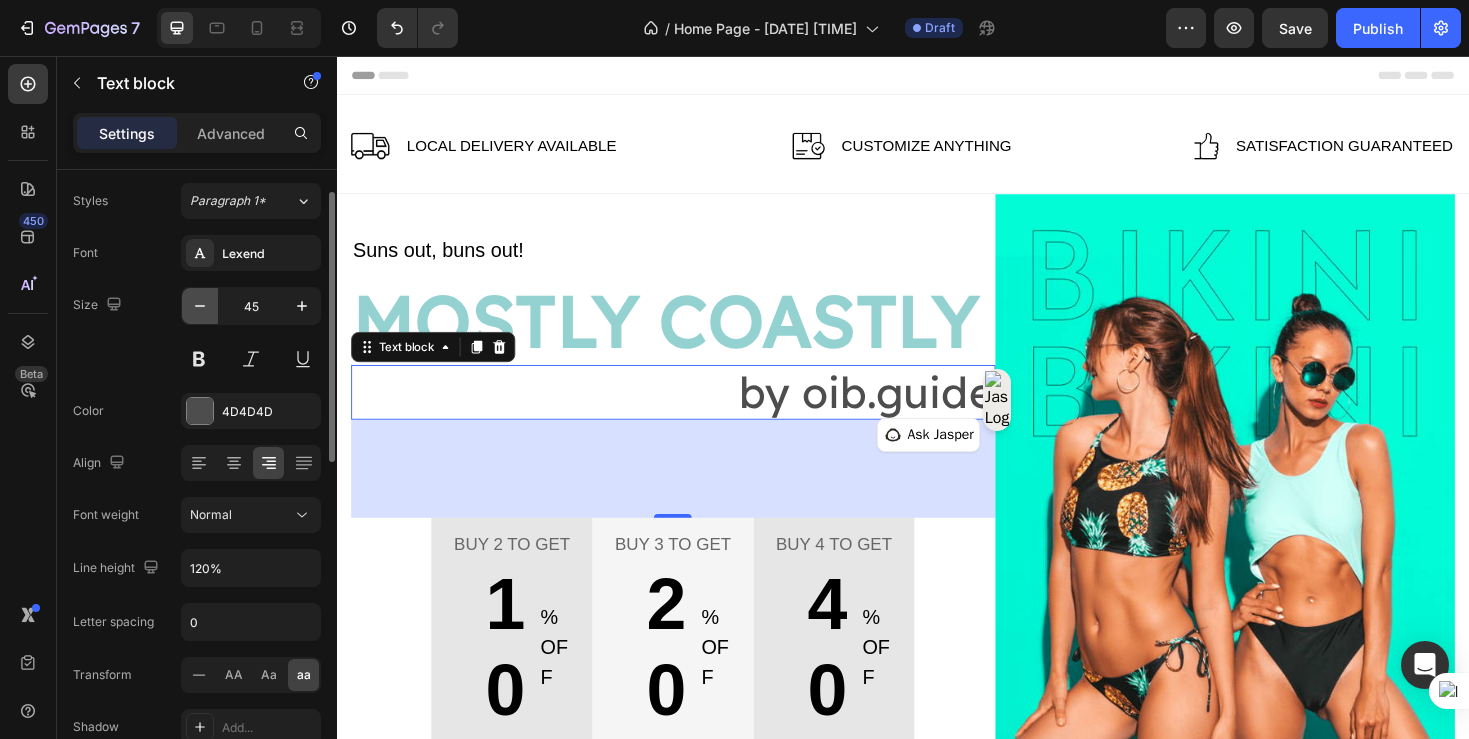 click 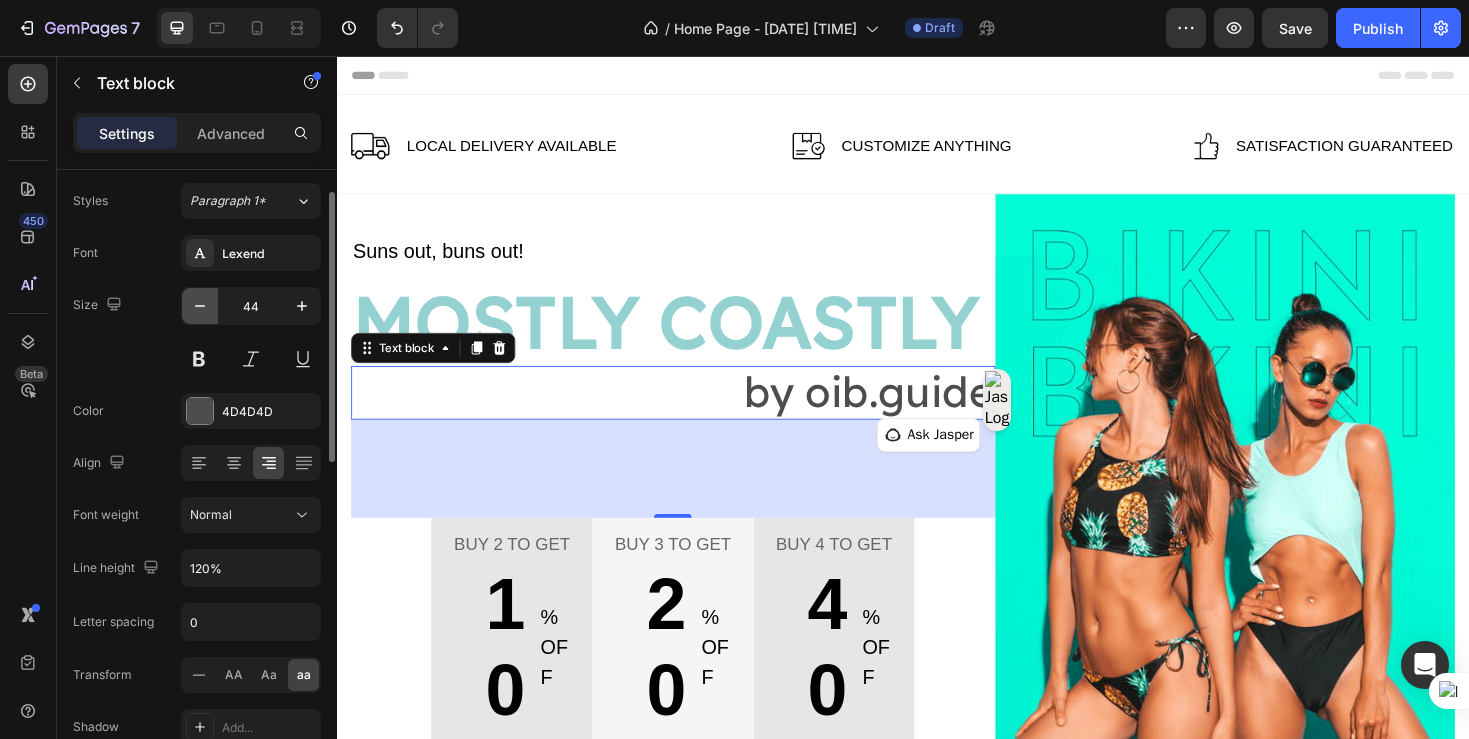 click 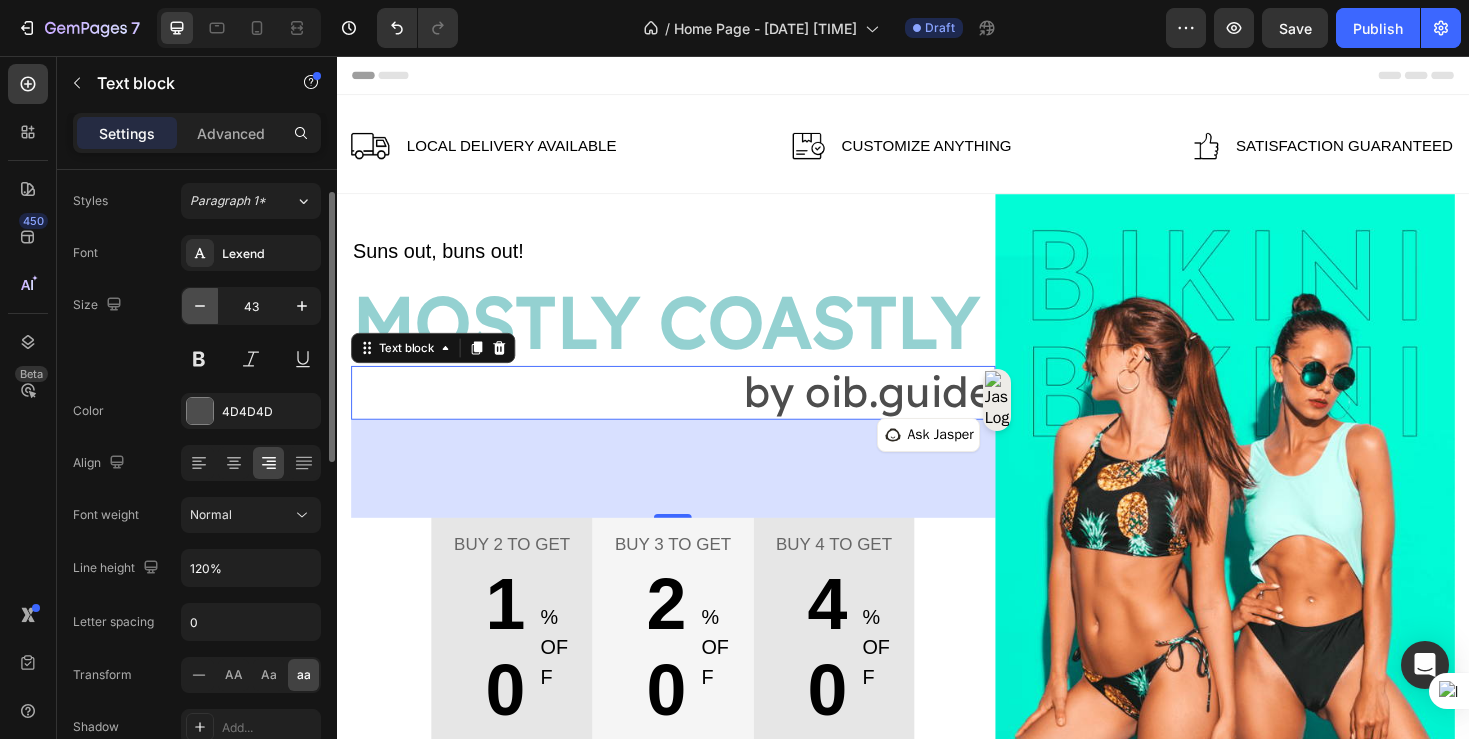 click 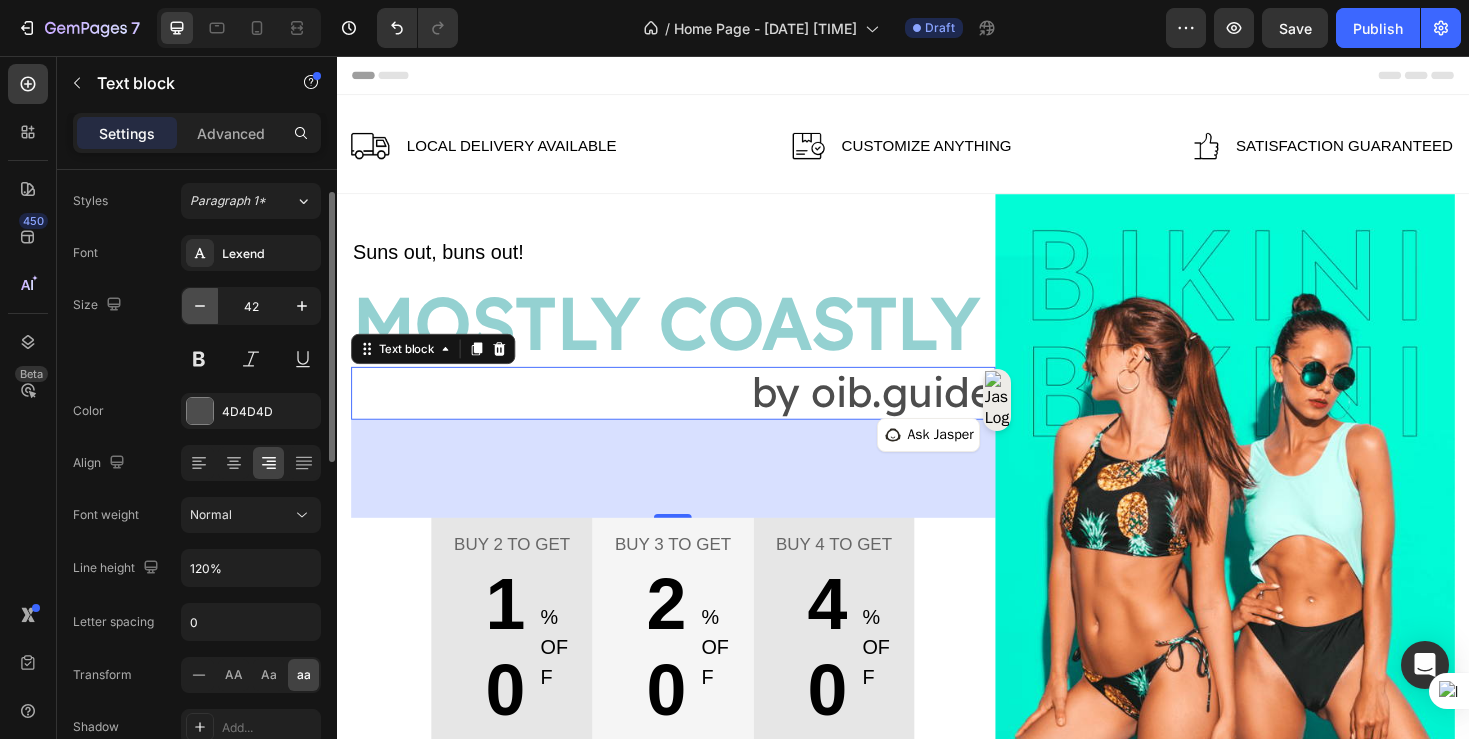 click 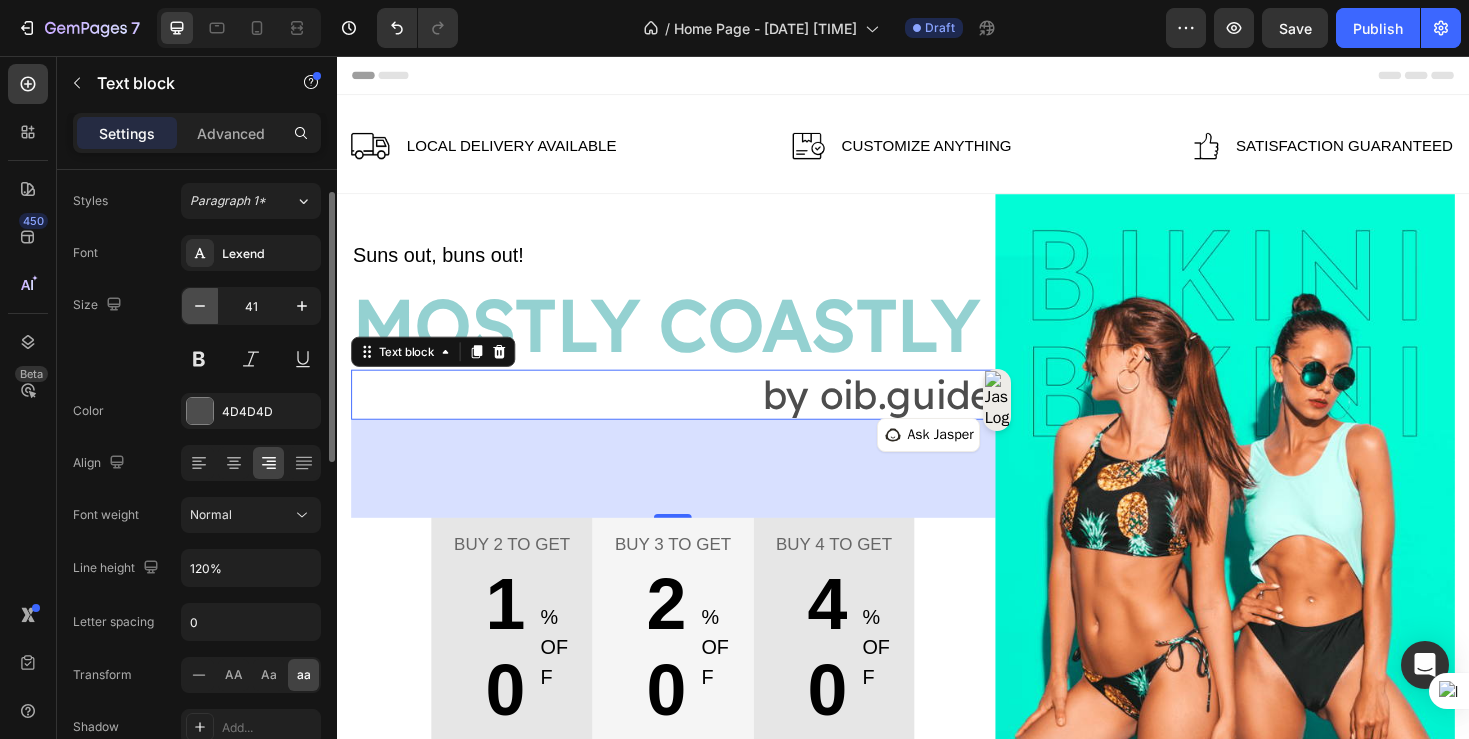 click 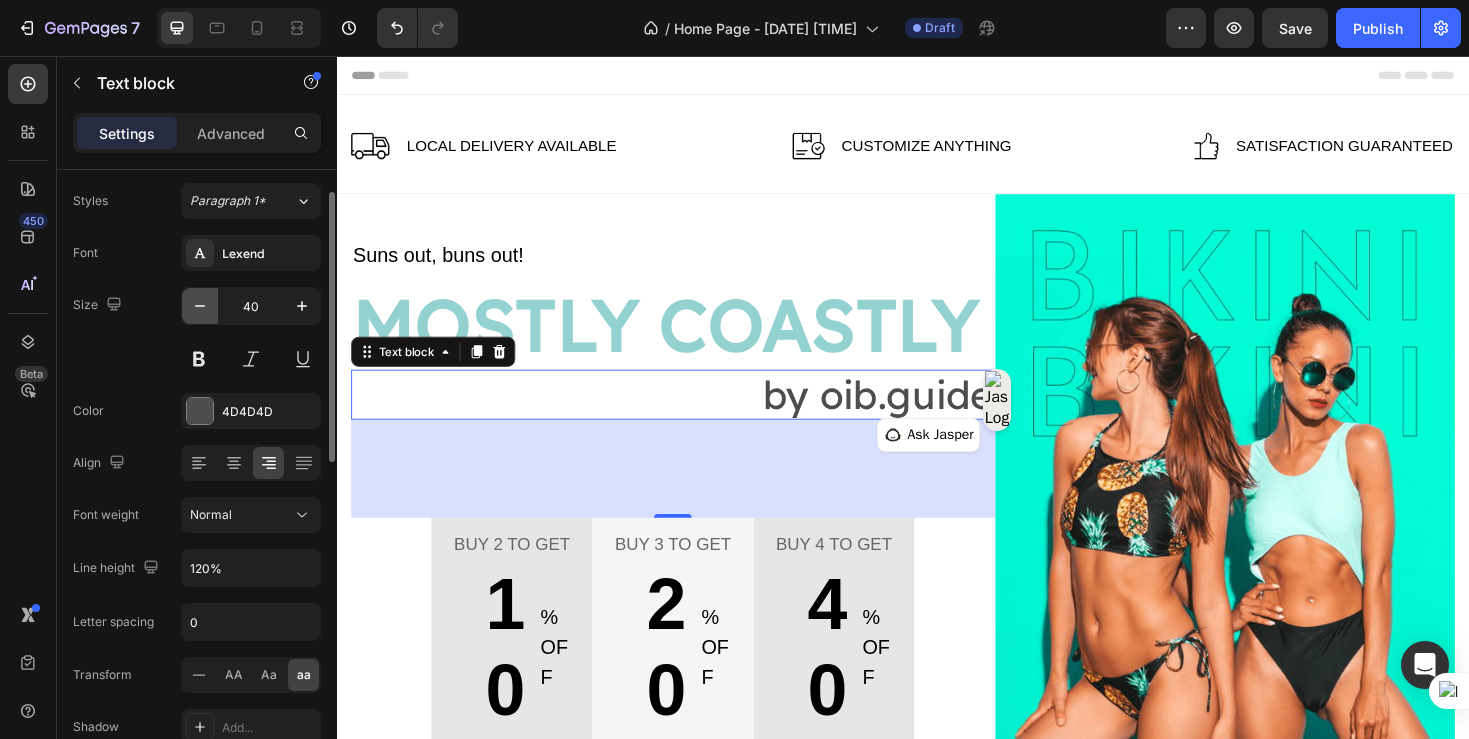 click 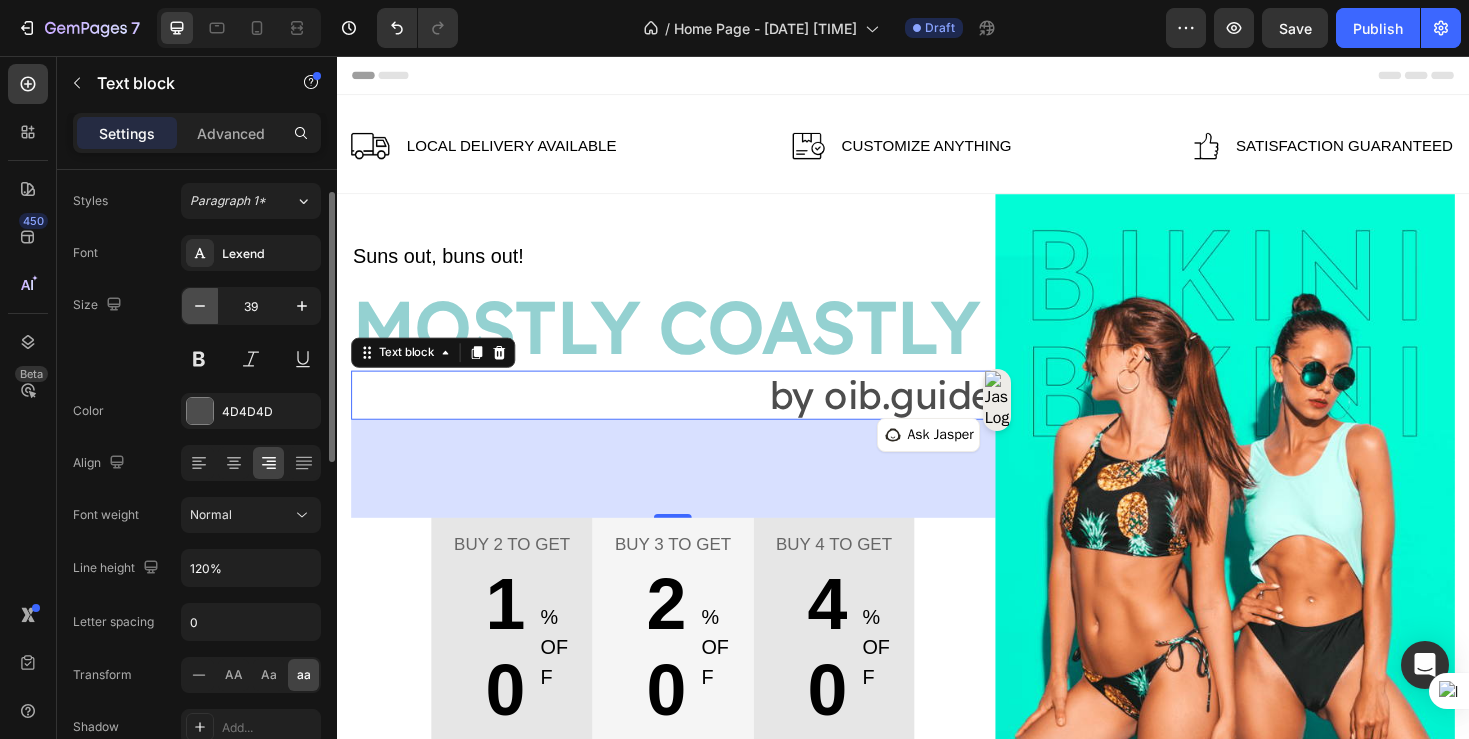click 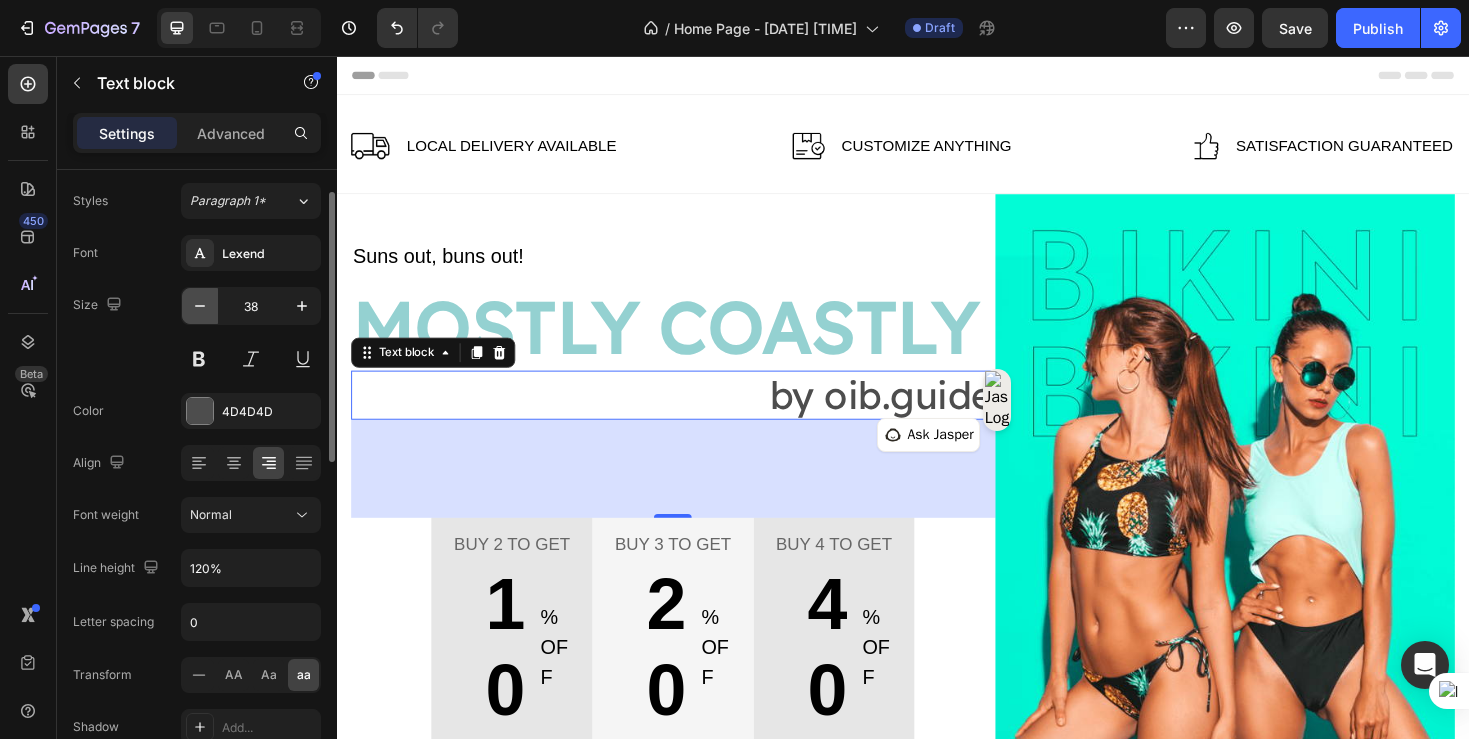 click 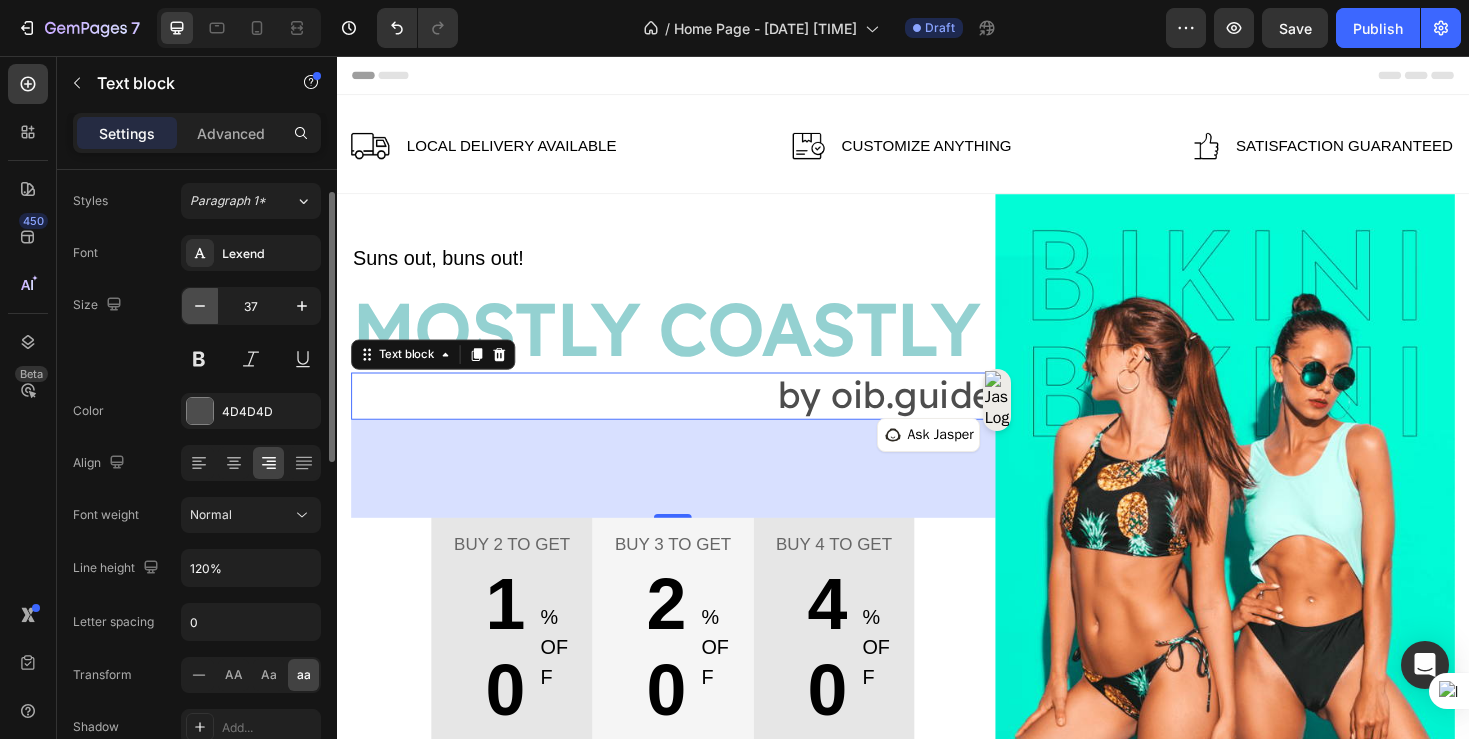click 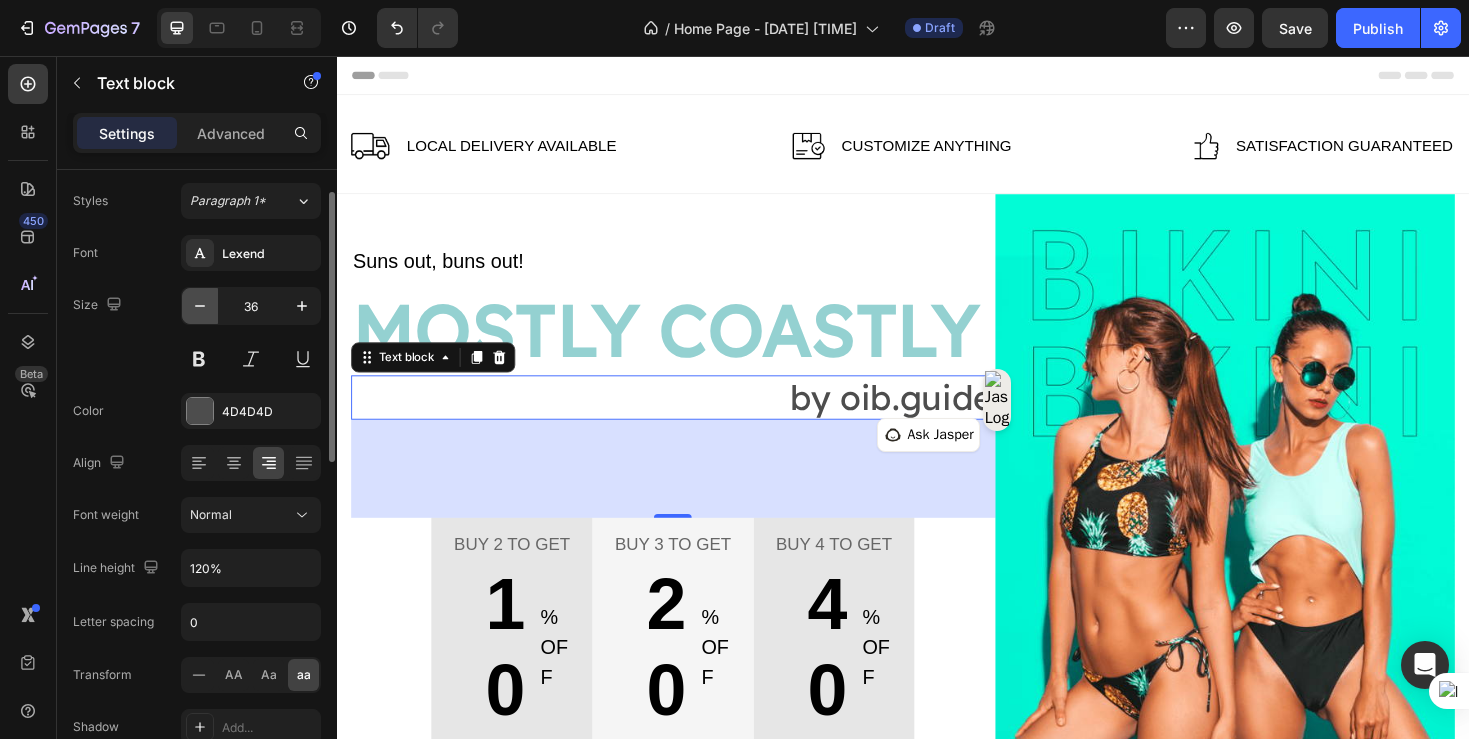 click 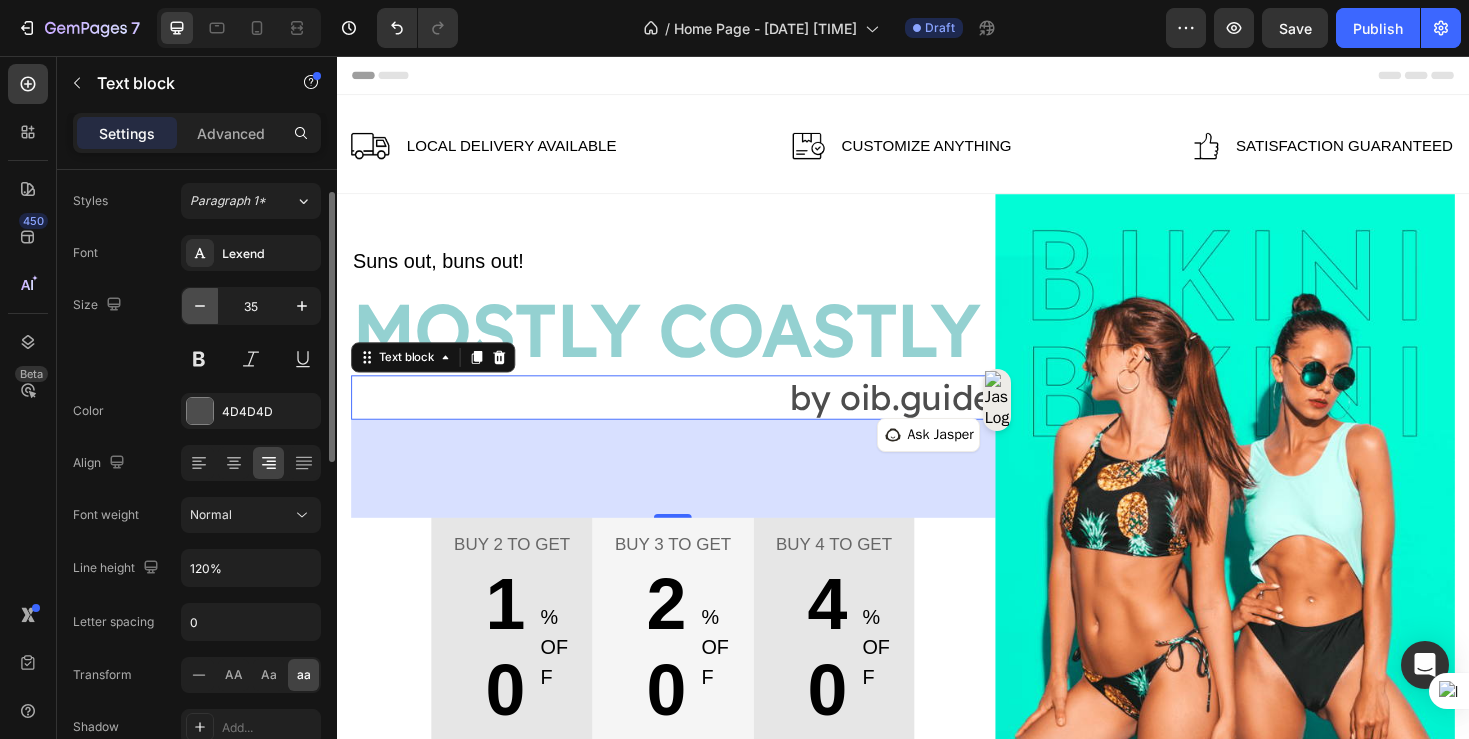 click 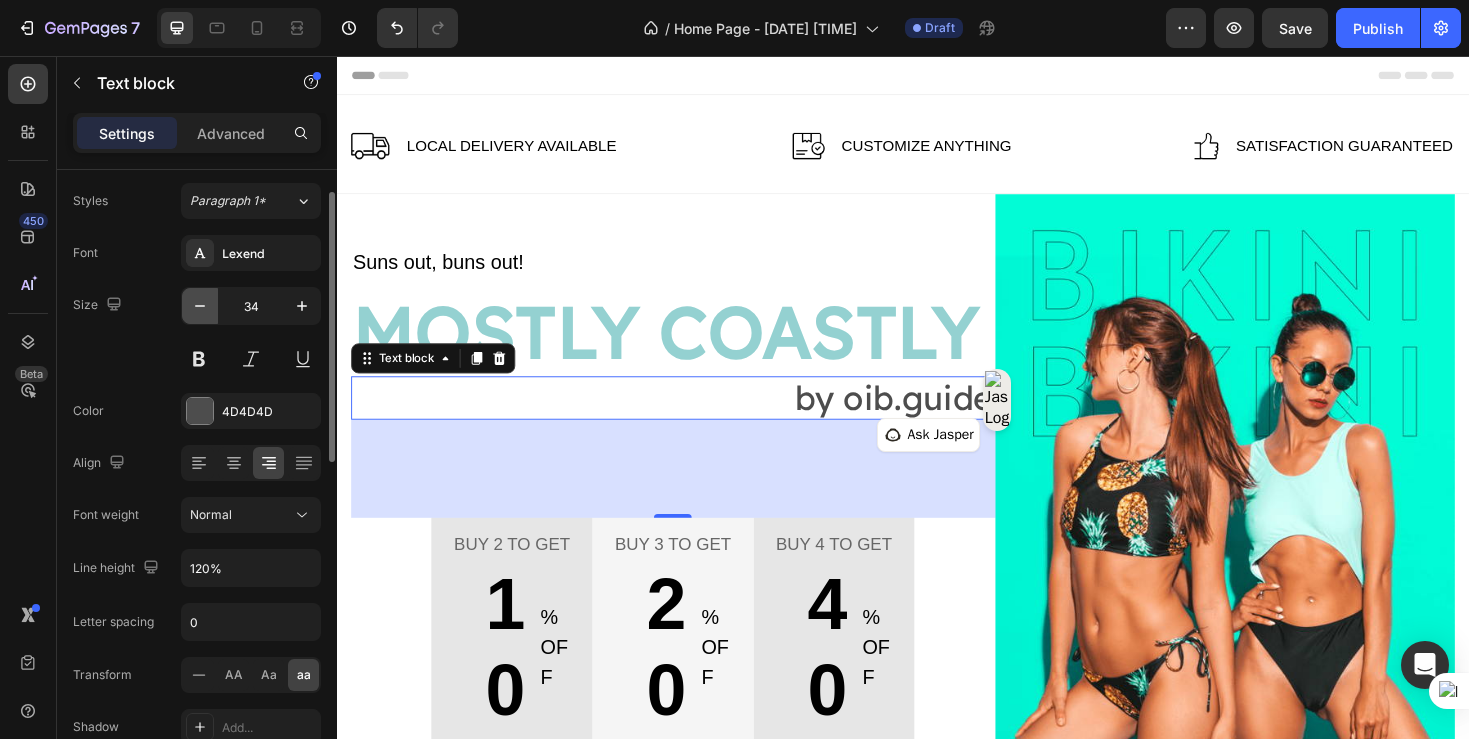 click 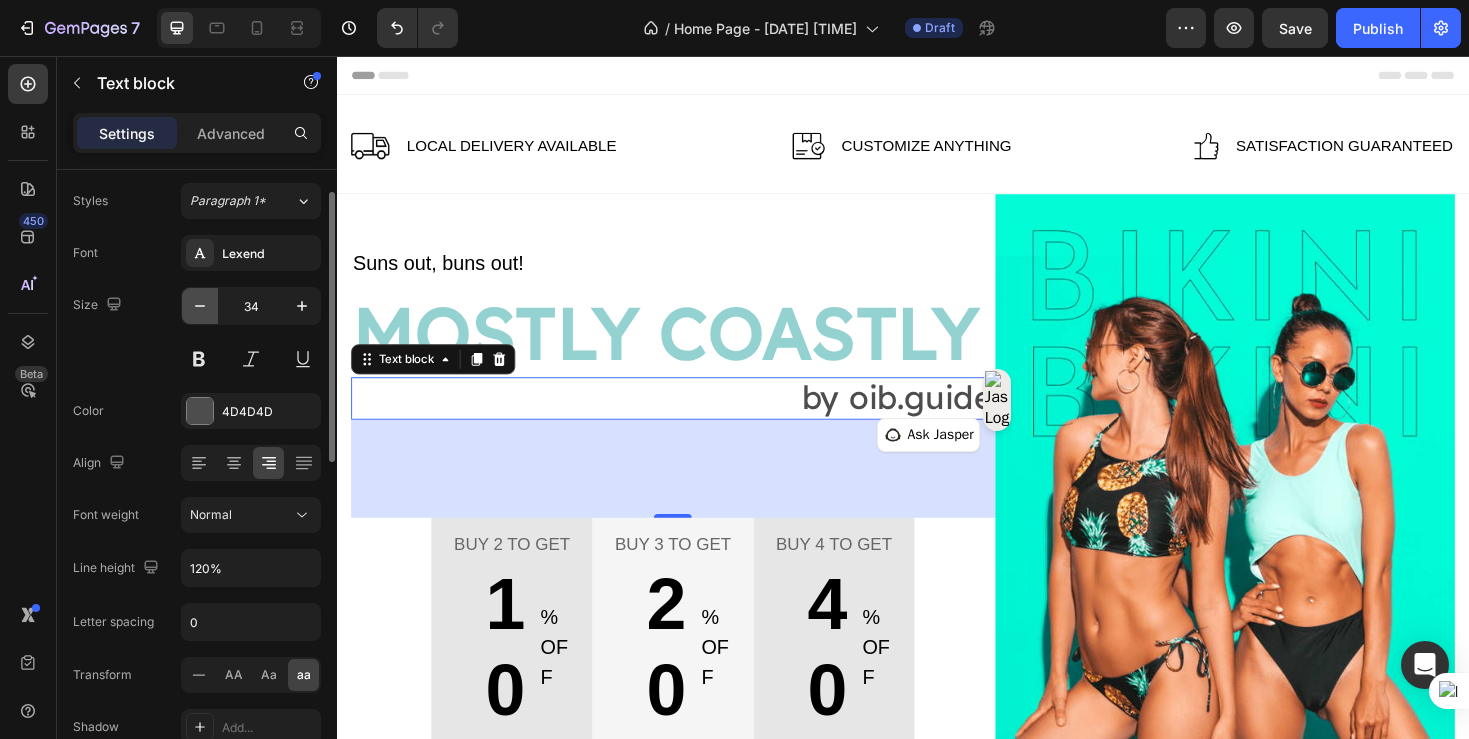 click 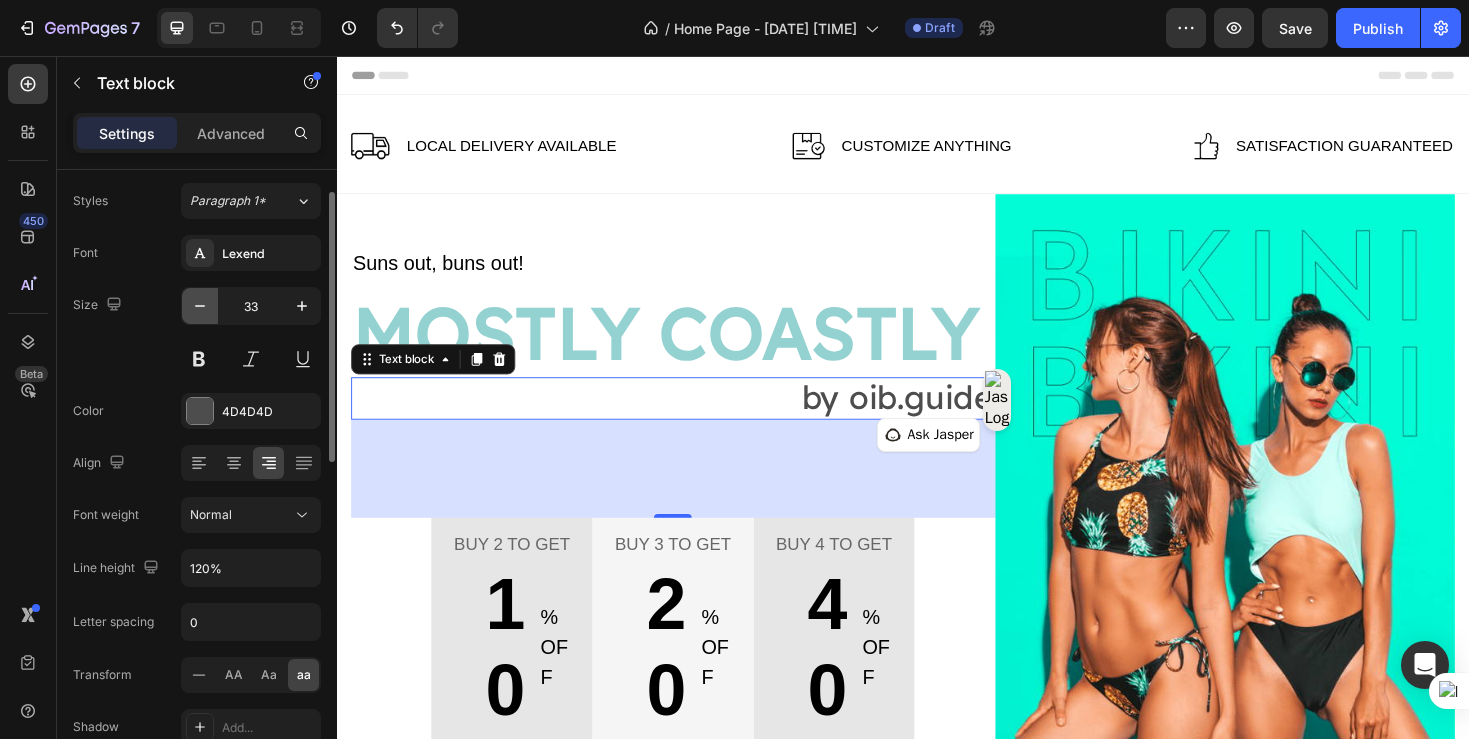 click 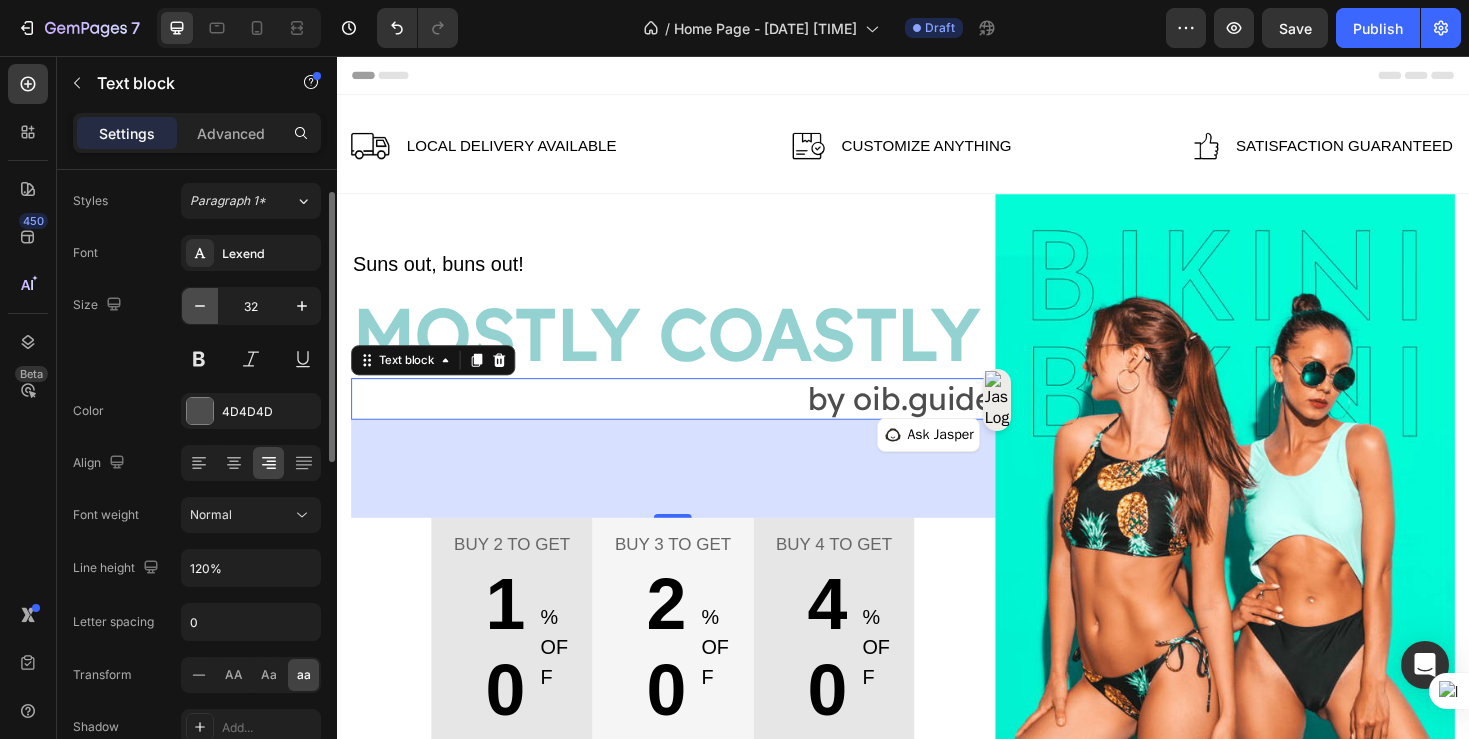 click 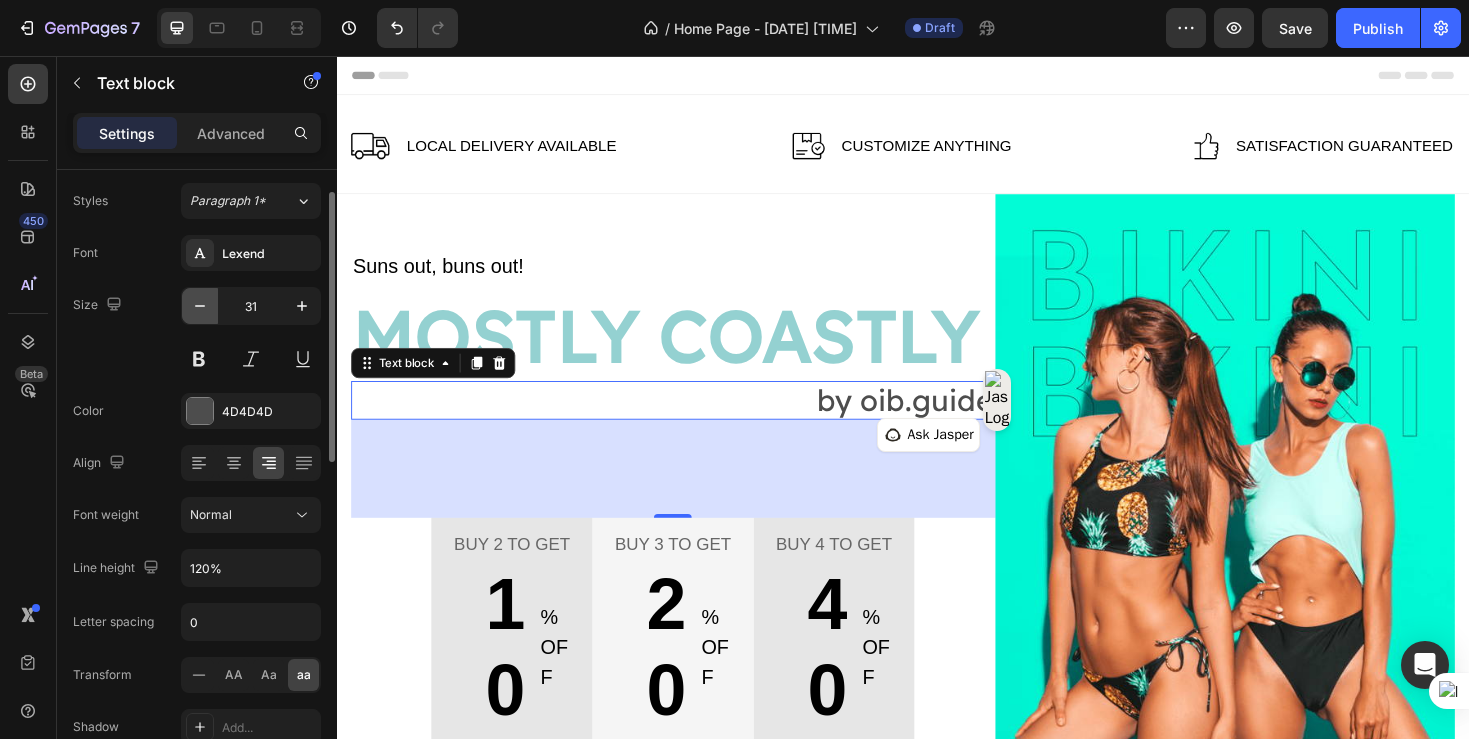 click 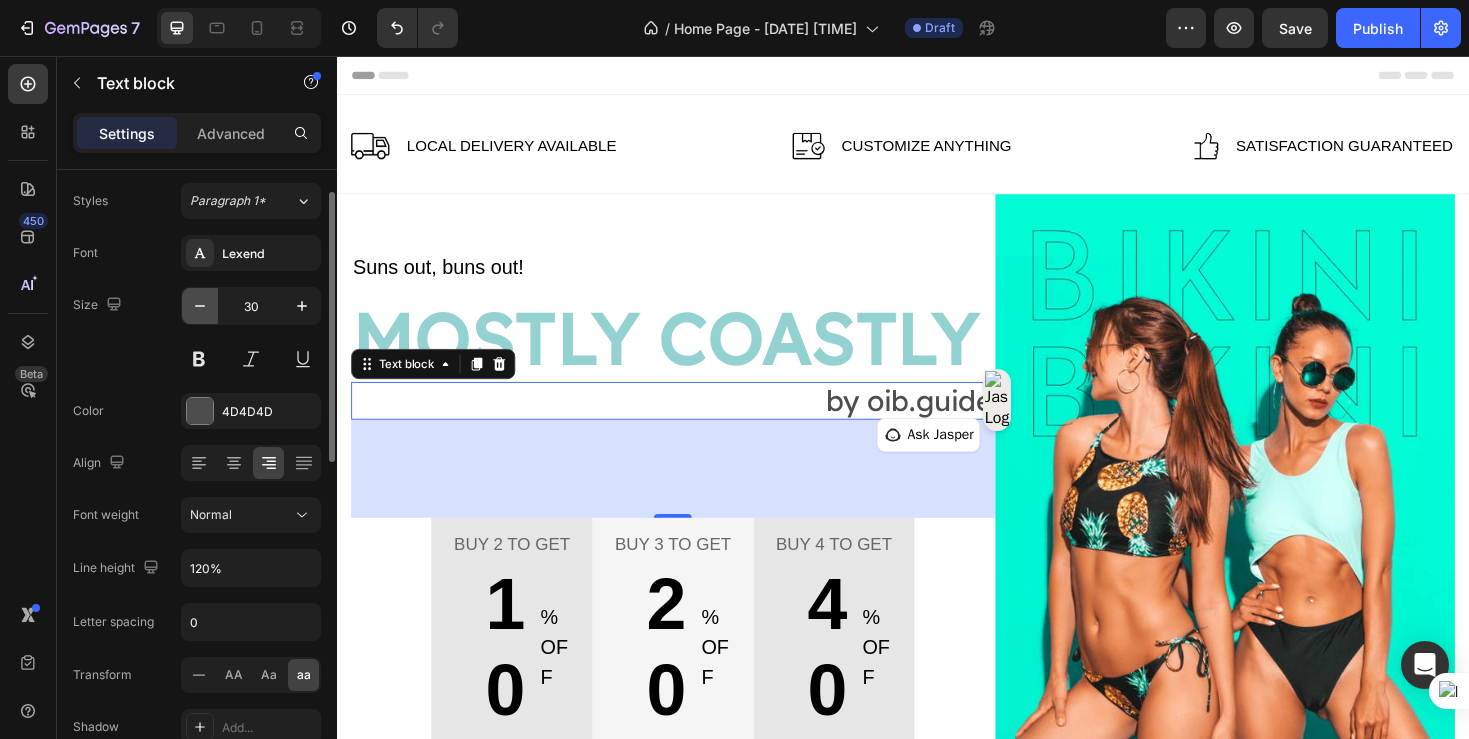 click 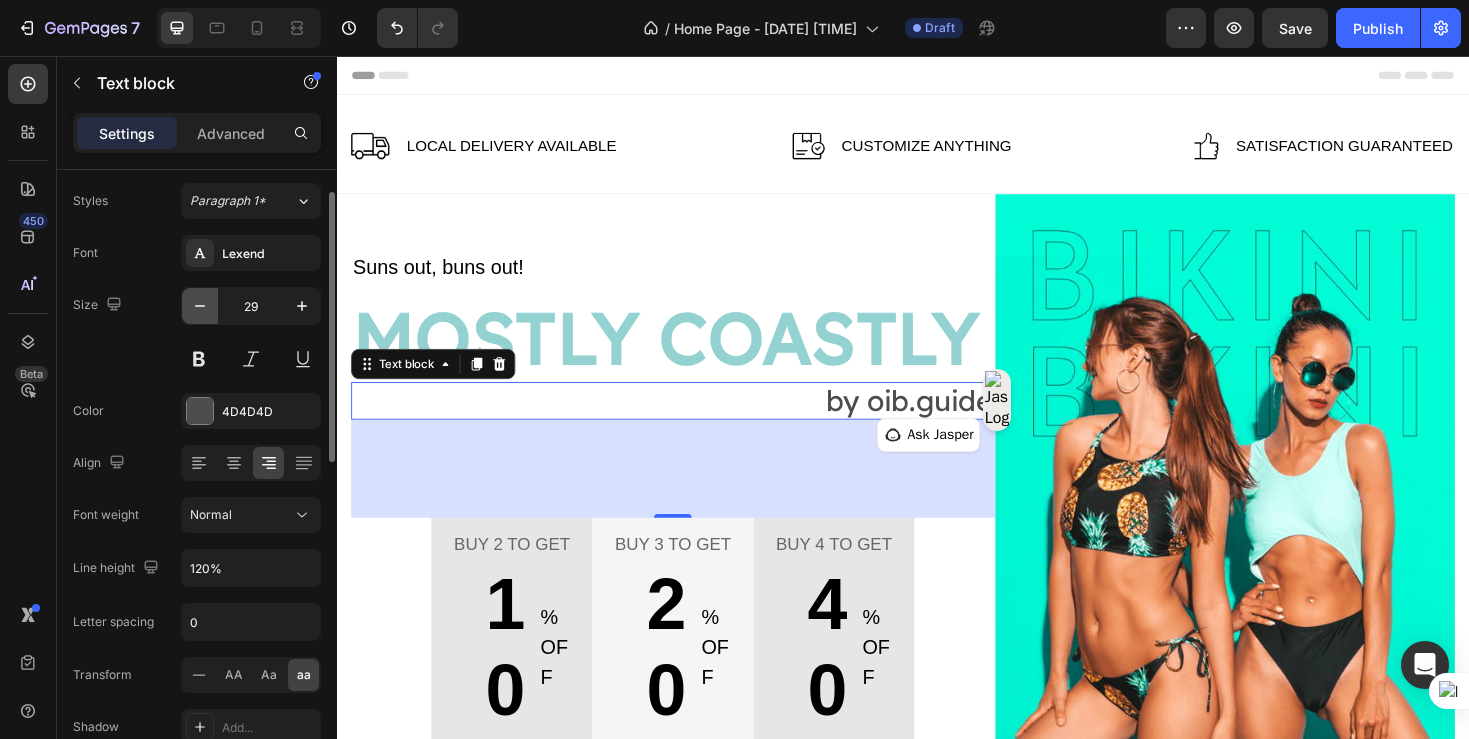 click 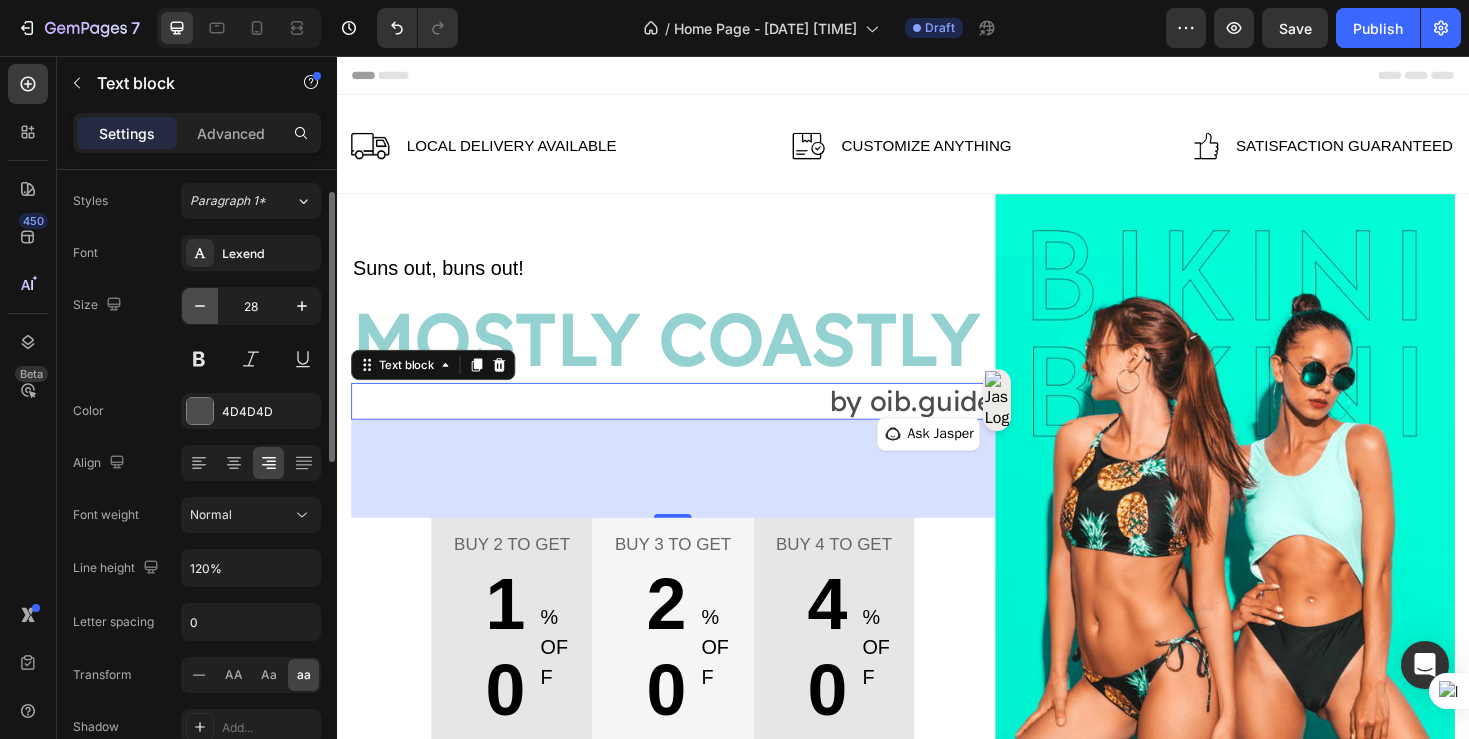 click 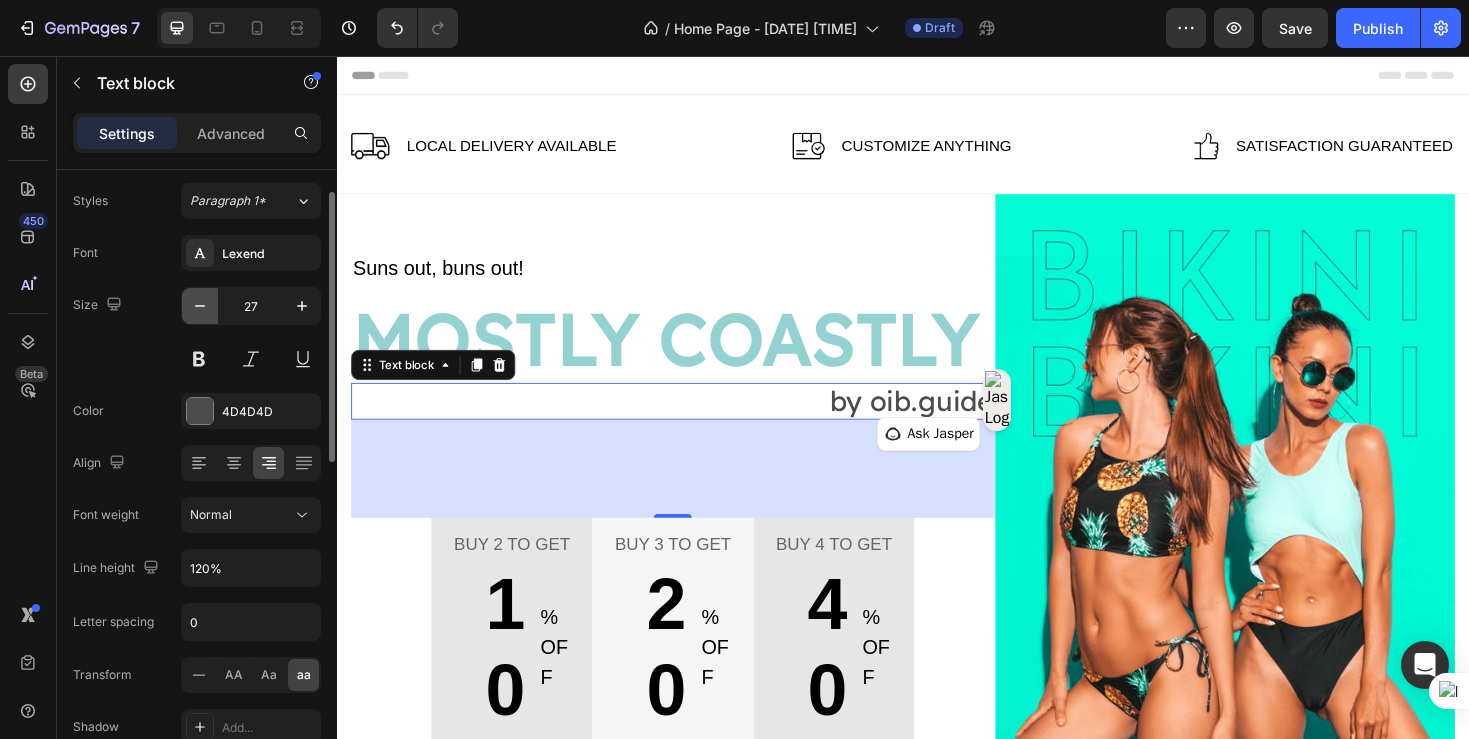 click 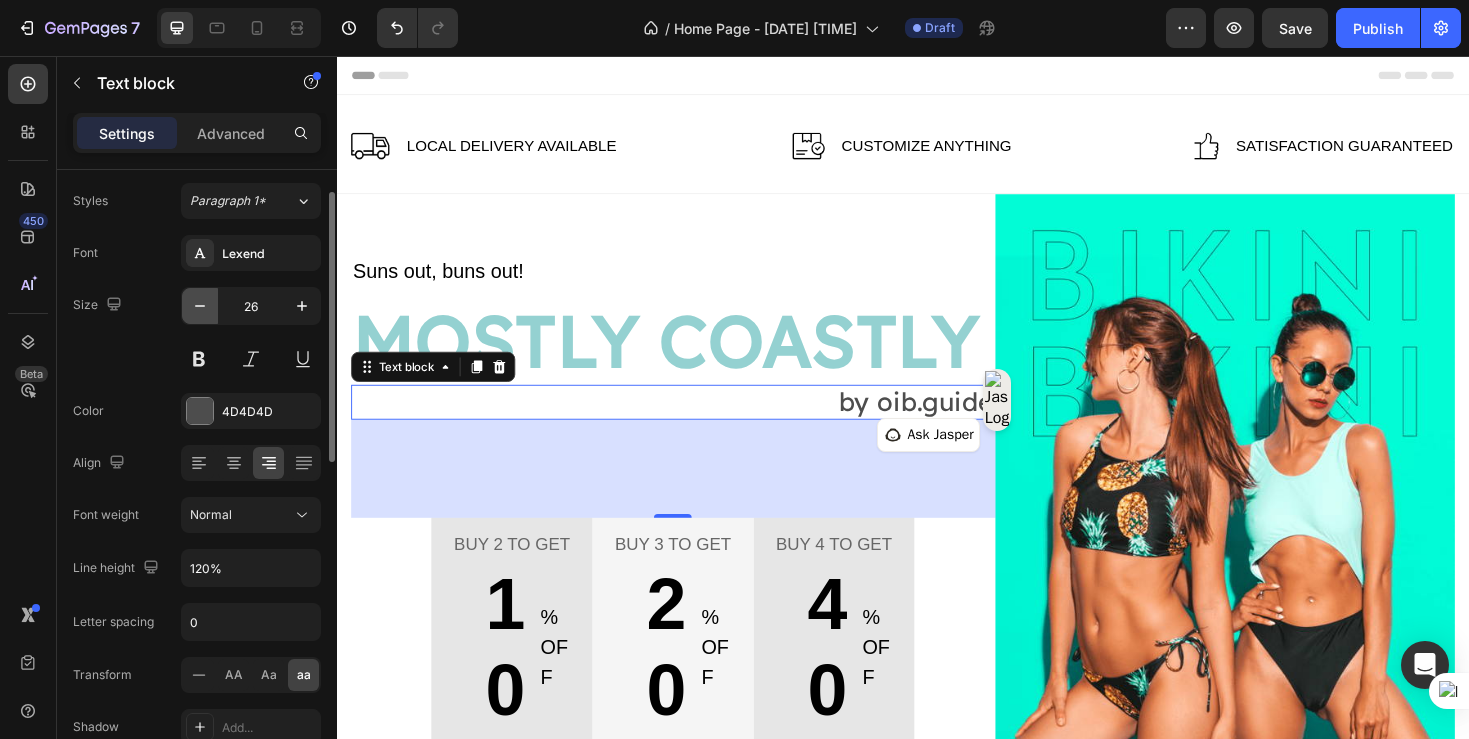 click 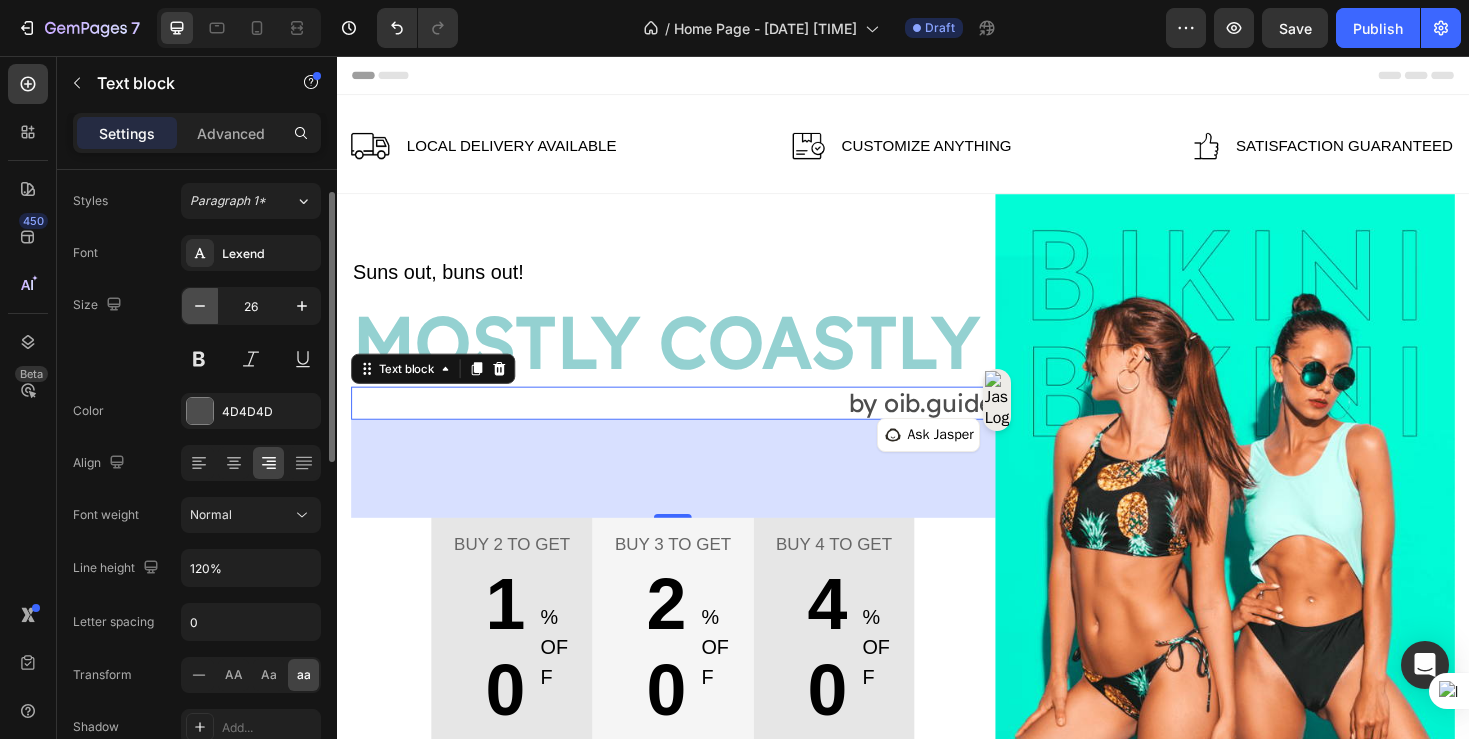 click 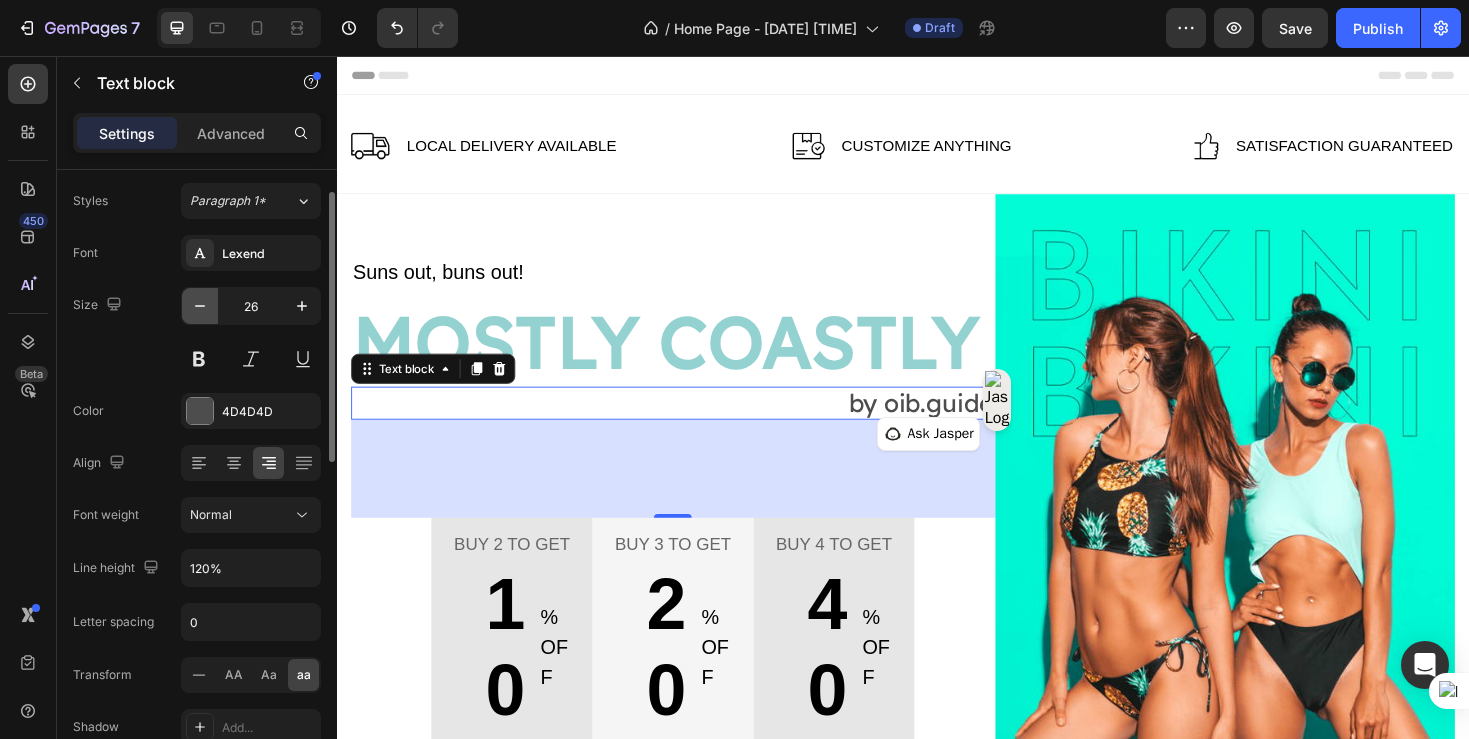 type on "25" 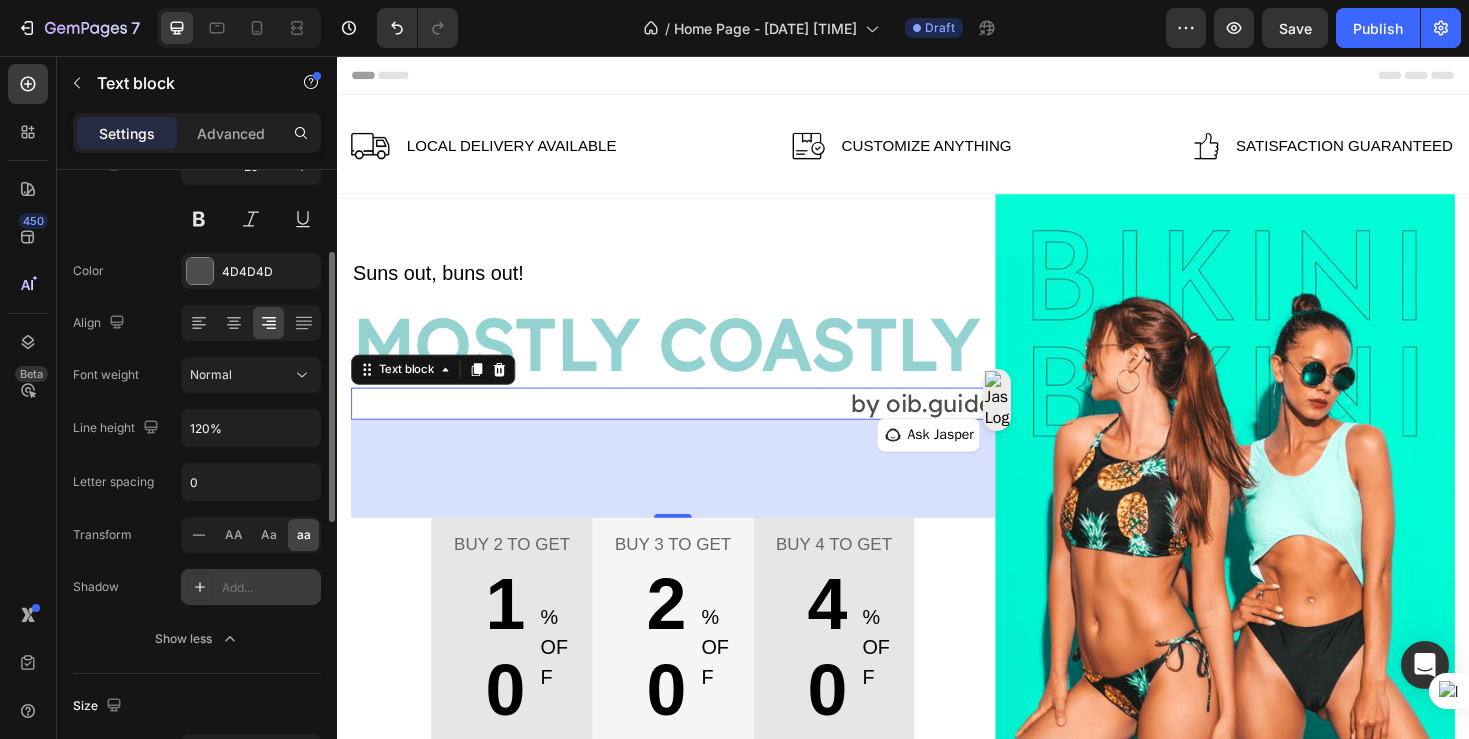 scroll, scrollTop: 195, scrollLeft: 0, axis: vertical 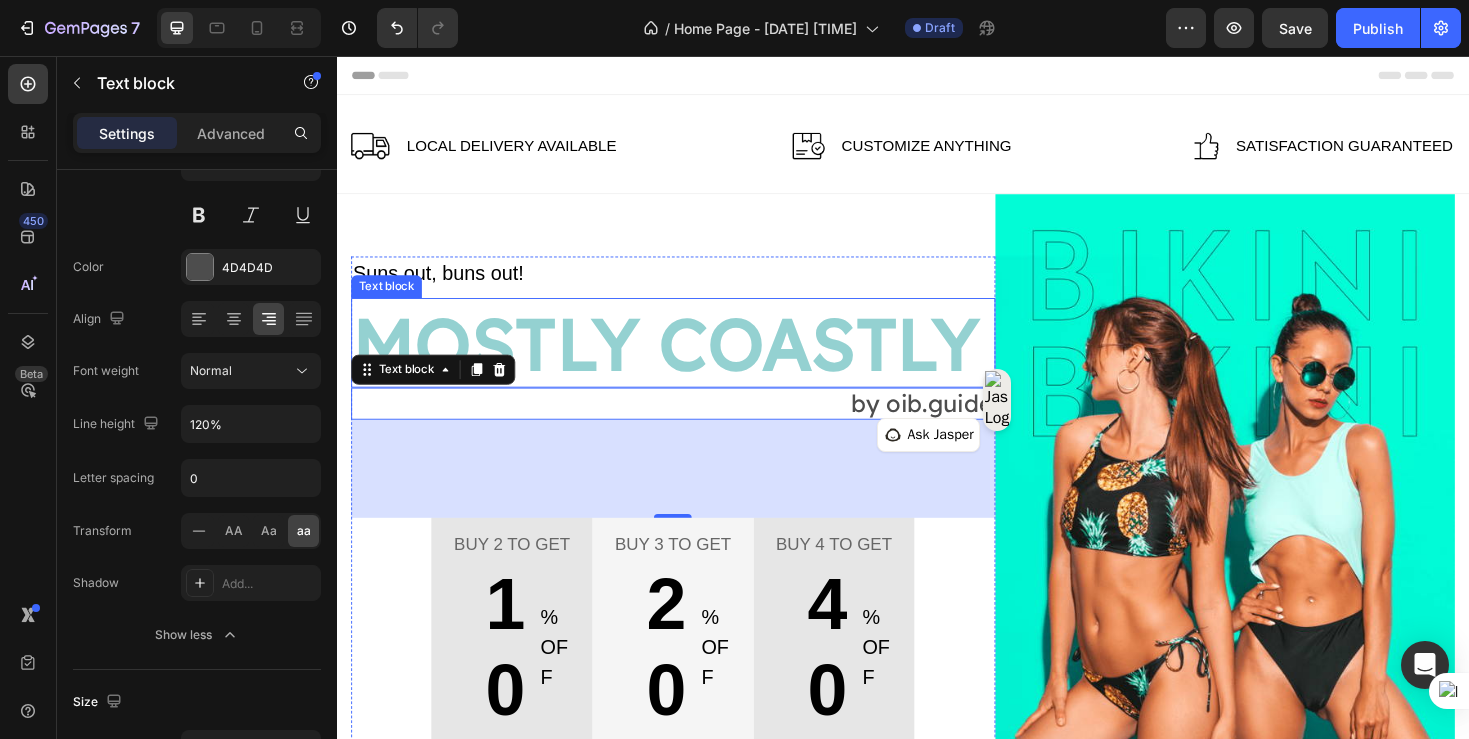 click on "MOSTLY COASTLY" at bounding box center (693, 359) 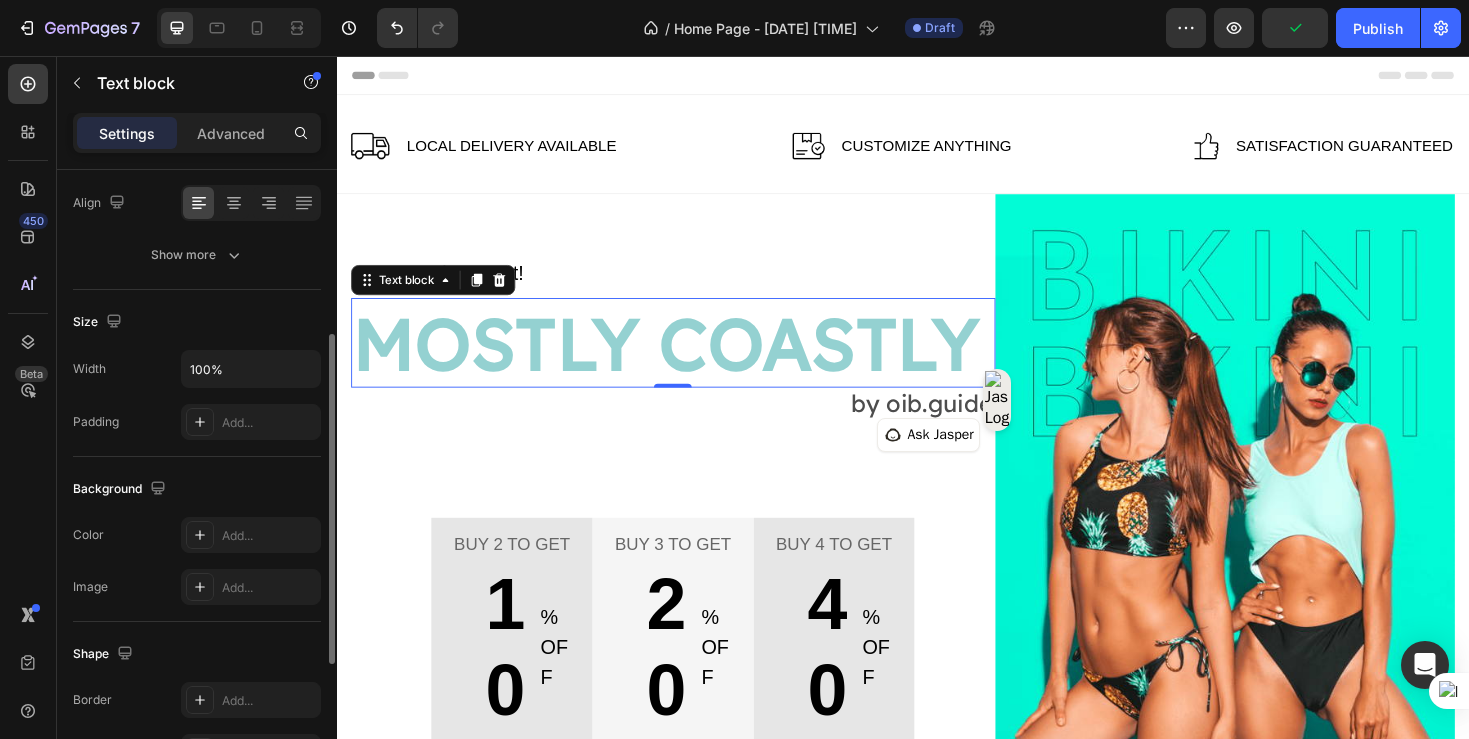 scroll, scrollTop: 278, scrollLeft: 0, axis: vertical 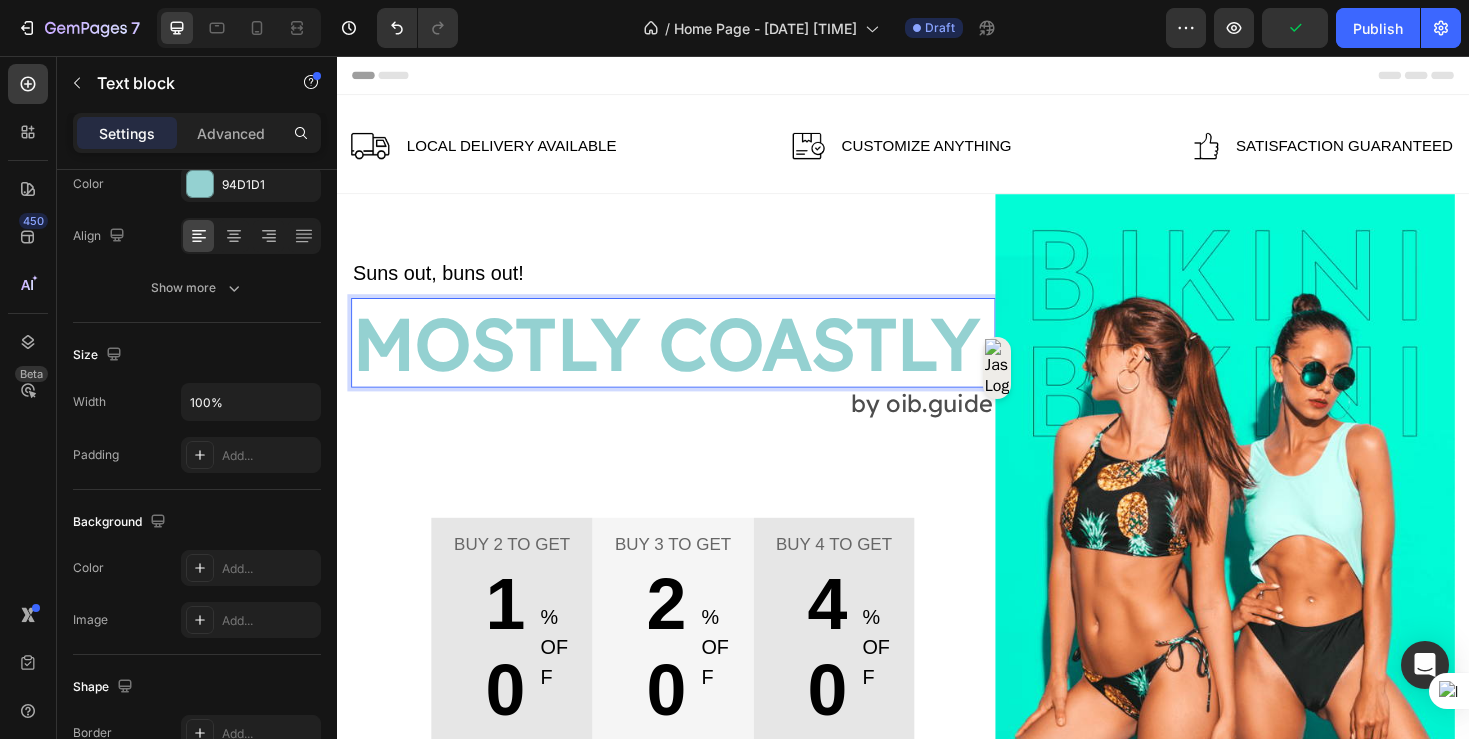 click on "MOSTLY COASTLY" at bounding box center (693, 359) 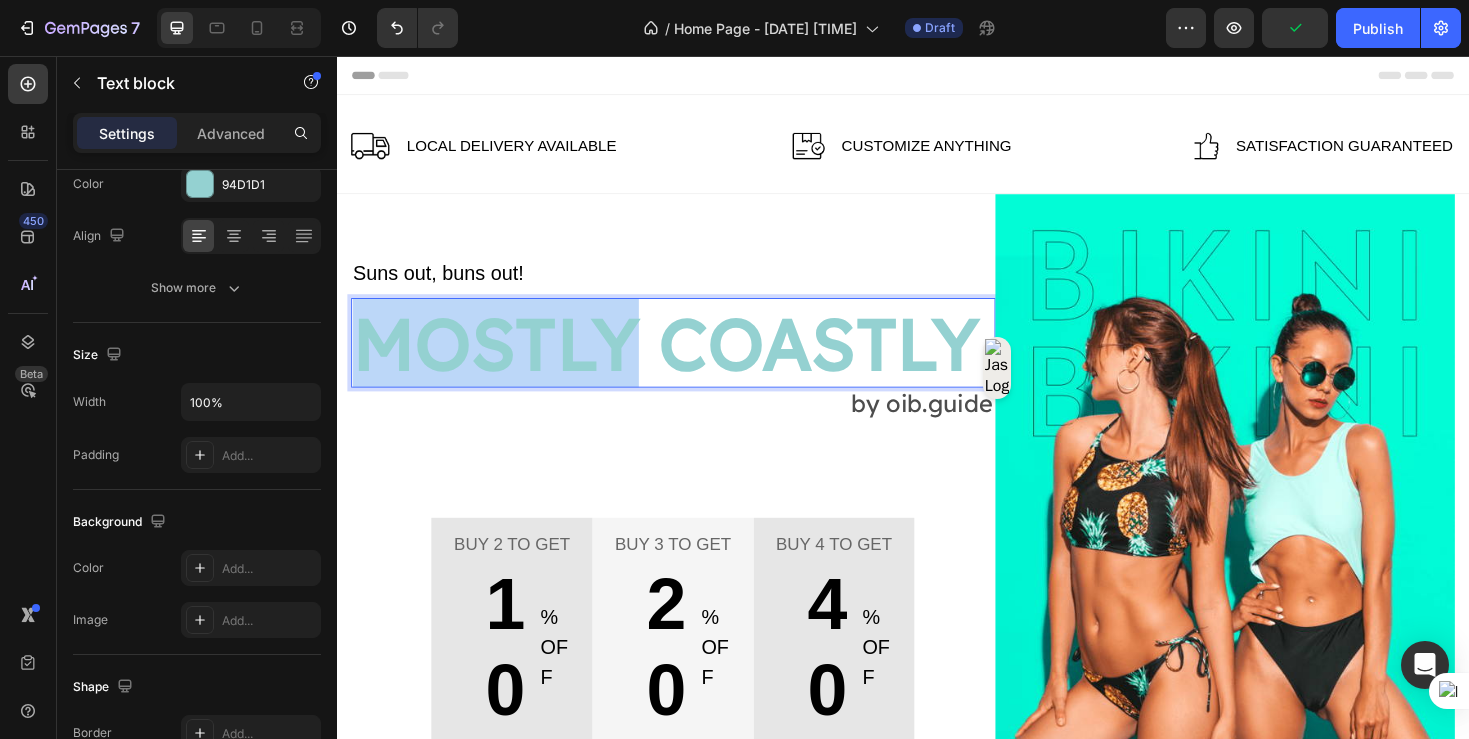 click on "MOSTLY COASTLY" at bounding box center (693, 359) 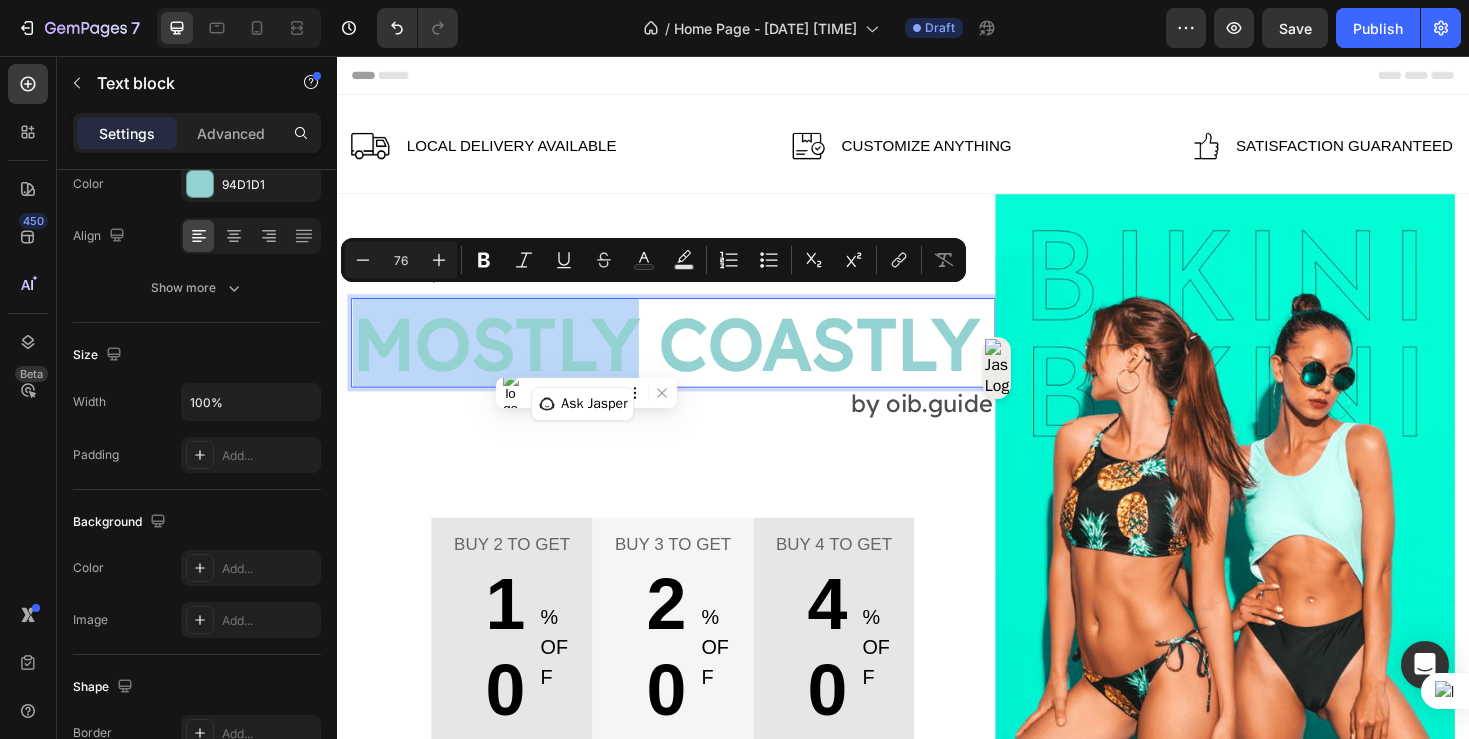 click on "MOSTLY COASTLY" at bounding box center [693, 359] 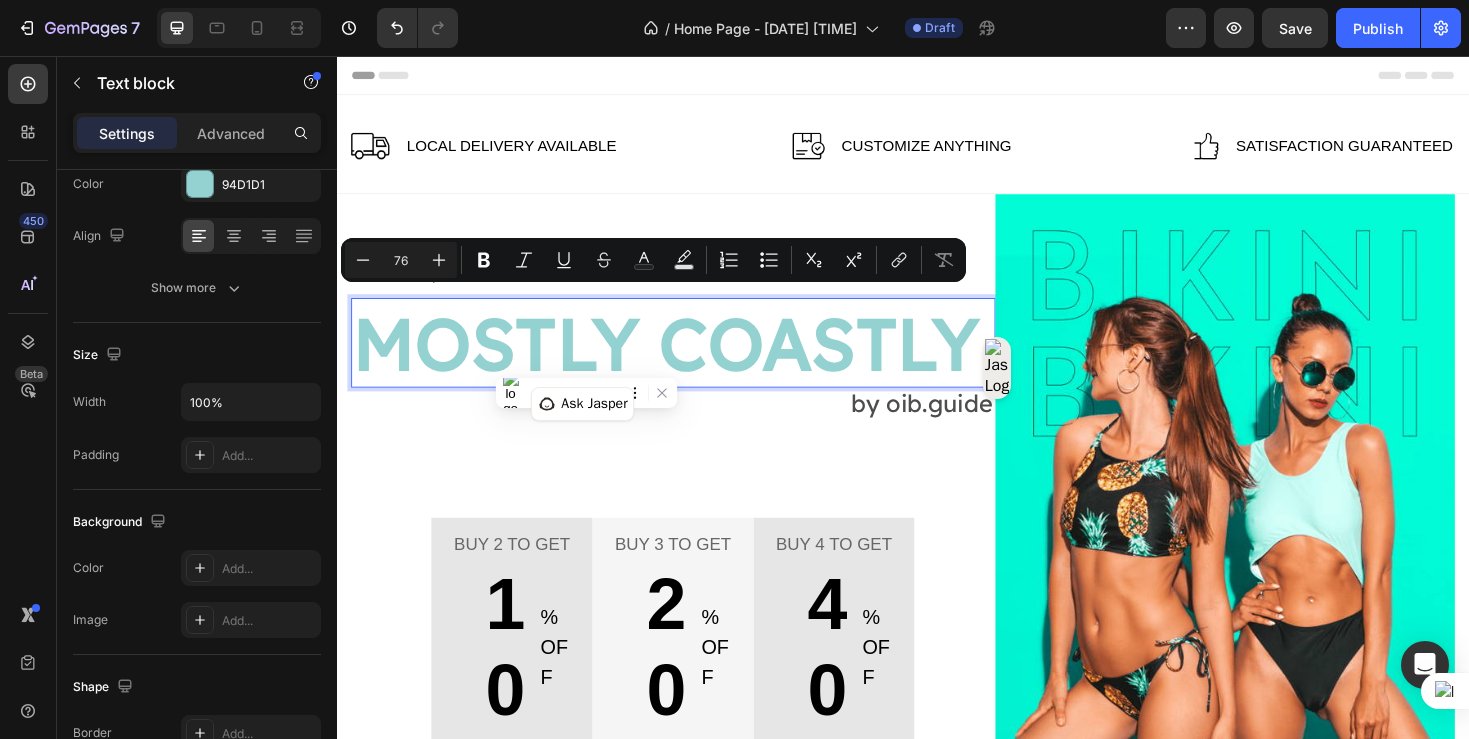 click on "MOSTLY COASTLY" at bounding box center (693, 359) 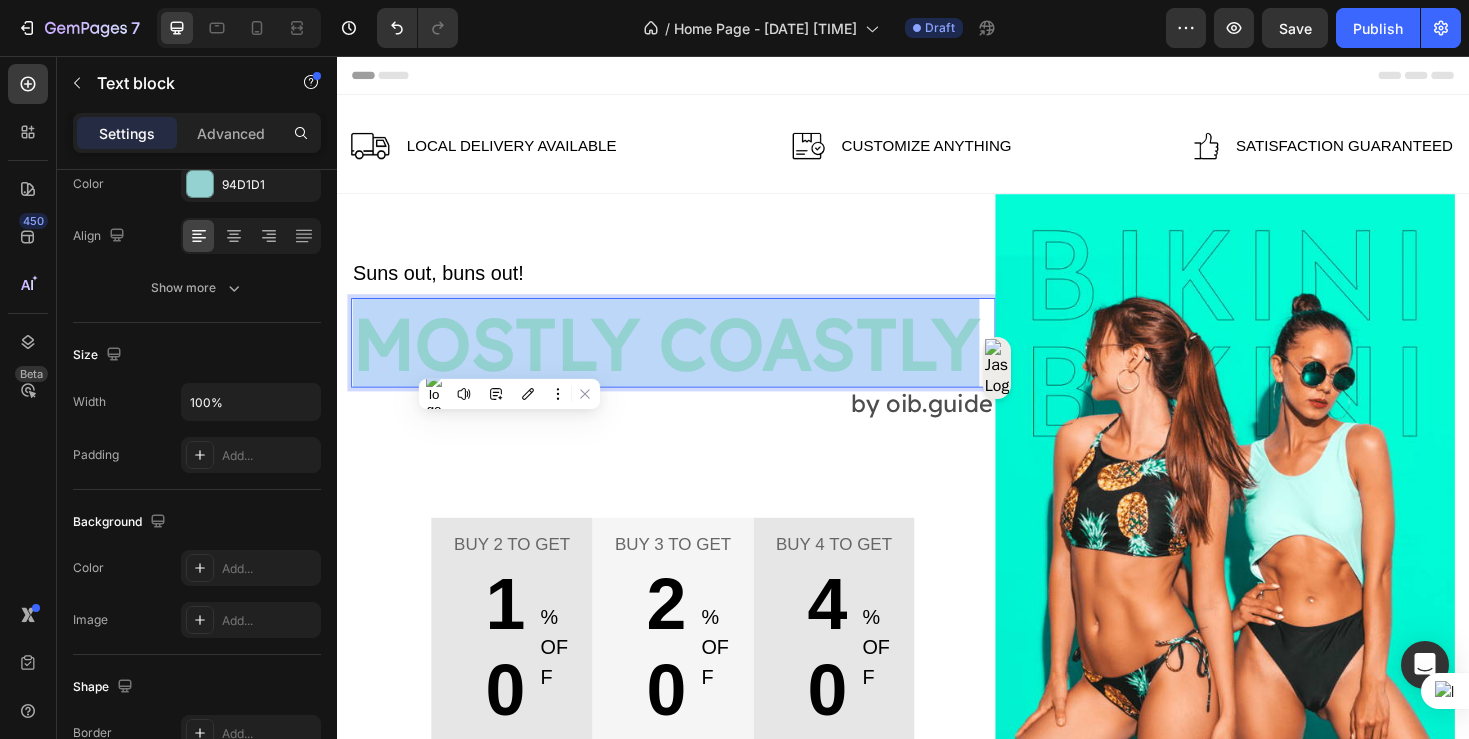 click on "MOSTLY COASTLY" at bounding box center [693, 359] 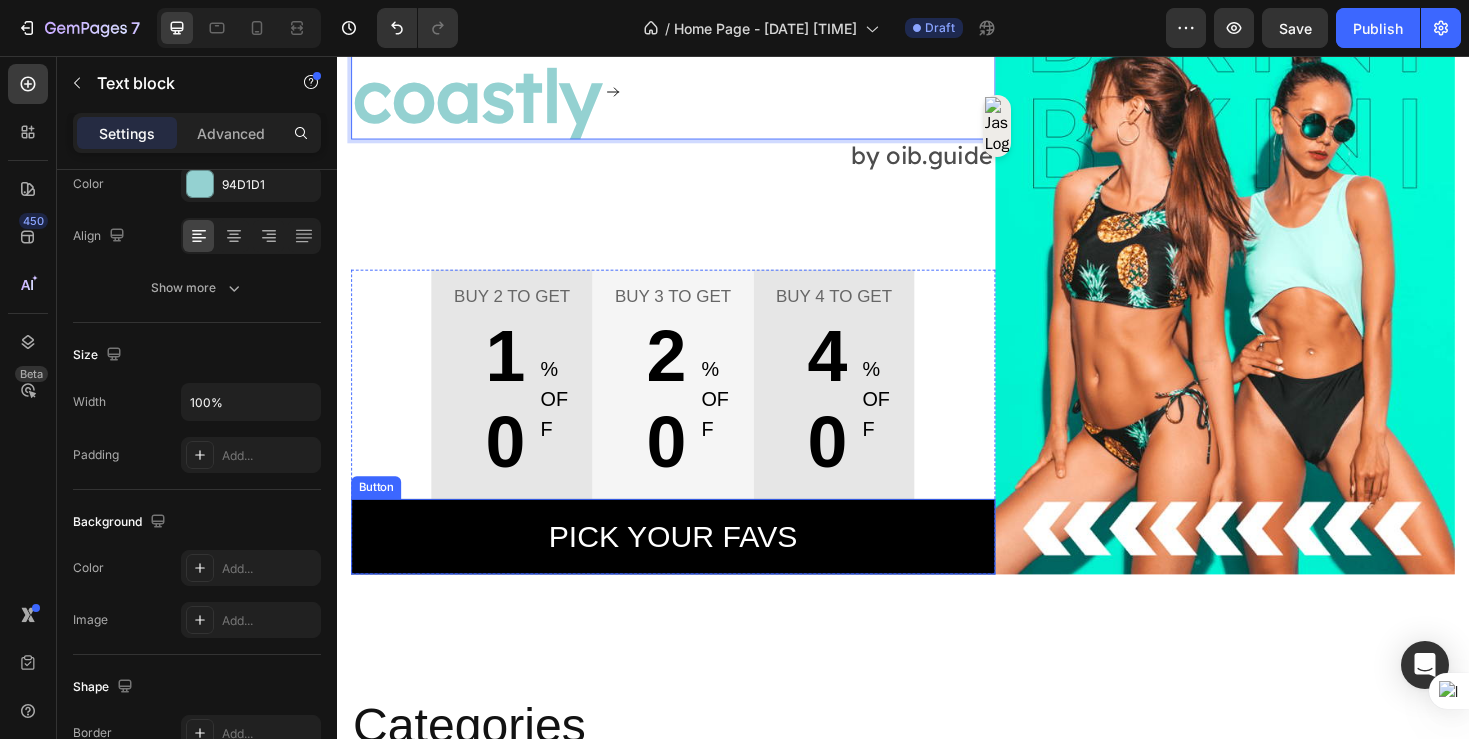 scroll, scrollTop: 291, scrollLeft: 0, axis: vertical 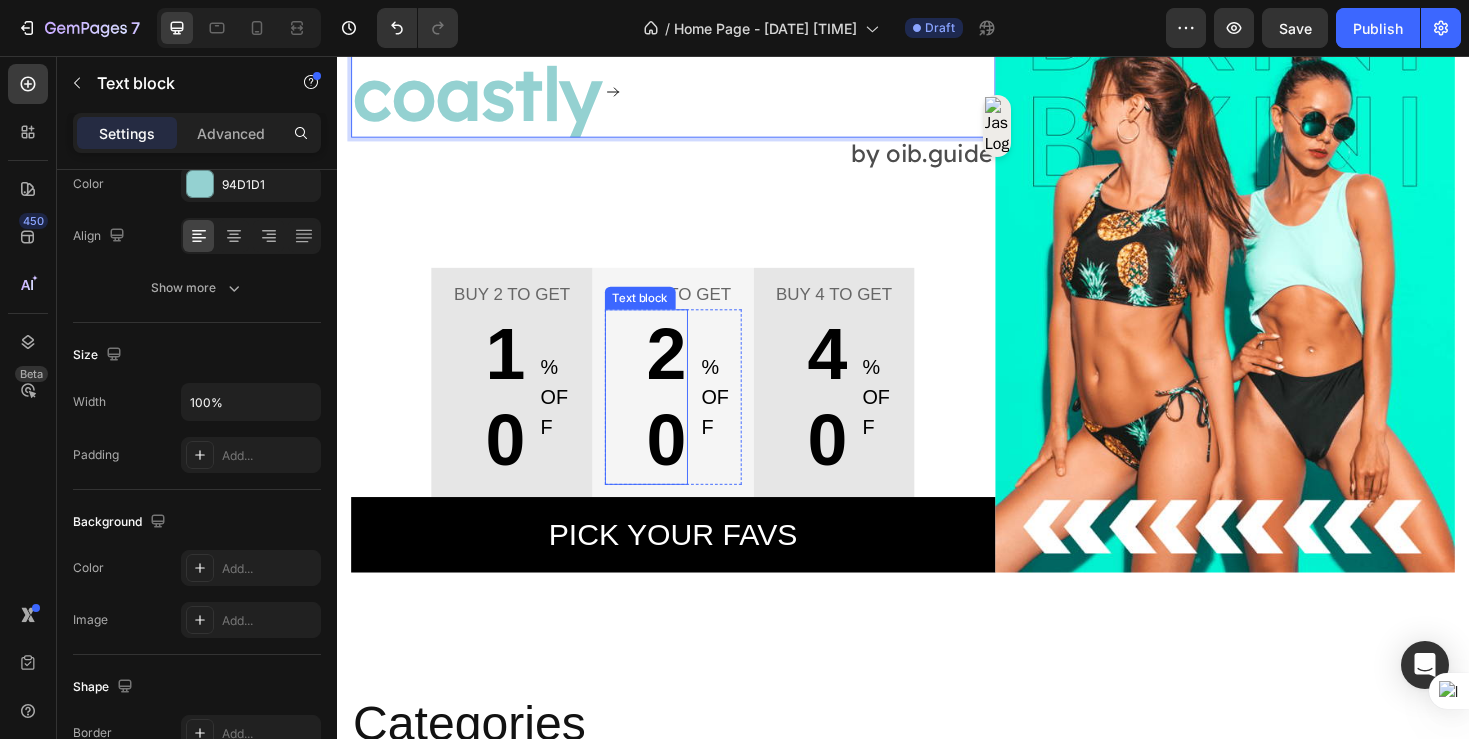 click on "20" at bounding box center (665, 417) 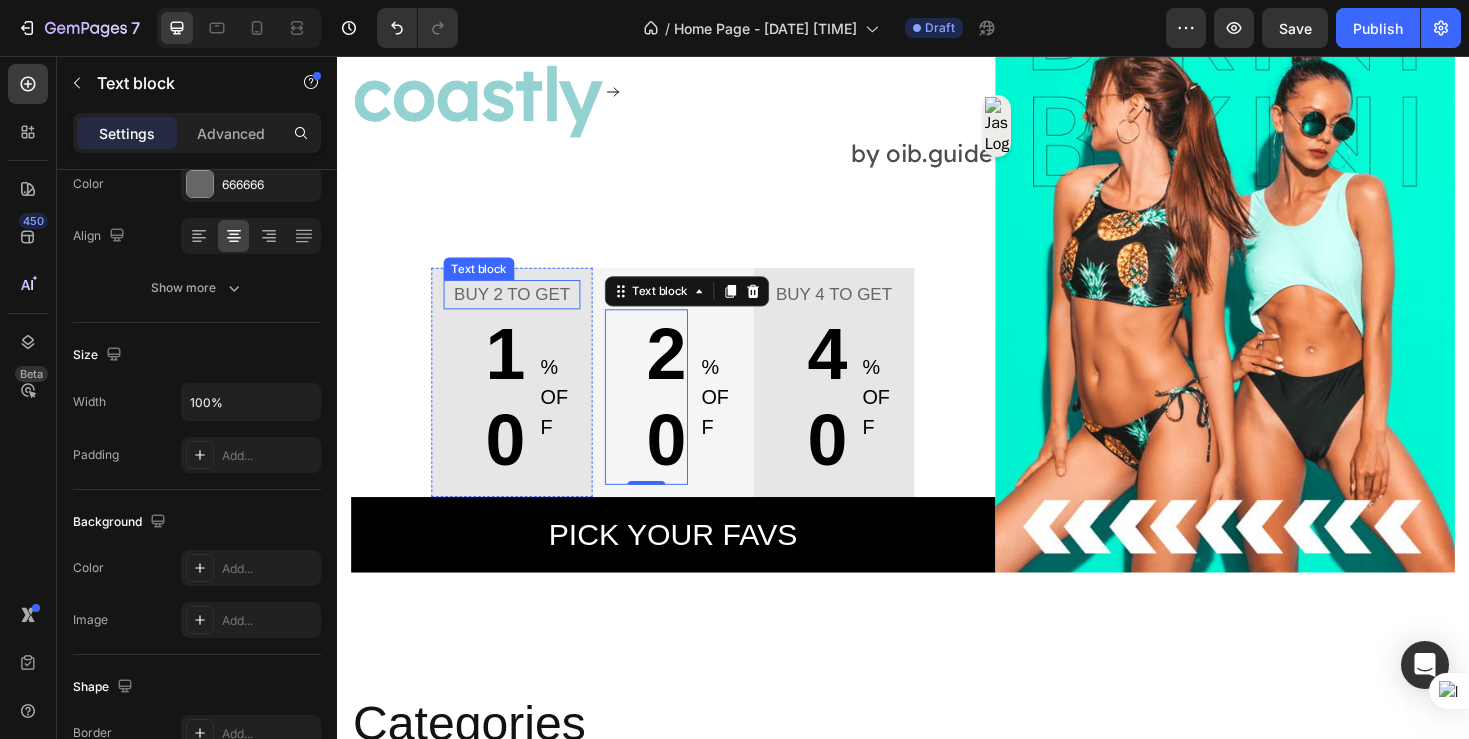 click on "Buy 2 to get" at bounding box center [522, 308] 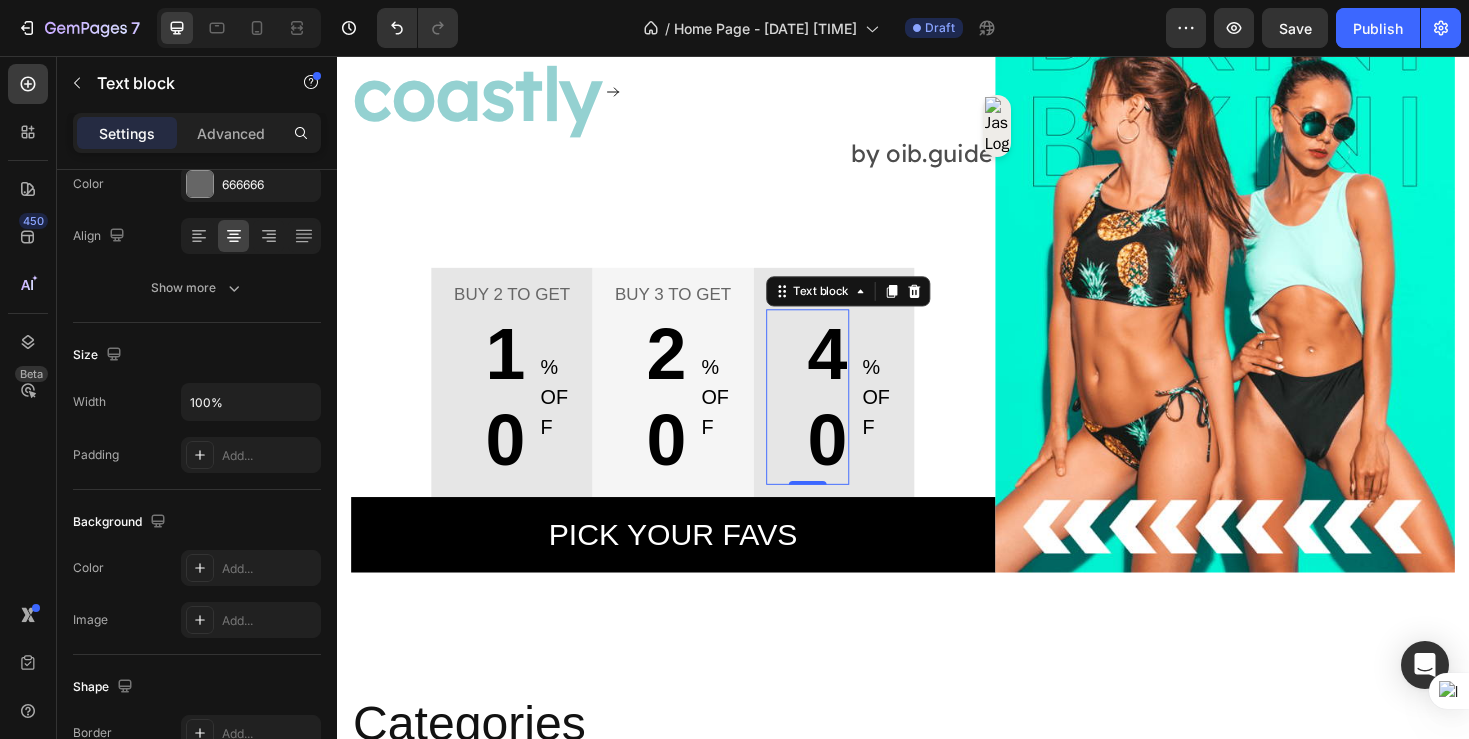 click on "40" at bounding box center (836, 417) 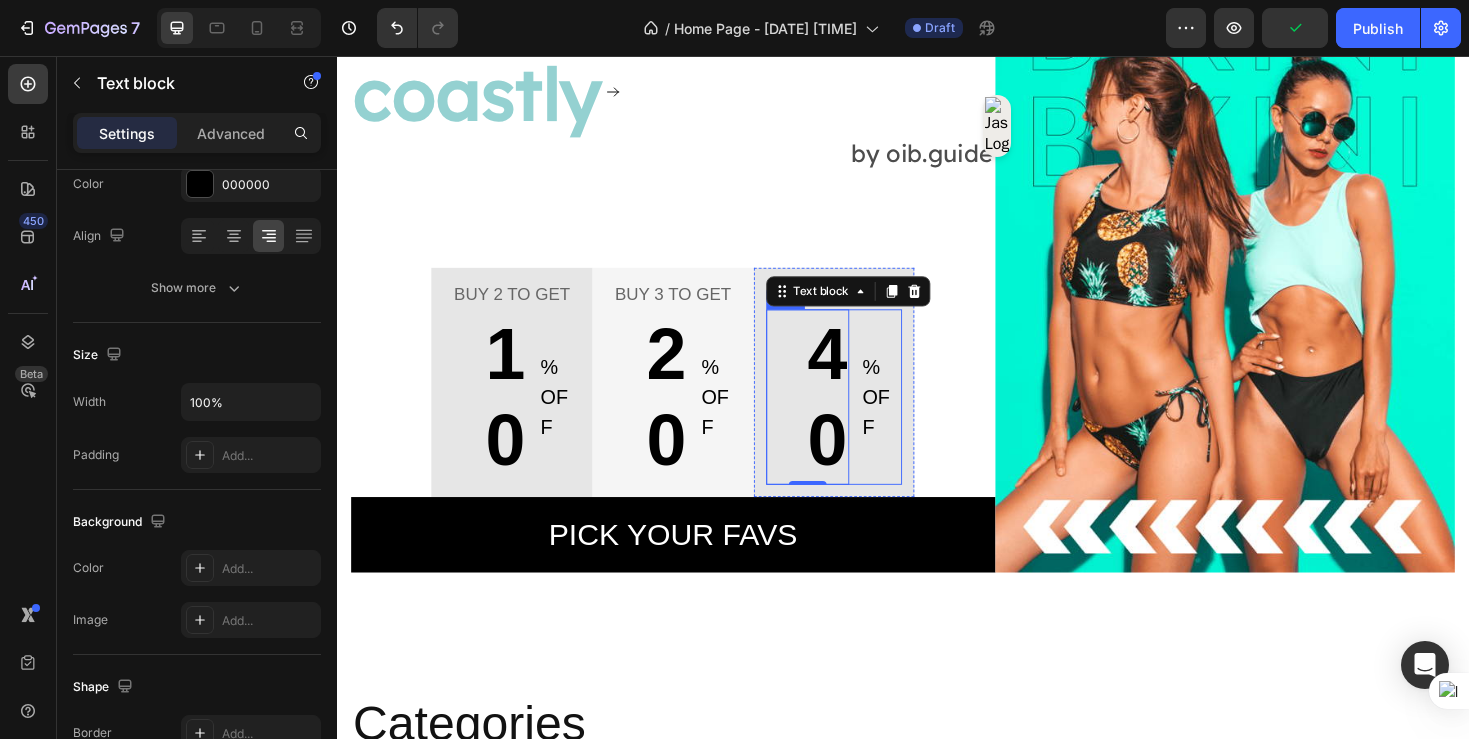 click on "% OFF Text block" at bounding box center (914, 417) 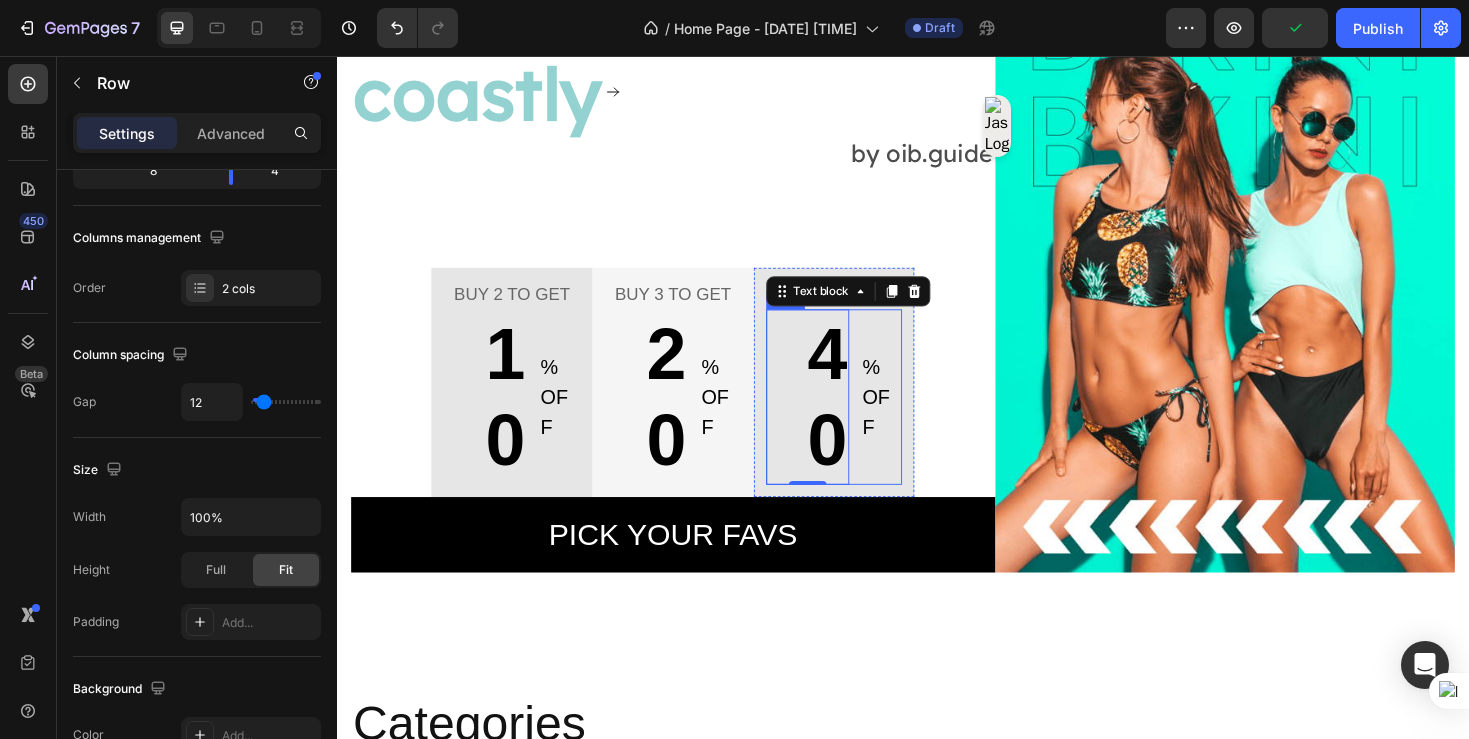 scroll, scrollTop: 0, scrollLeft: 0, axis: both 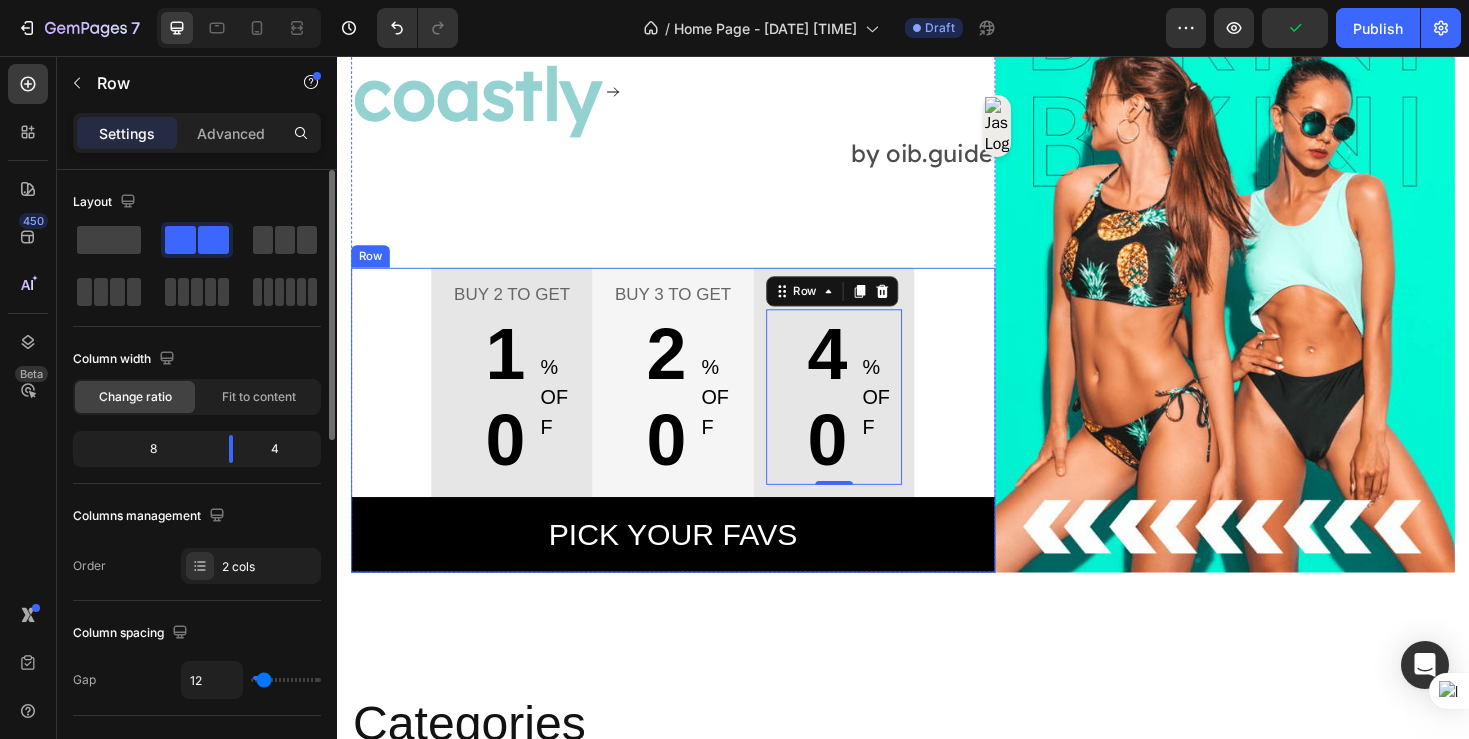 click on "Buy 2 to get Text block 10 Text block % OFF Text block Row Row Buy 3 to get Text block 20 Text block % OFF Text block Row Row Buy 4 to get Text block 40 Text block % OFF Text block Row   0 Row Row Pick your favs Button" at bounding box center (693, 441) 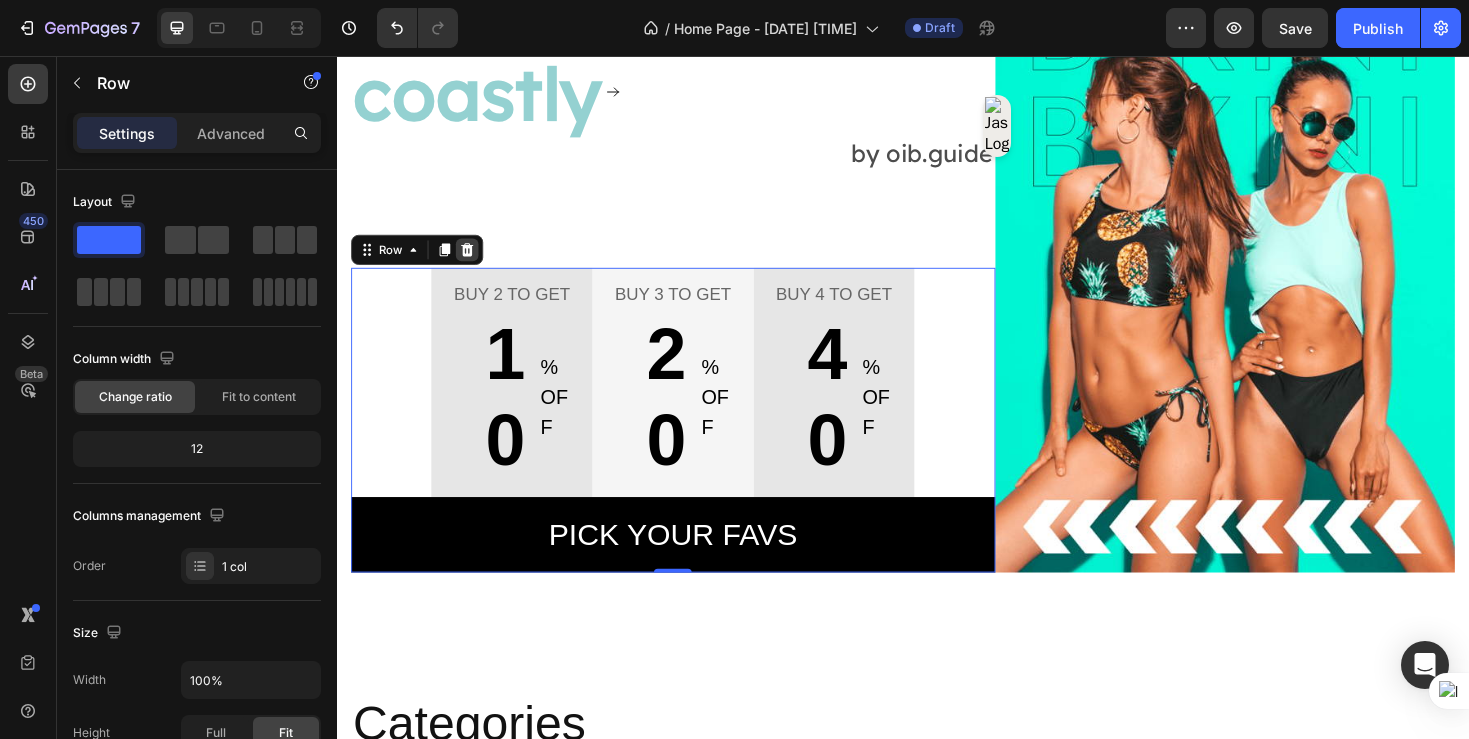click at bounding box center [475, 261] 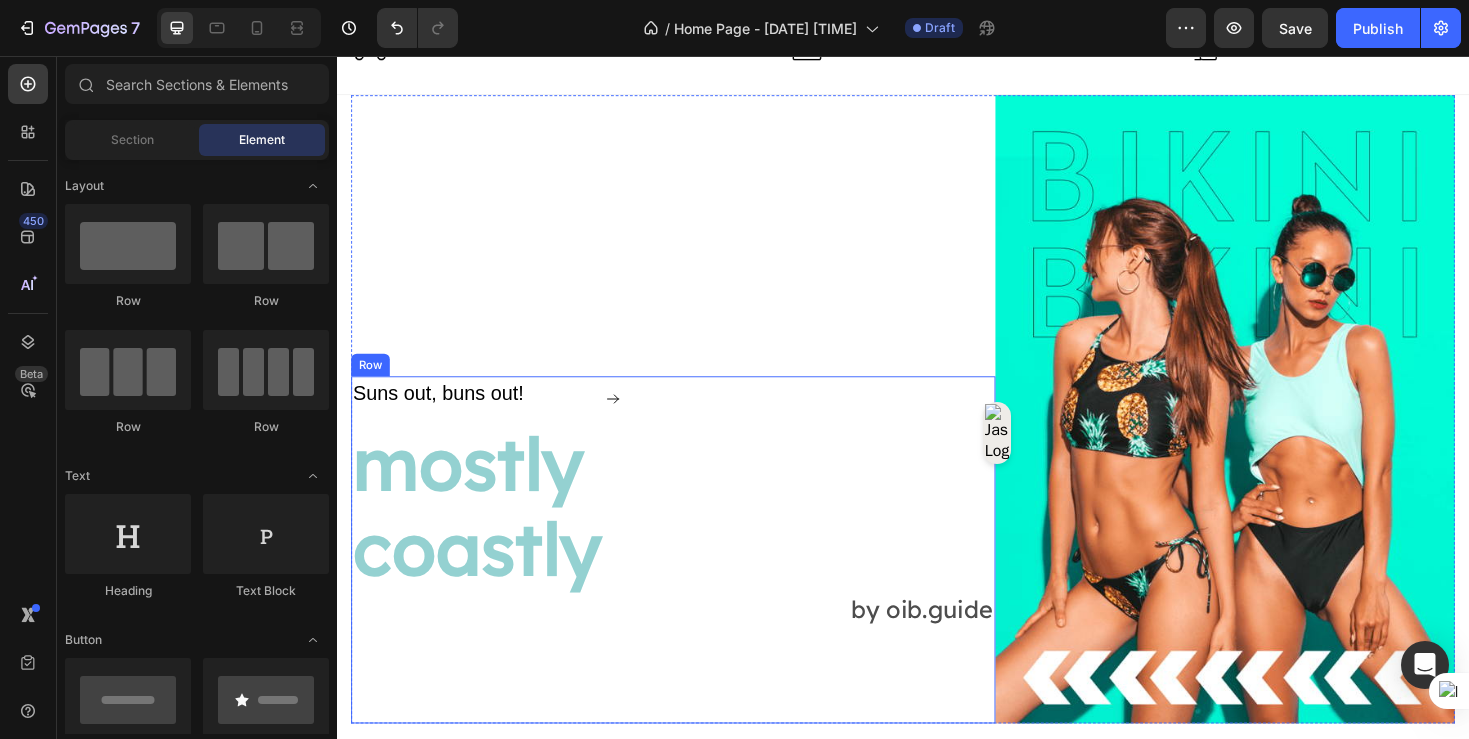 scroll, scrollTop: 0, scrollLeft: 0, axis: both 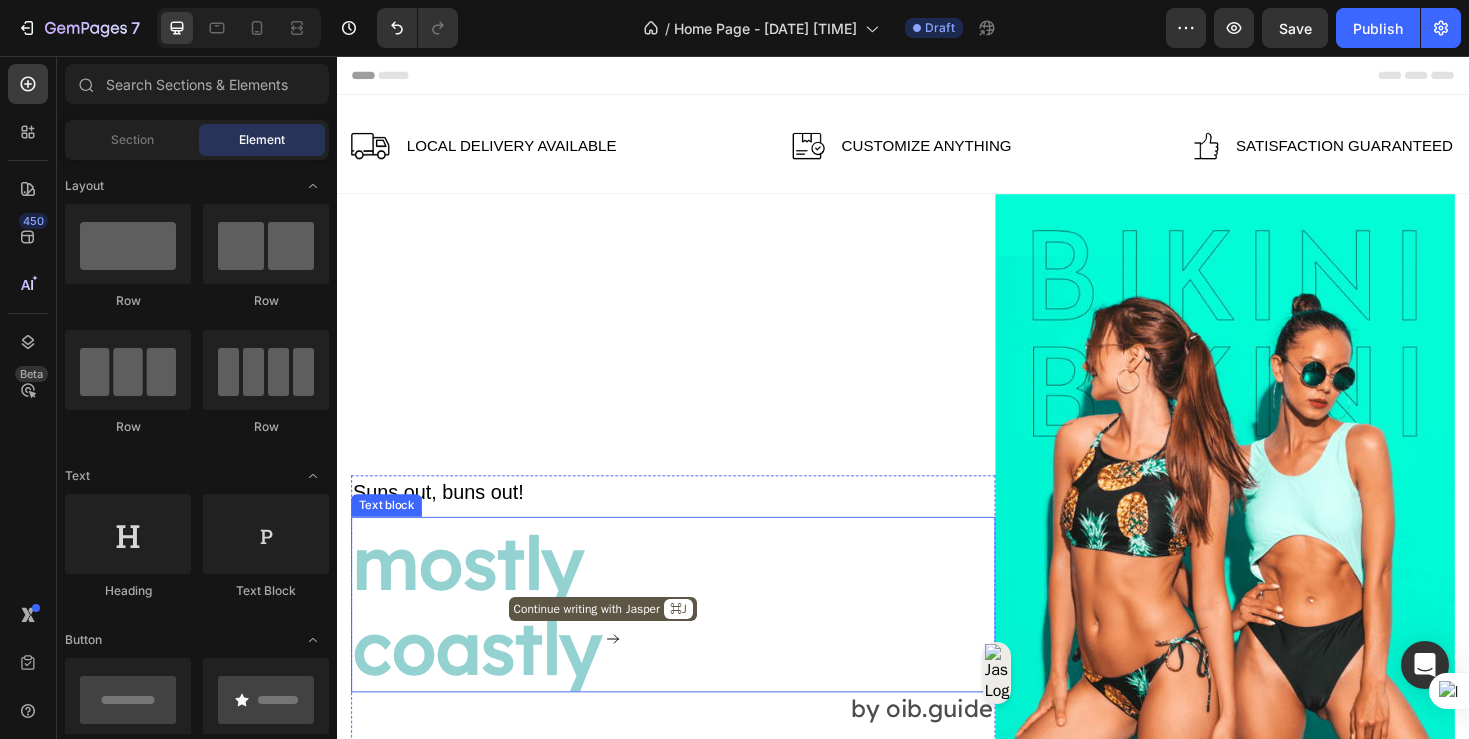 click on "mostly" at bounding box center [693, 591] 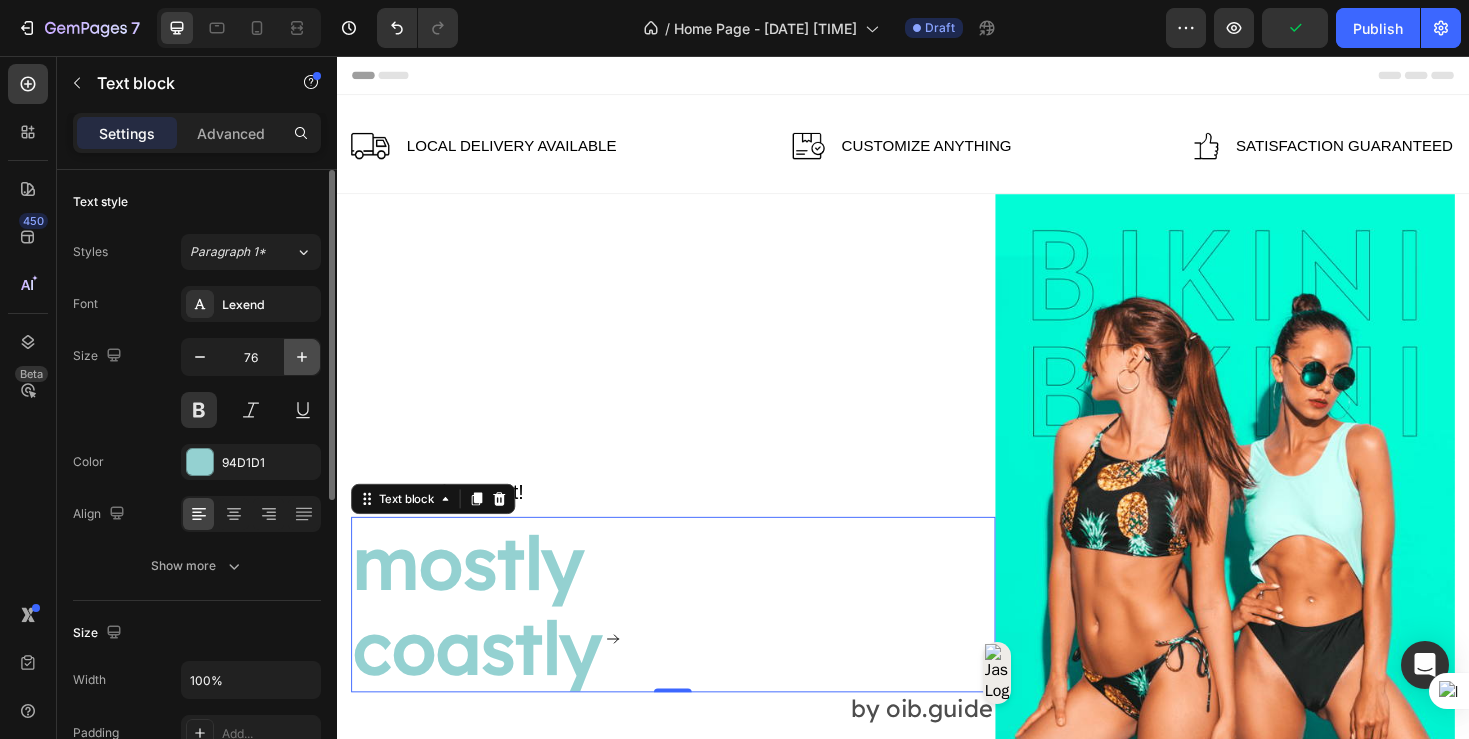 click 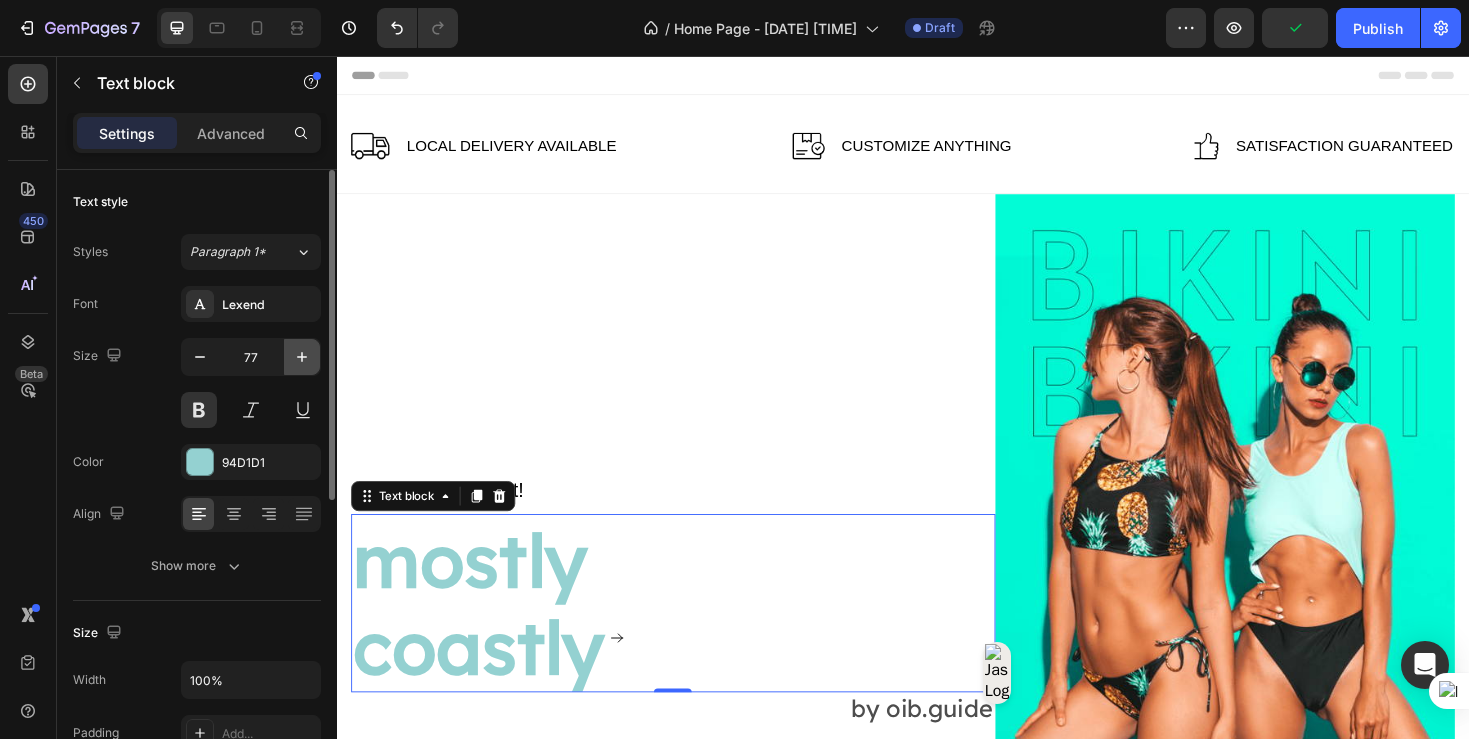 click 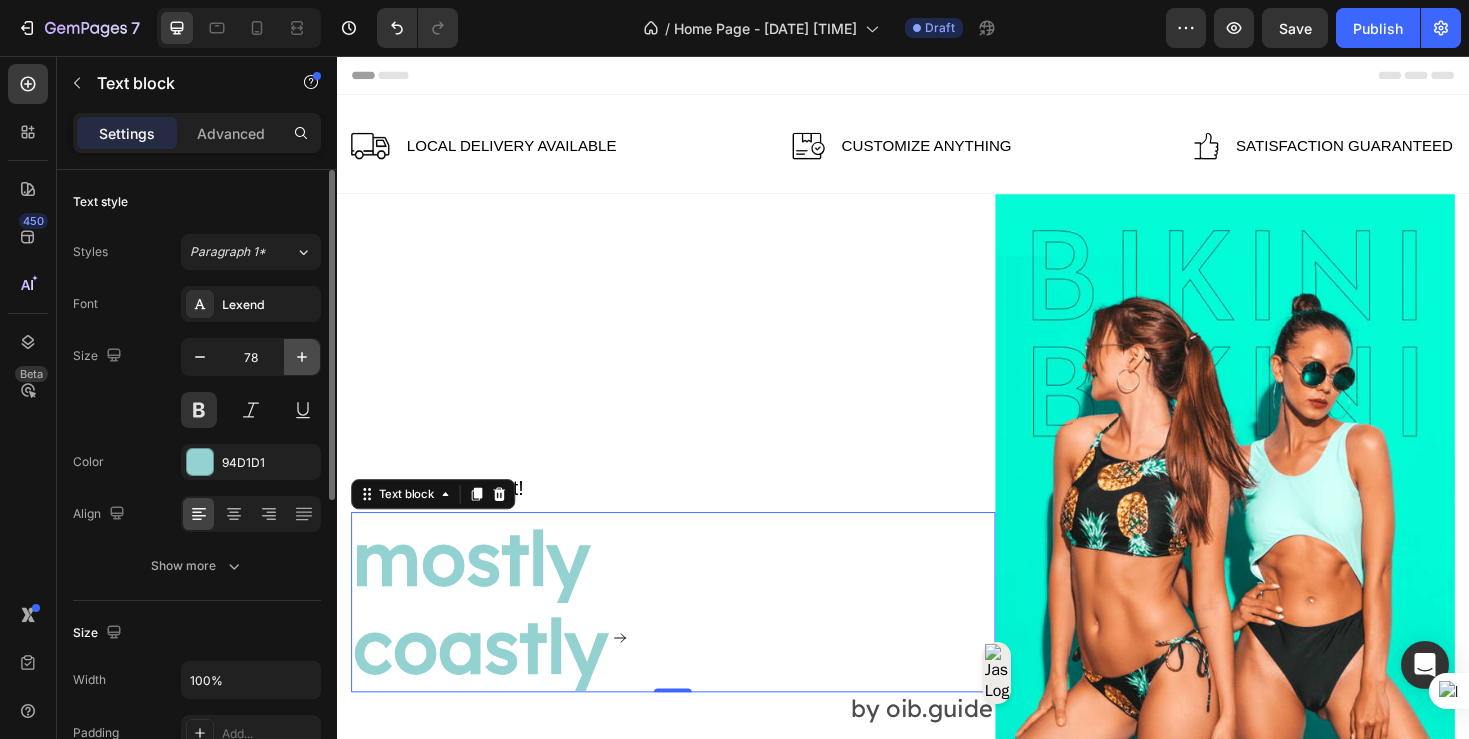 click 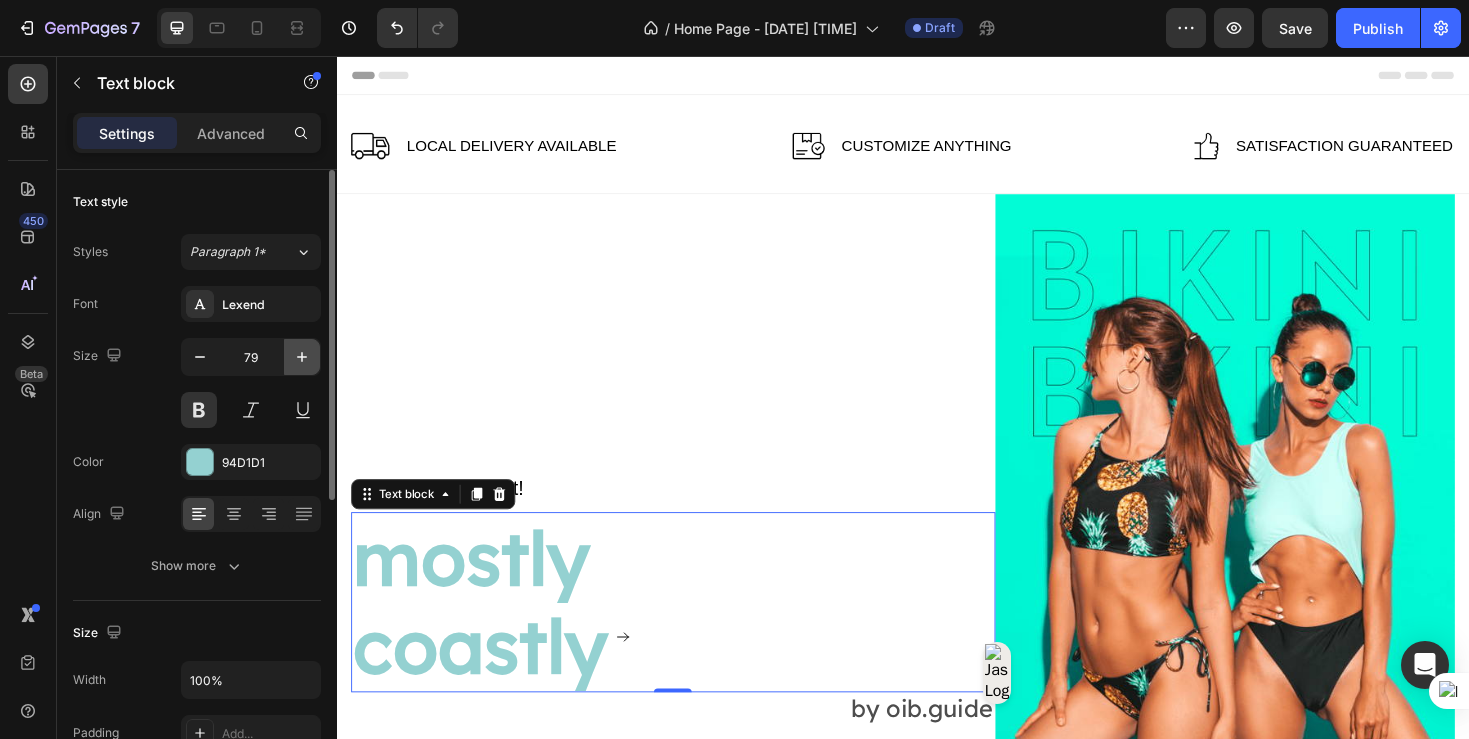 click 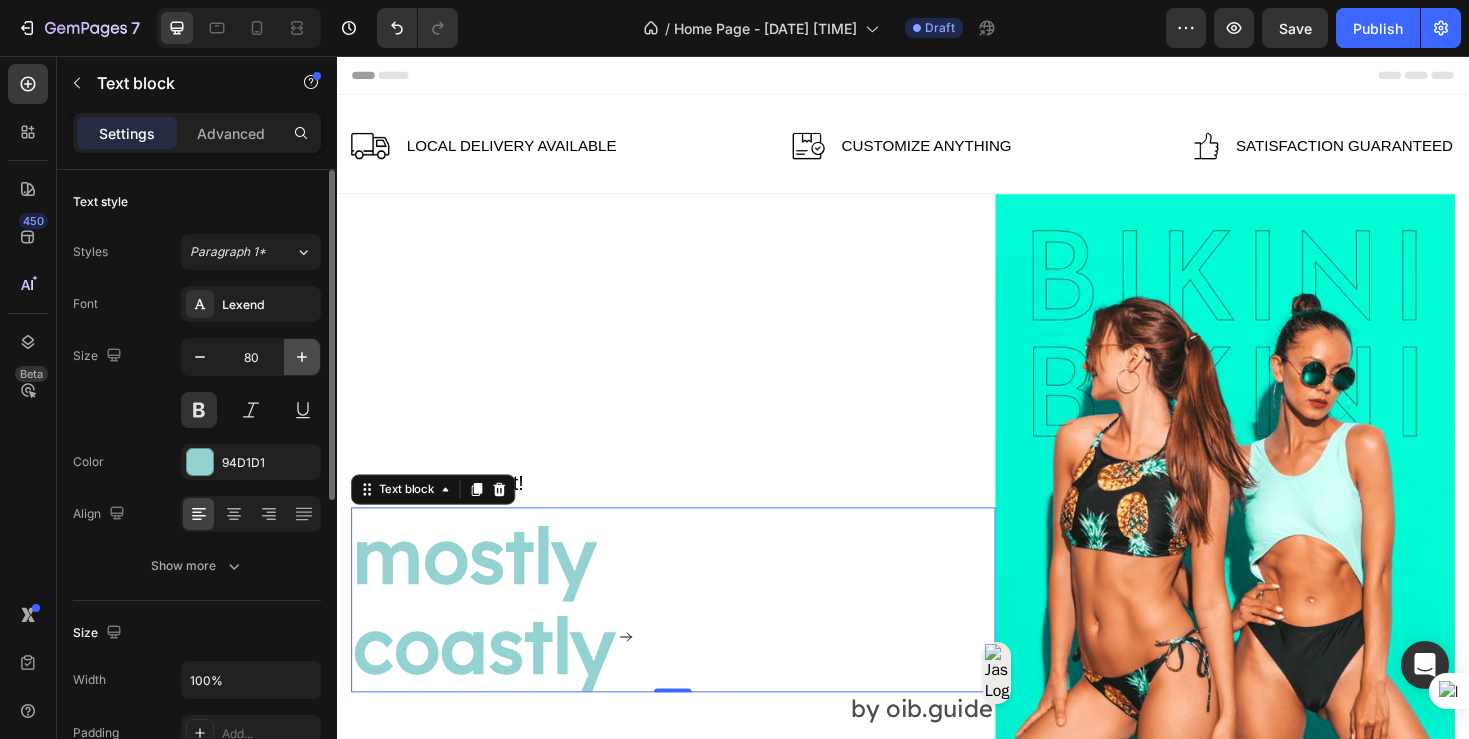 click 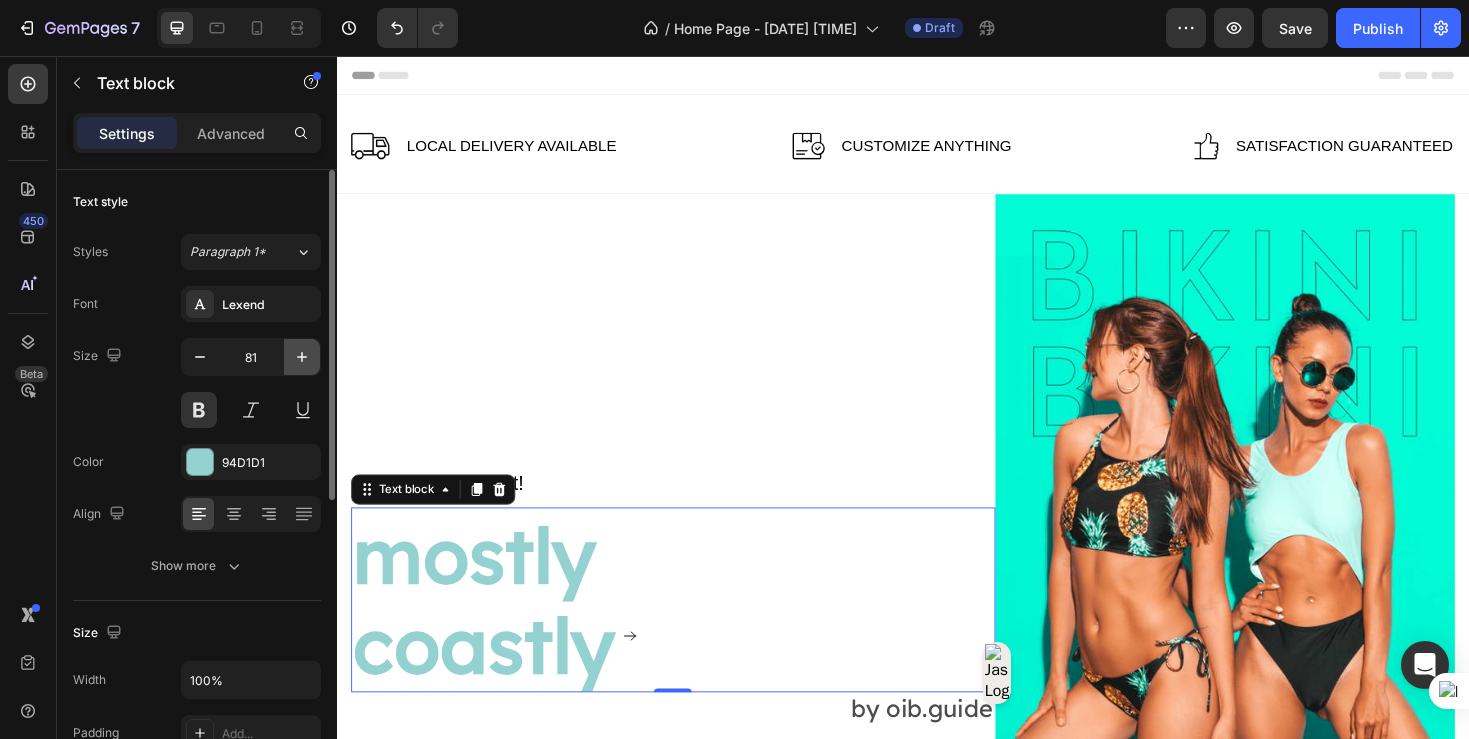click 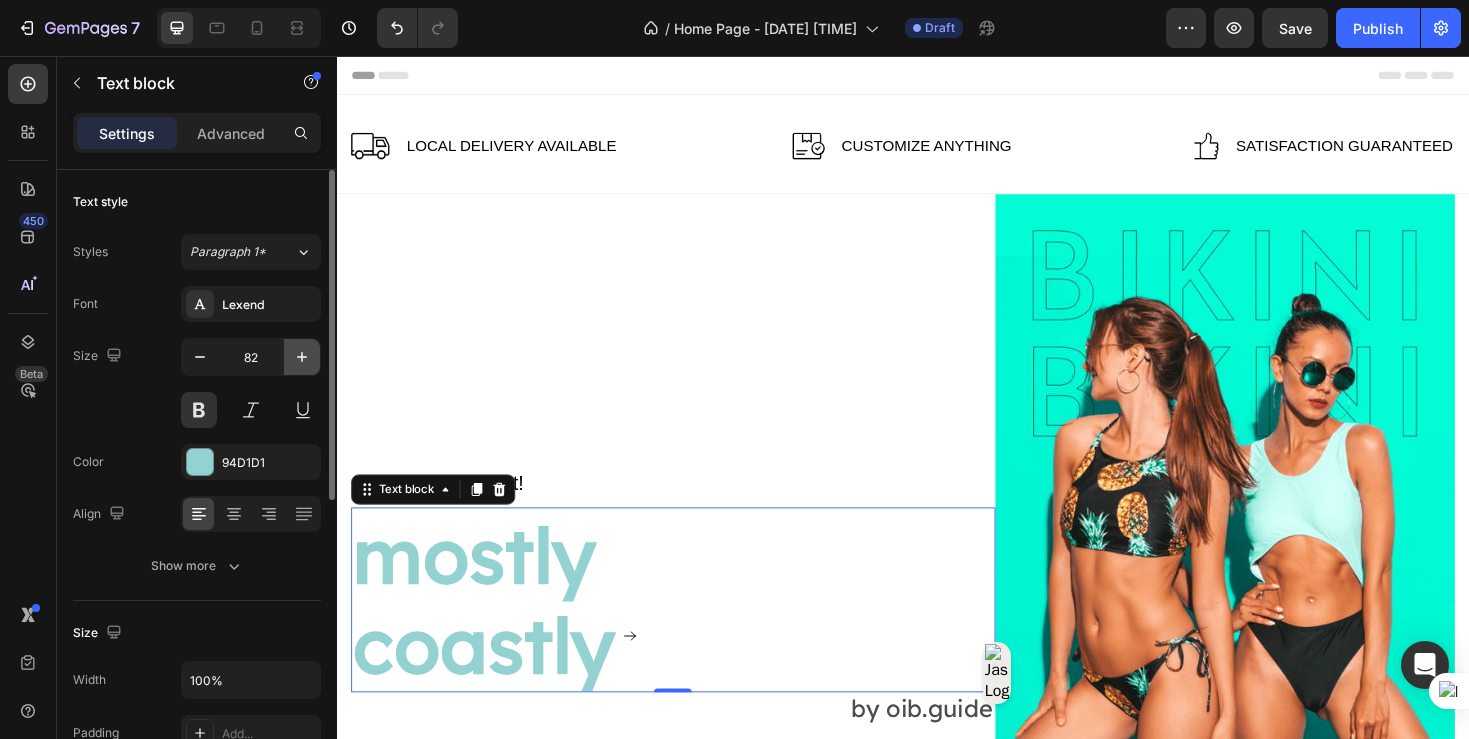click 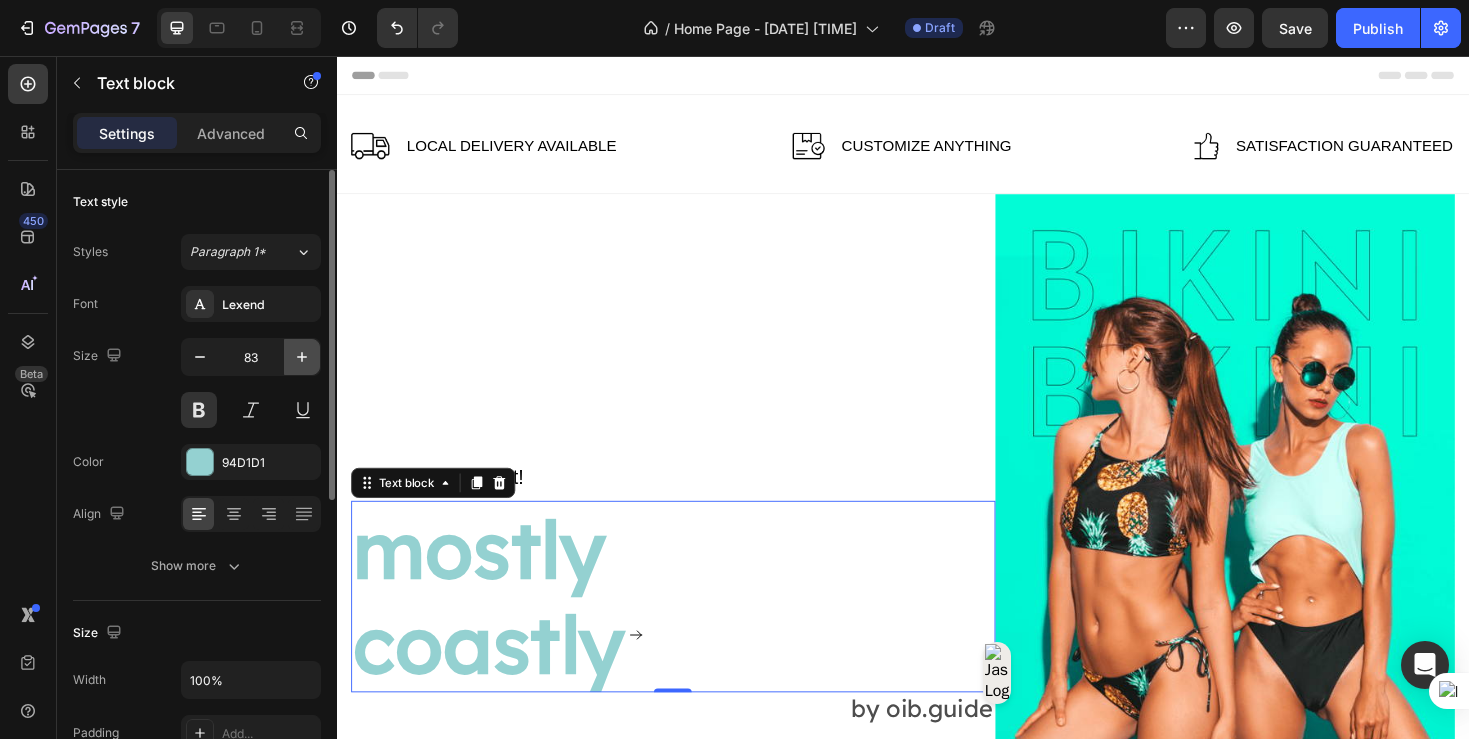 click 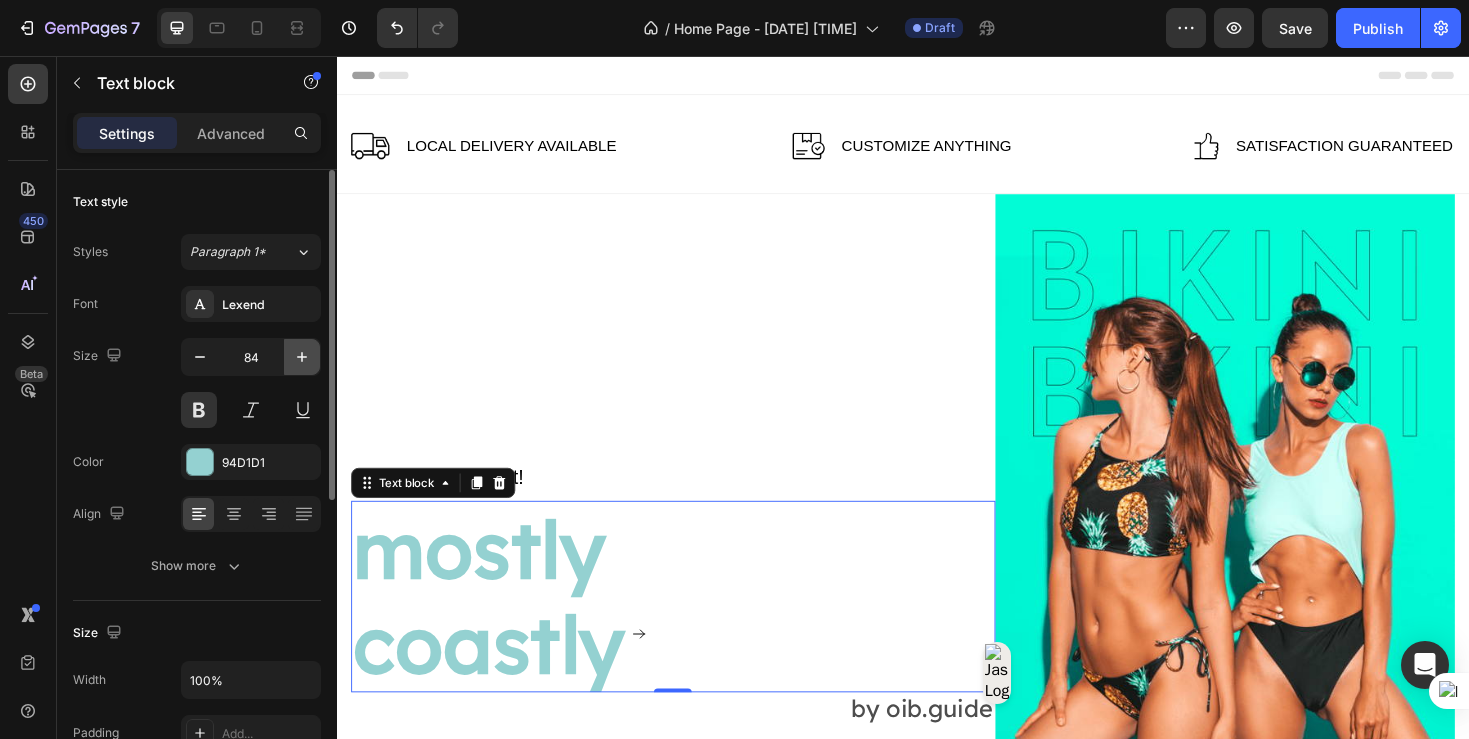 click 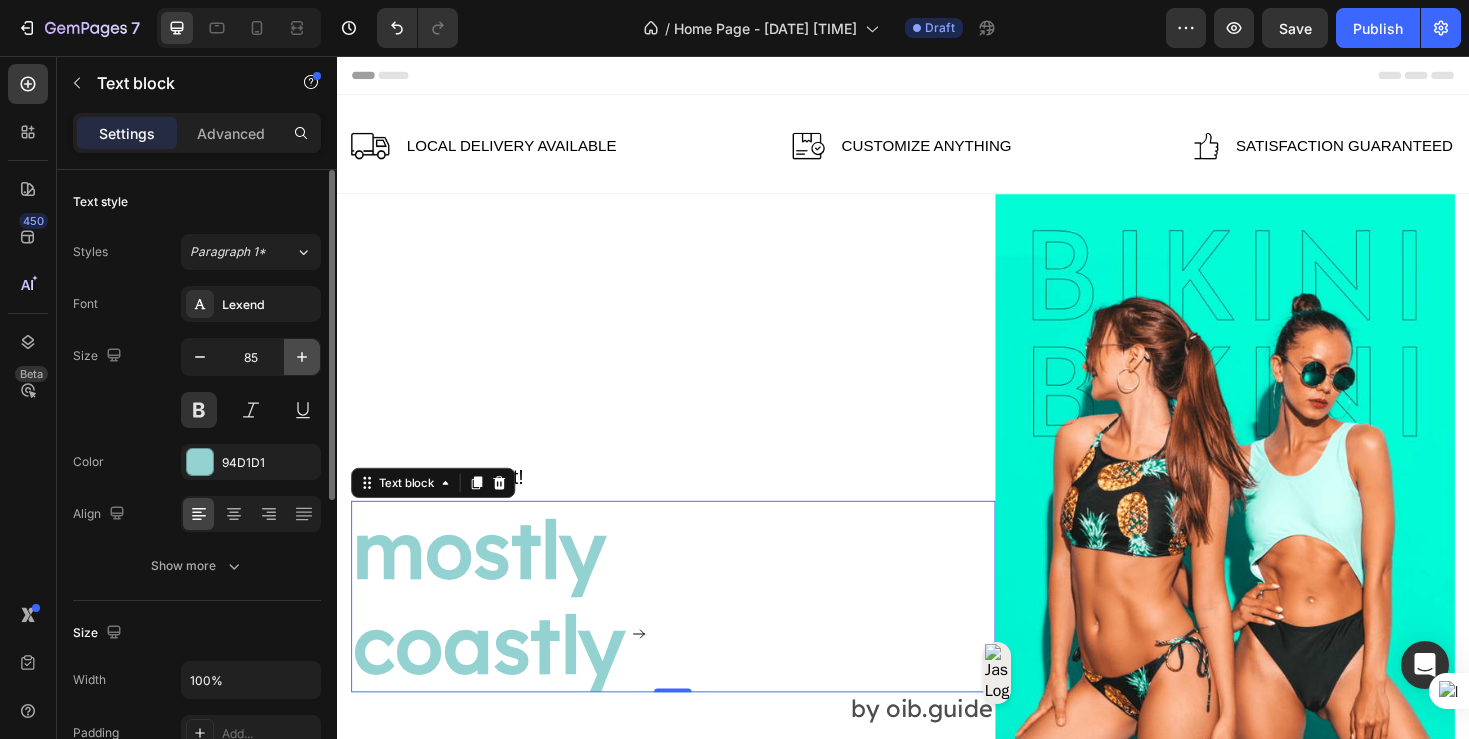 click 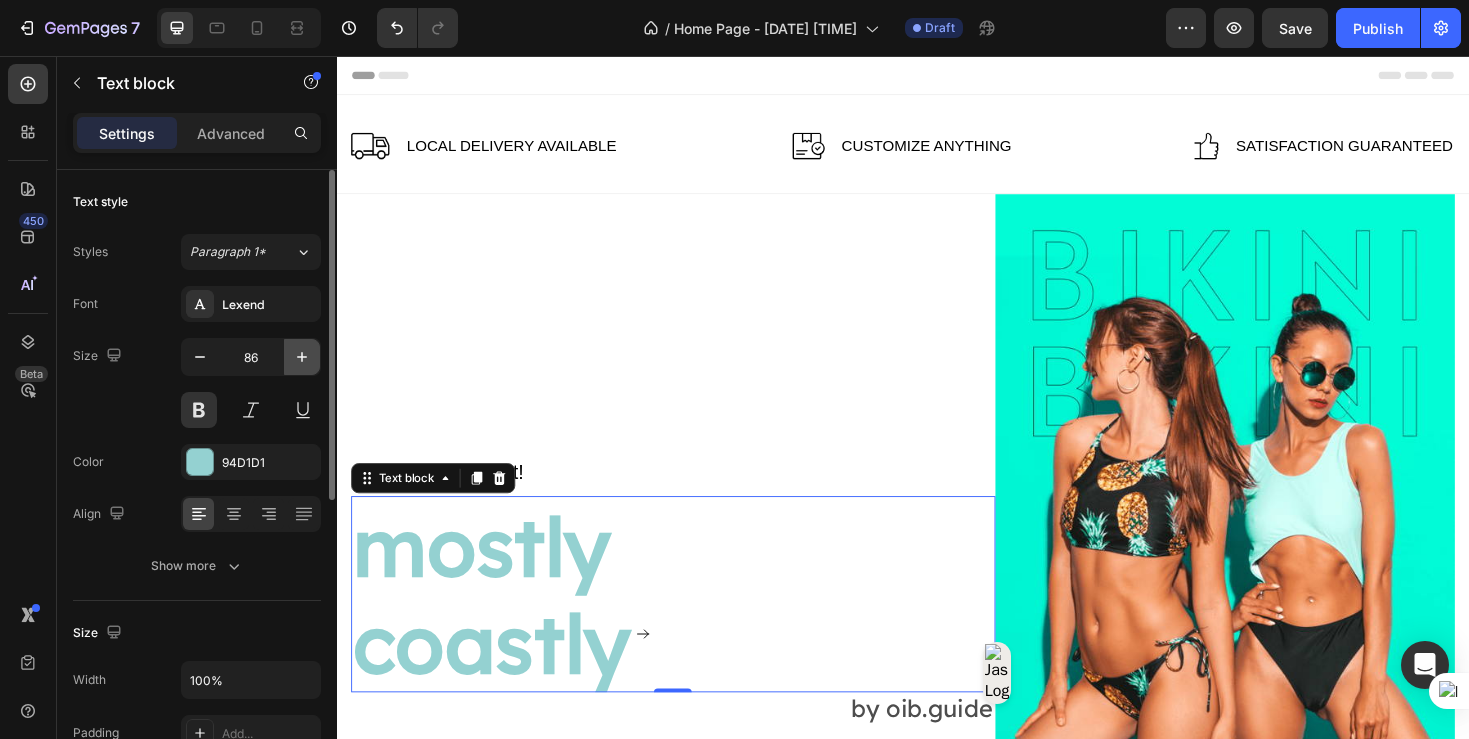 click 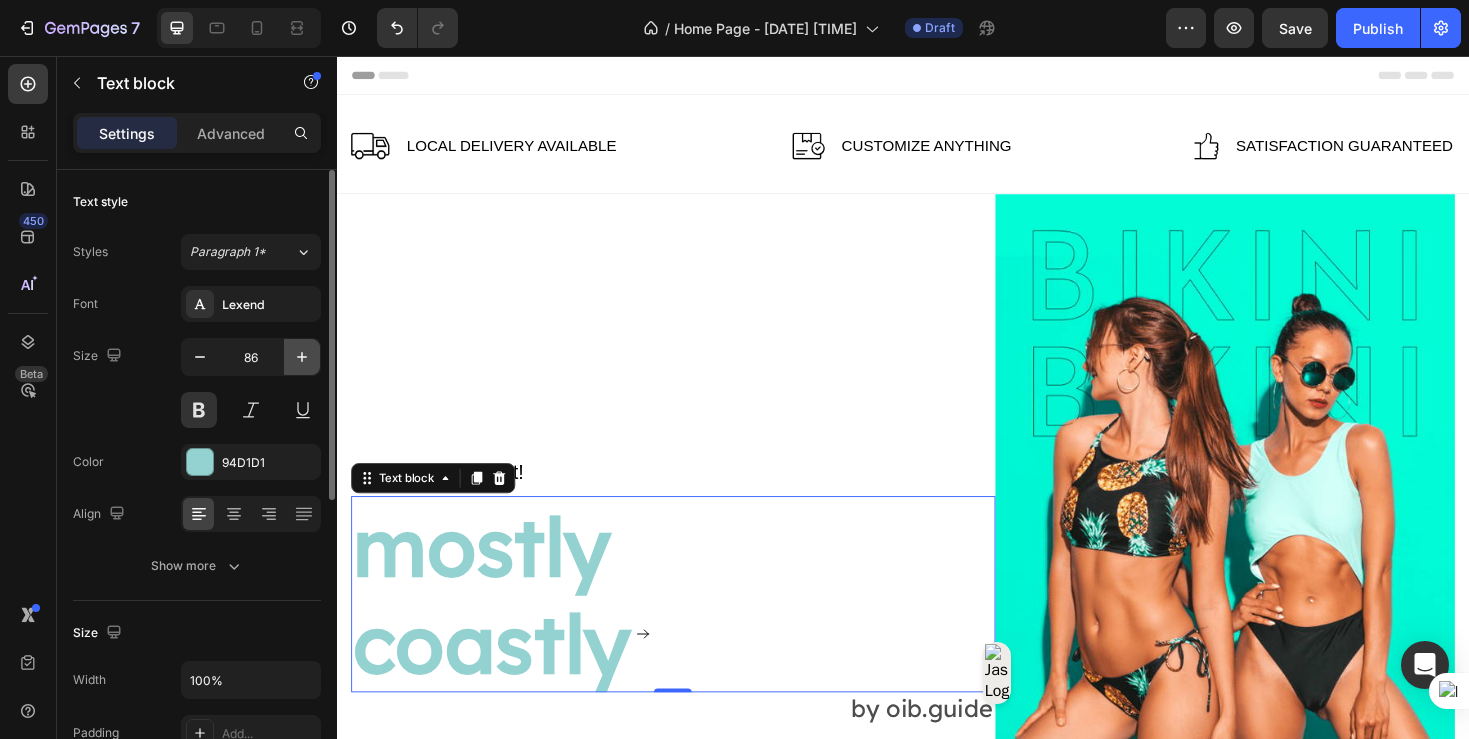click 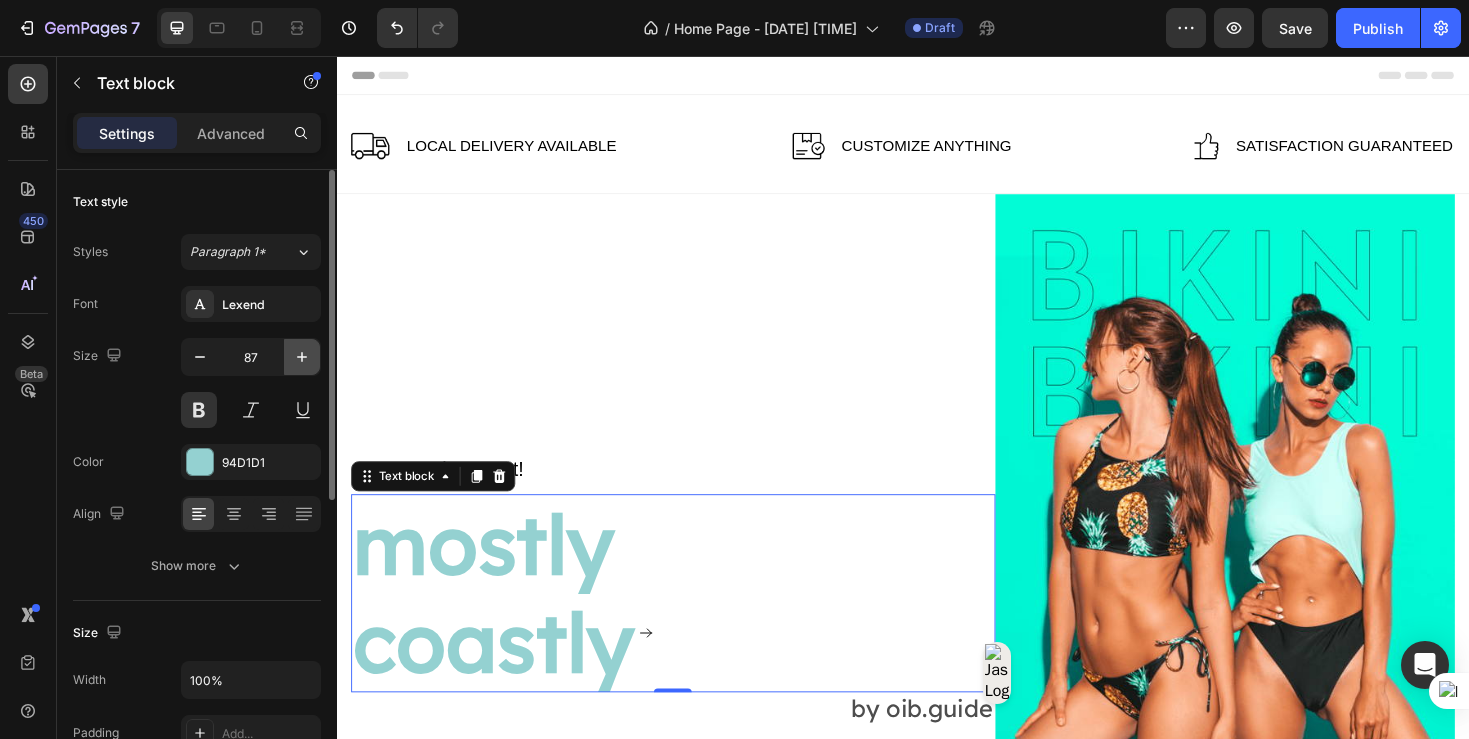 click 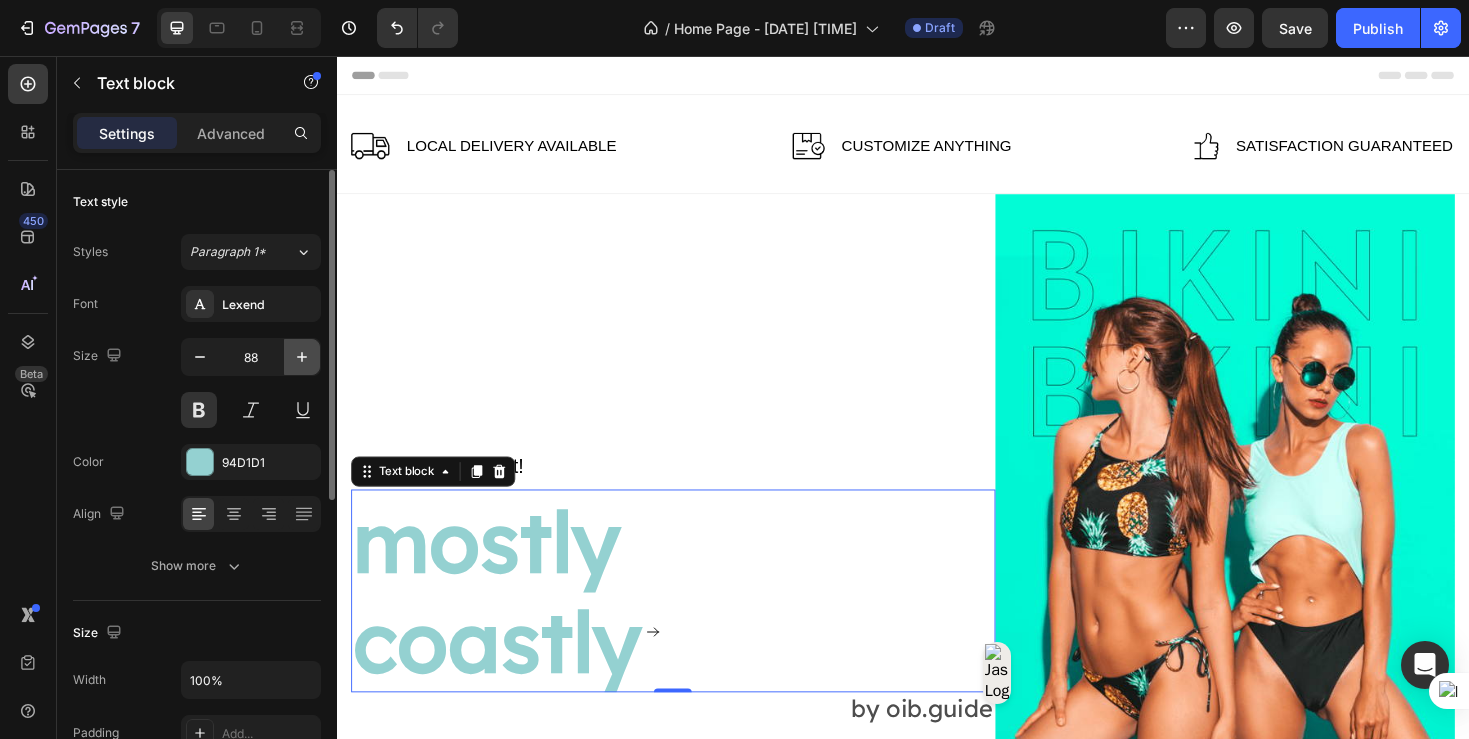 click 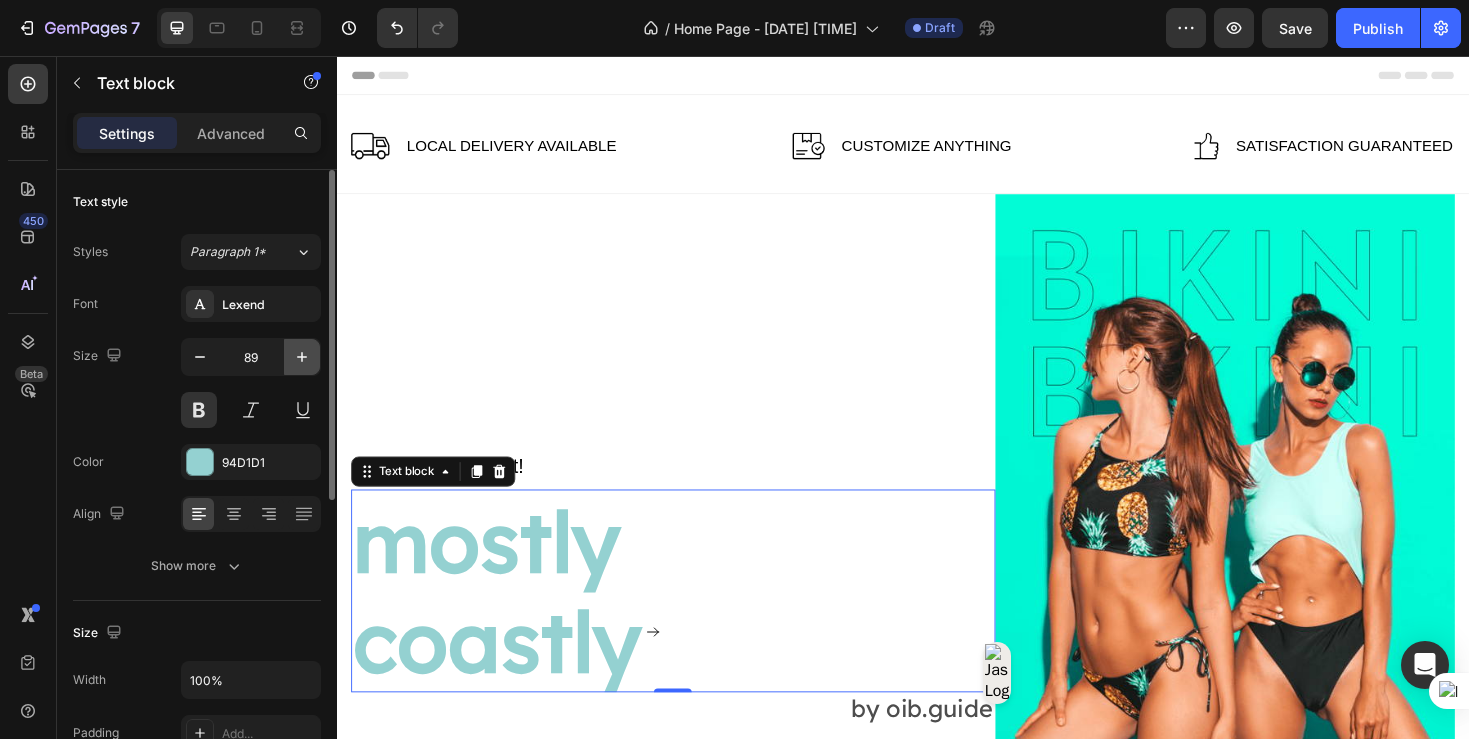click 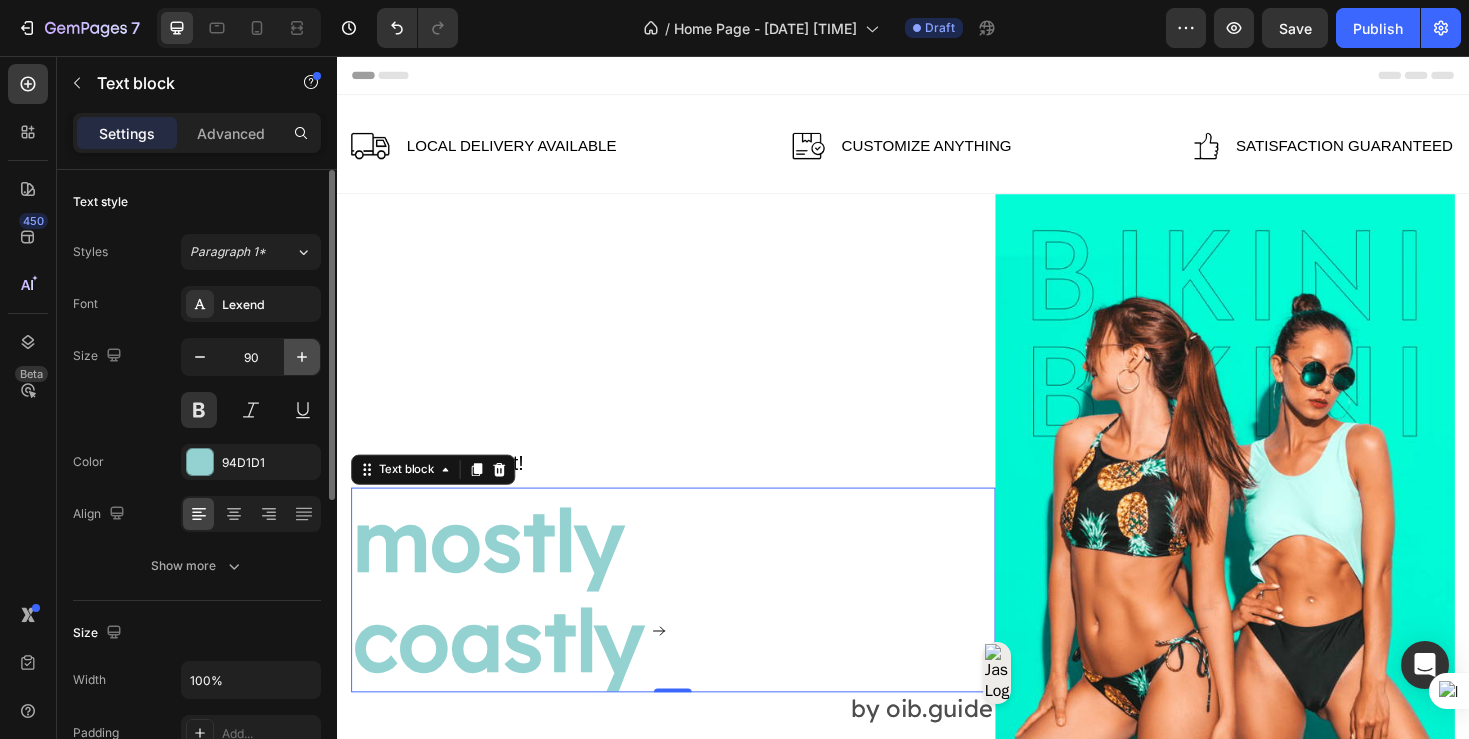 click 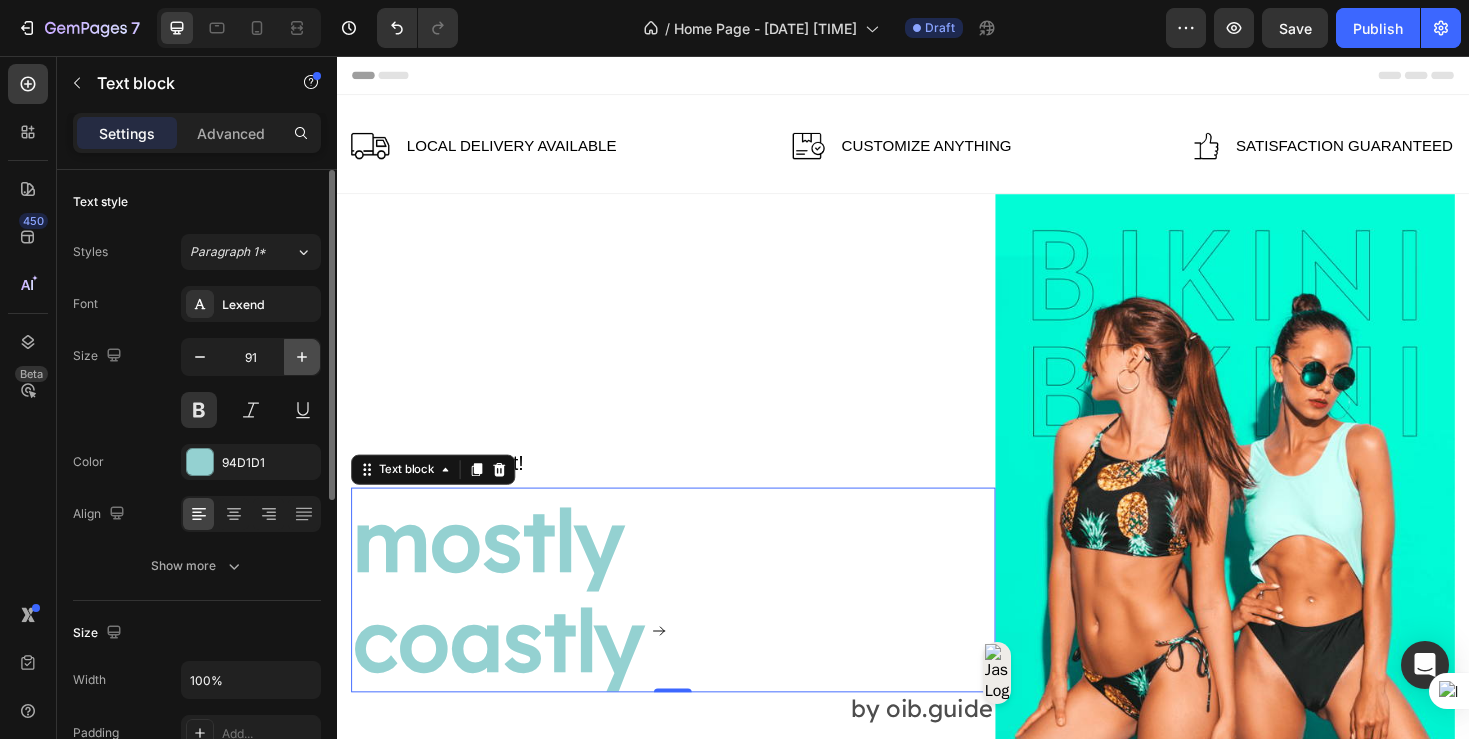 click 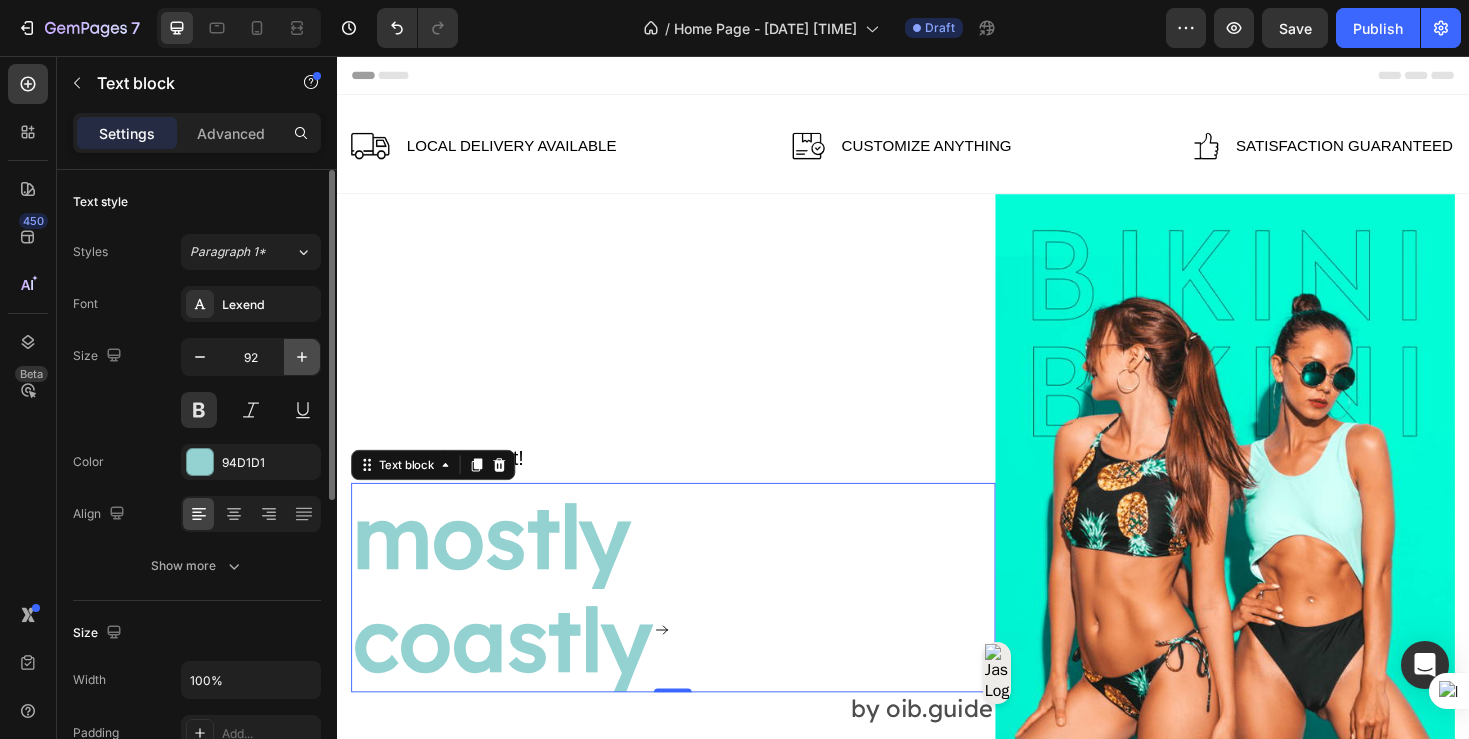 click 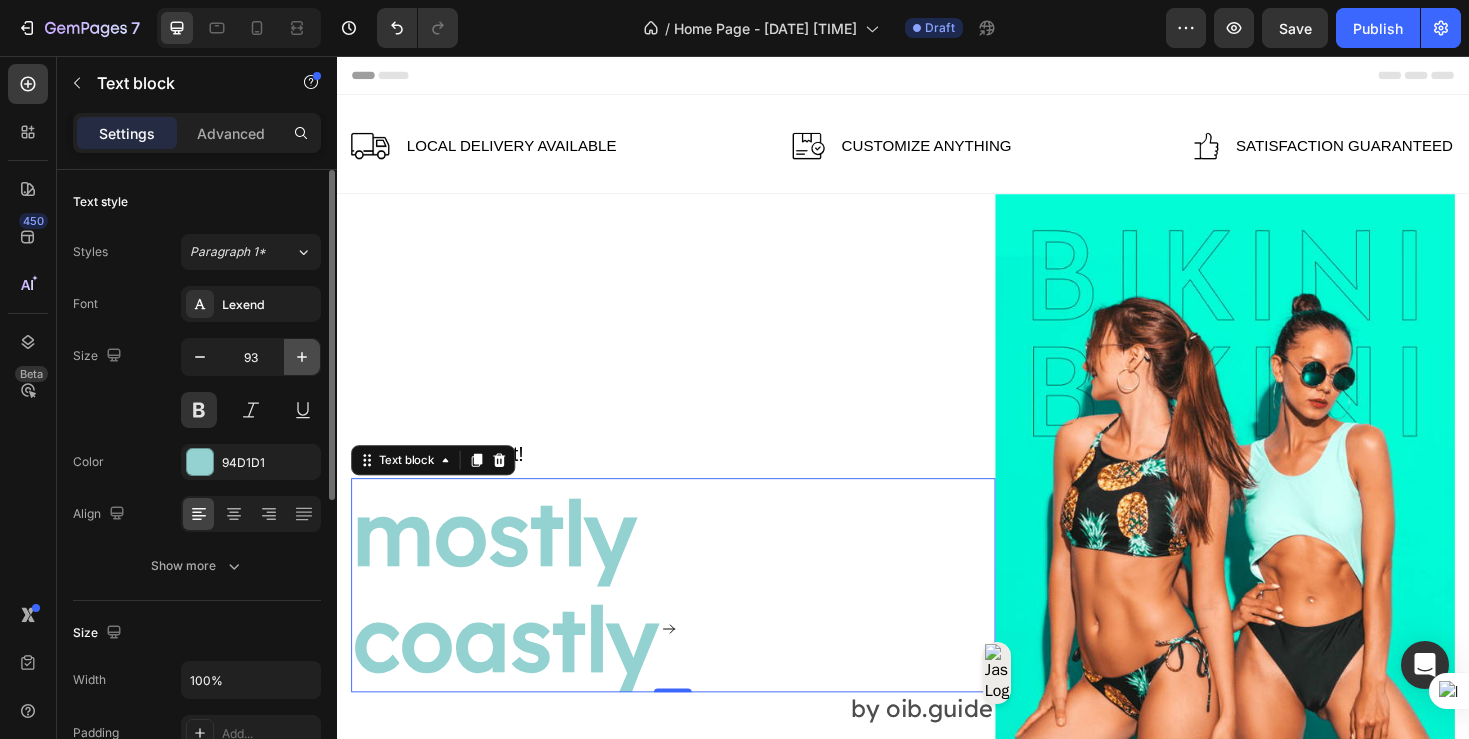 click 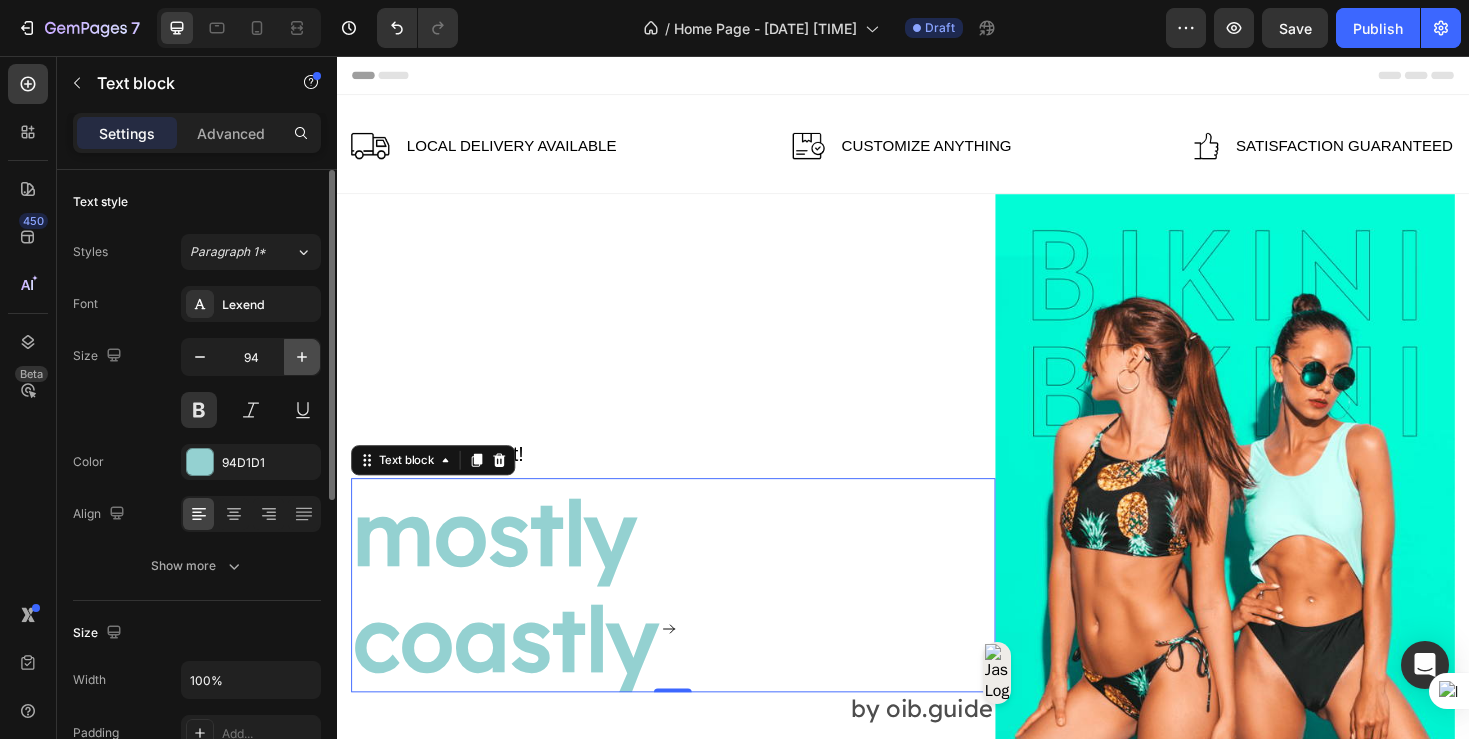 click 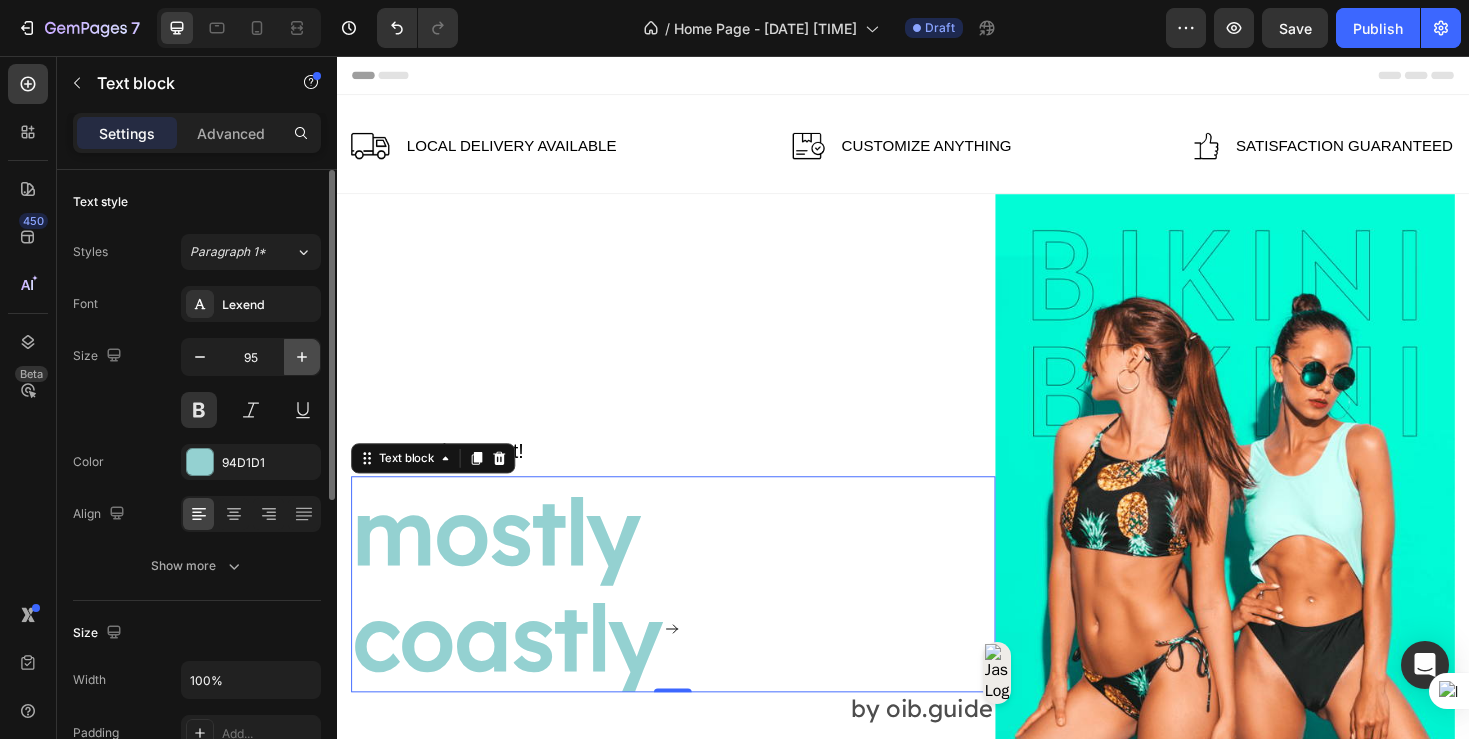 click 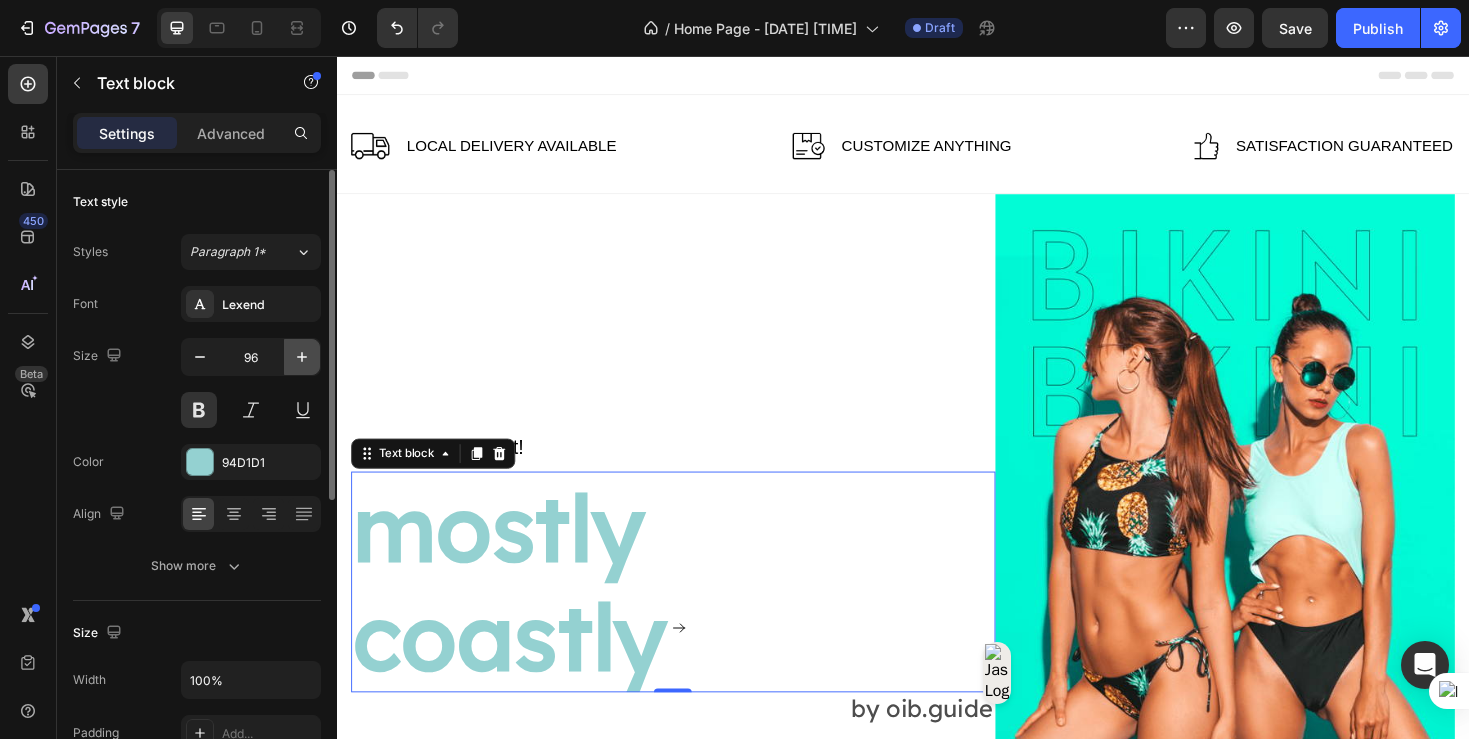 click 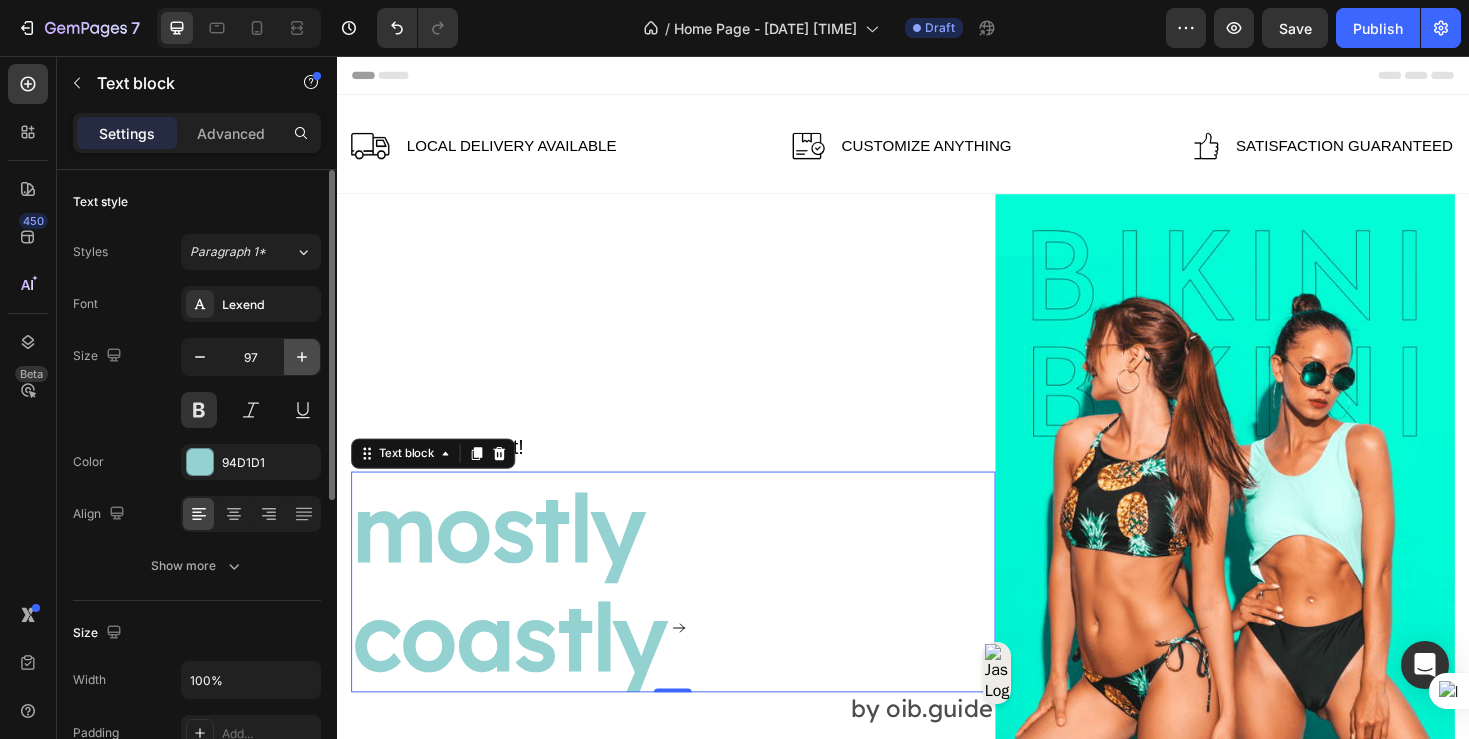 click 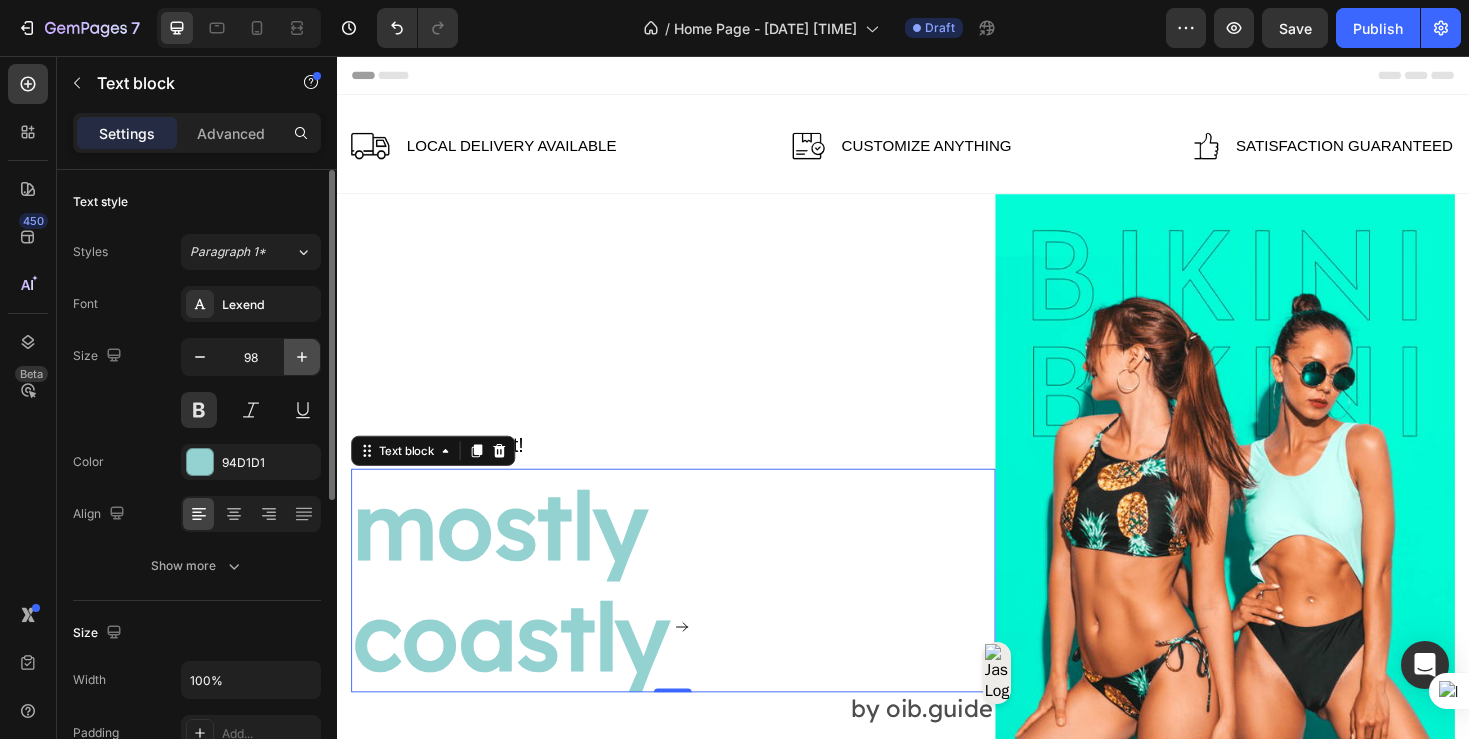click 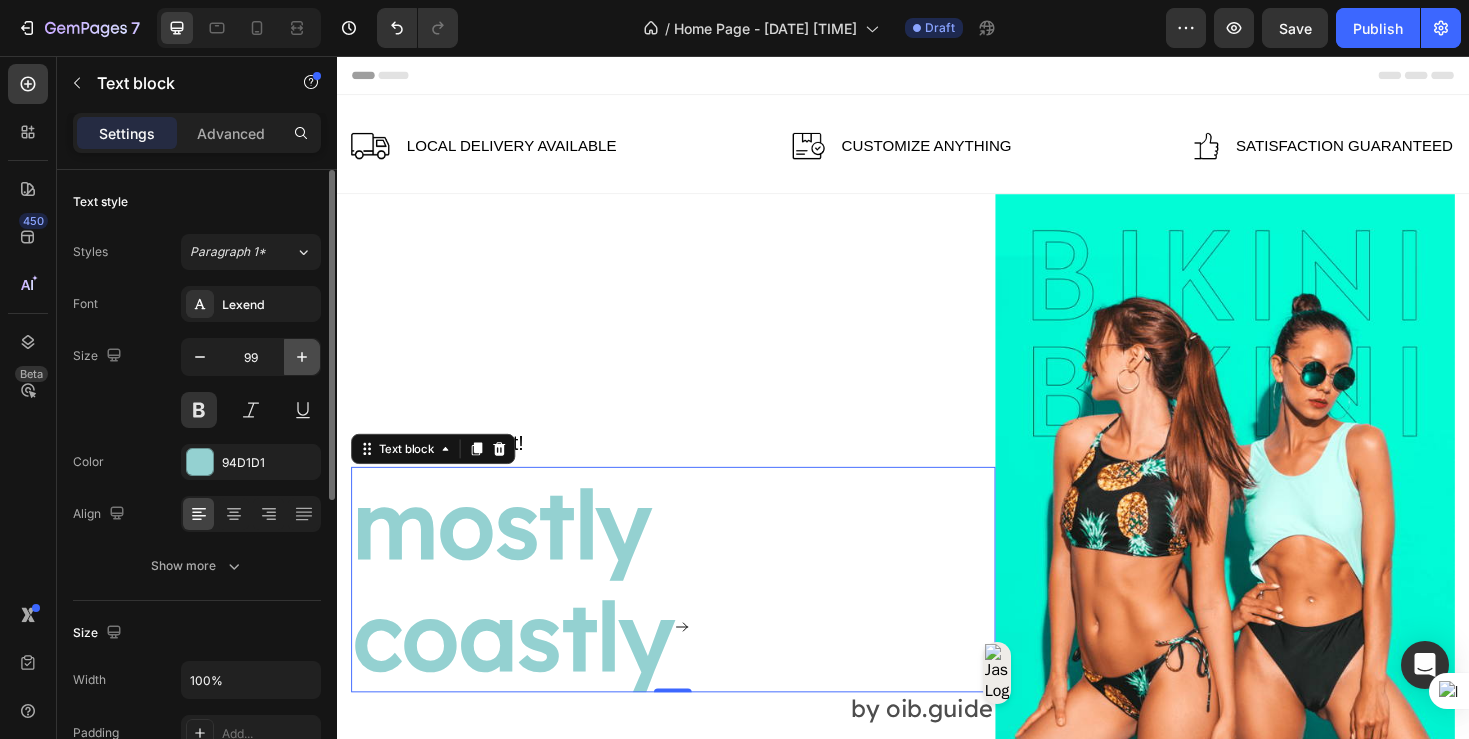 click 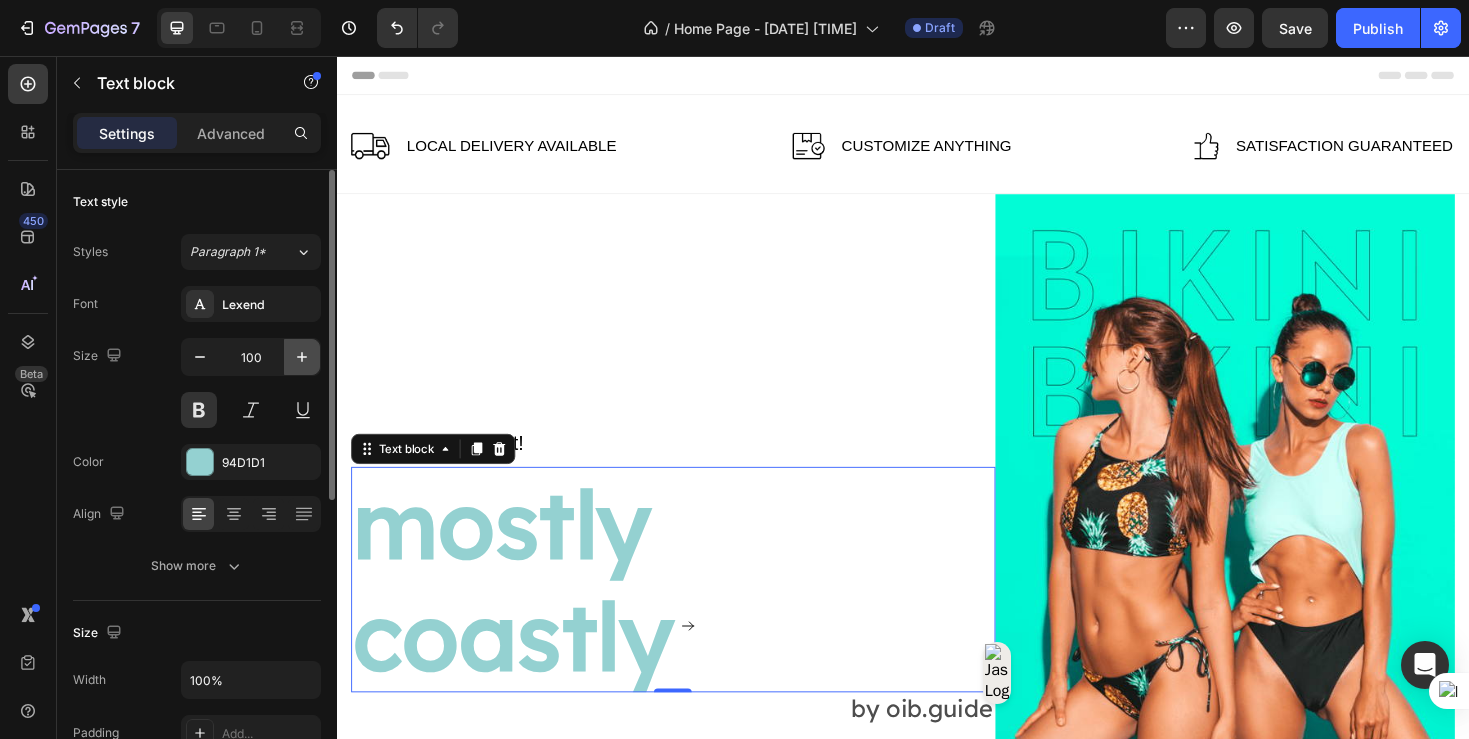 click 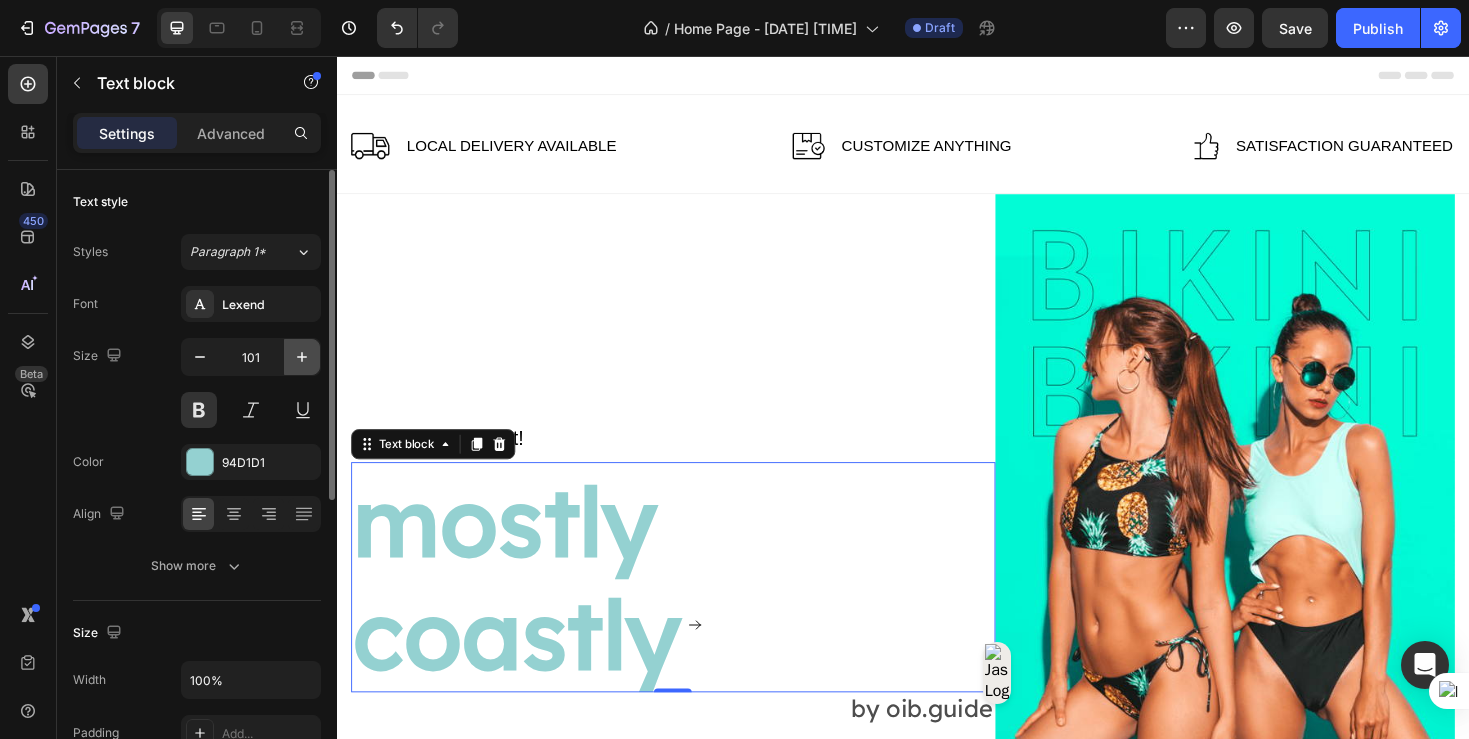 click 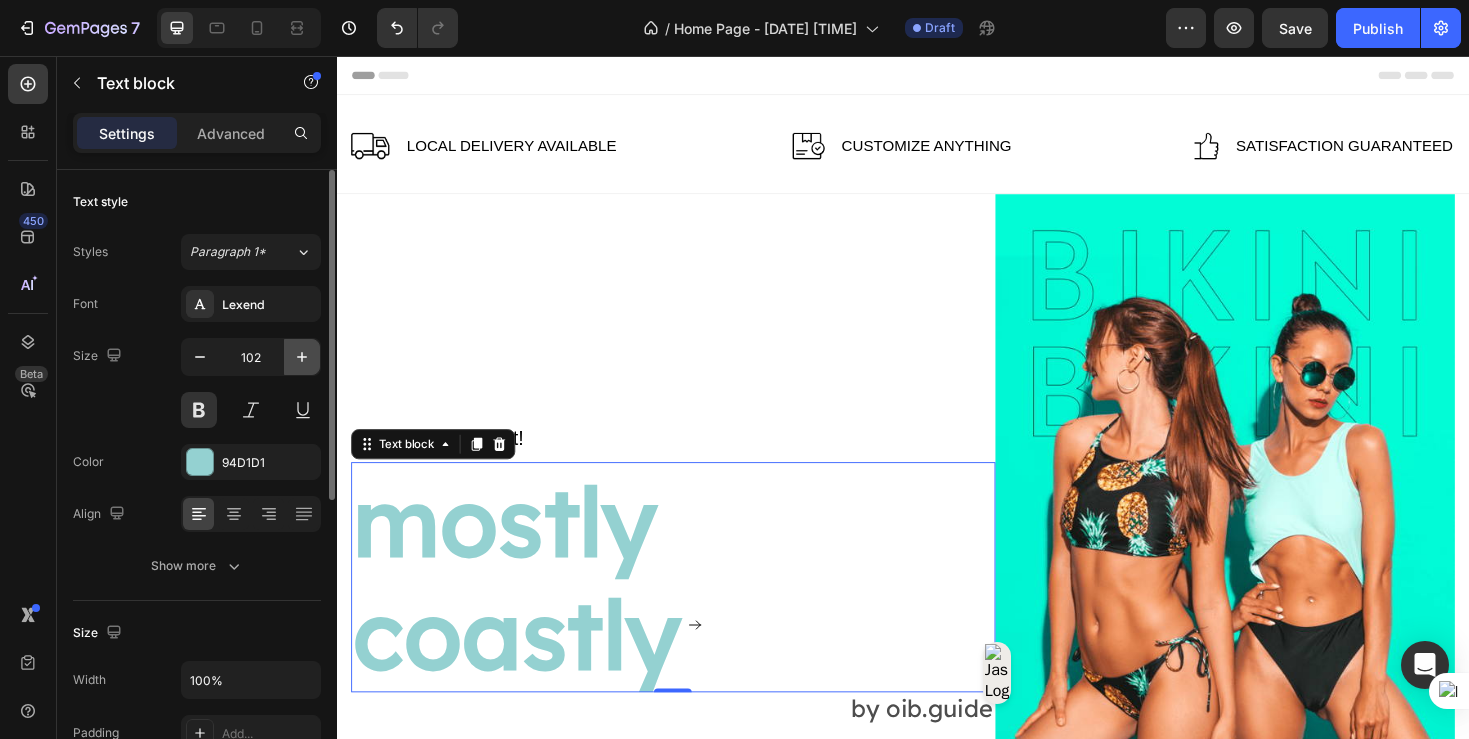 click 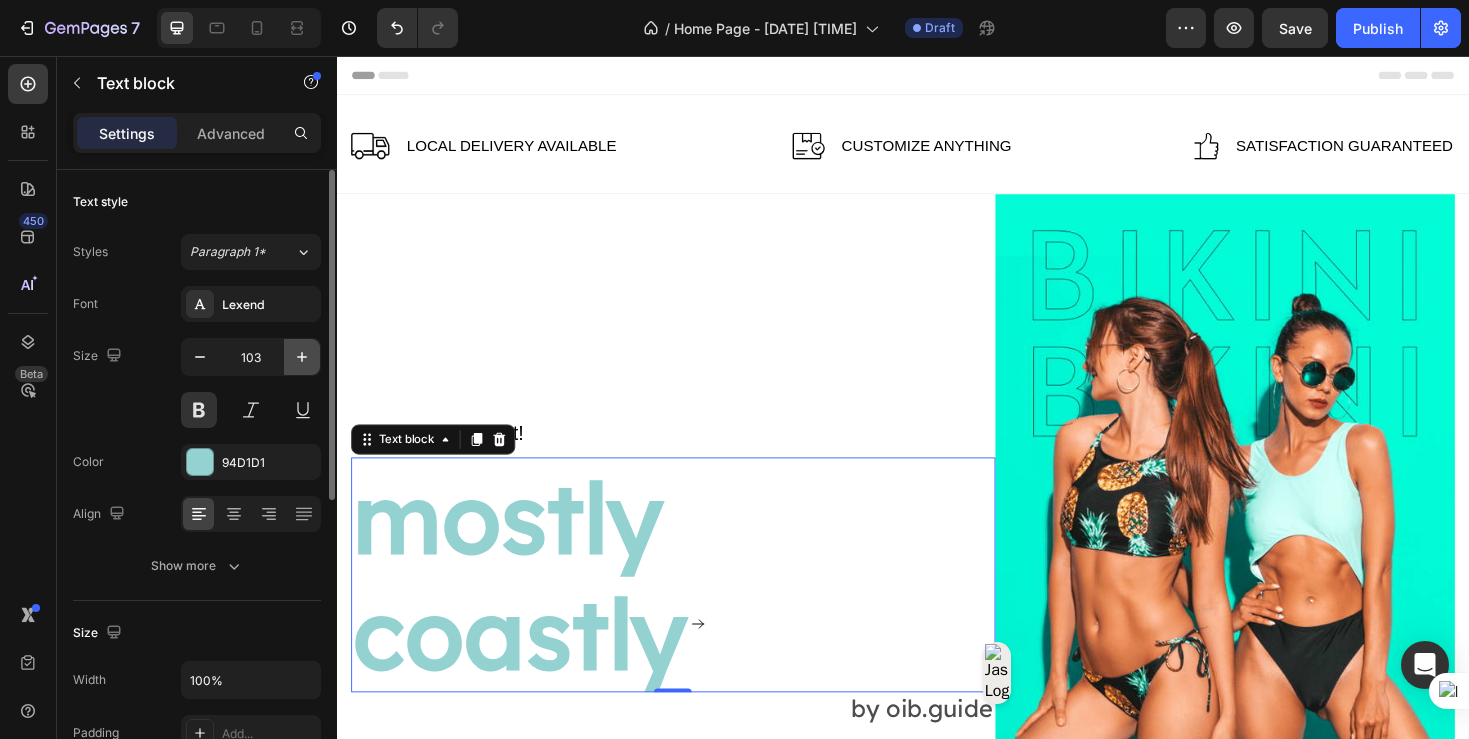 click 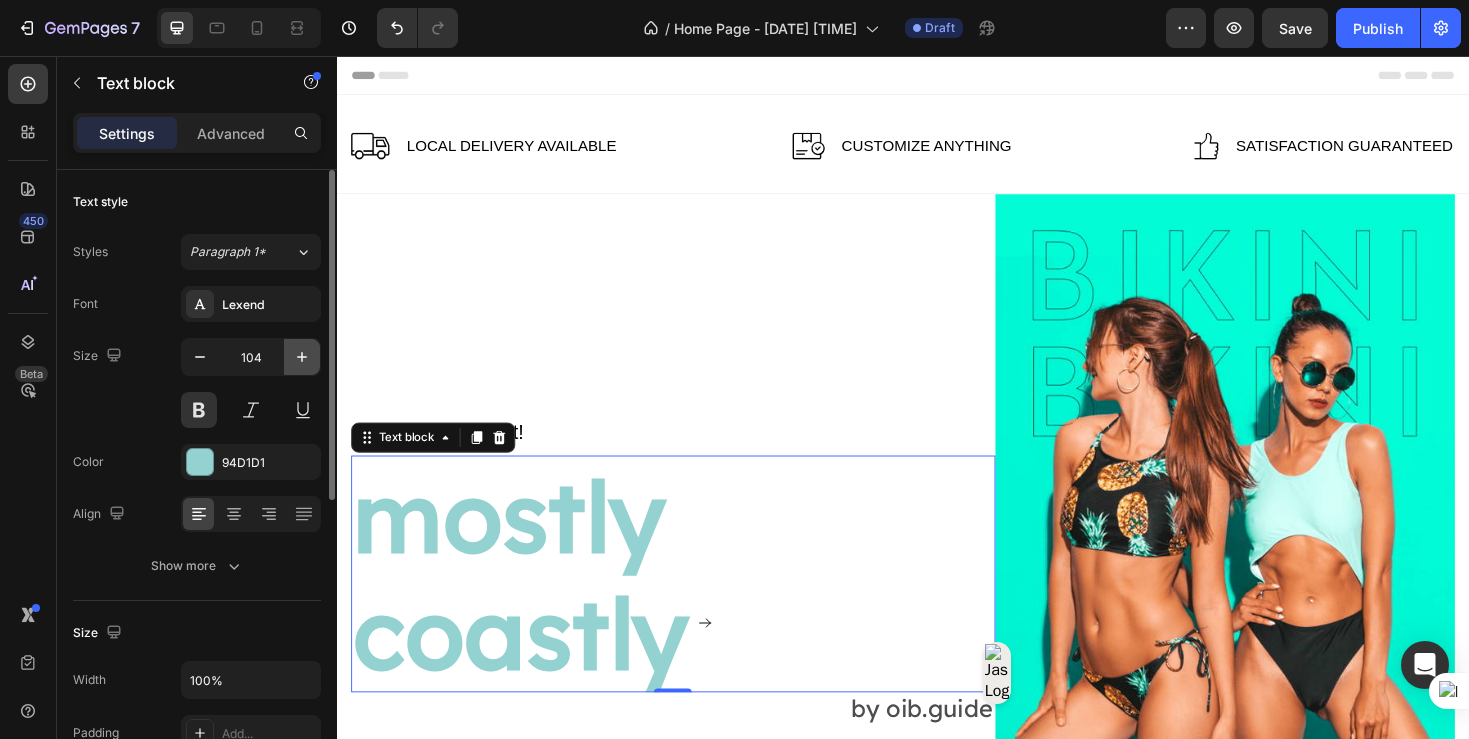 click 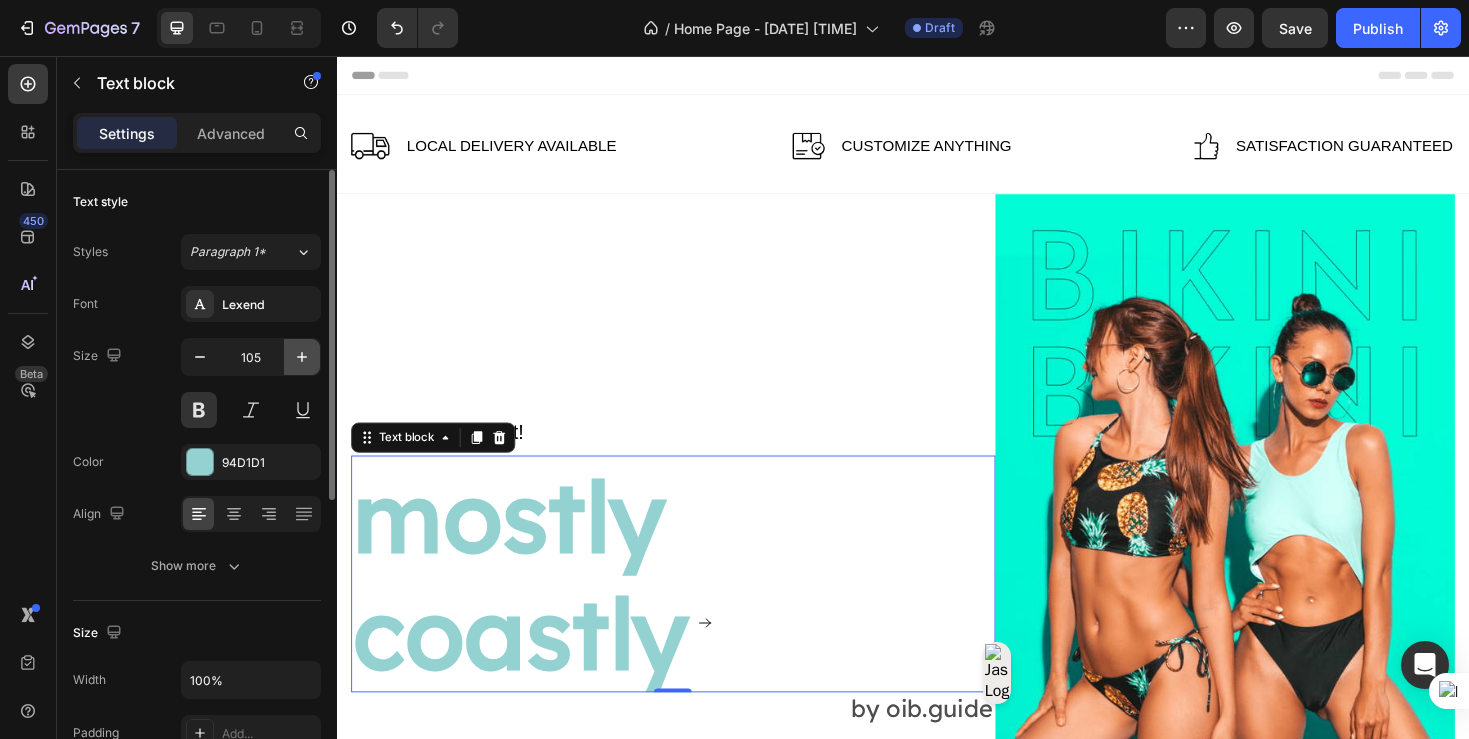 click 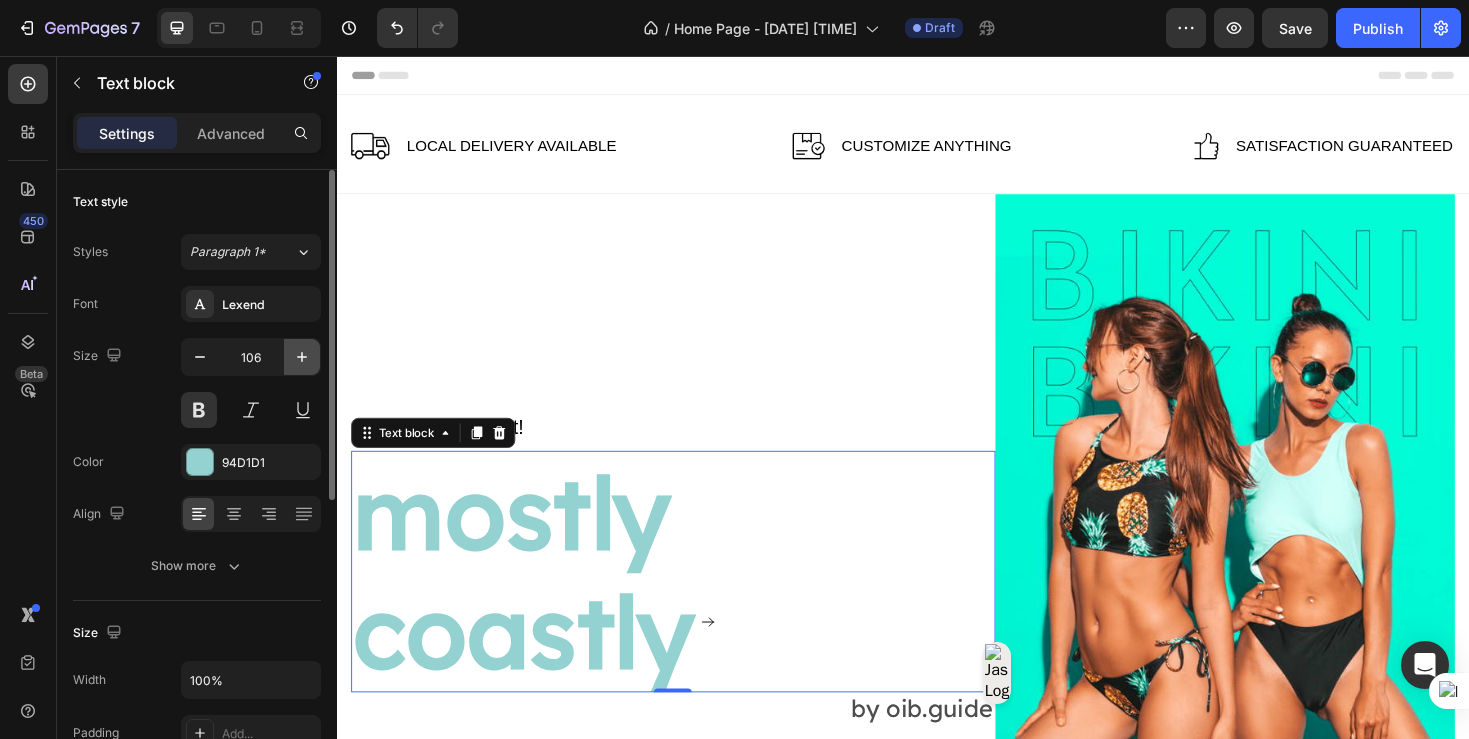 click 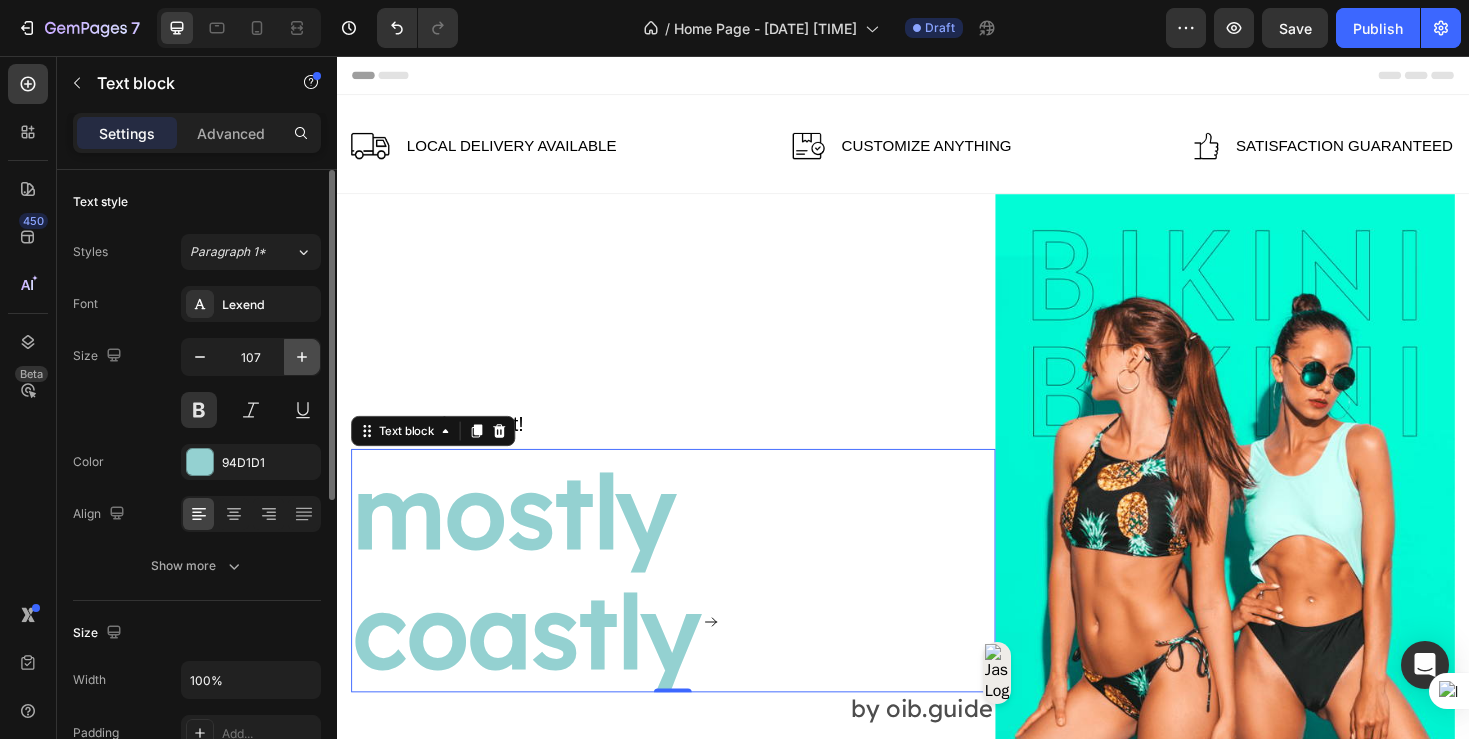 click 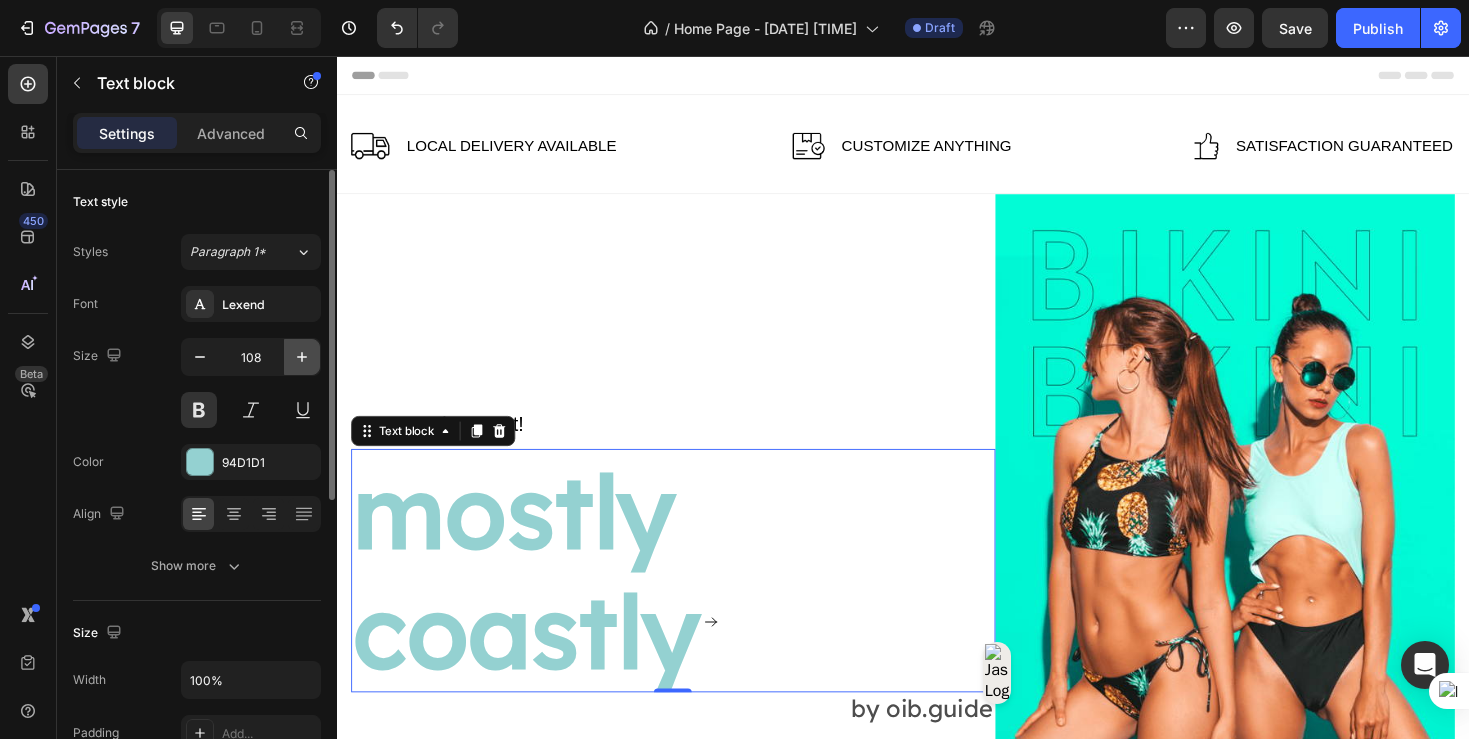 click 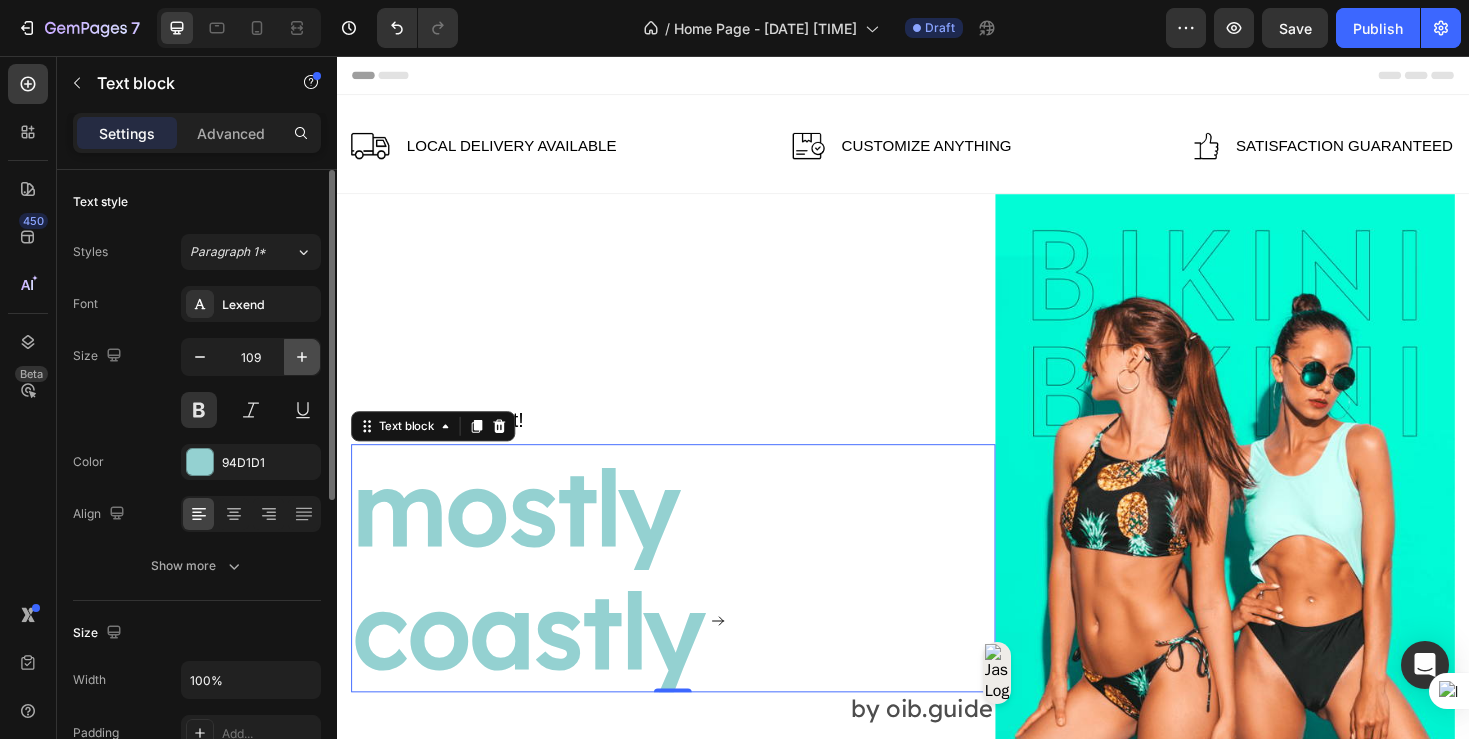 click 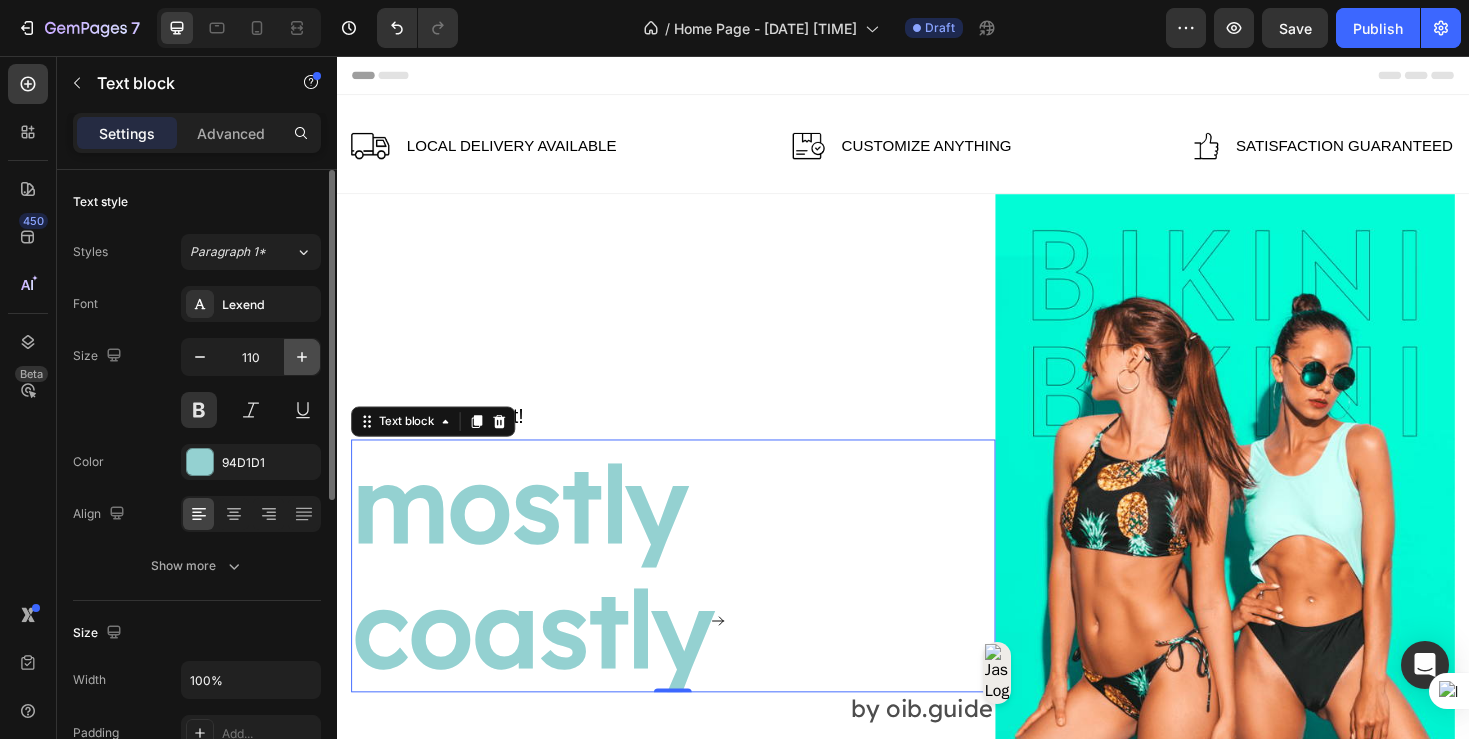 click 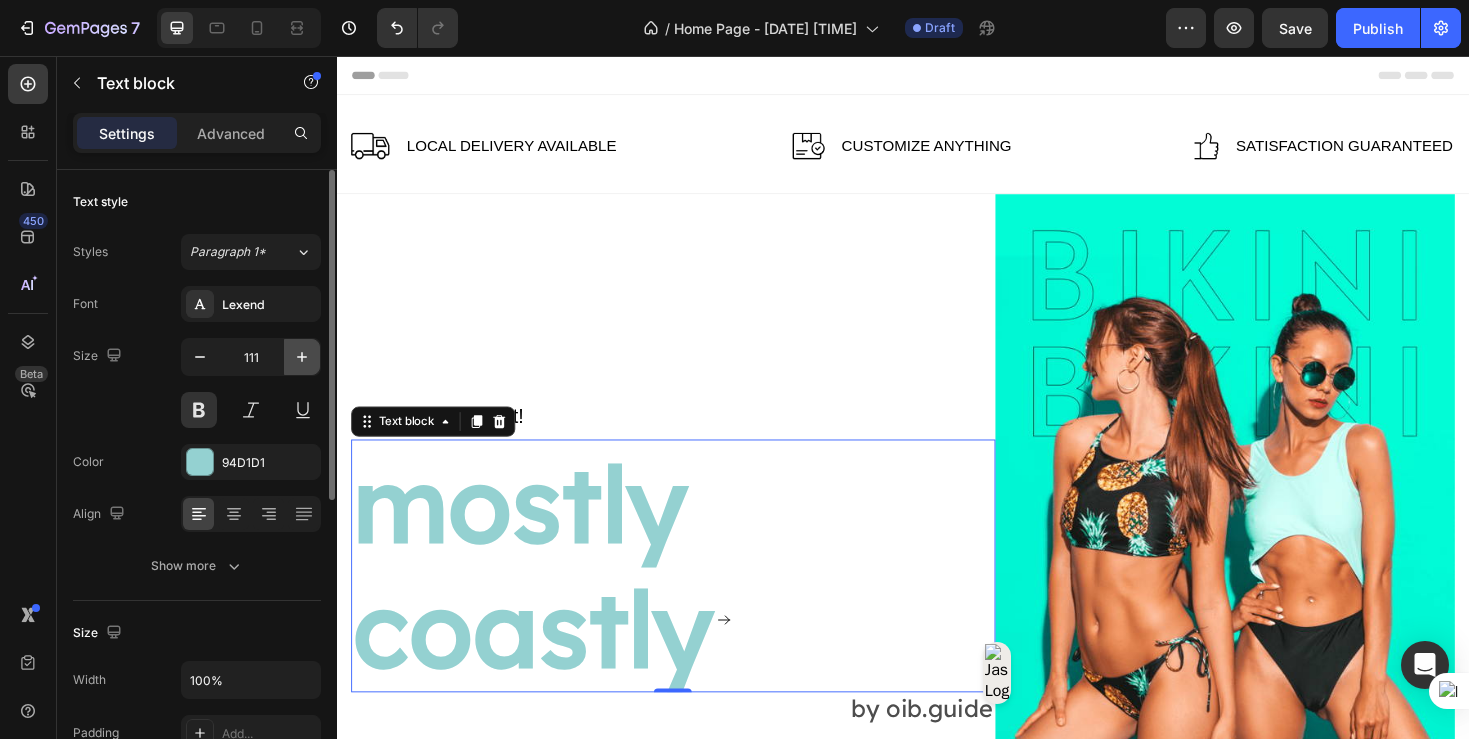 click 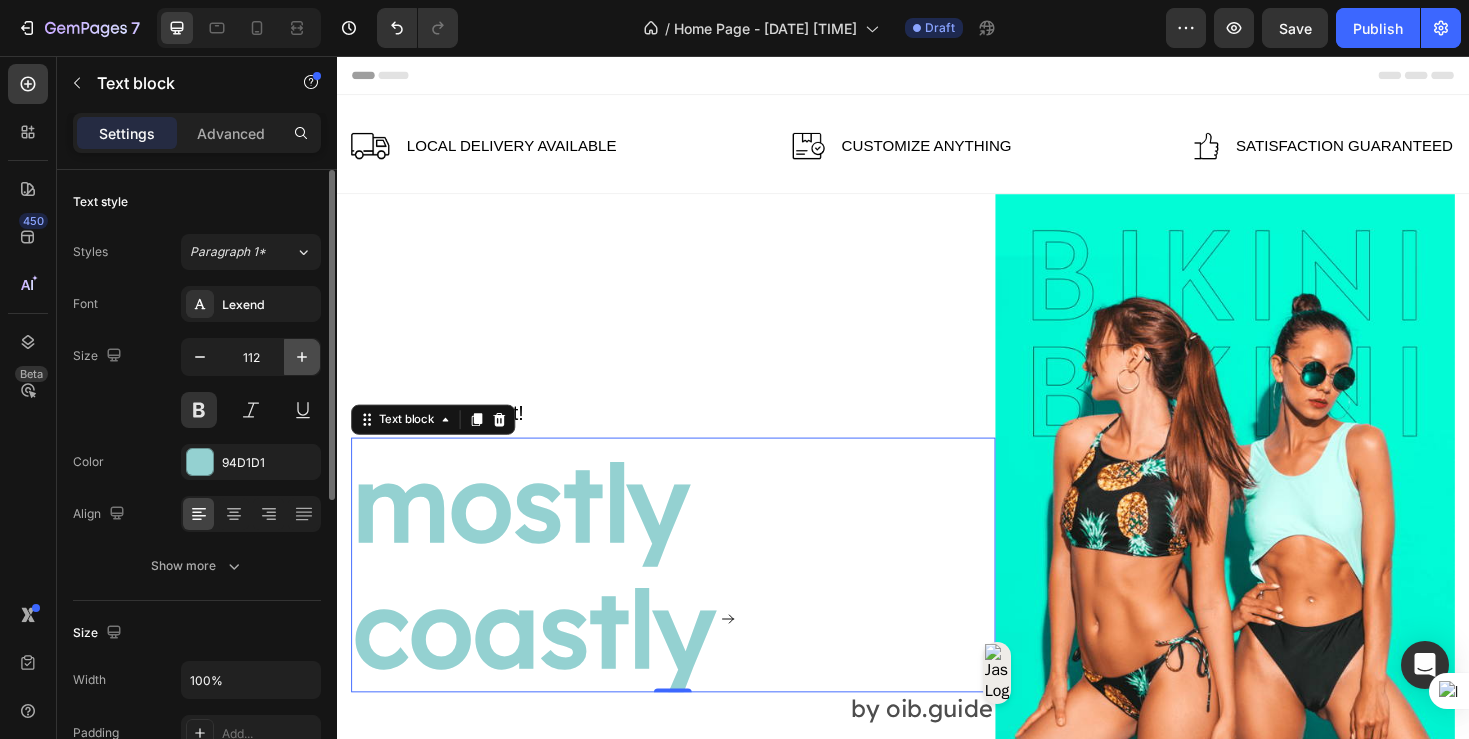 click 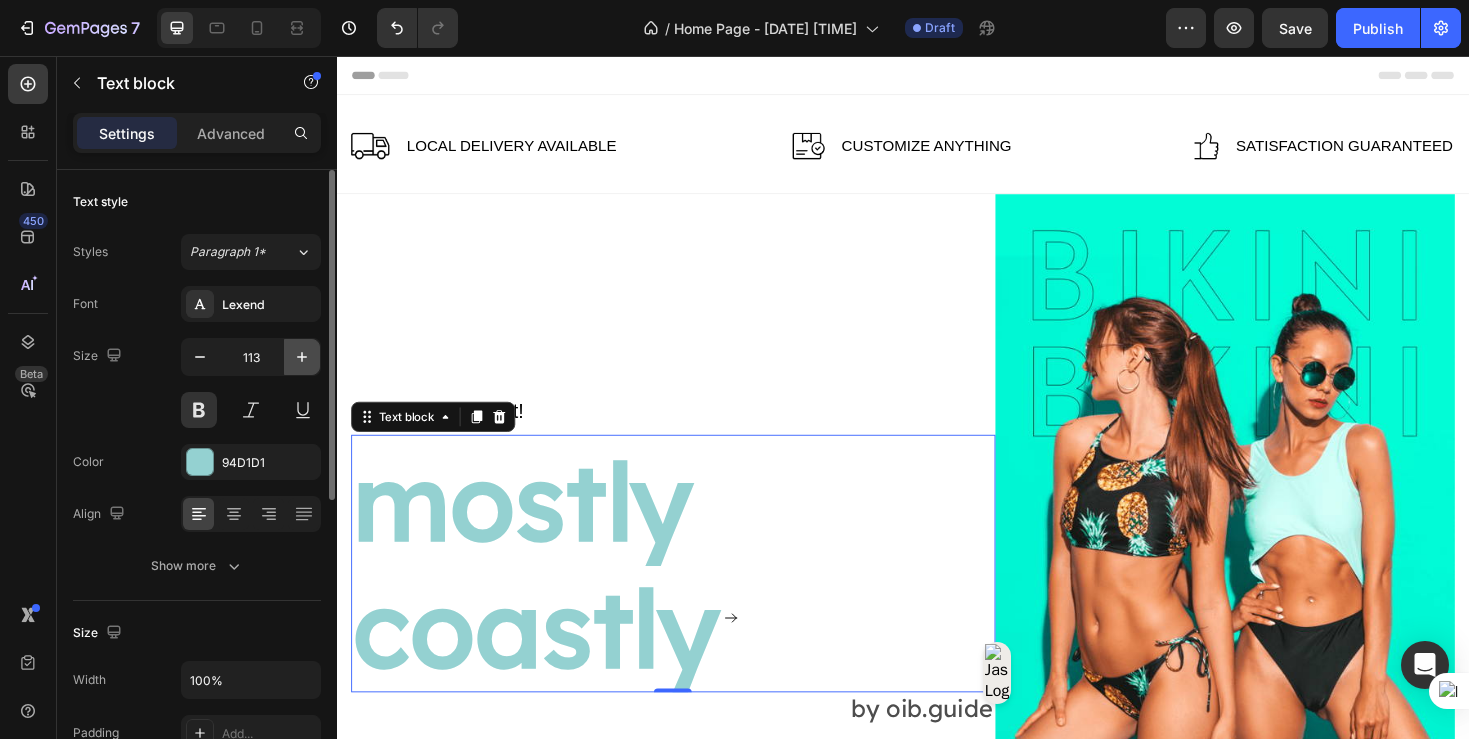 click 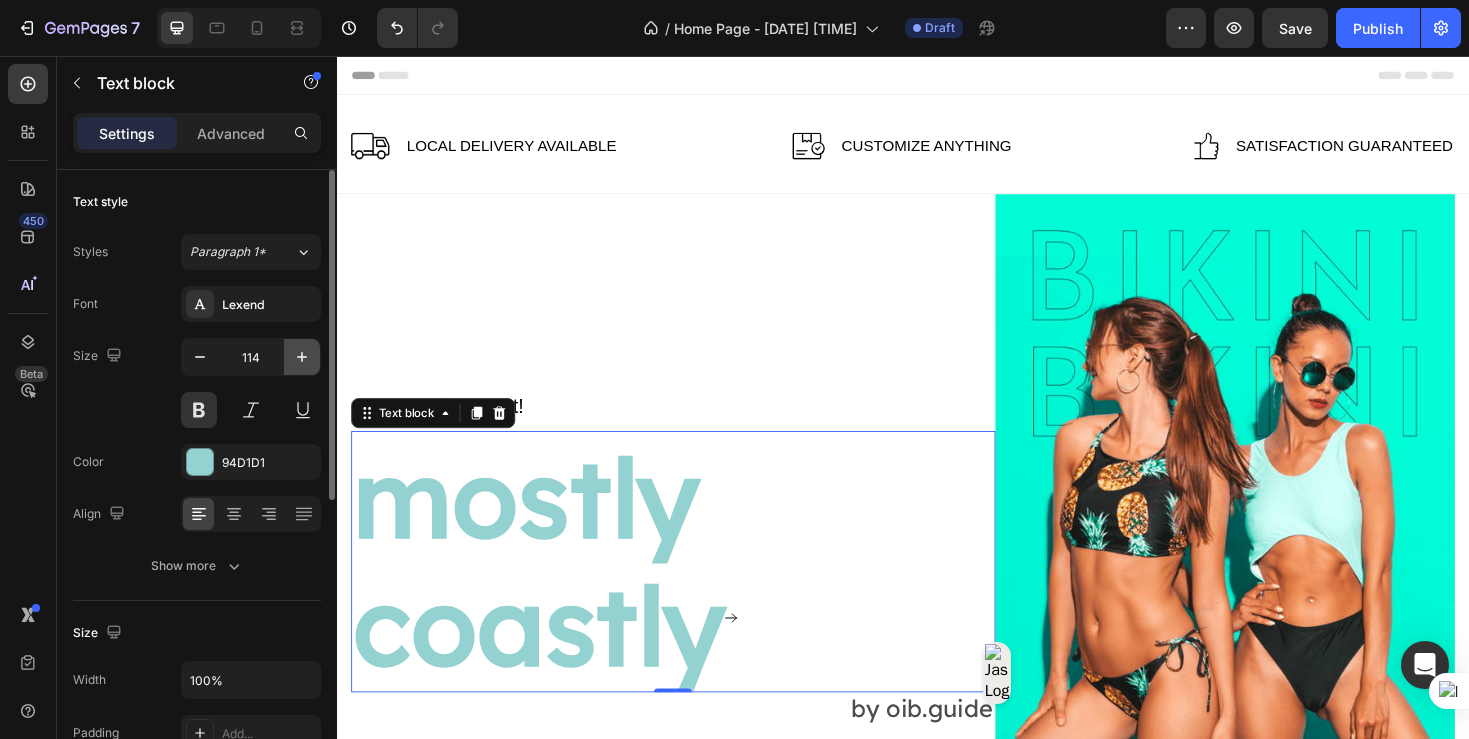 click 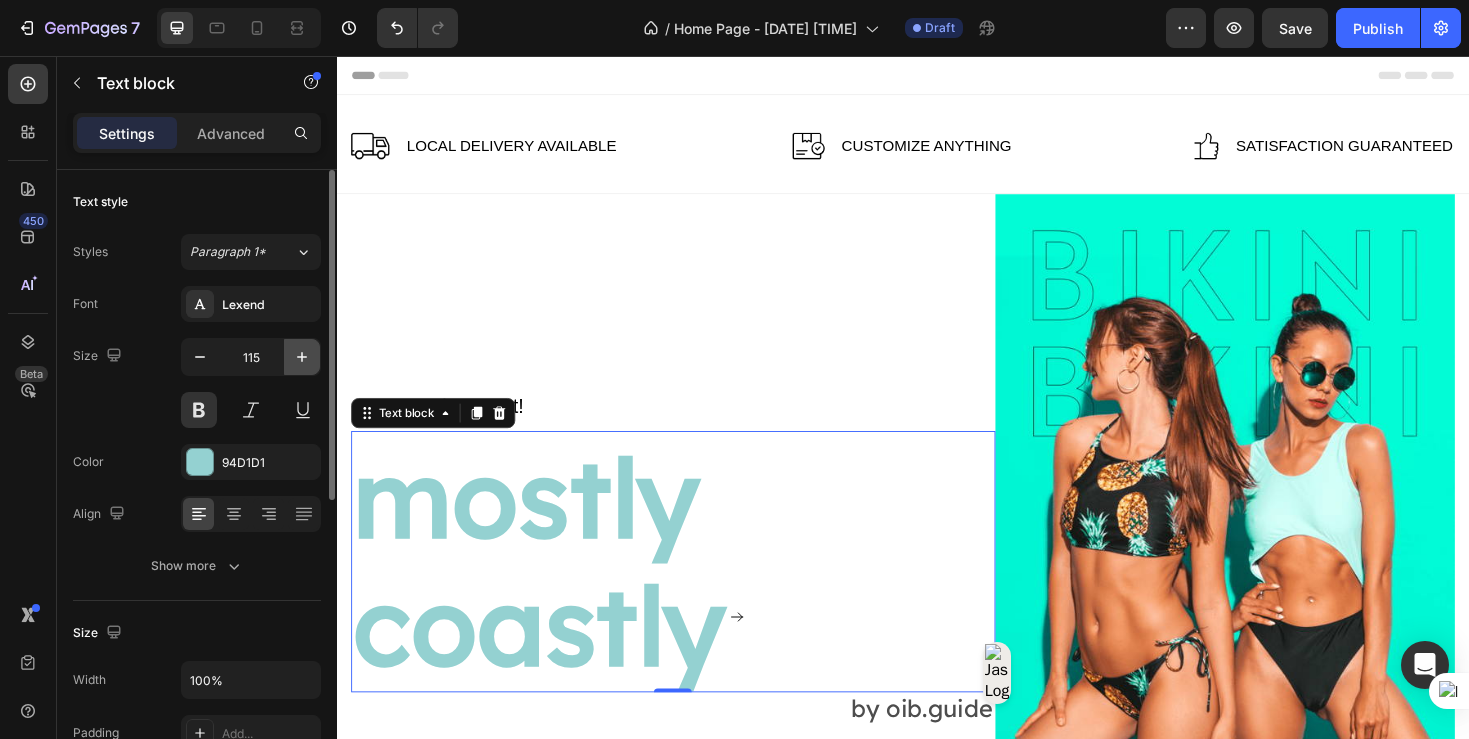 click 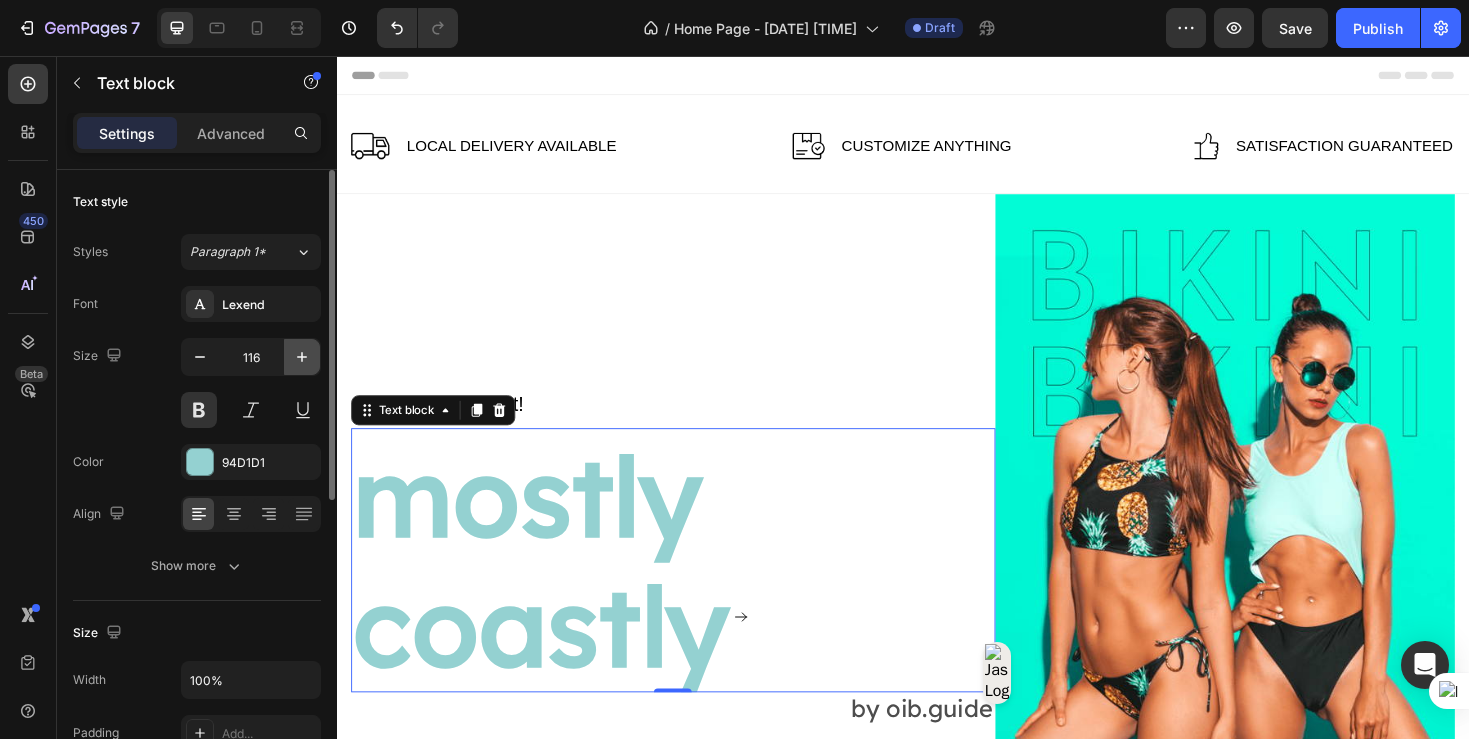 click 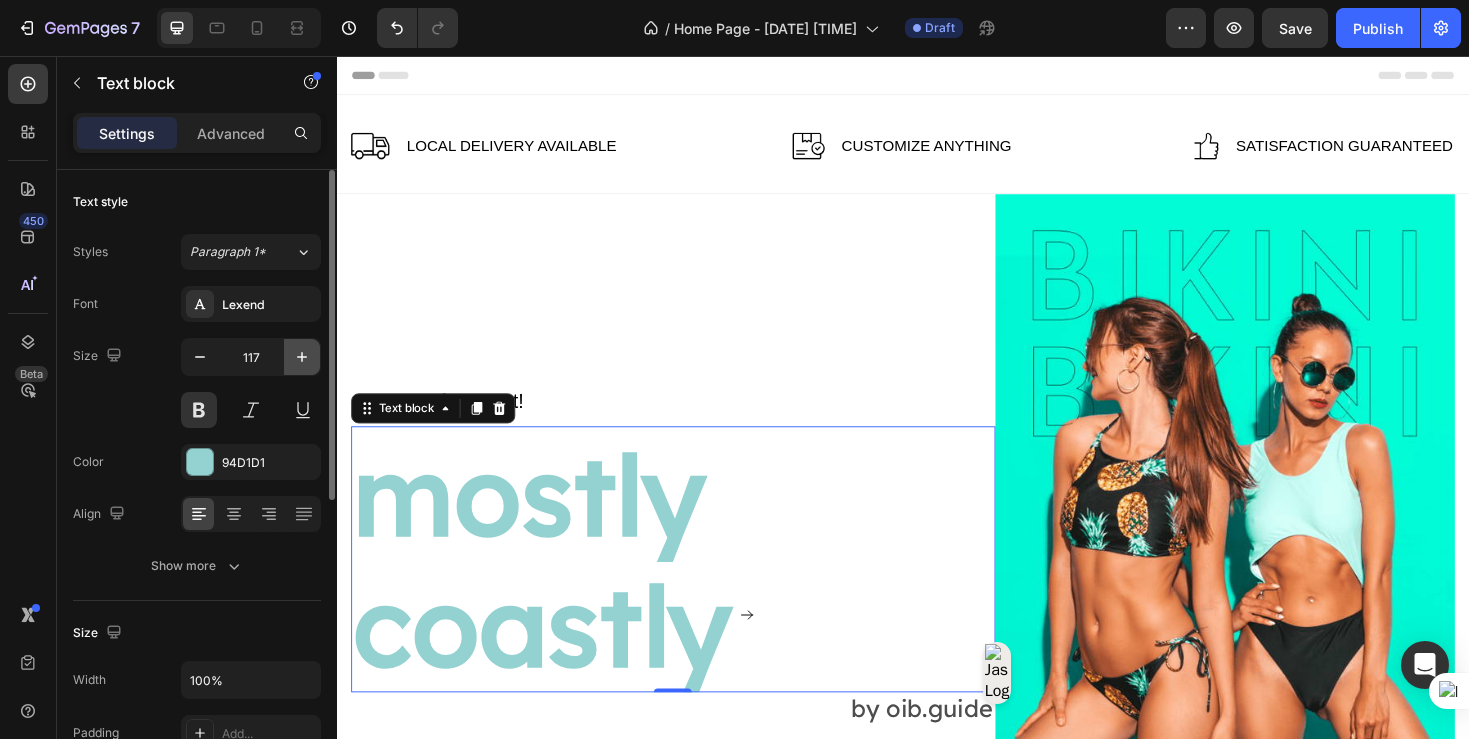 click 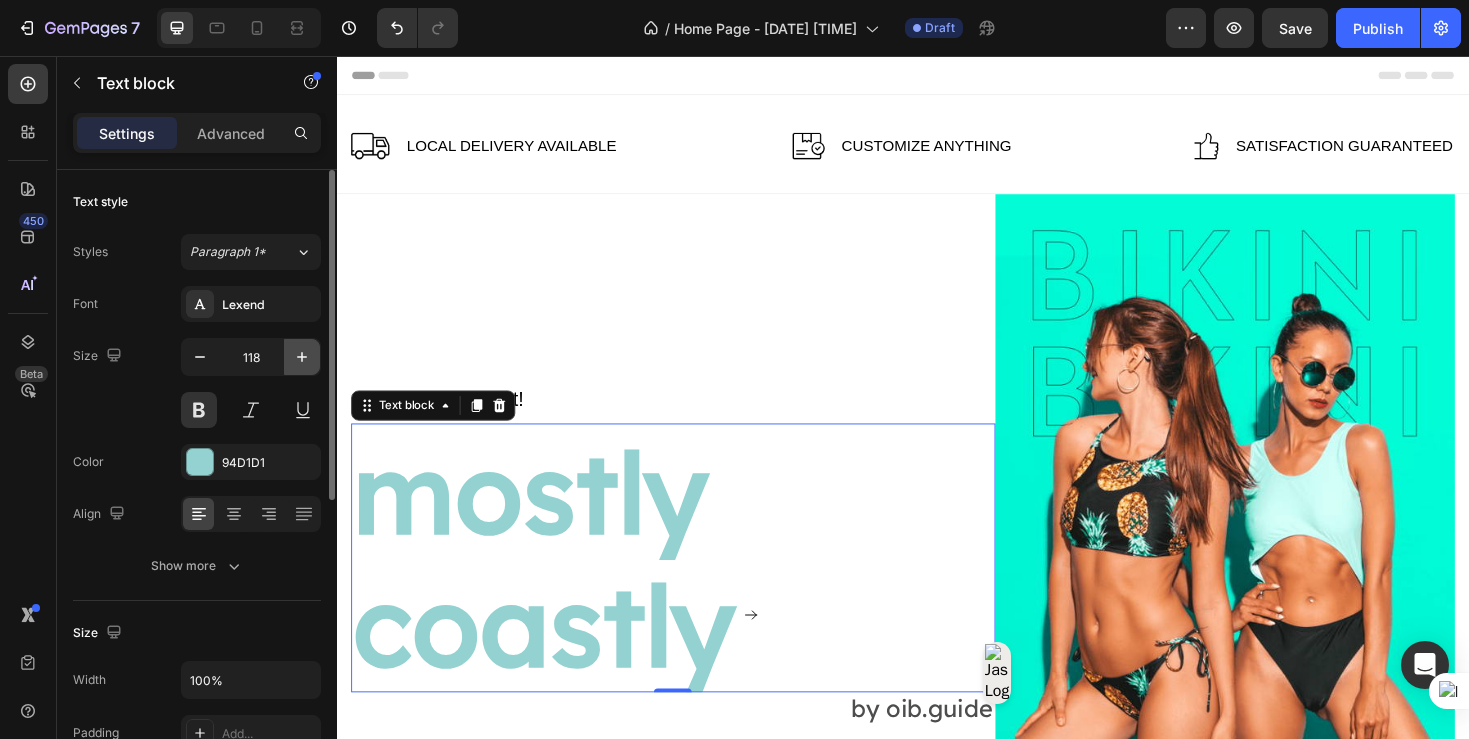 click 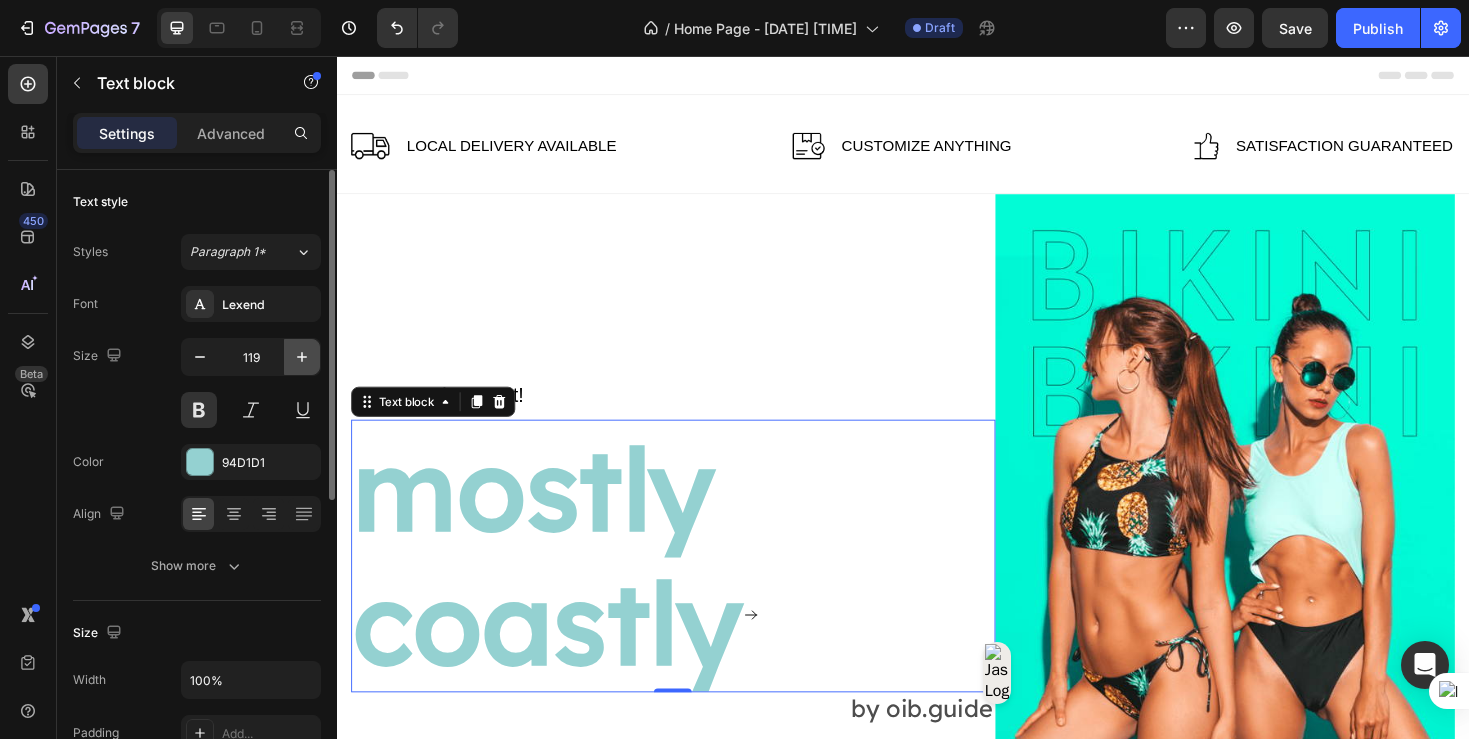 click 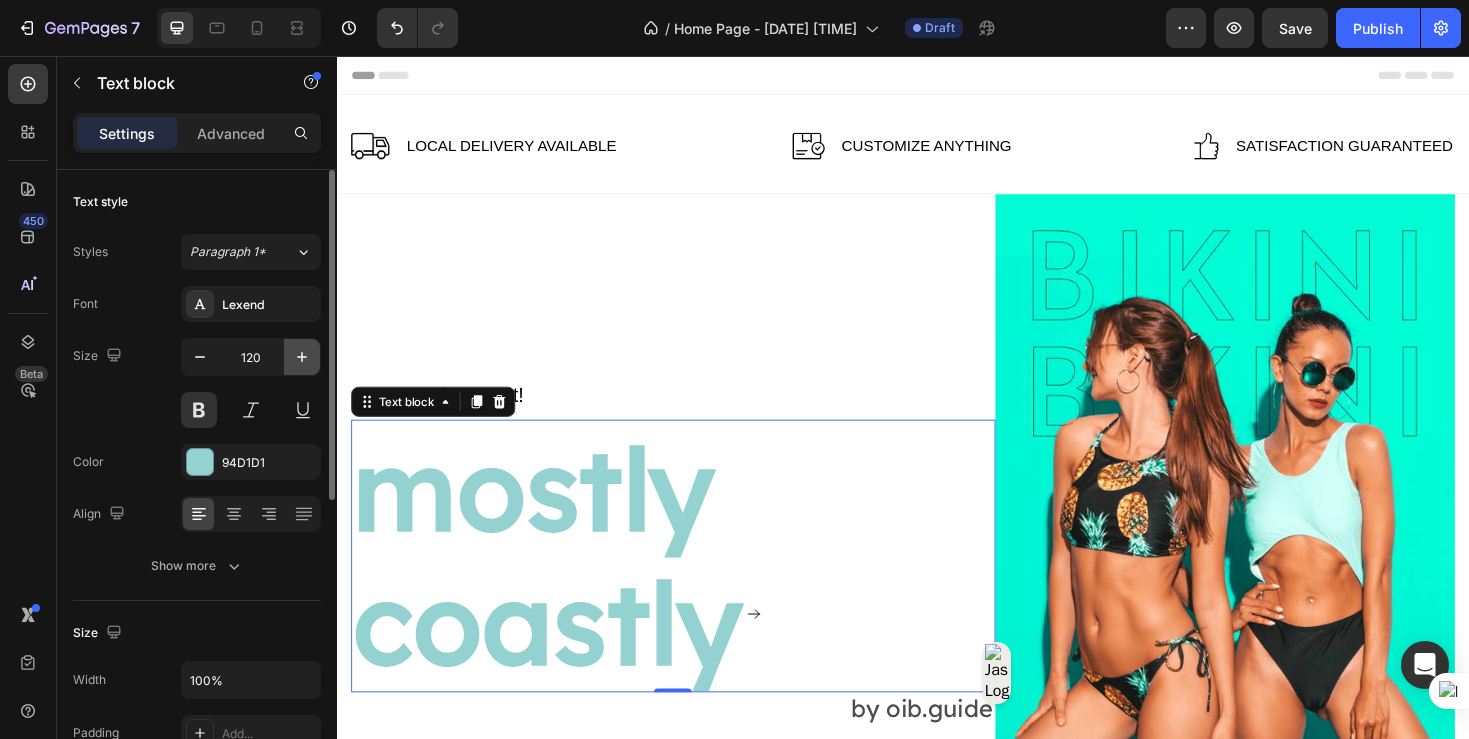 click 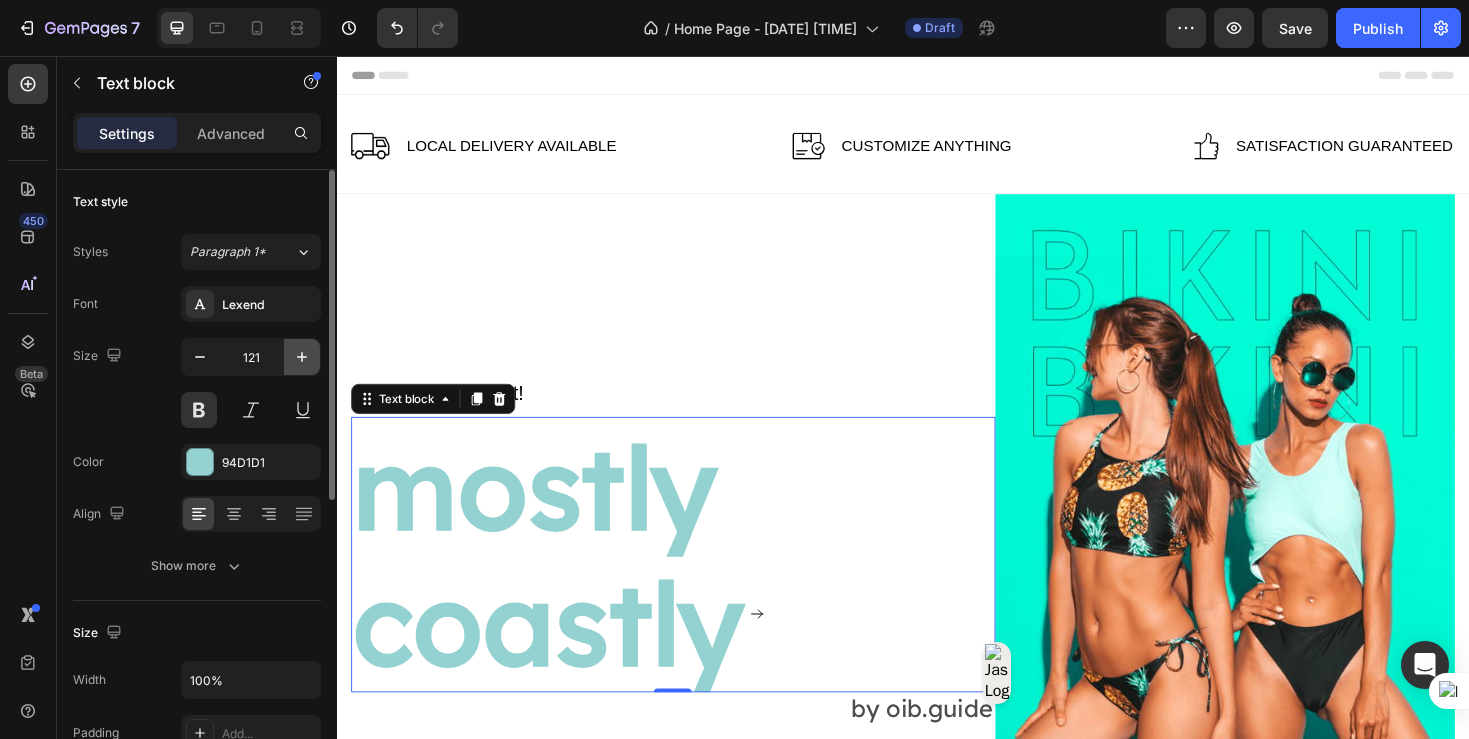 click 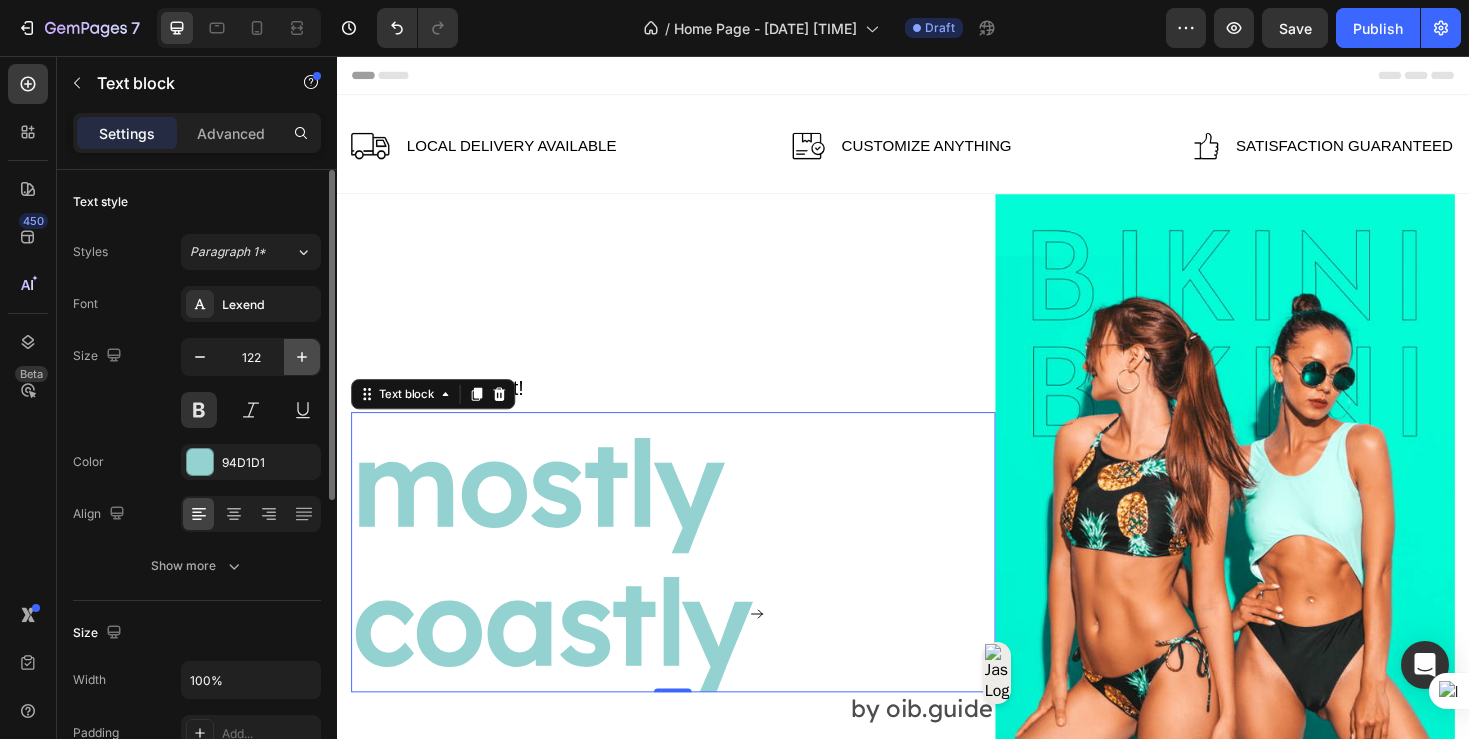 click 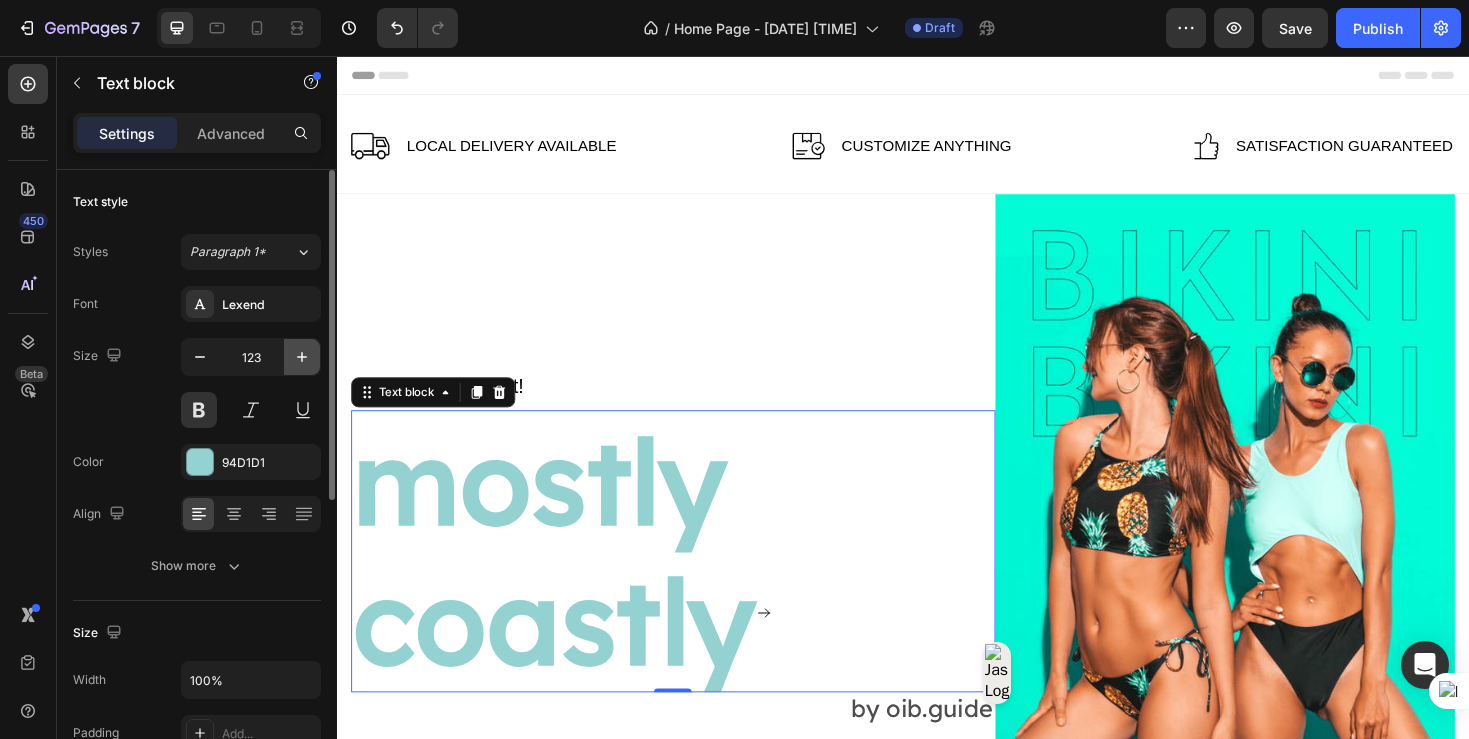 click 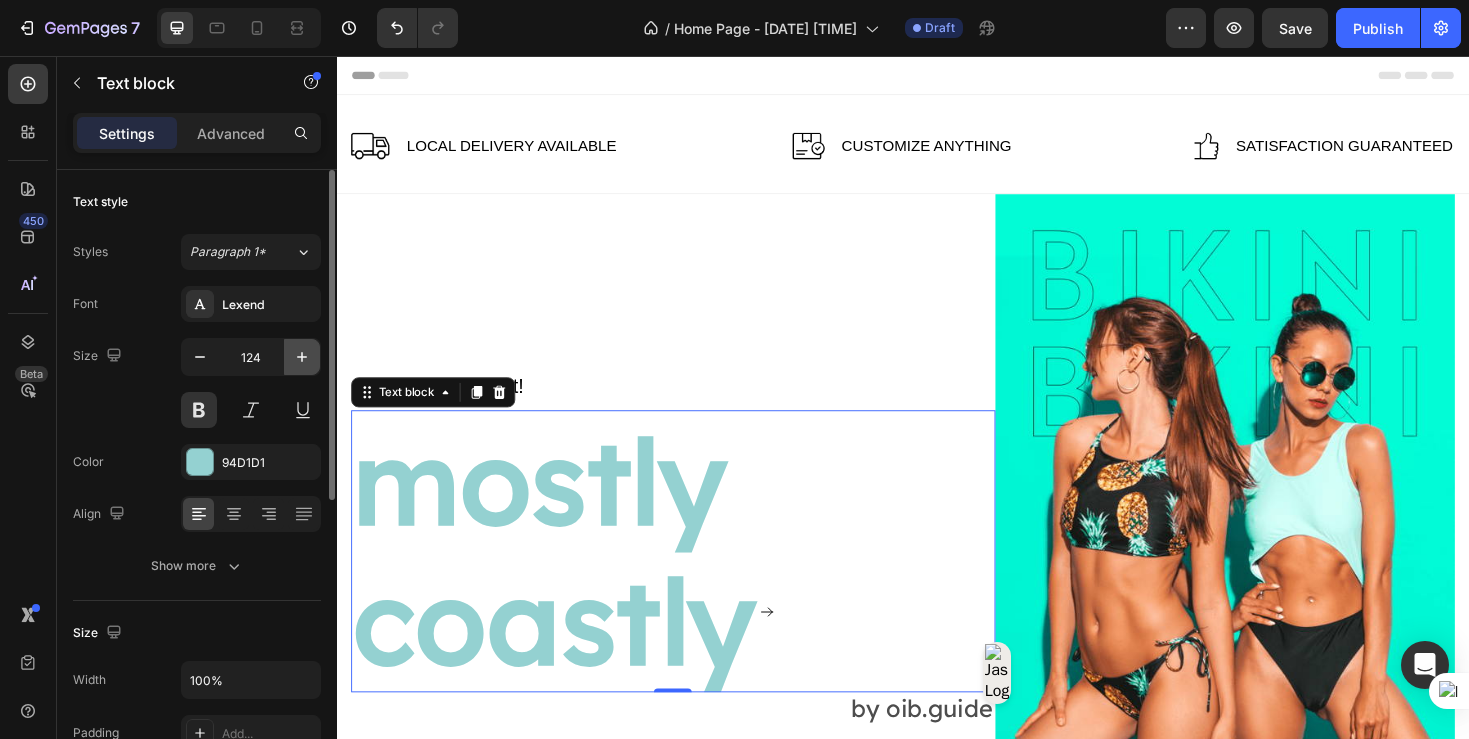 click 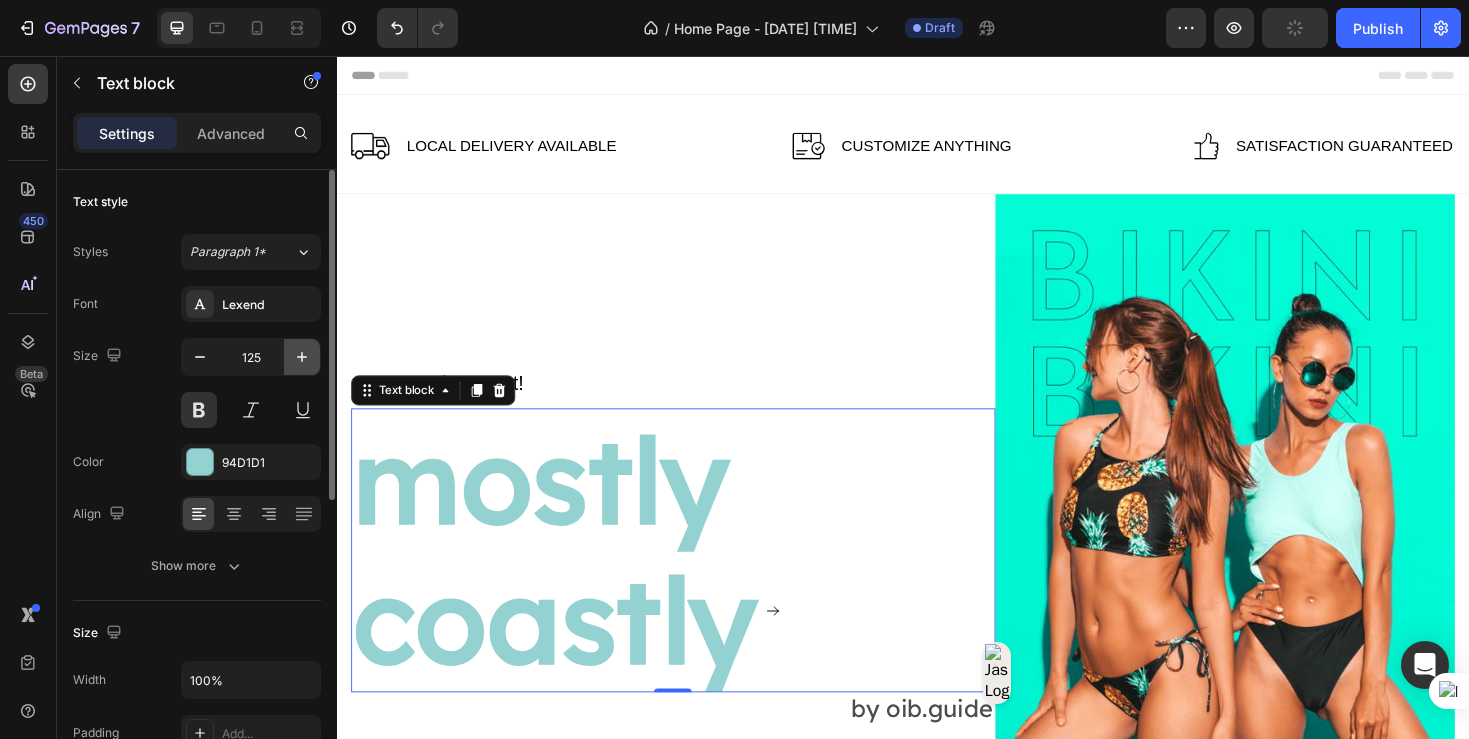 click 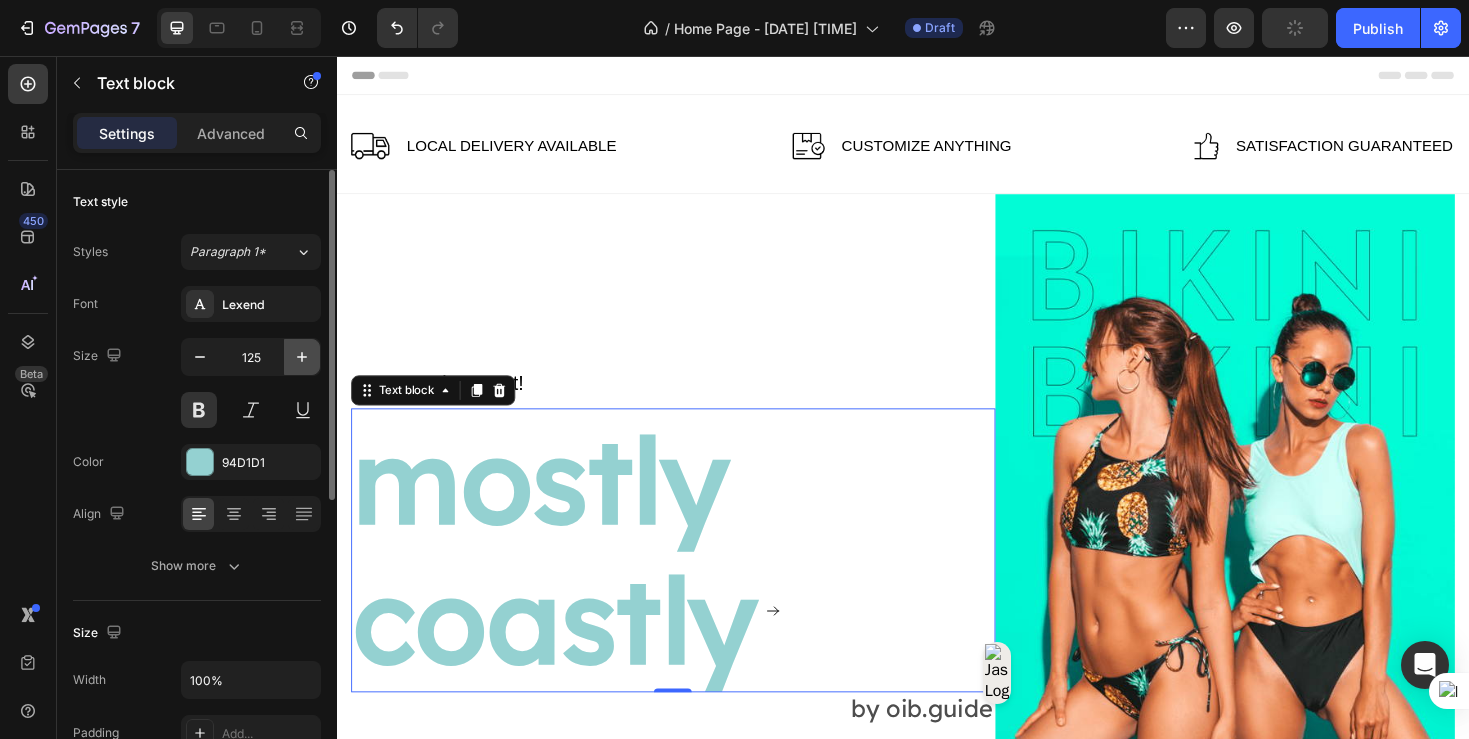 click 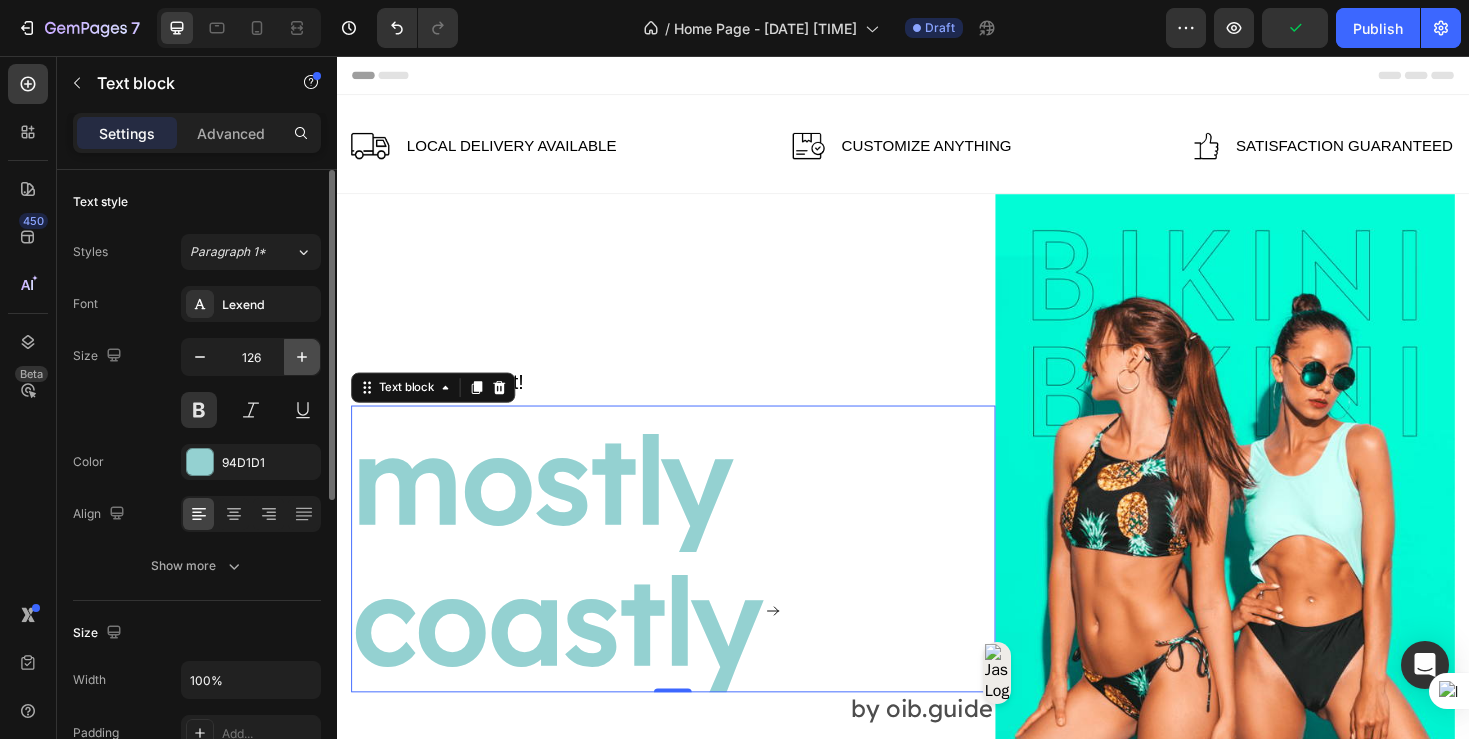 click 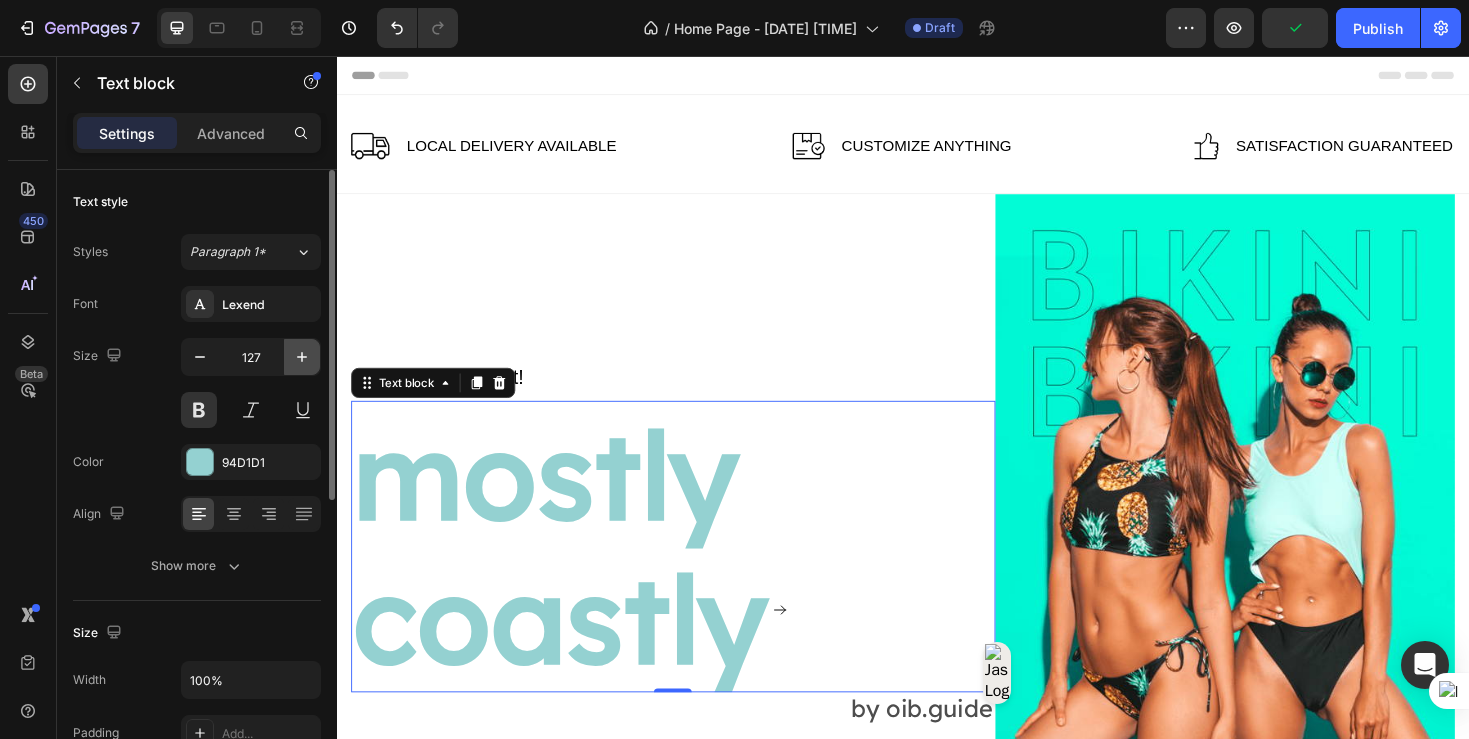 click 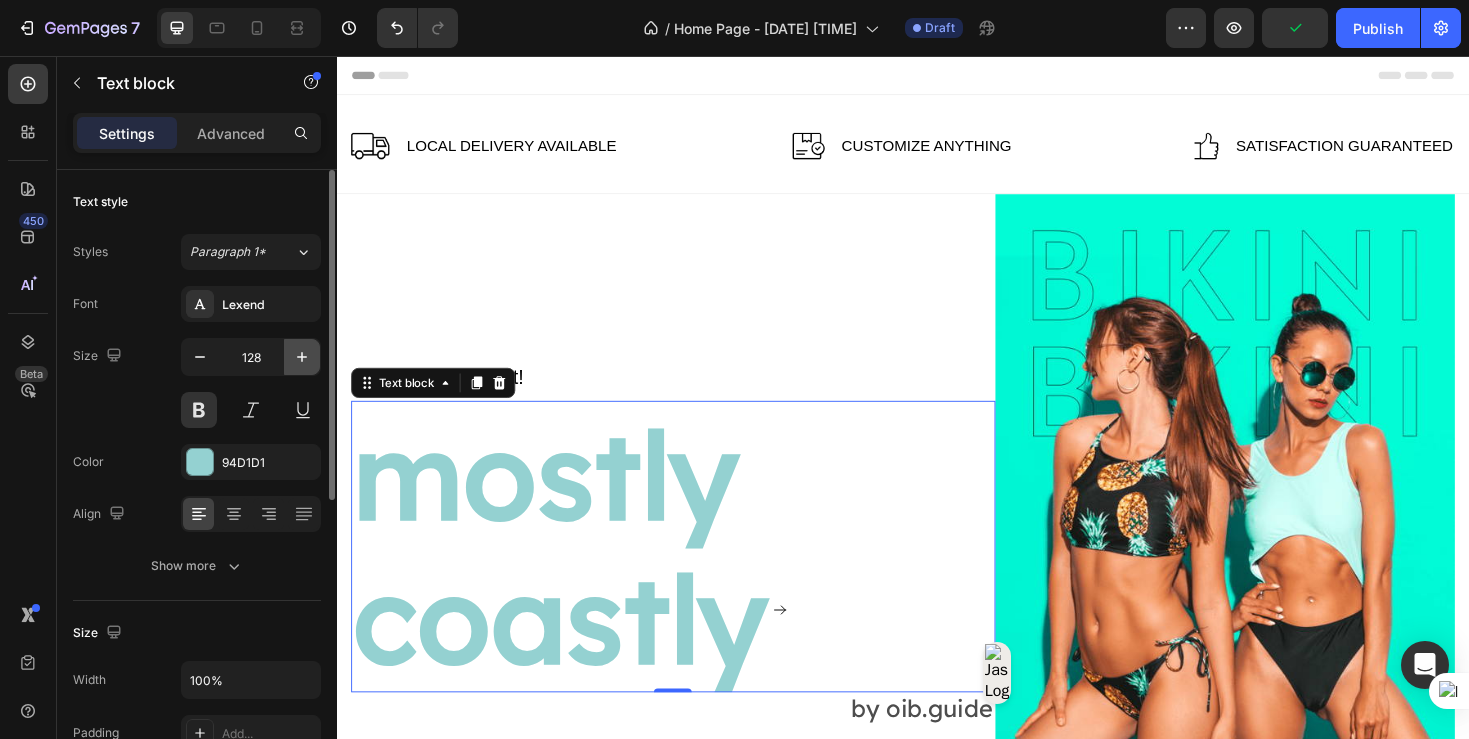 click 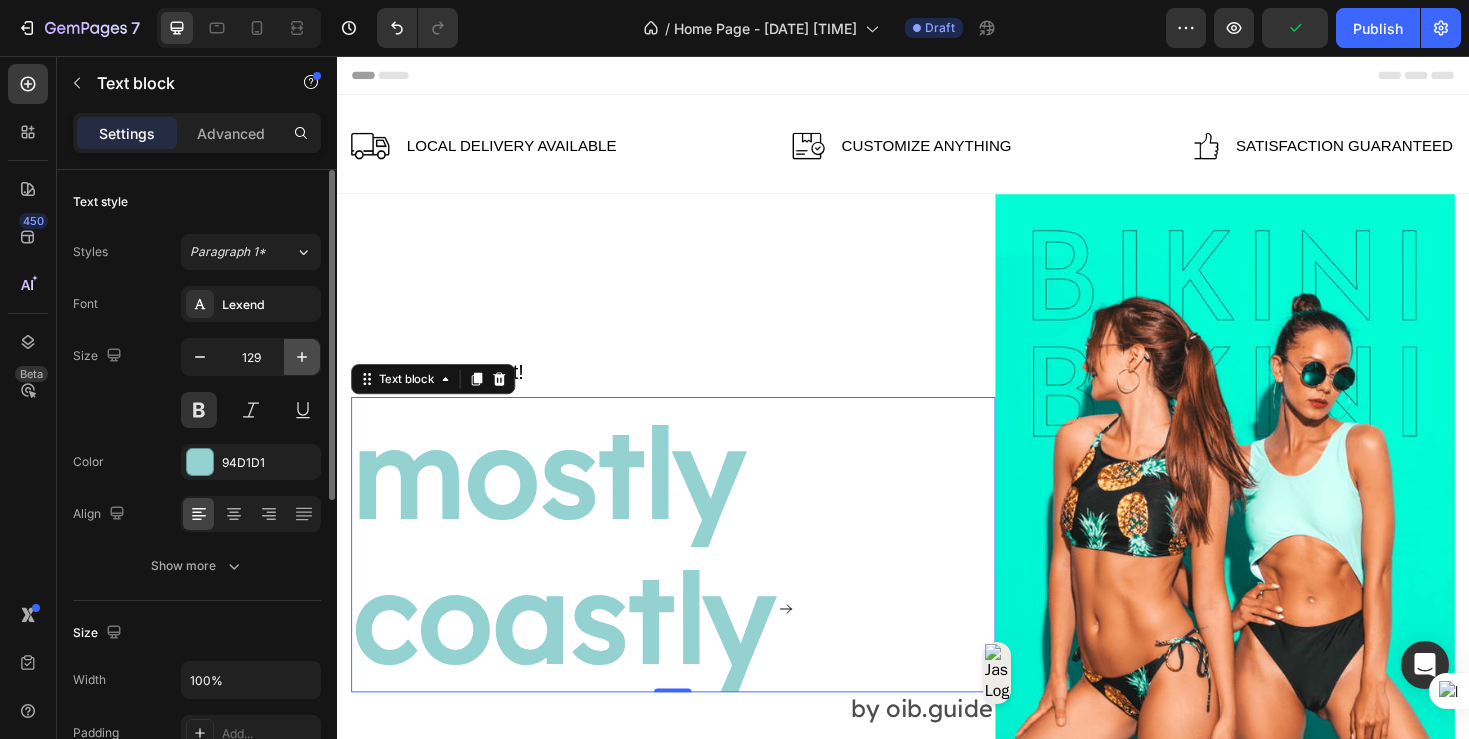 click 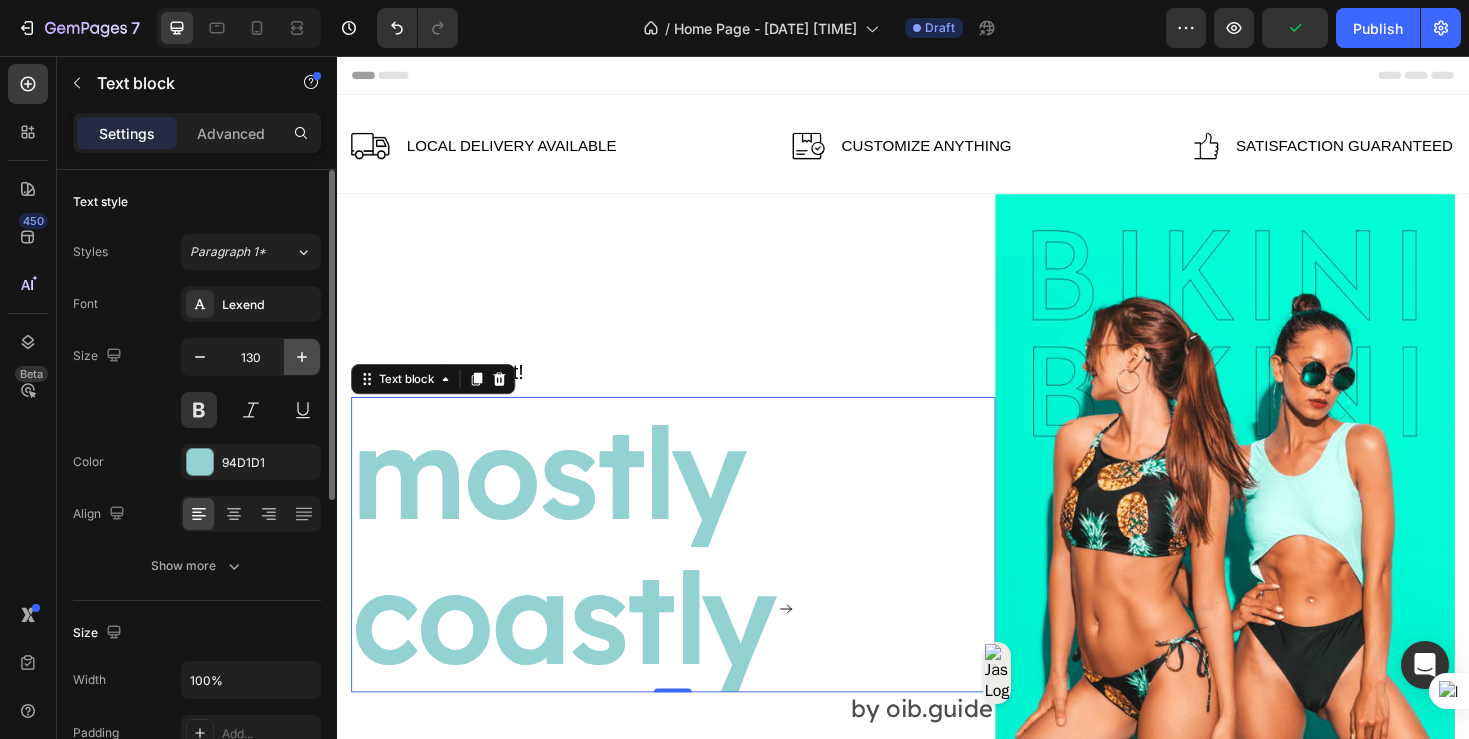 click 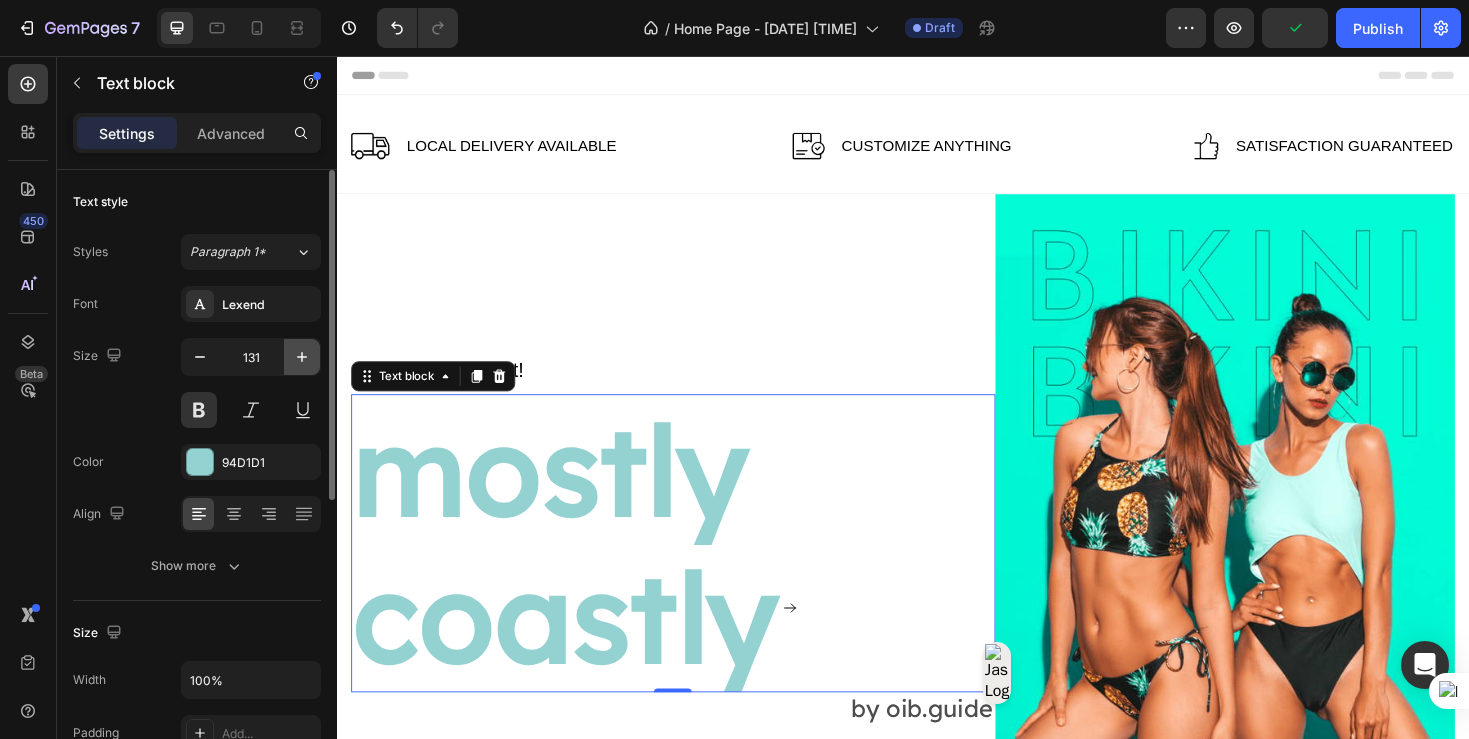 click 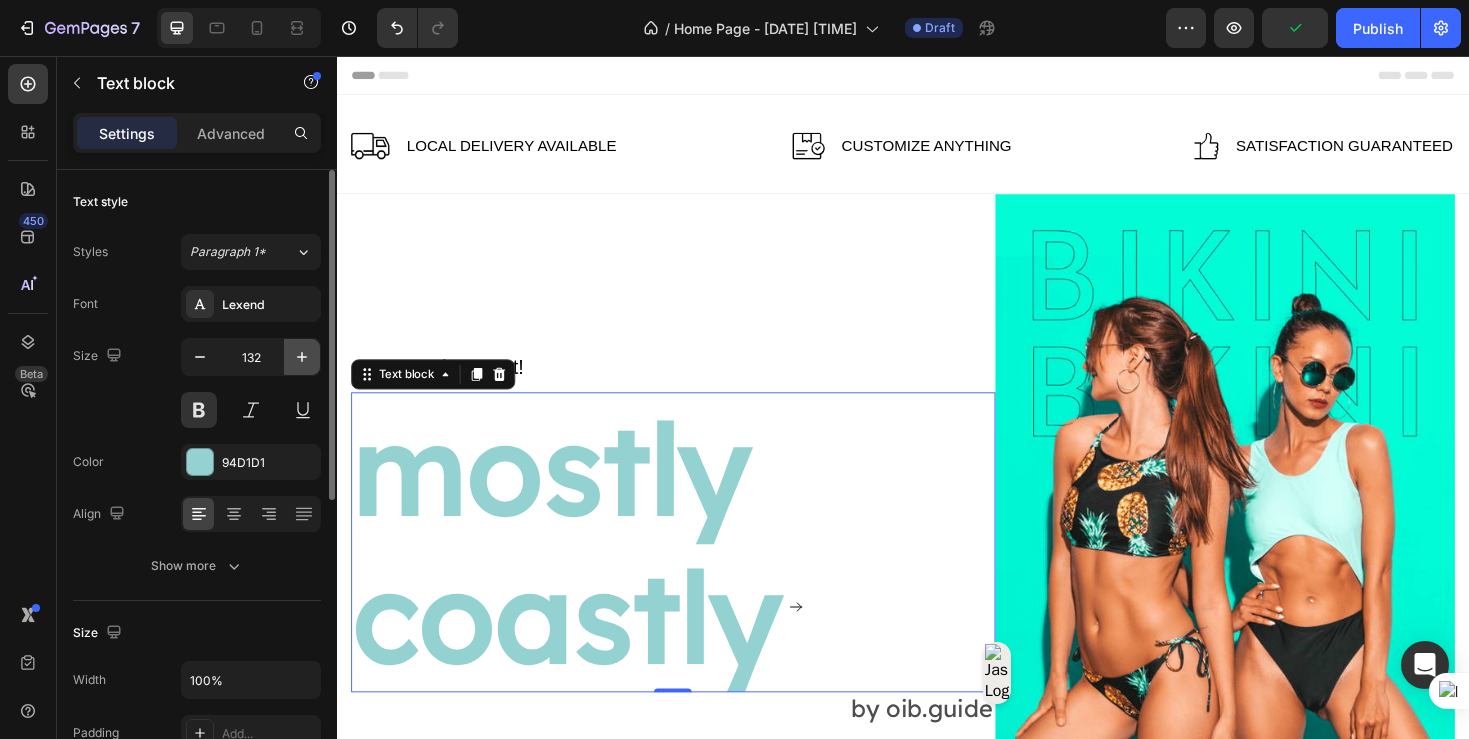 click 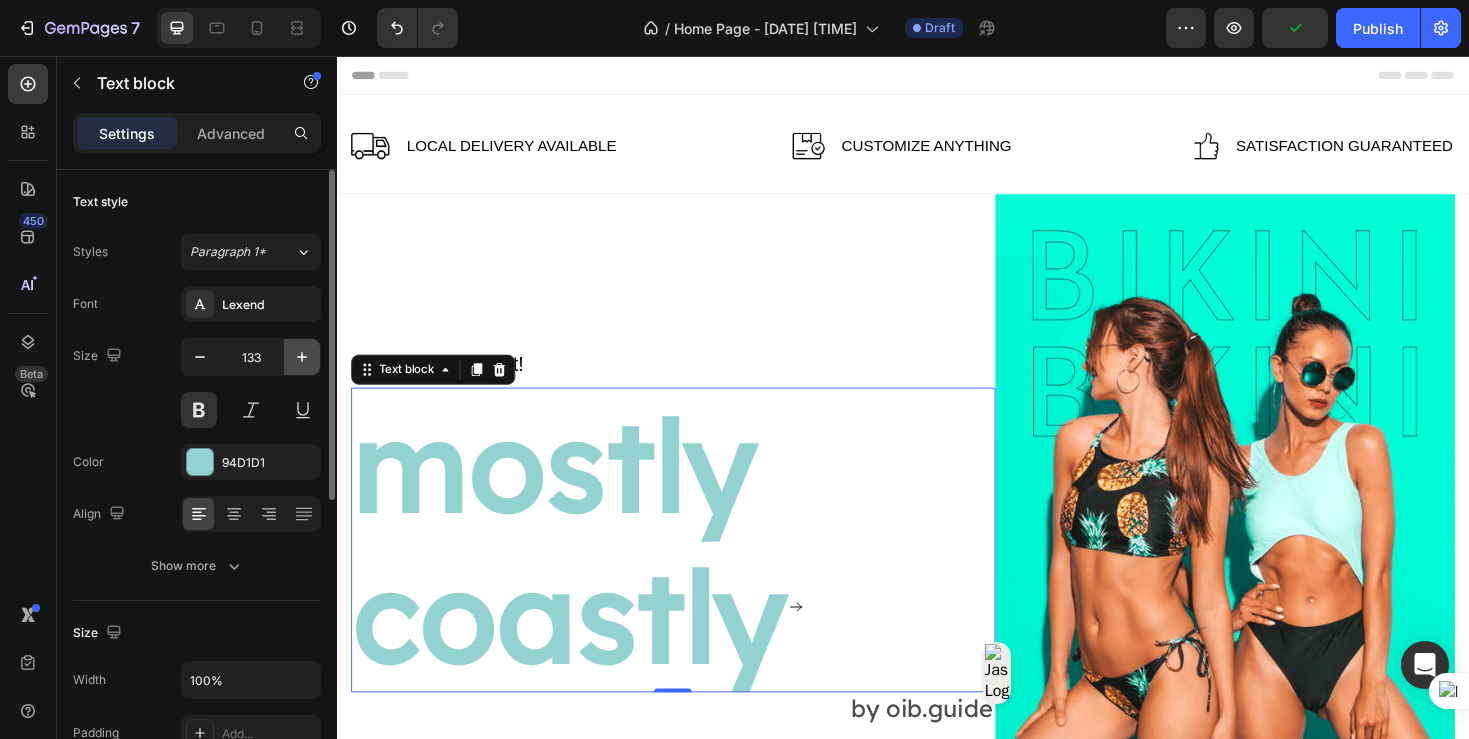 click 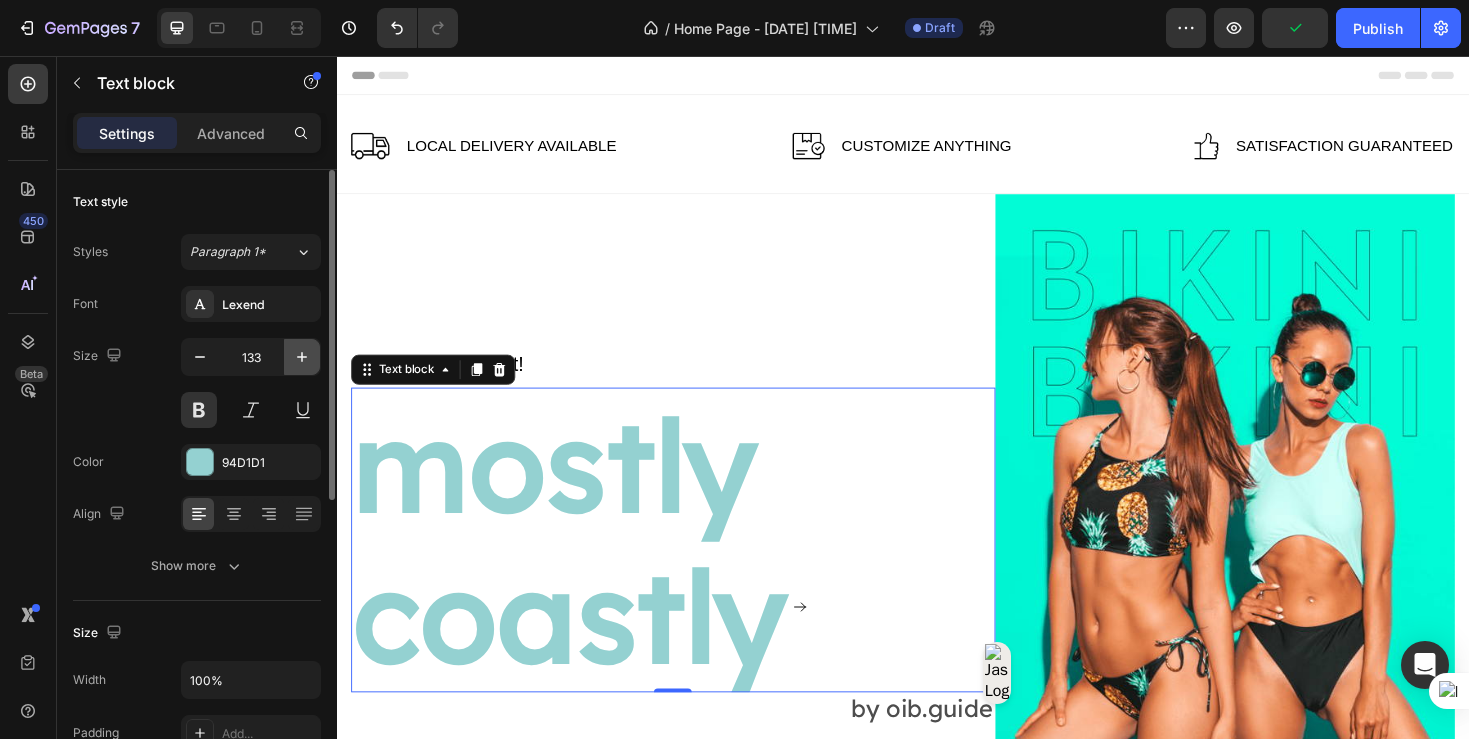 click 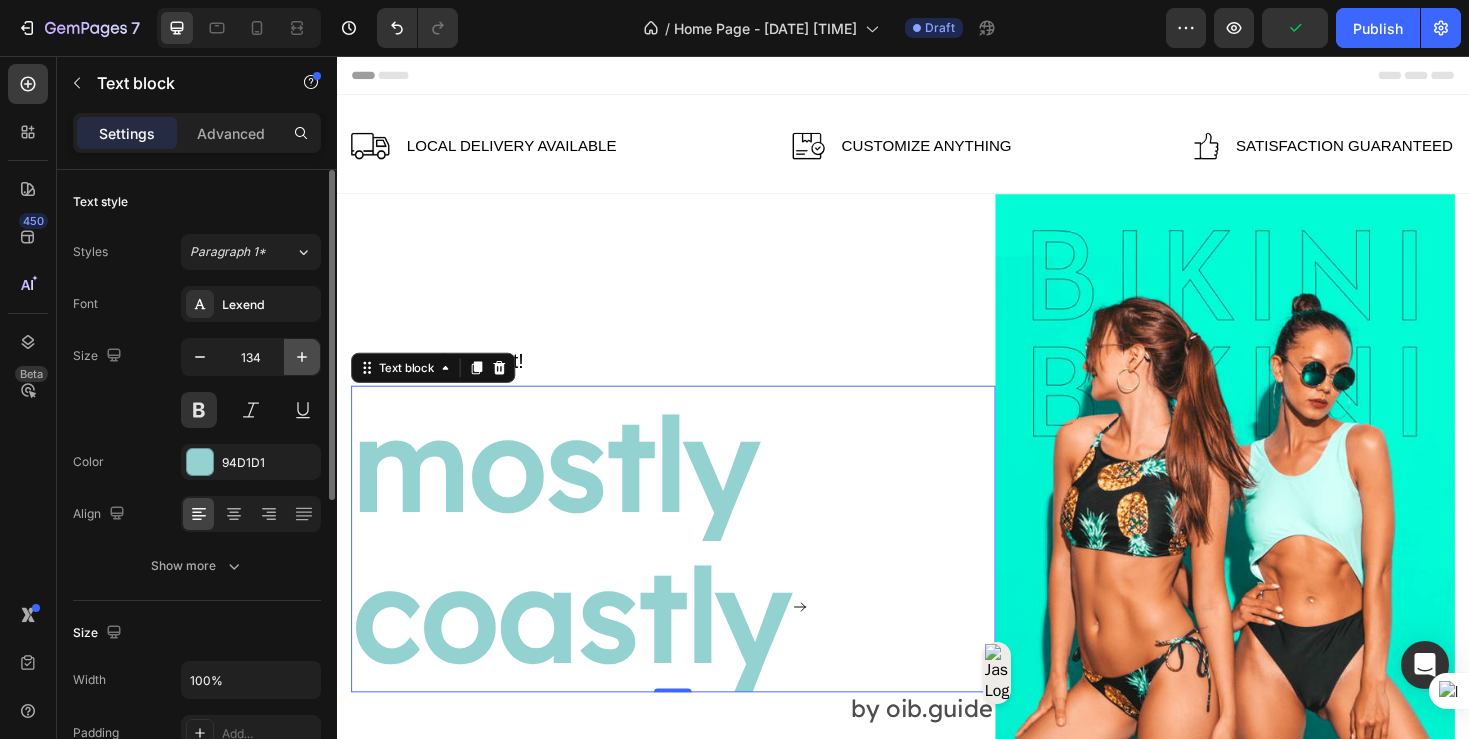 click 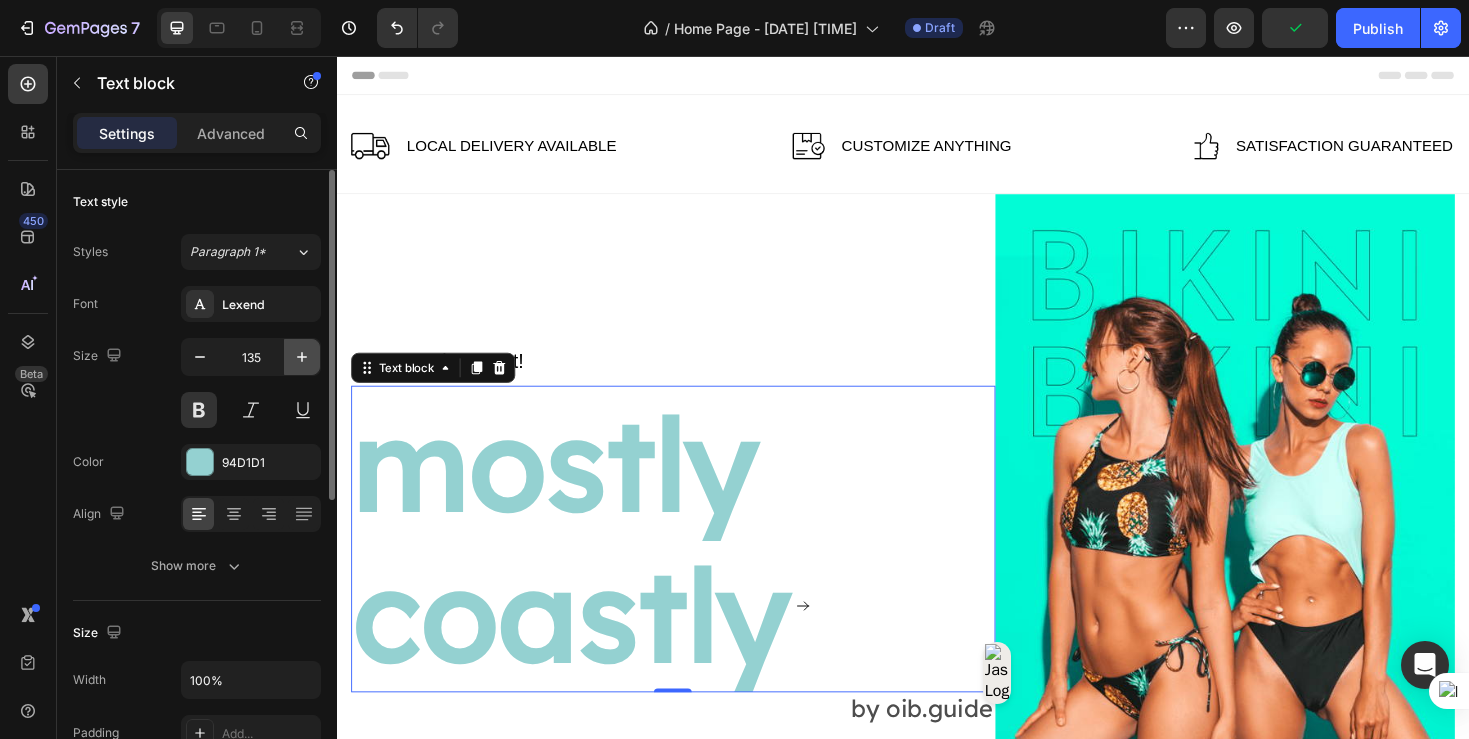click 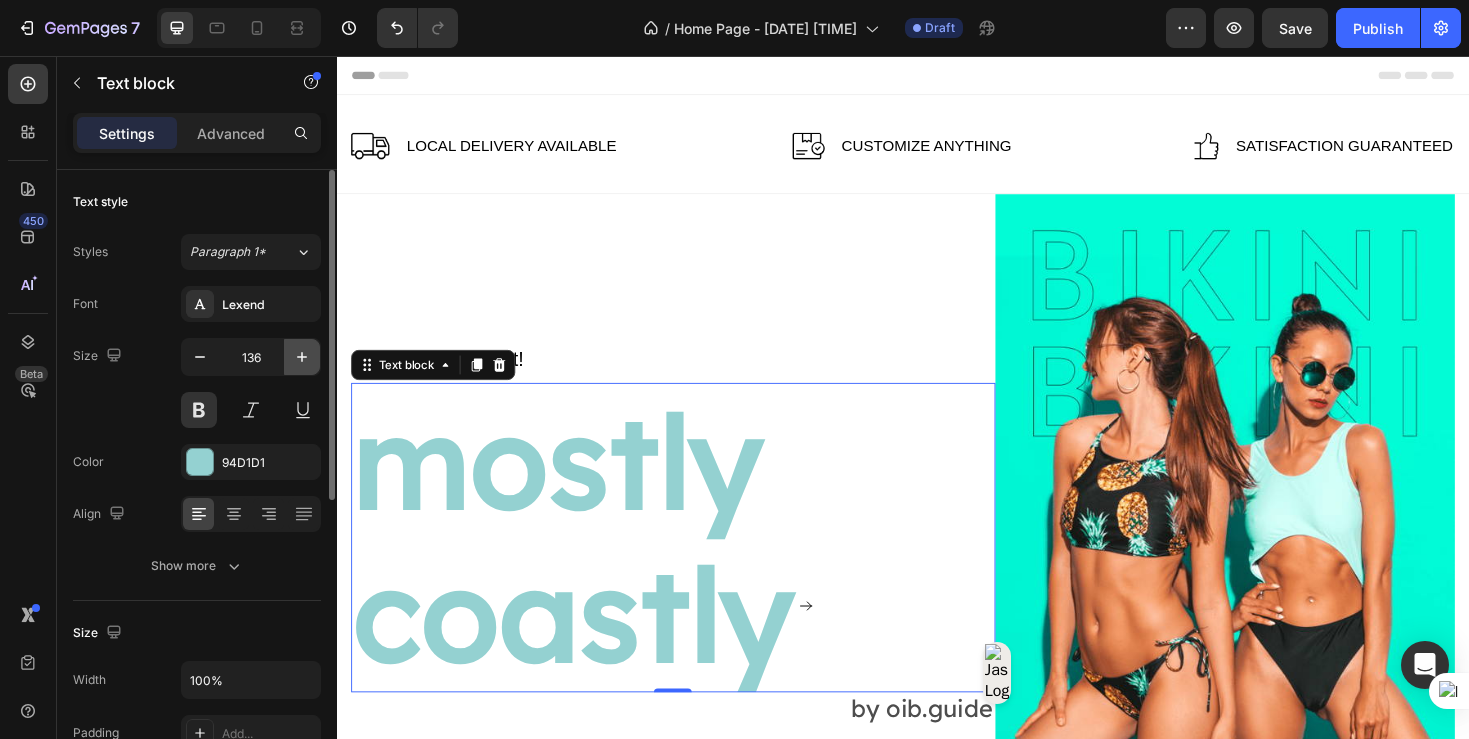 click 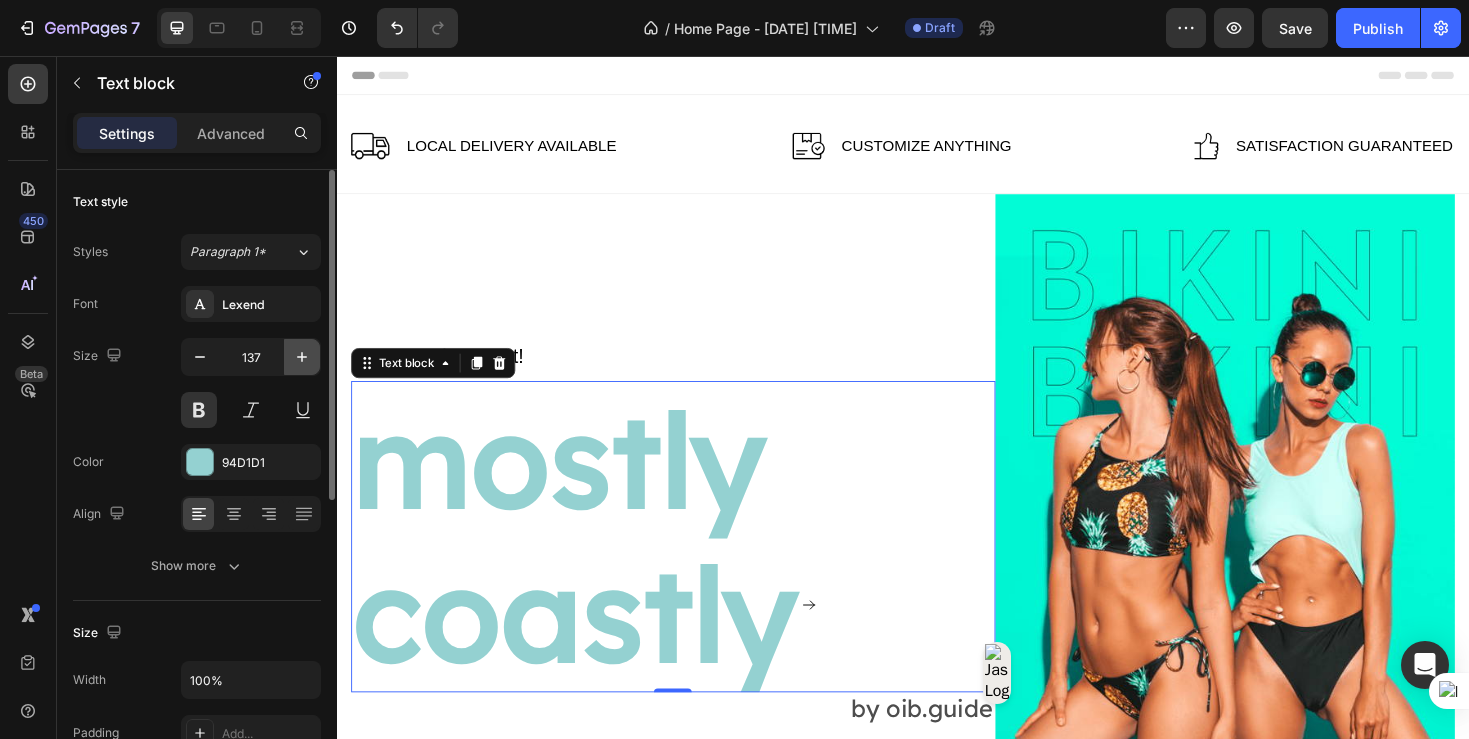 click 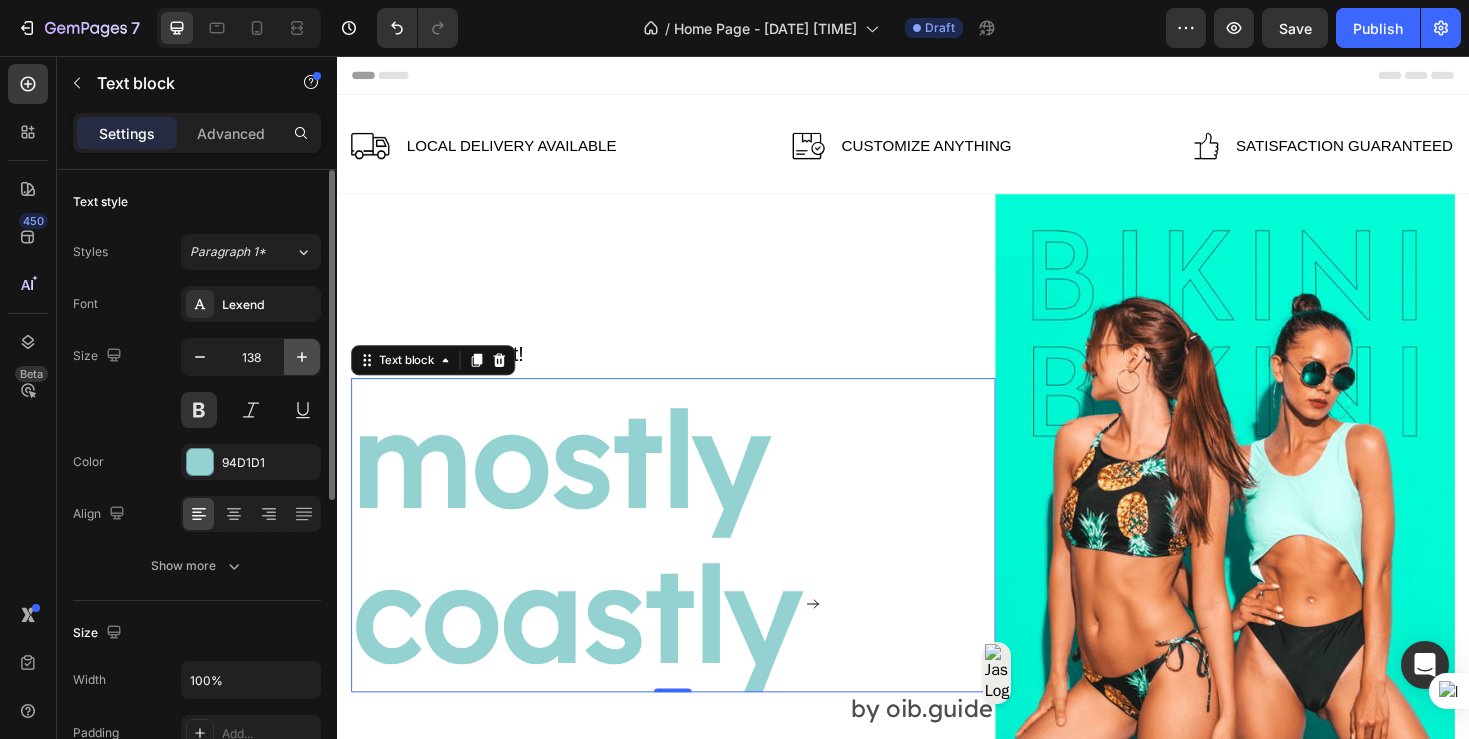 click 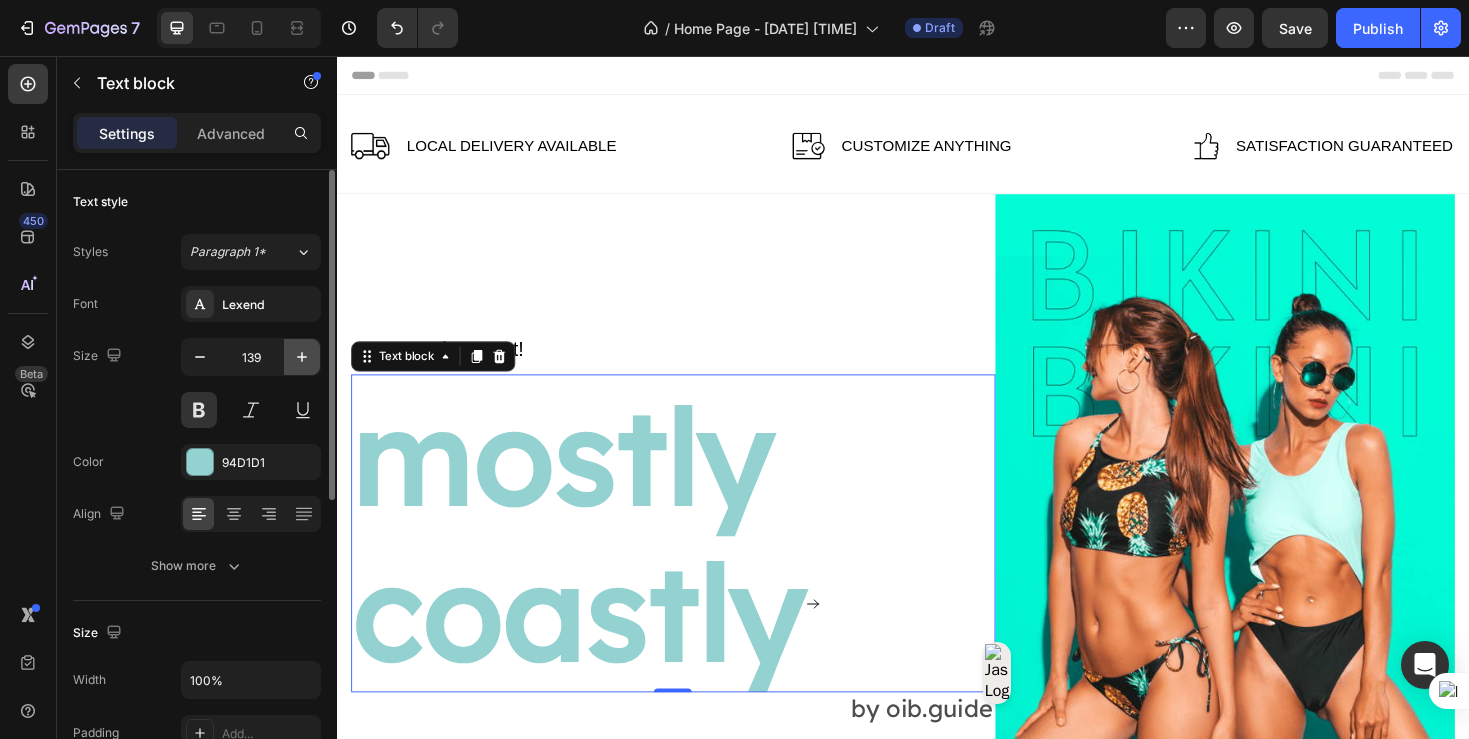 click 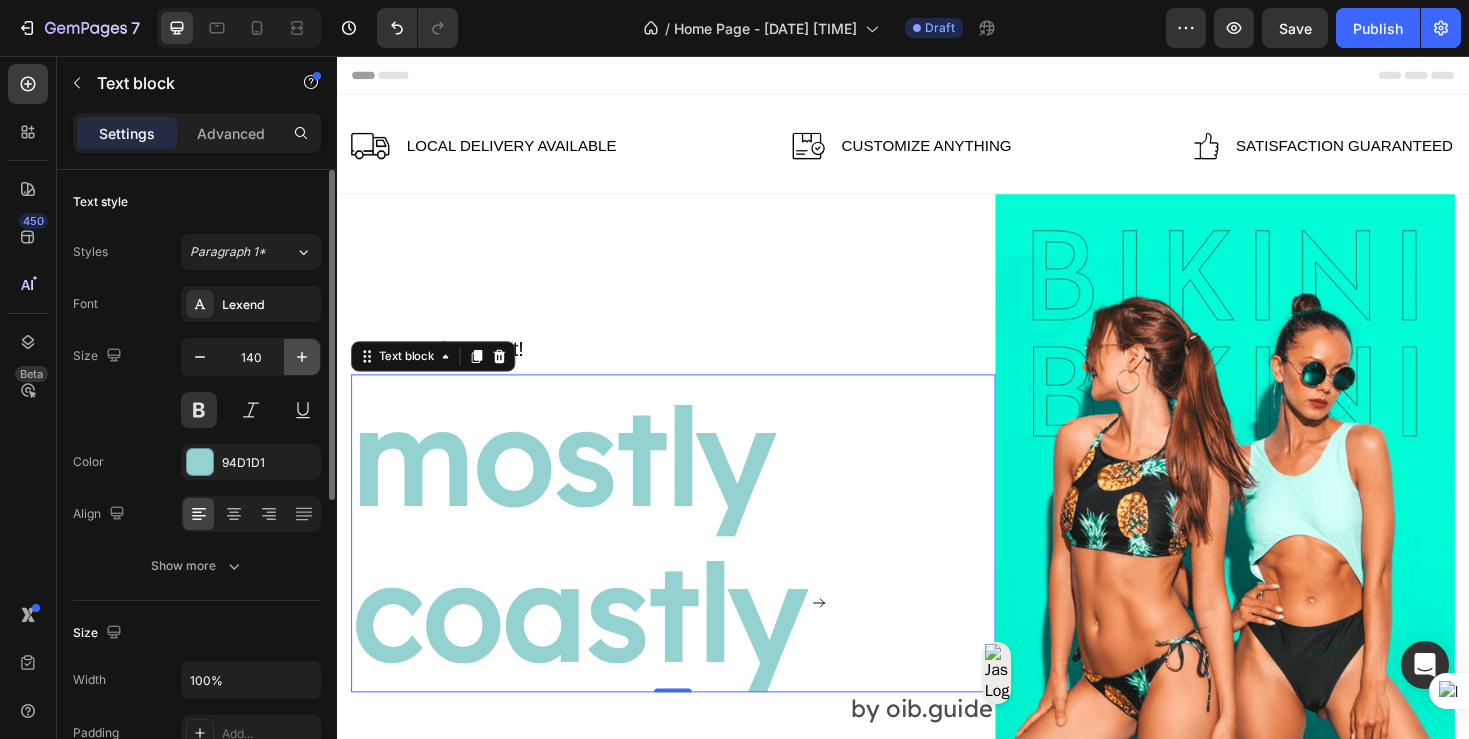 click 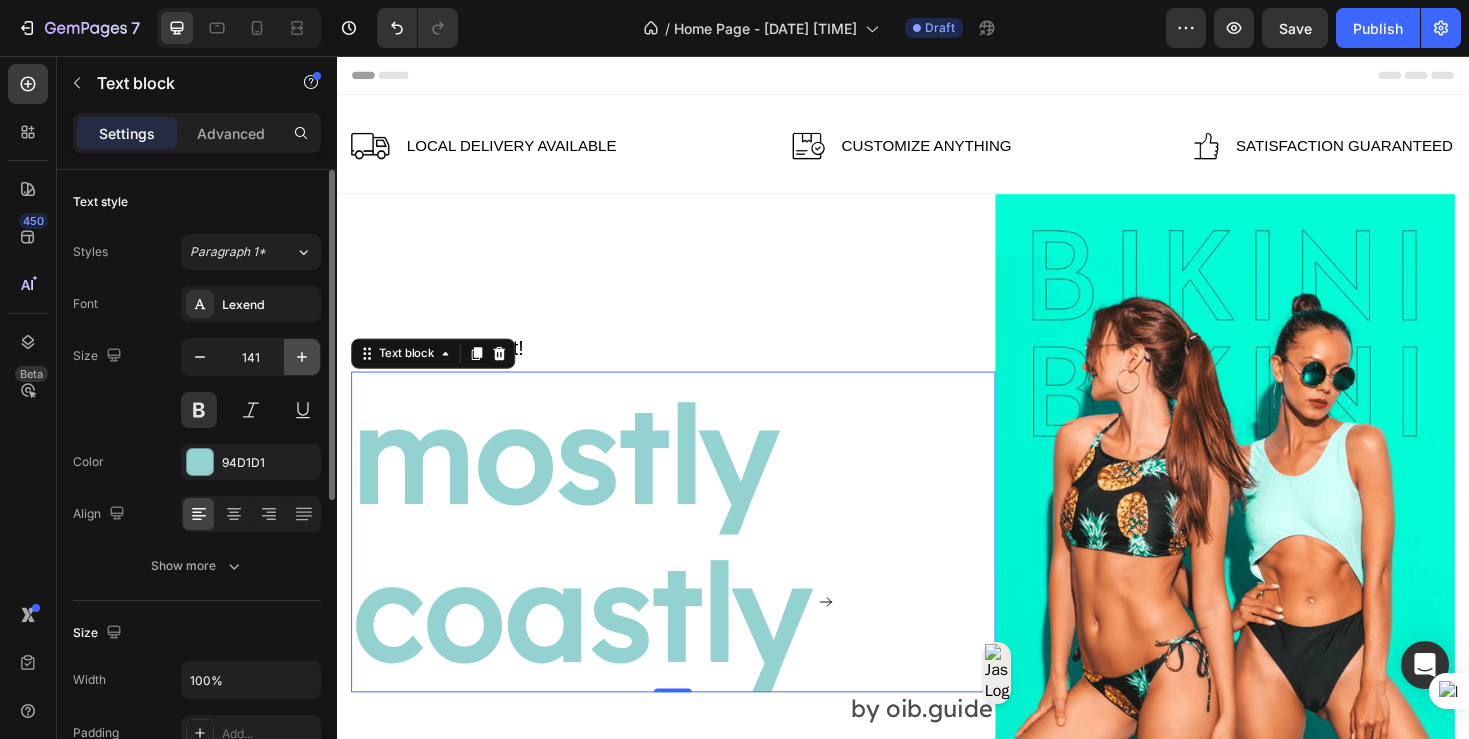 click 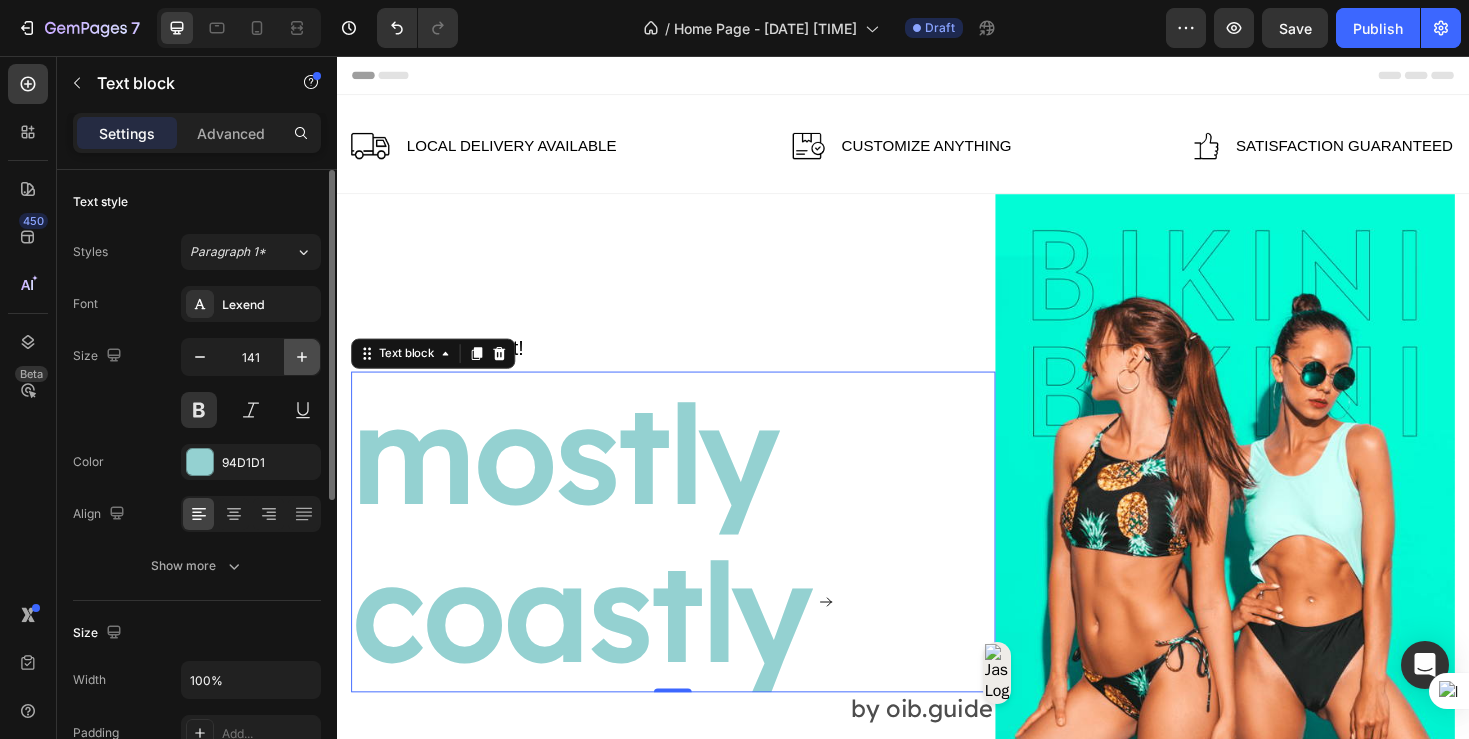 type on "142" 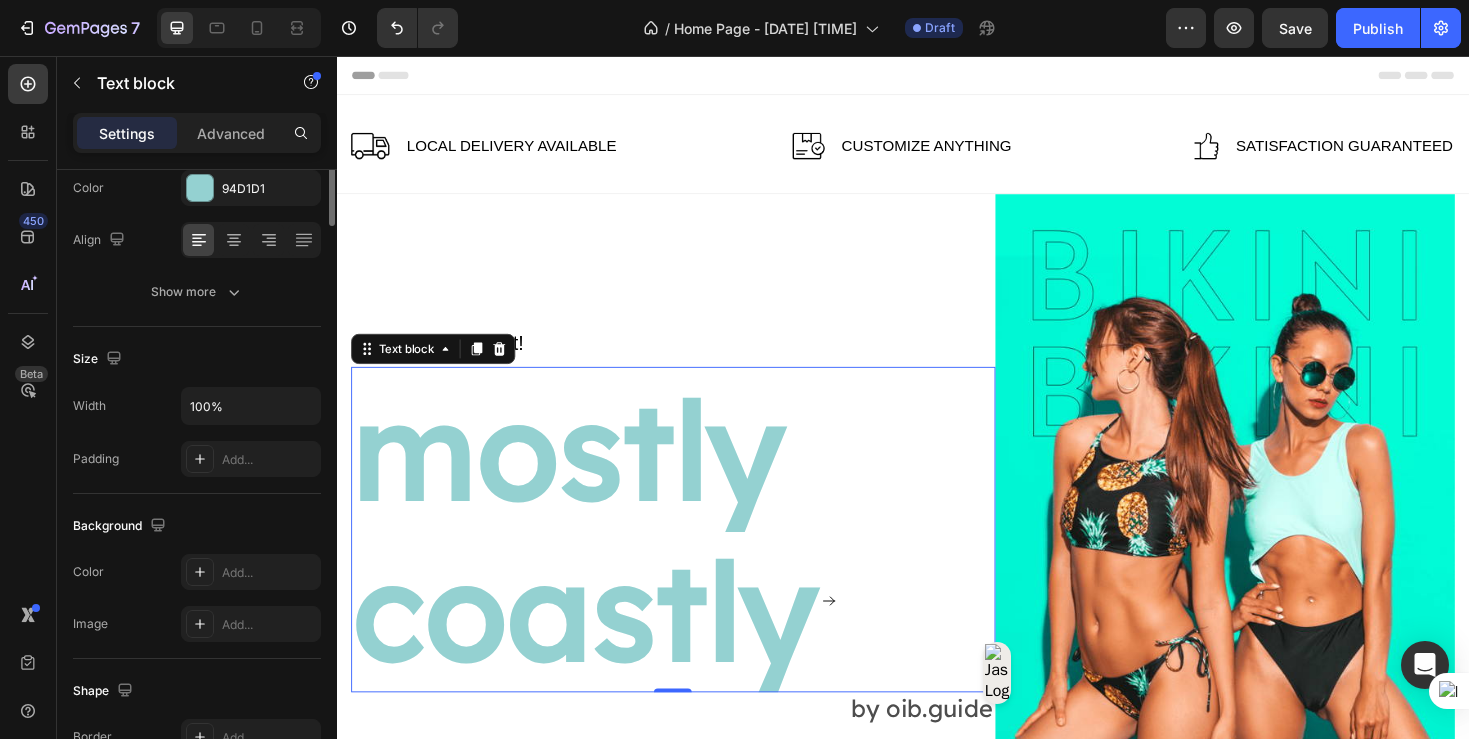 scroll, scrollTop: 0, scrollLeft: 0, axis: both 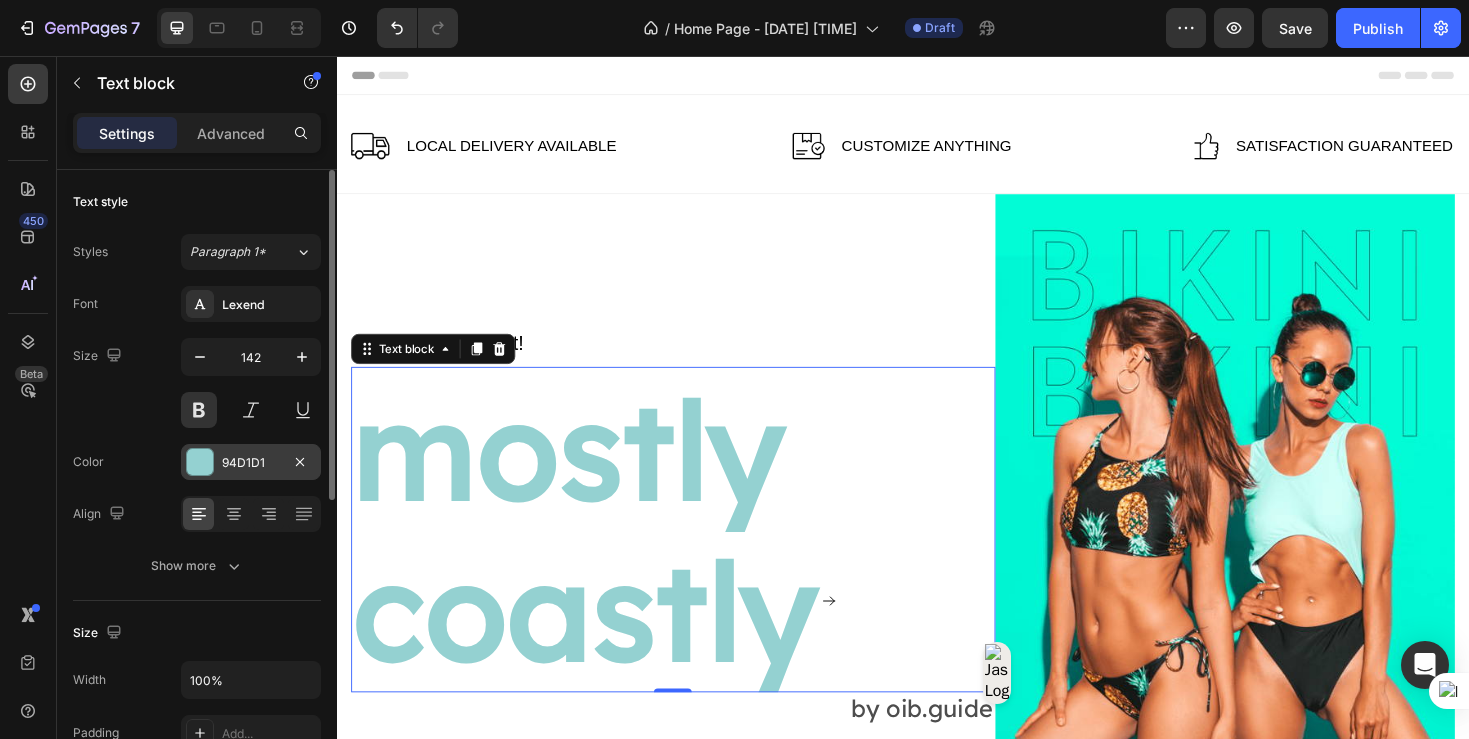 click at bounding box center (200, 462) 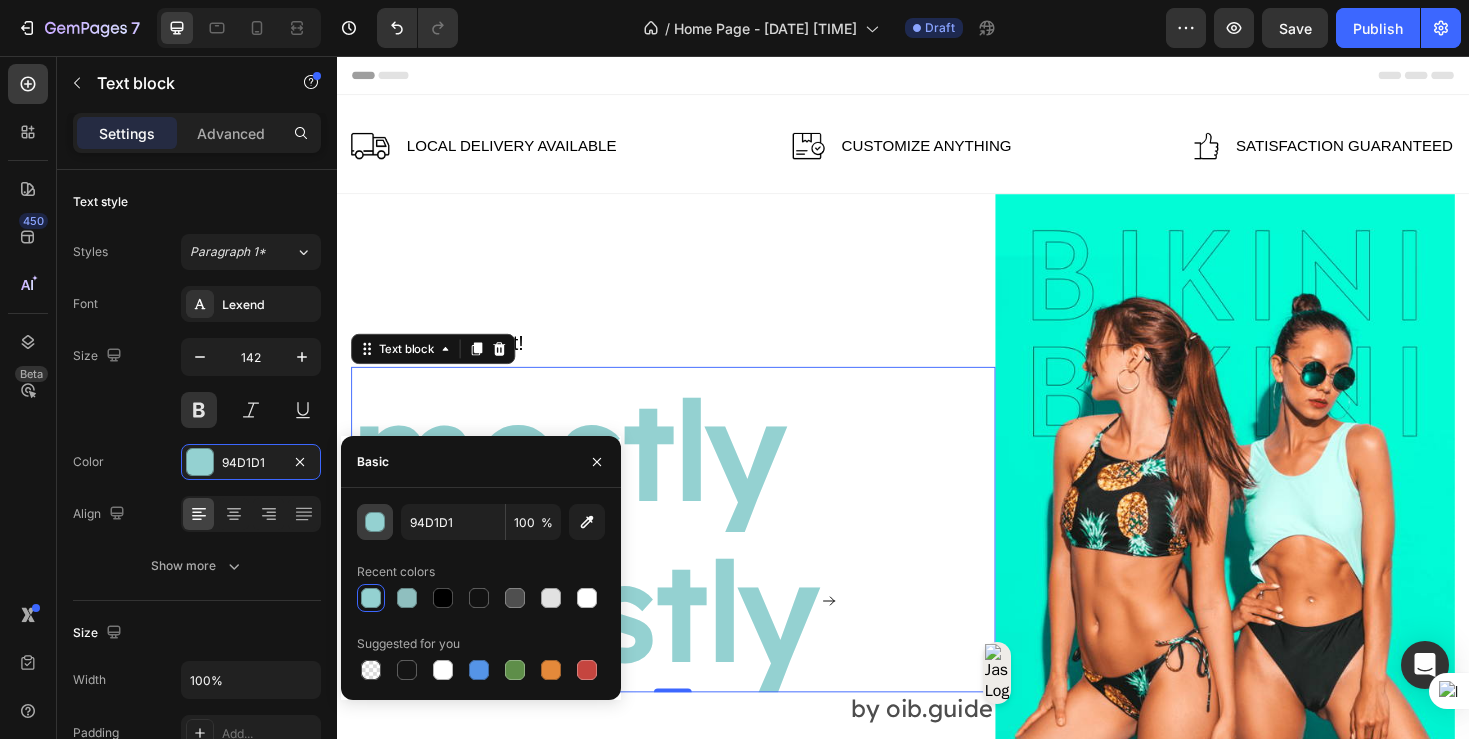 click at bounding box center (375, 522) 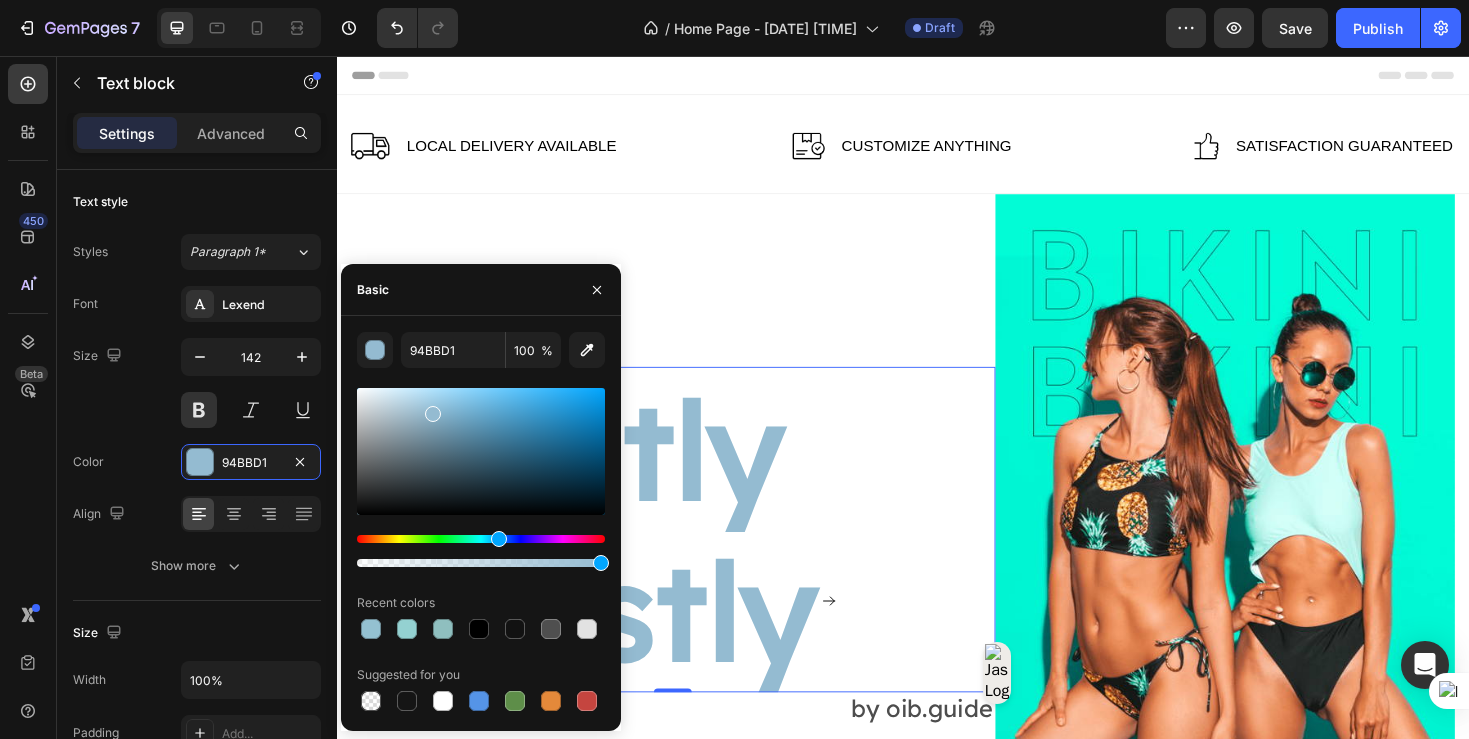type on "94BAD1" 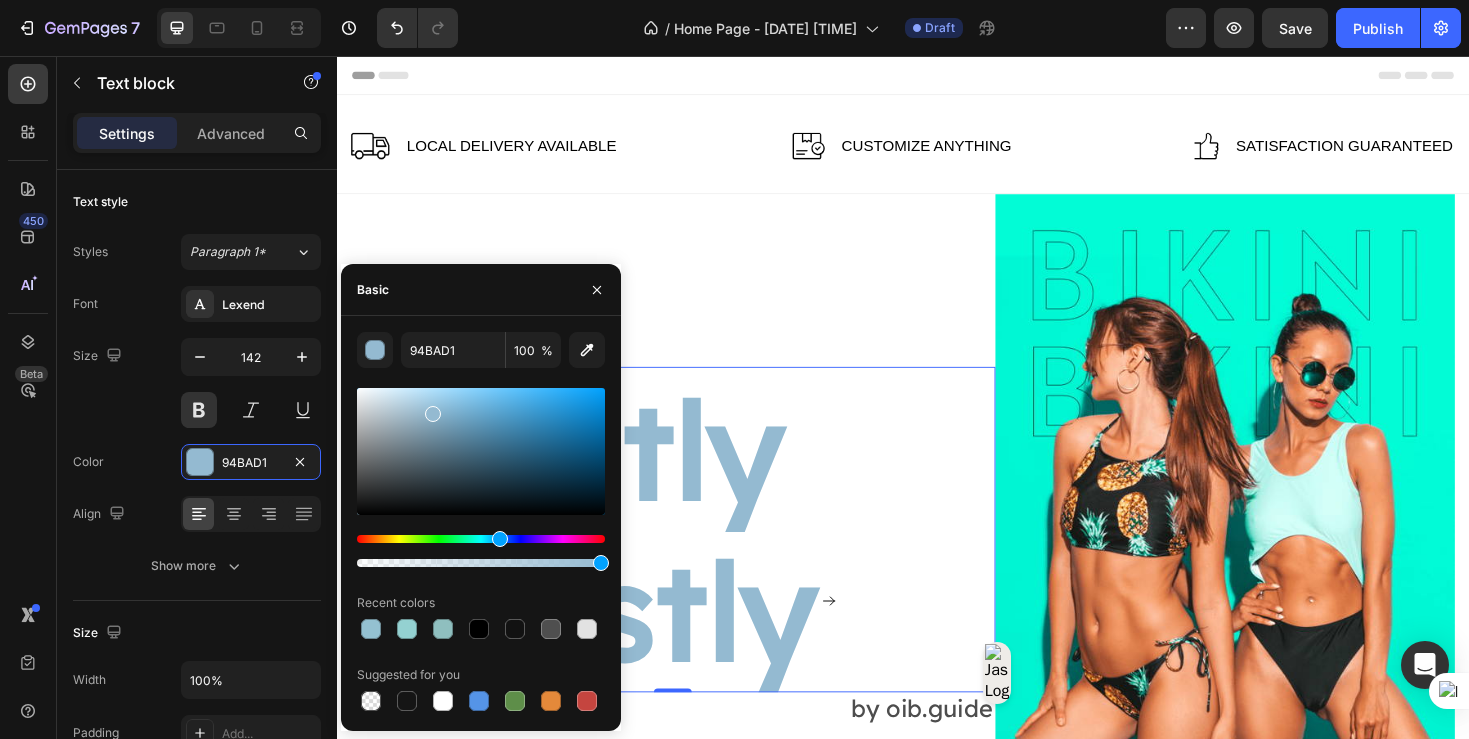 drag, startPoint x: 486, startPoint y: 539, endPoint x: 497, endPoint y: 536, distance: 11.401754 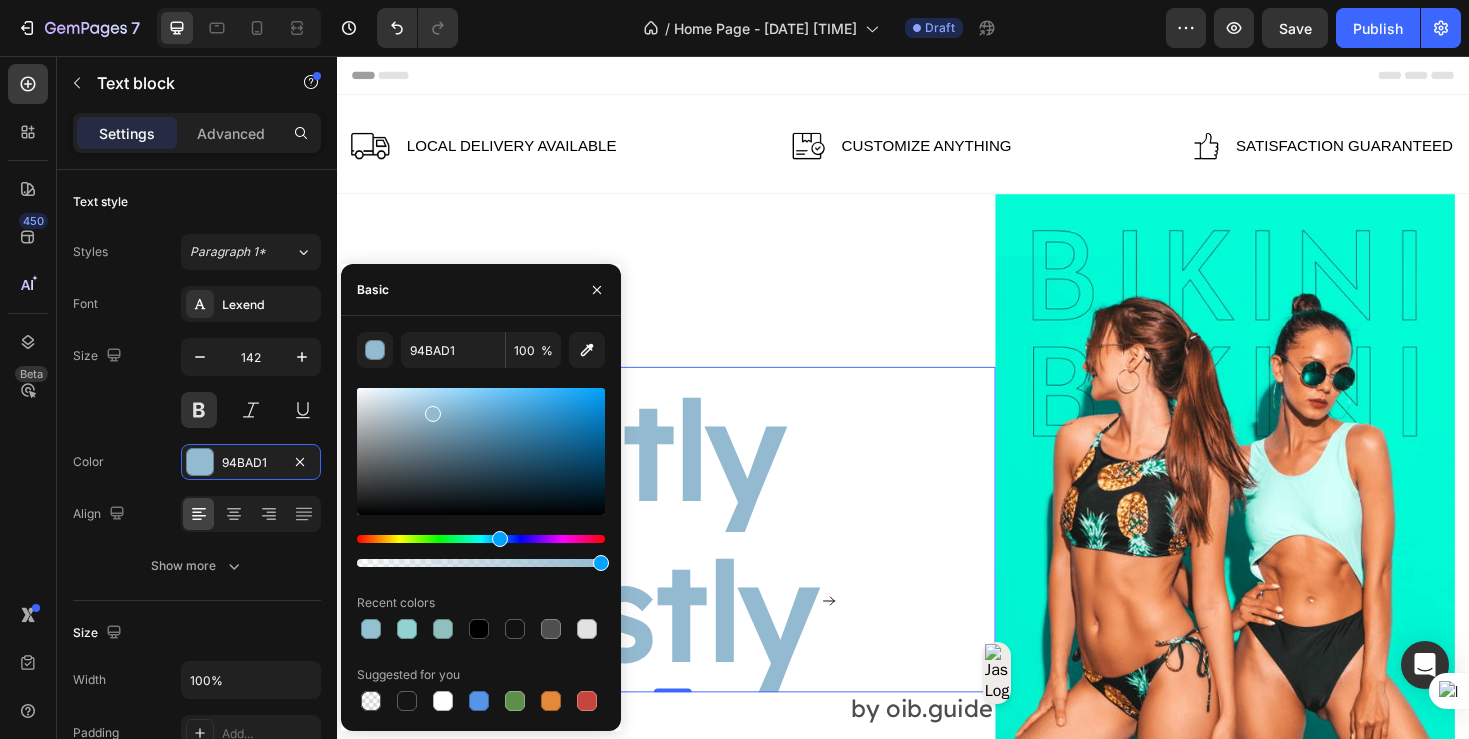 click at bounding box center [500, 539] 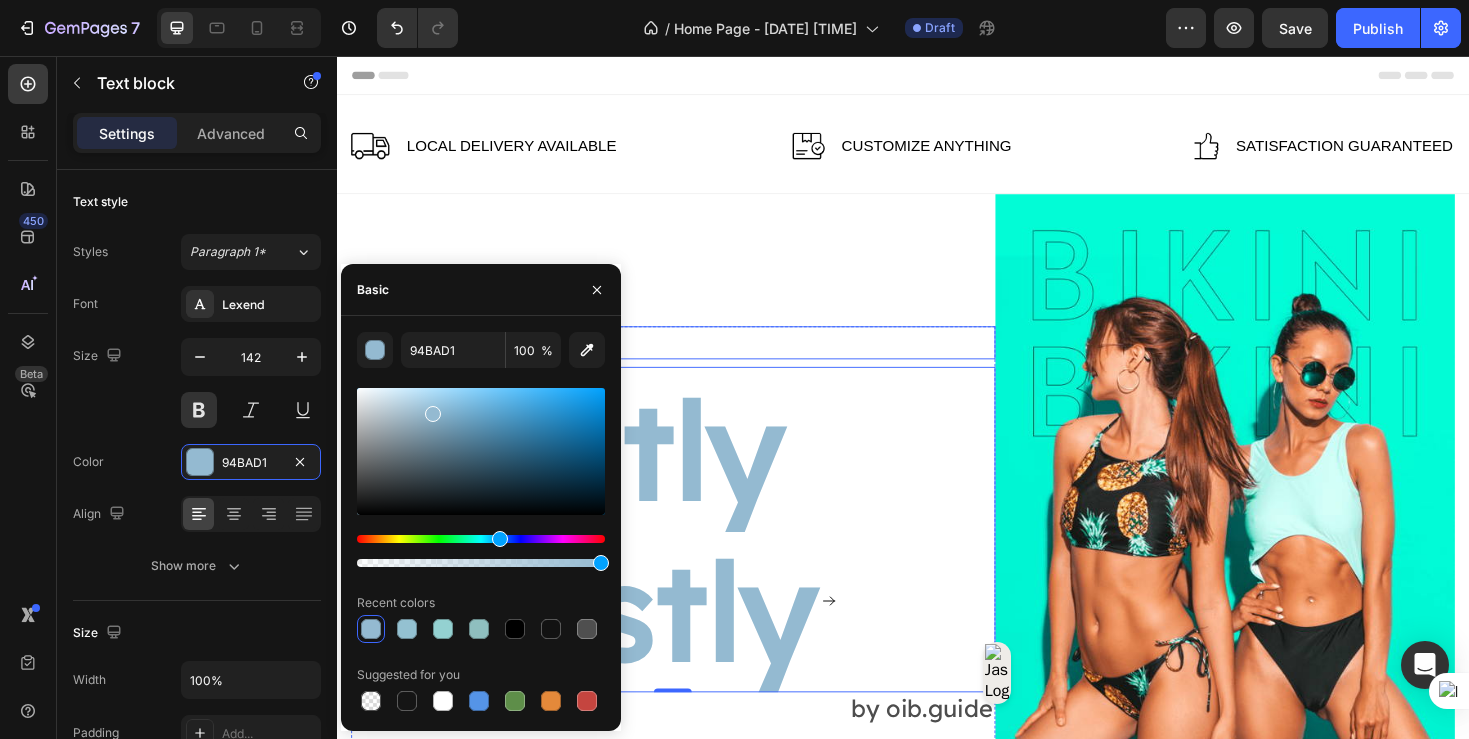 click on "Suns out, buns out! Text block mostly coastly Text block   0 by oib.guide Text block Image Row" at bounding box center (693, 535) 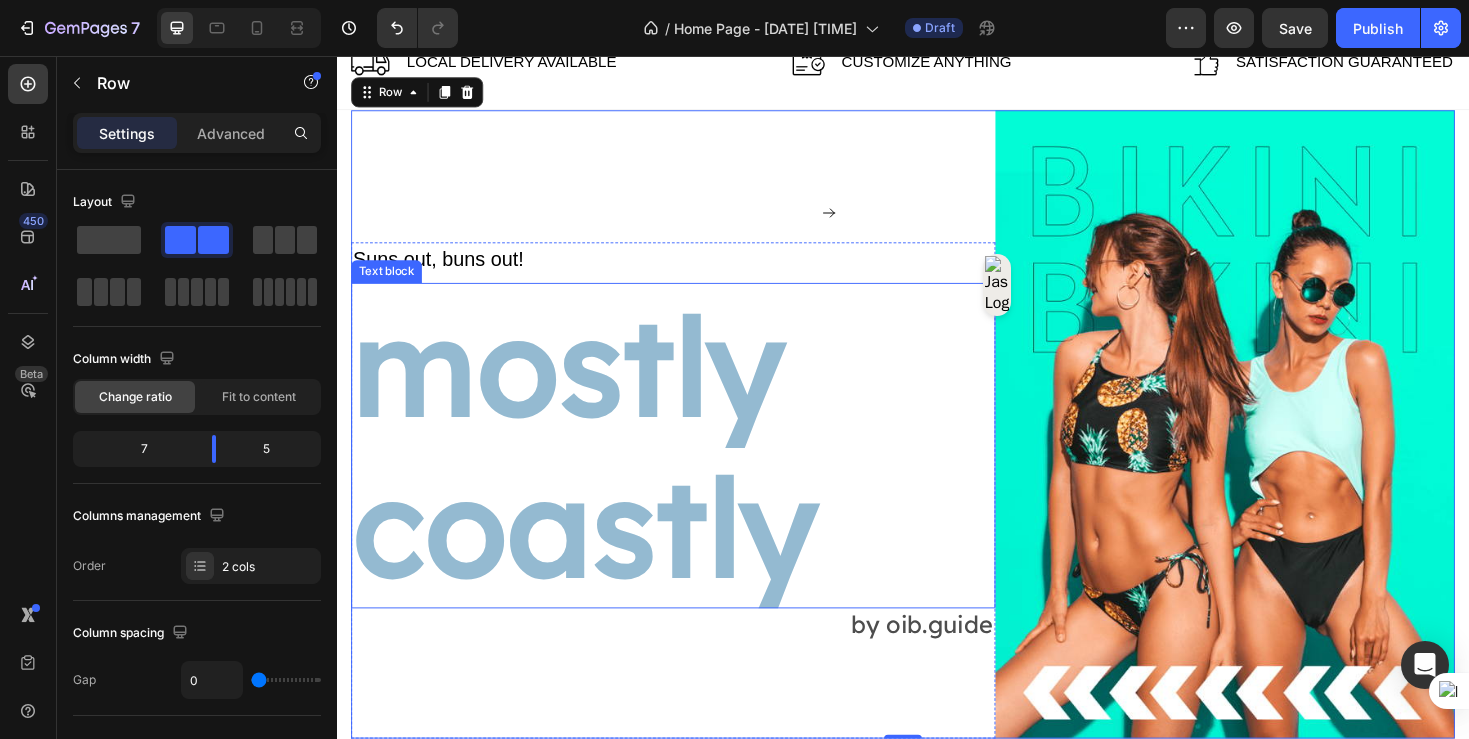 scroll, scrollTop: 0, scrollLeft: 0, axis: both 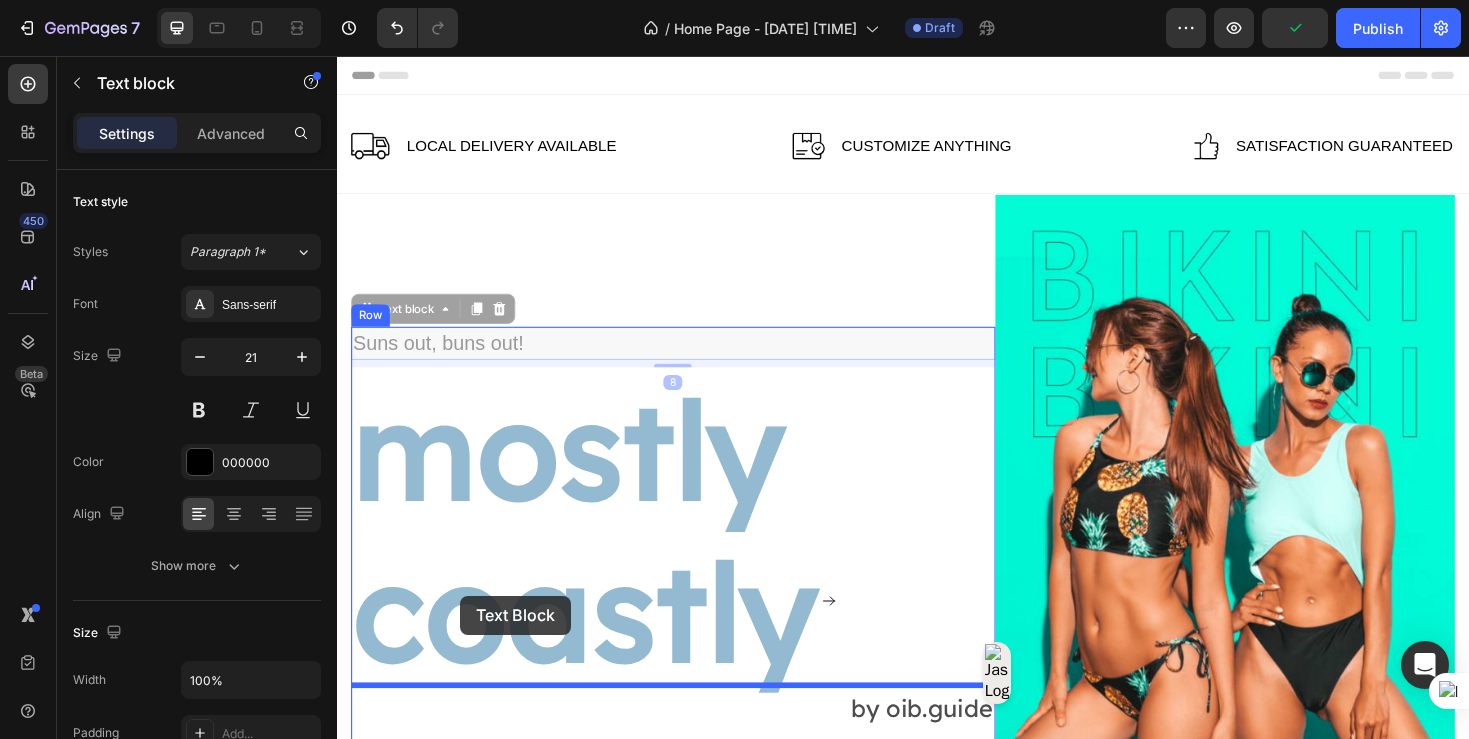 drag, startPoint x: 436, startPoint y: 352, endPoint x: 465, endPoint y: 641, distance: 290.4514 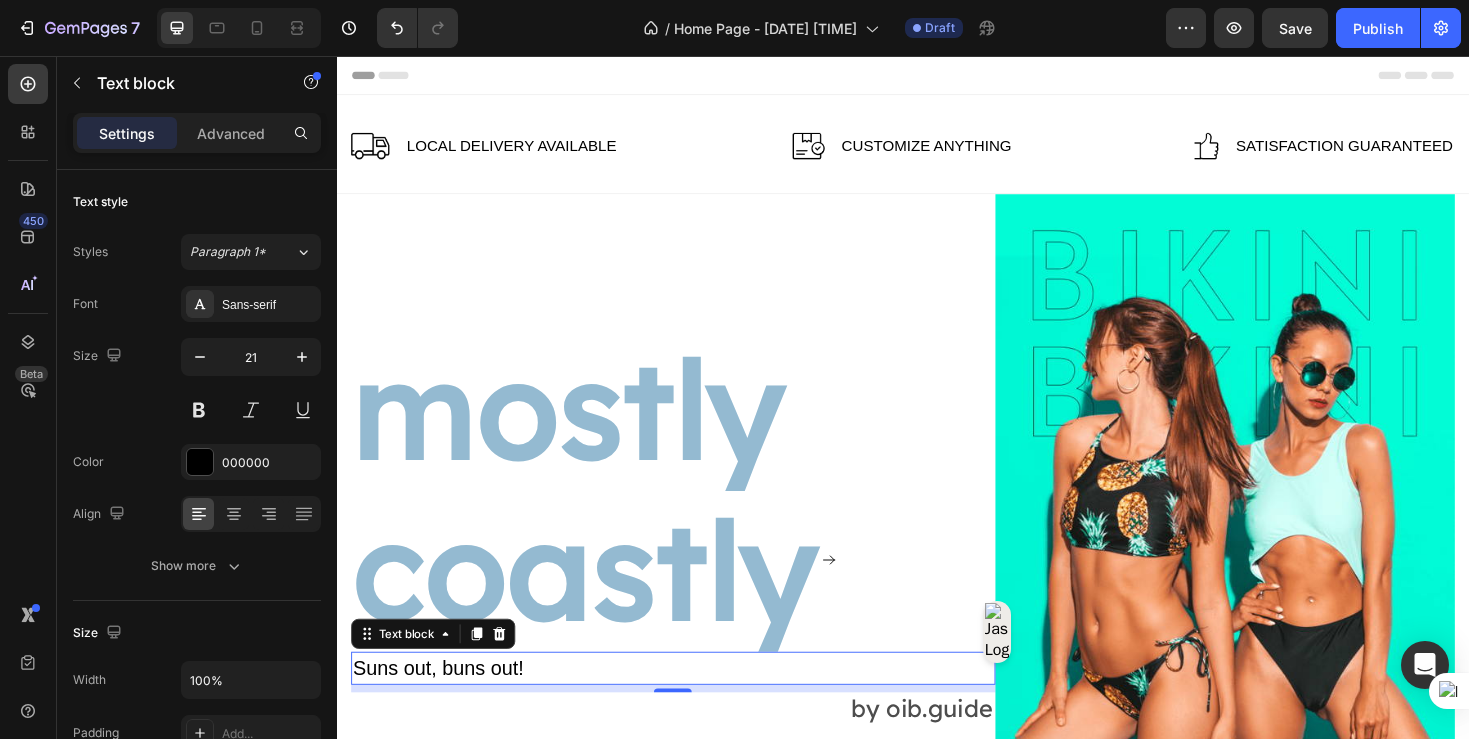 click on "Suns out, buns out!" at bounding box center (693, 705) 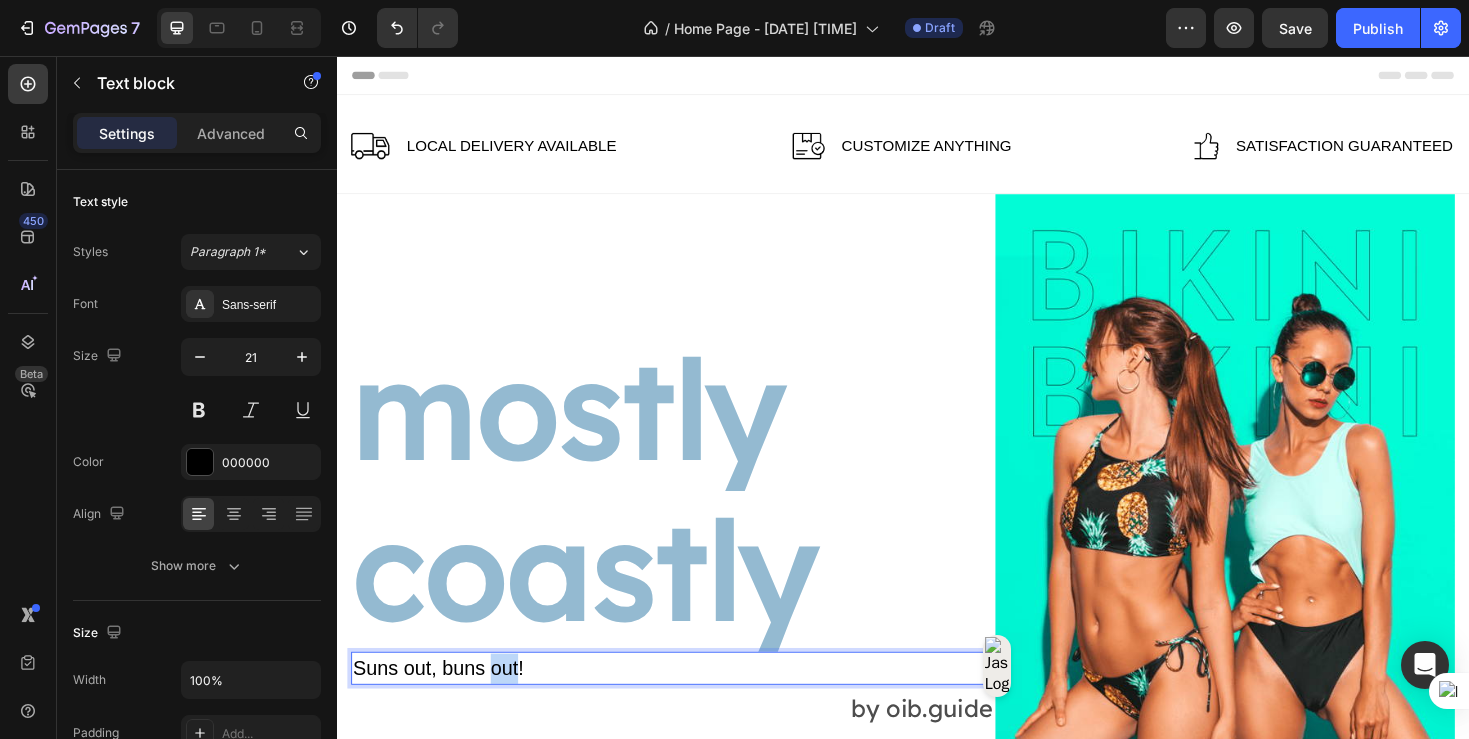 click on "Suns out, buns out!" at bounding box center [693, 705] 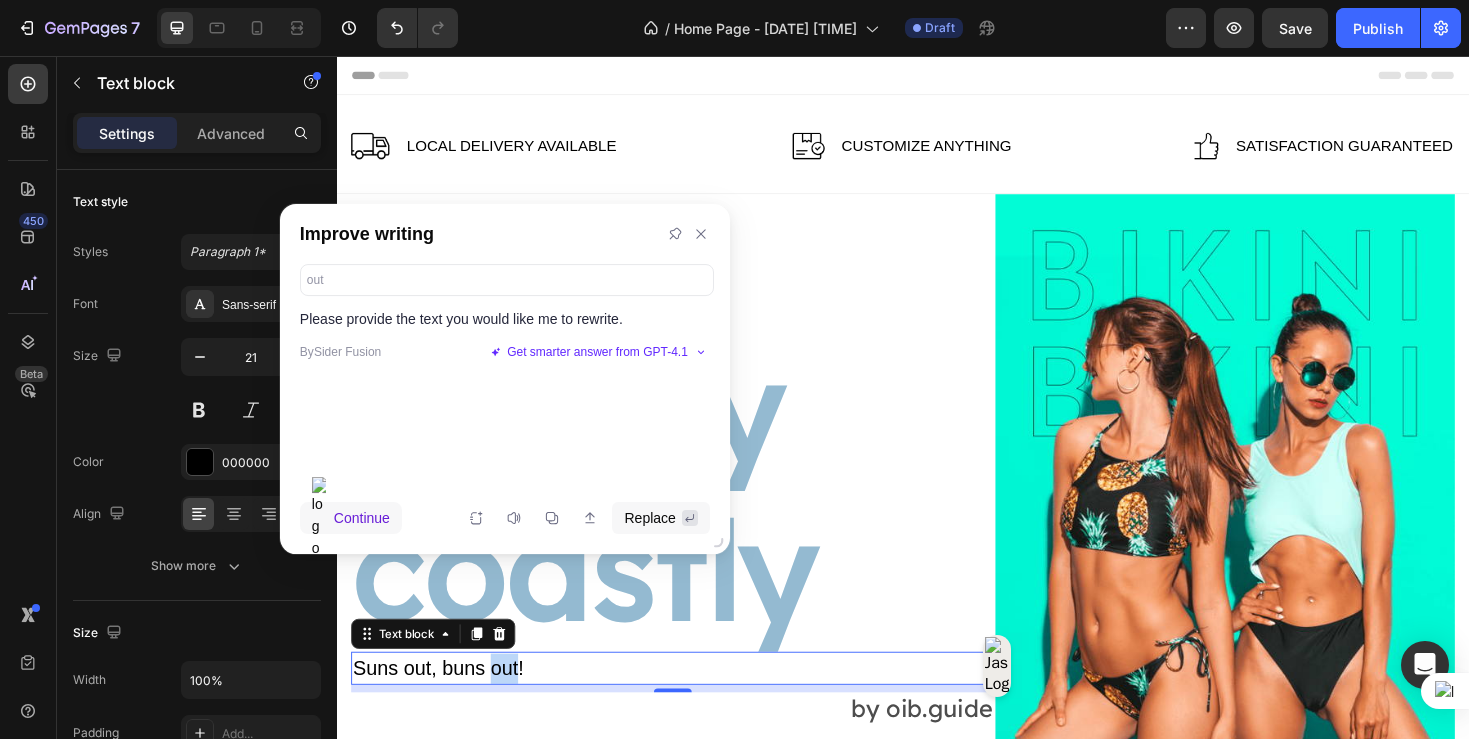 click on "Suns out, buns out!" at bounding box center [693, 705] 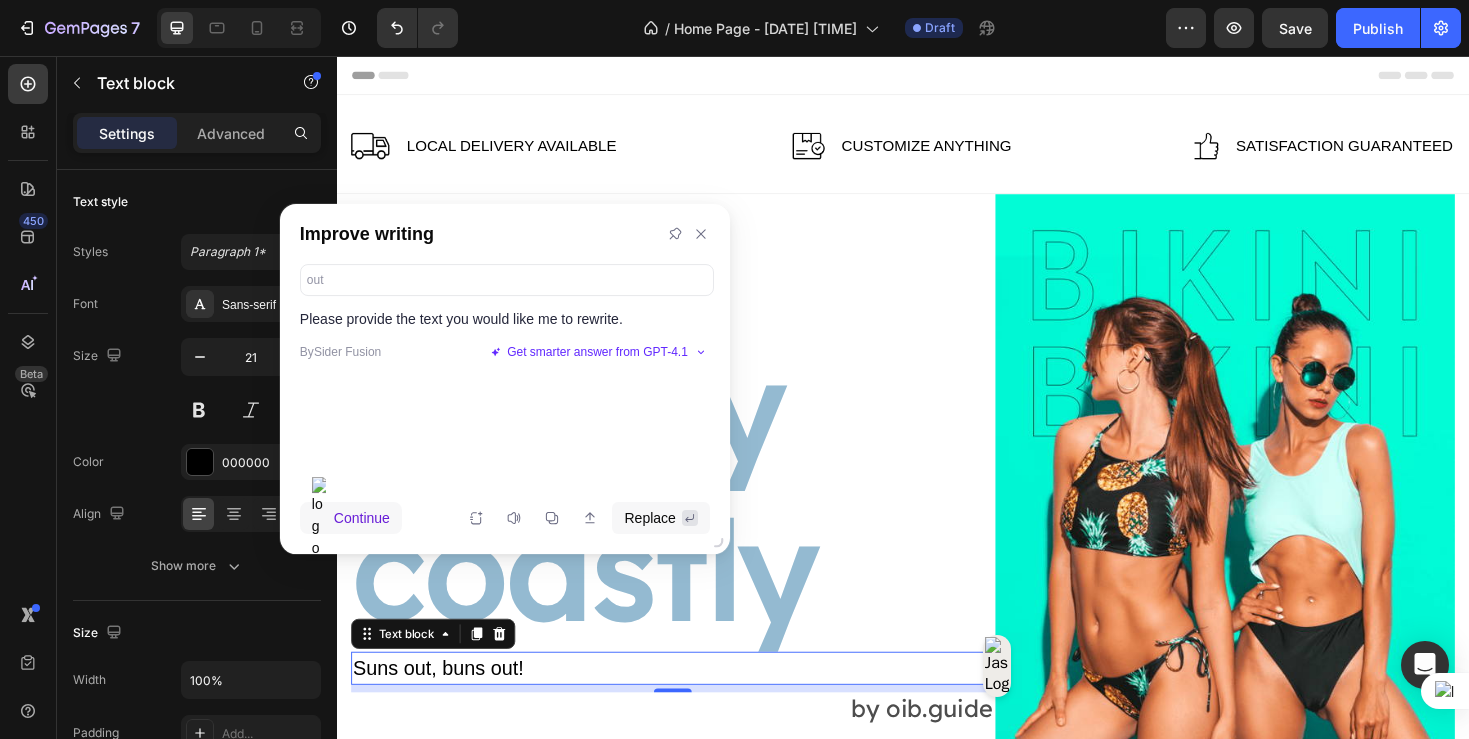 click on "Suns out, buns out!" at bounding box center (693, 705) 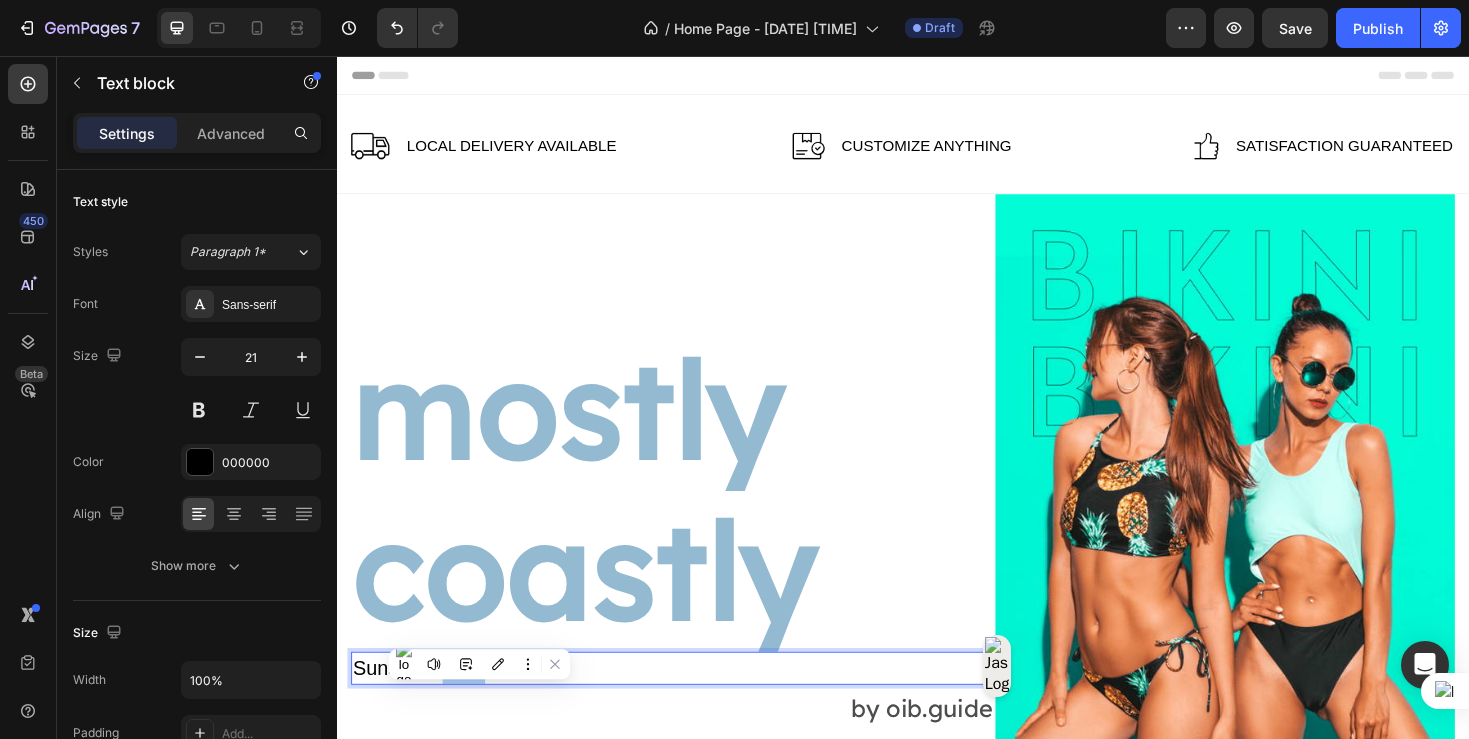 click 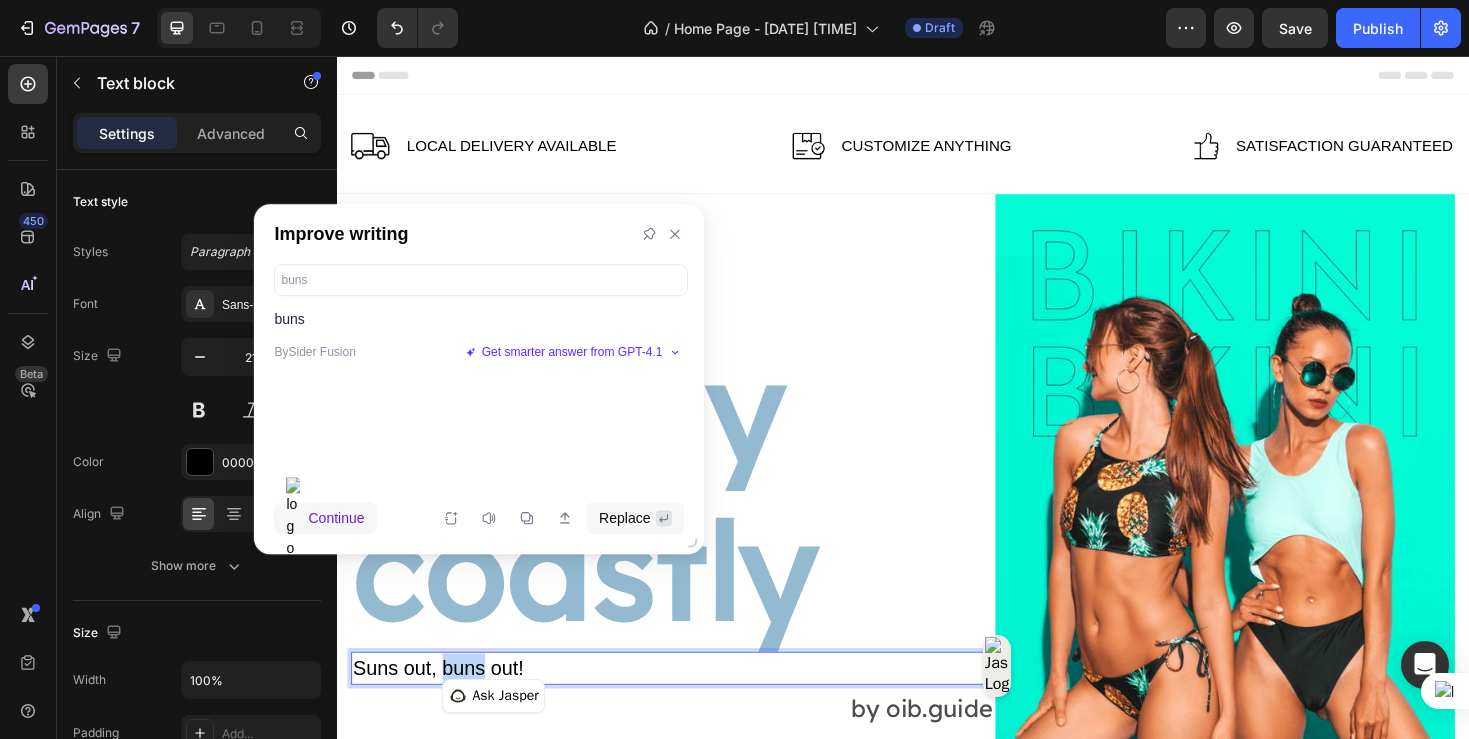 click on "Suns out, buns out!" at bounding box center (693, 705) 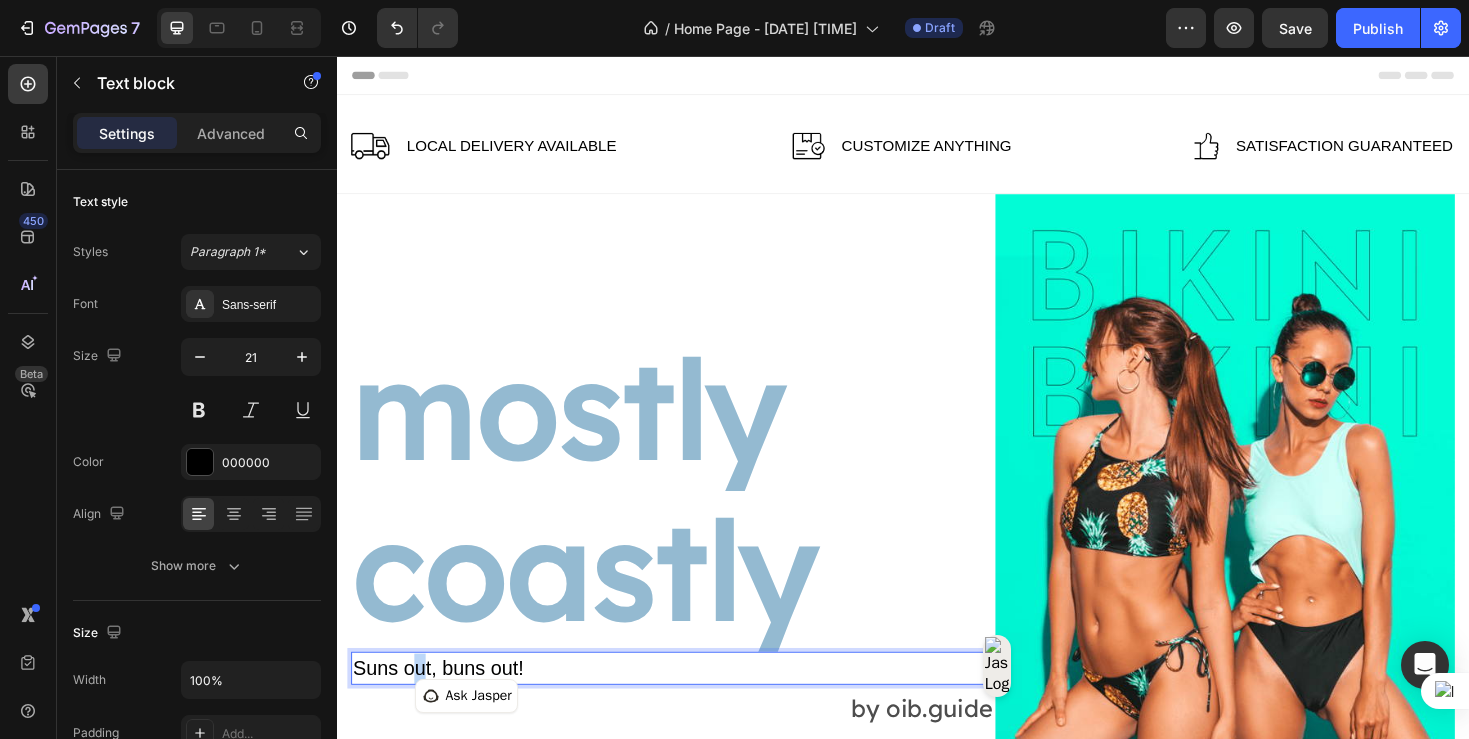 click on "Suns out, buns out!" at bounding box center (693, 705) 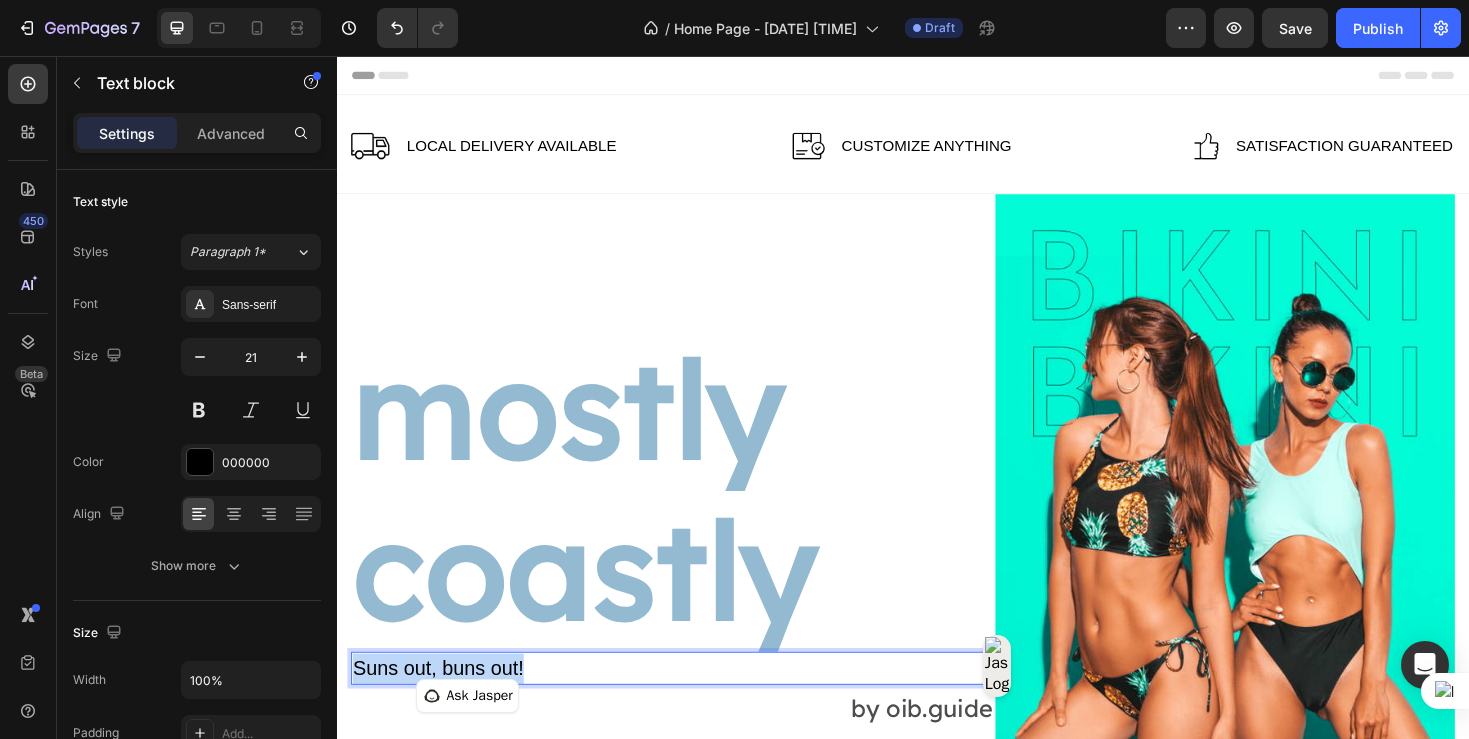 click on "Suns out, buns out!" at bounding box center (693, 705) 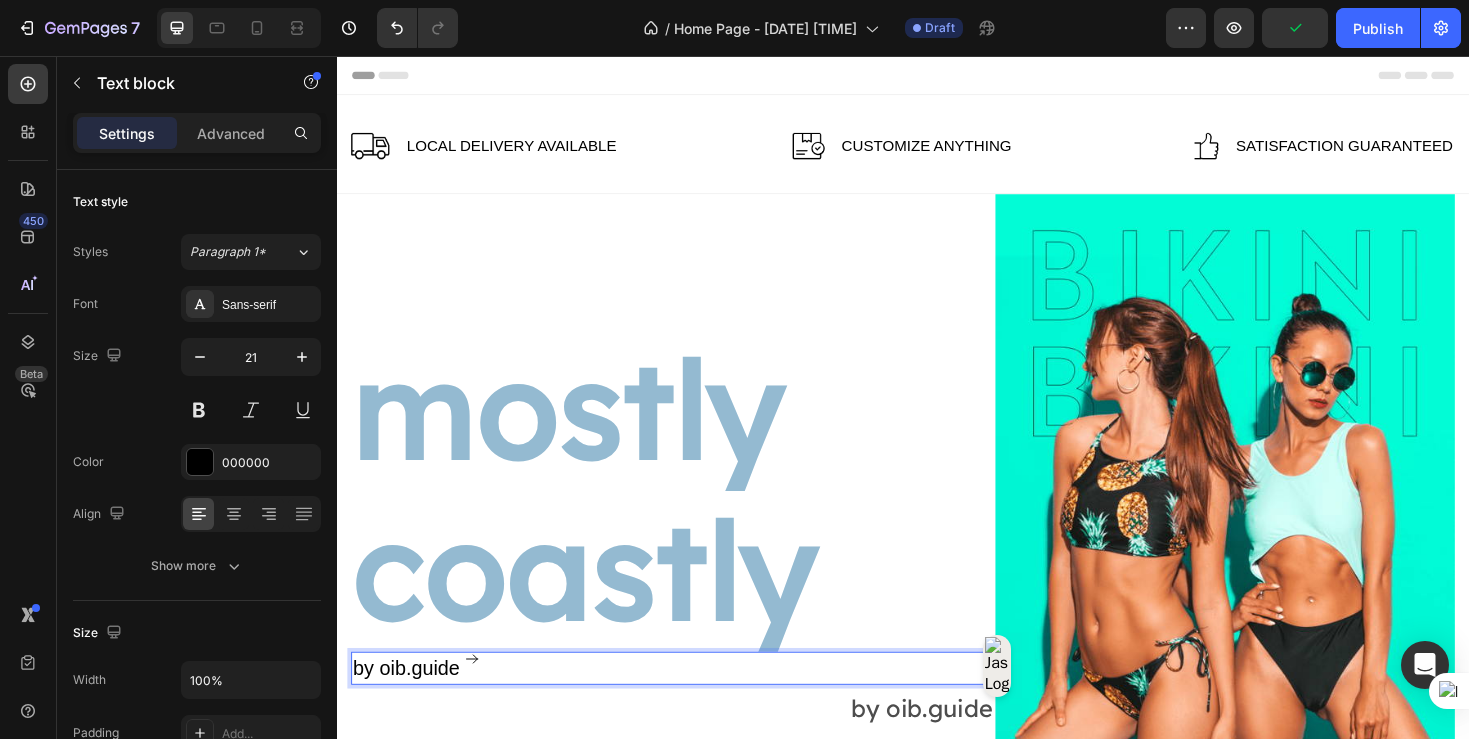click on "by oib.guide" at bounding box center (693, 705) 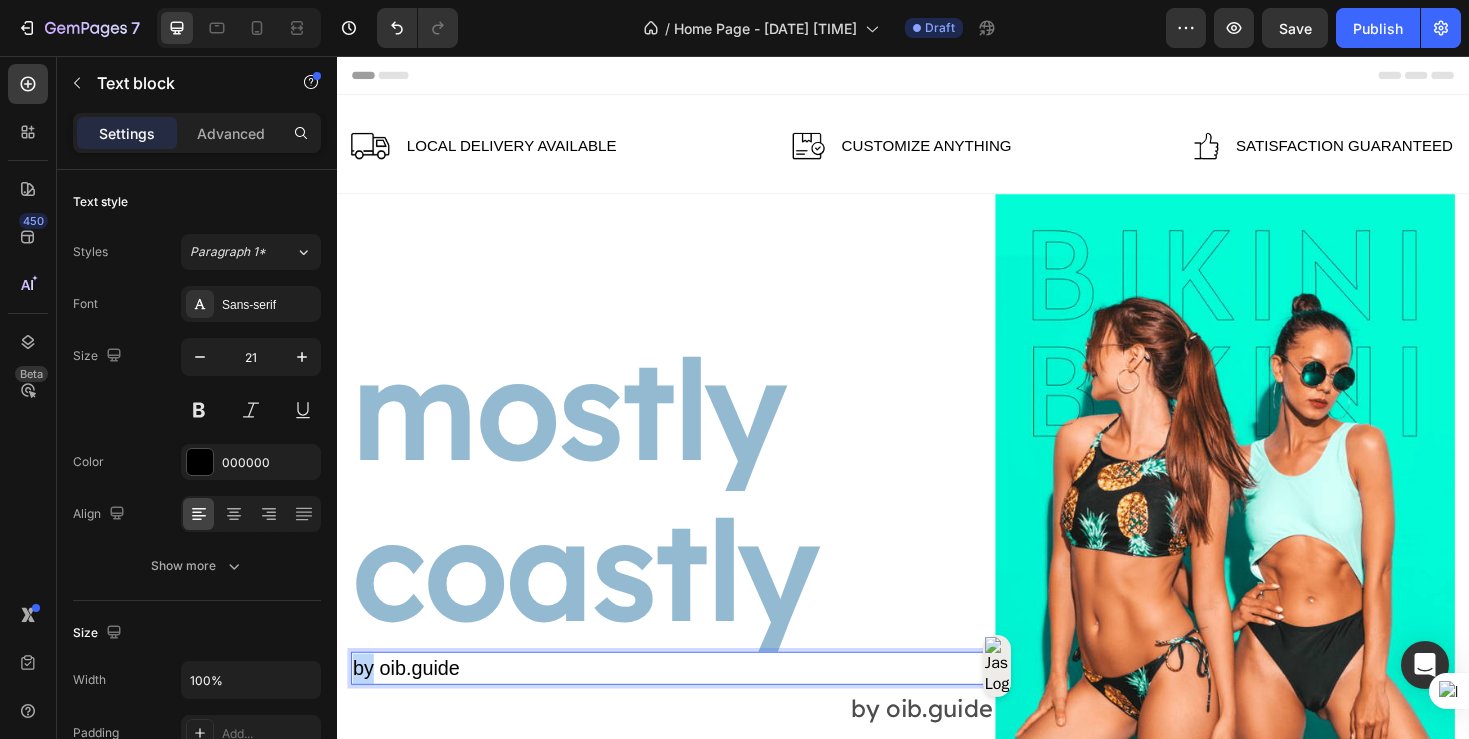 click on "by oib.guide" at bounding box center (693, 705) 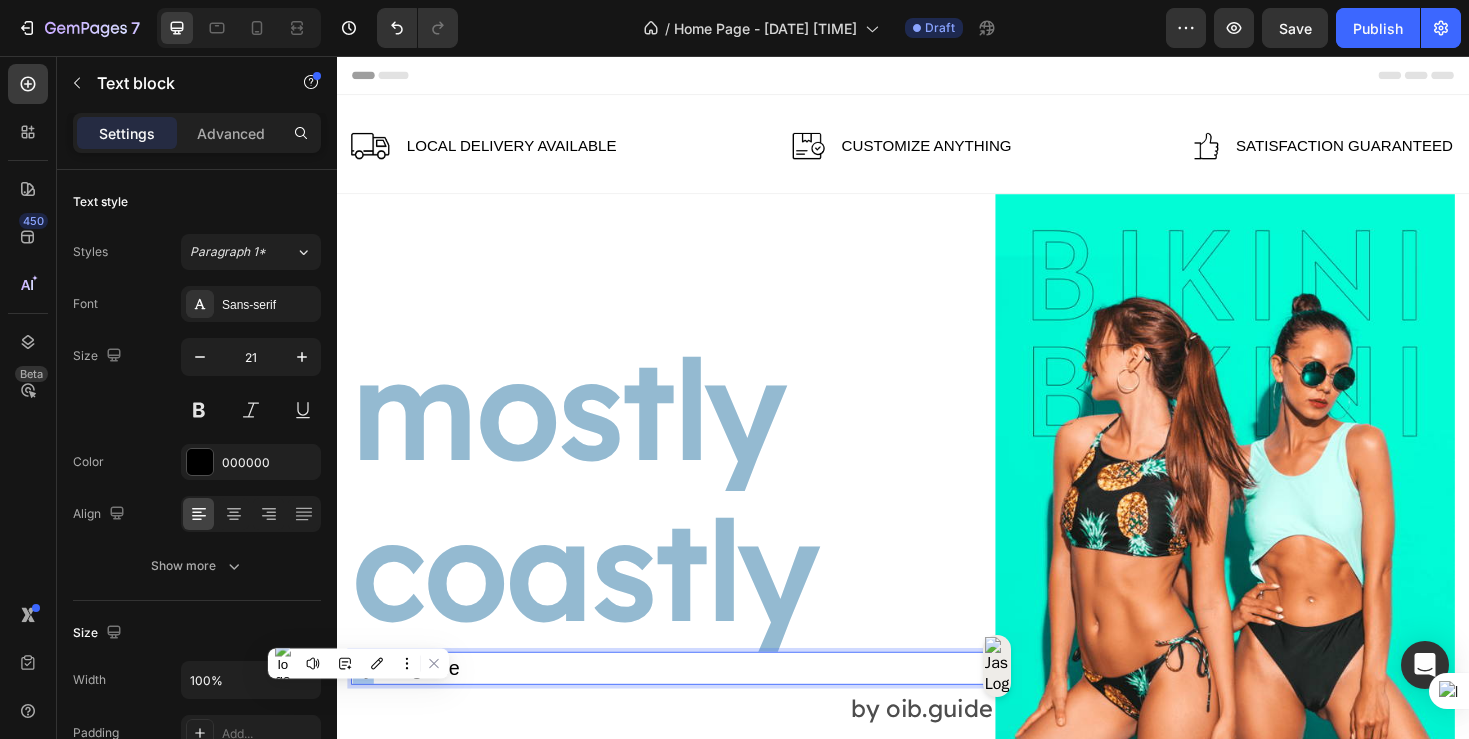 click 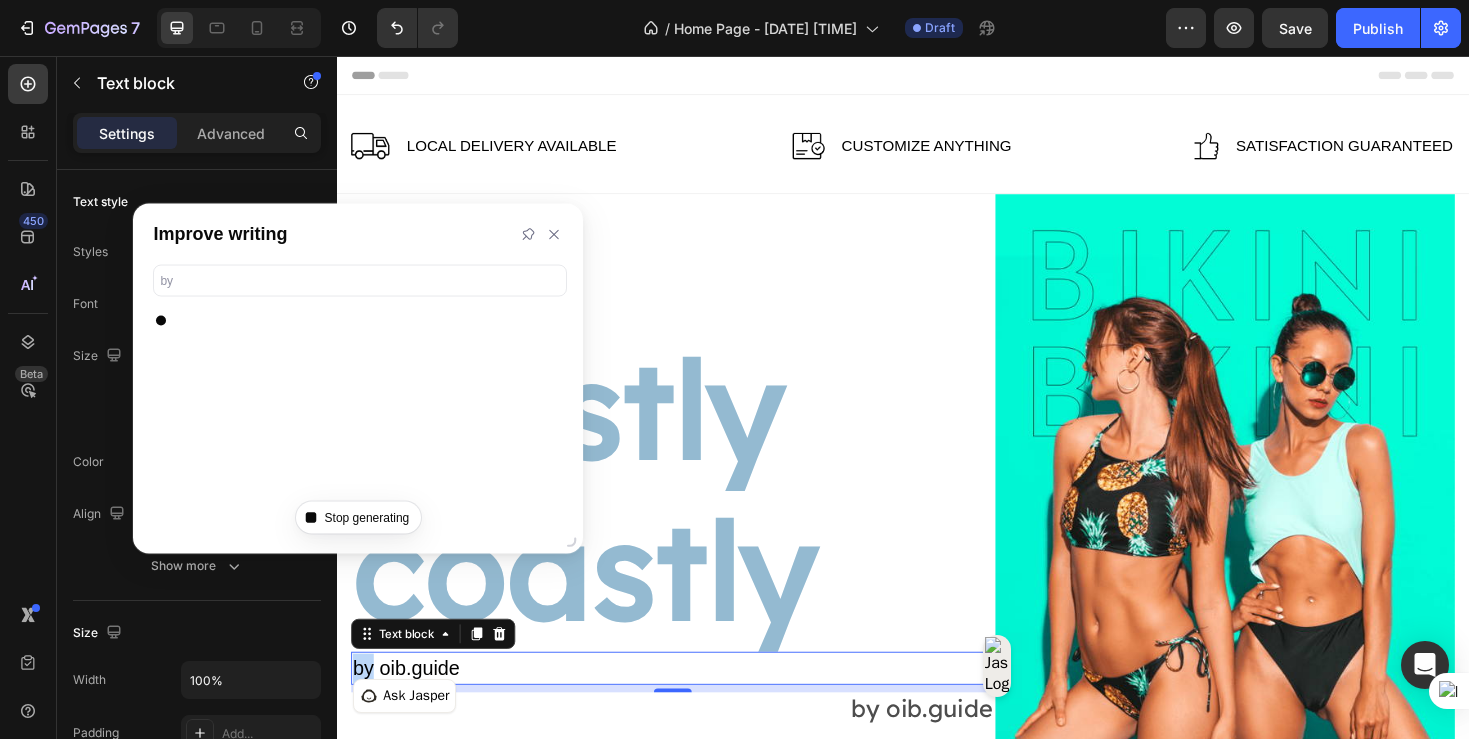click on "by oib.guide" at bounding box center (693, 705) 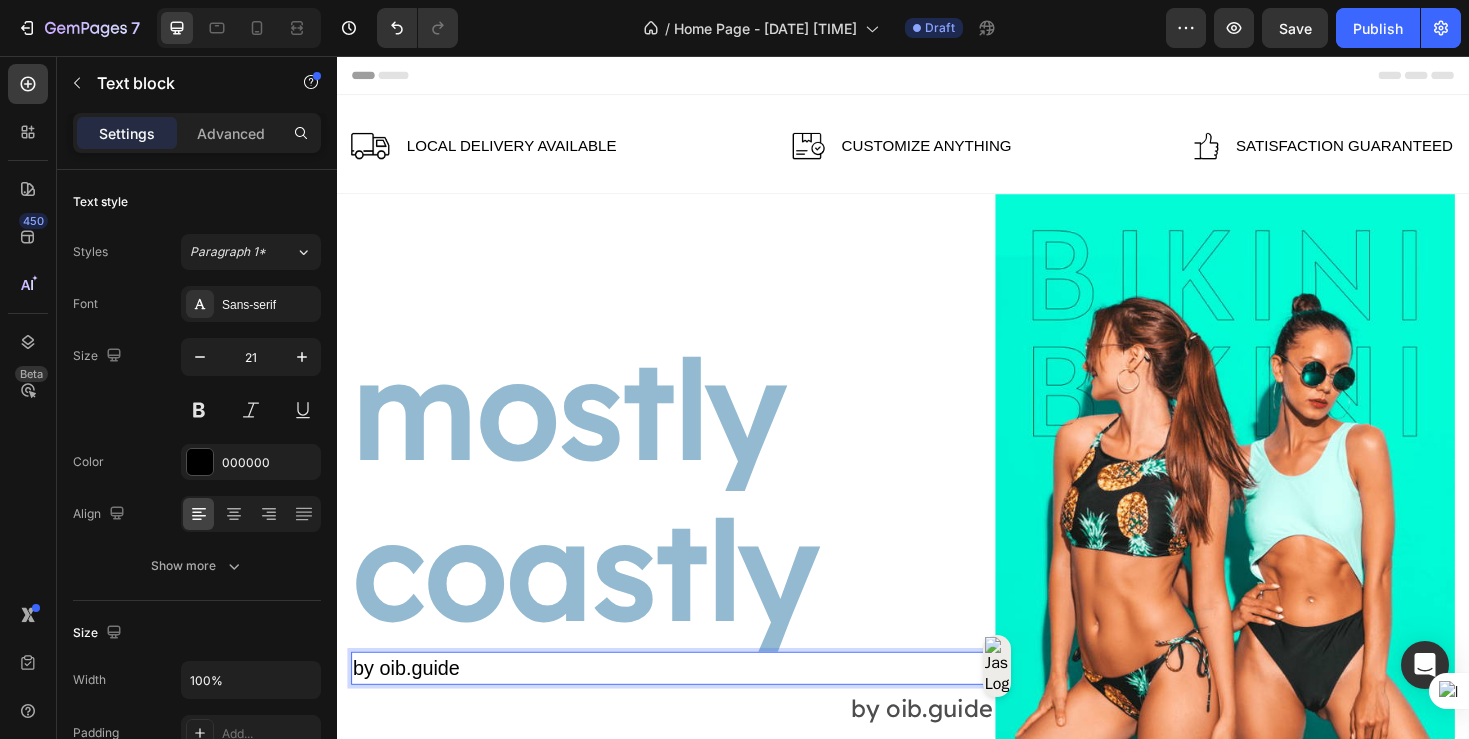 click on "by oib.guide" at bounding box center [693, 705] 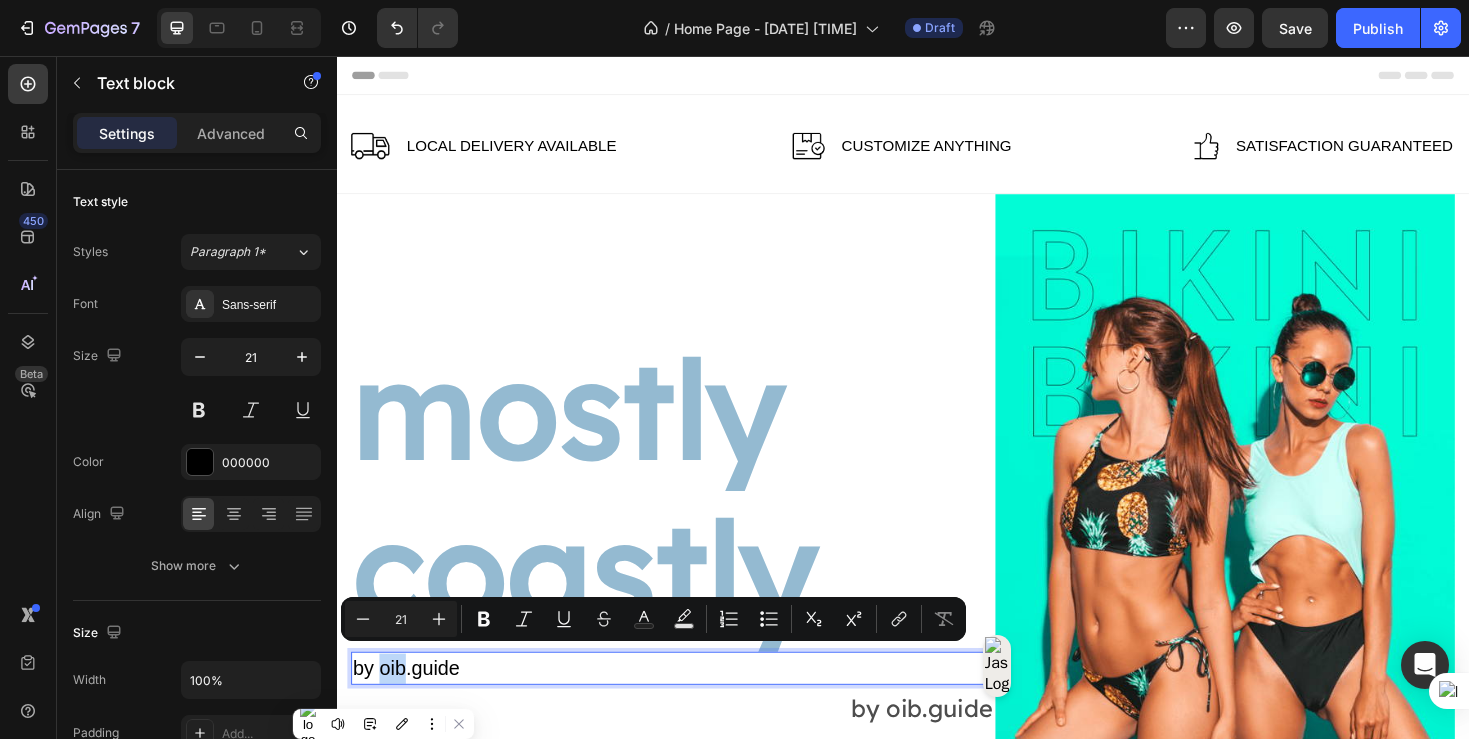 click on "by oib.guide" at bounding box center [693, 705] 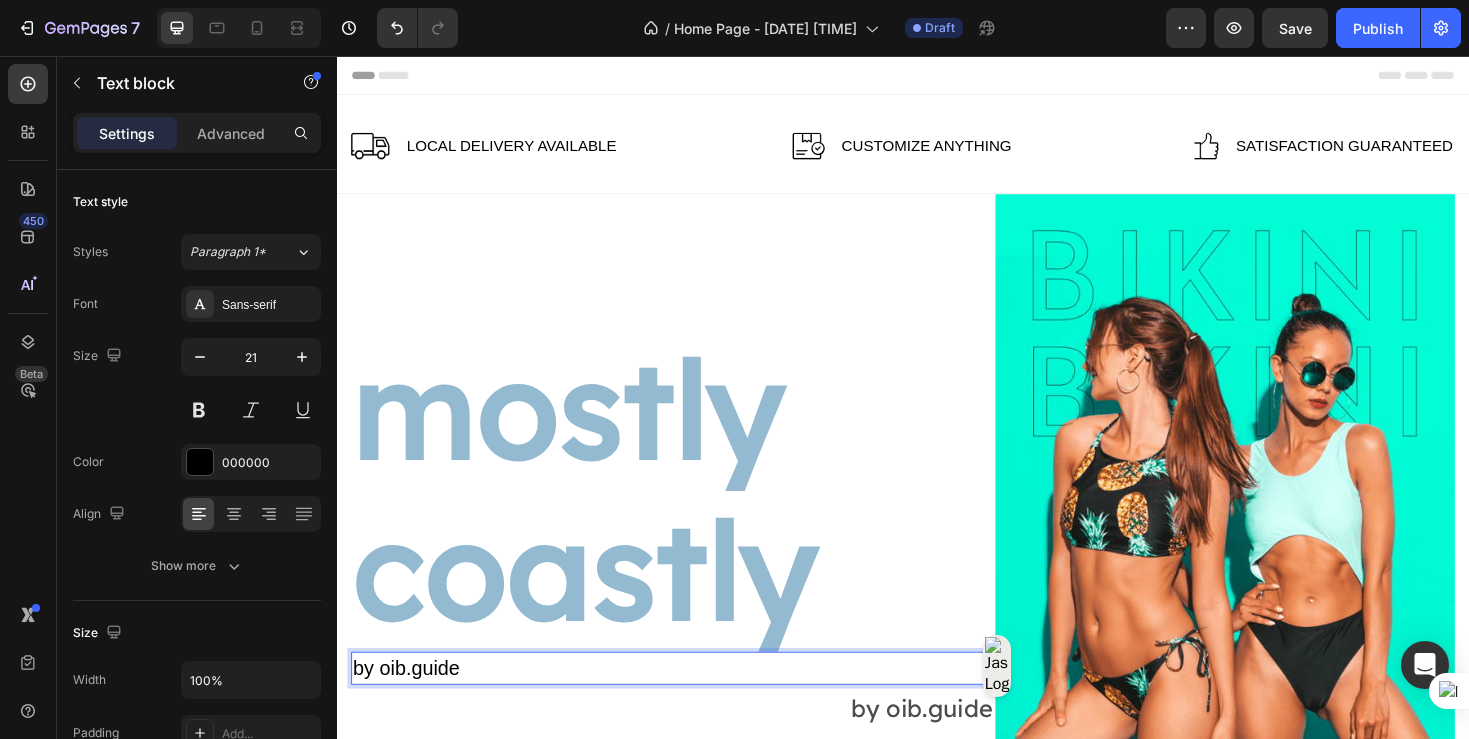 click on "by oib.guide" at bounding box center [693, 705] 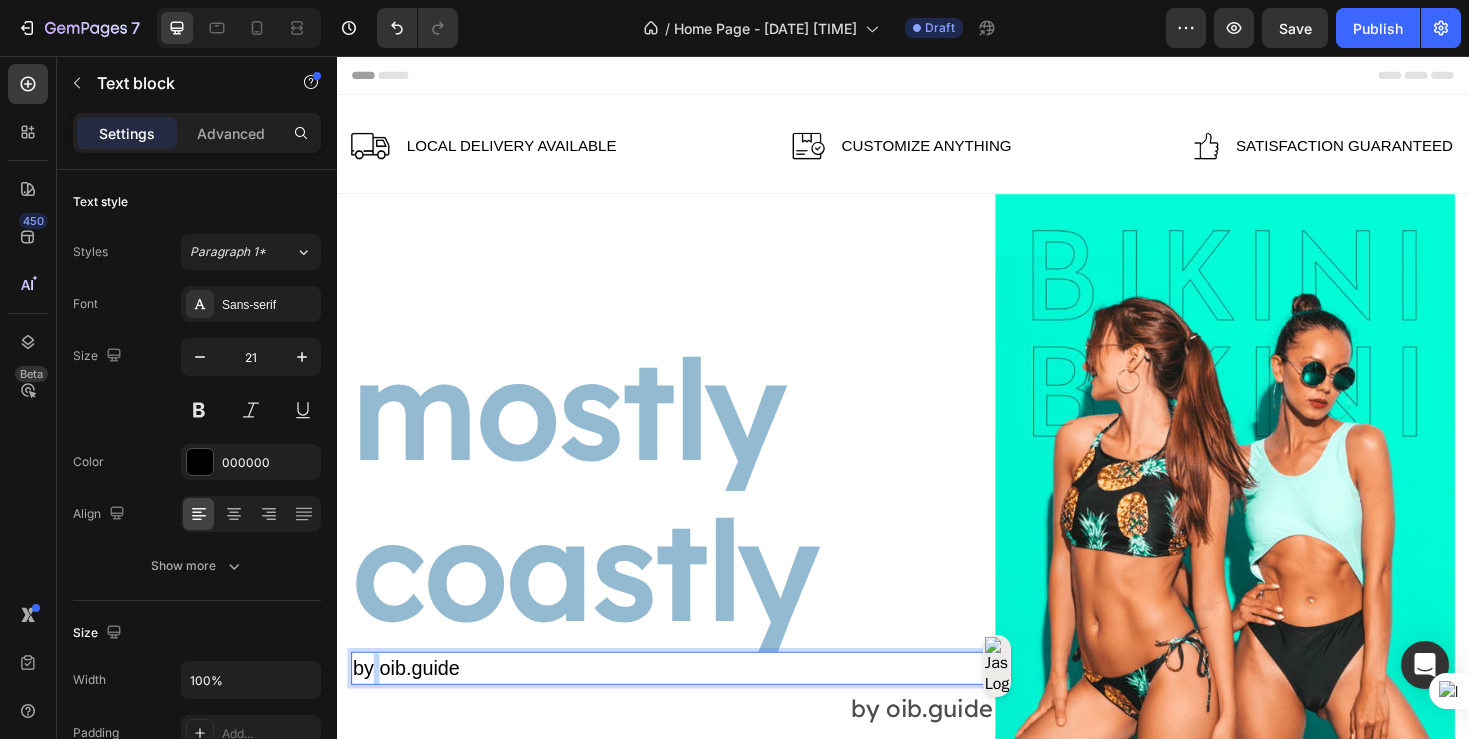 click on "by oib.guide" at bounding box center [693, 705] 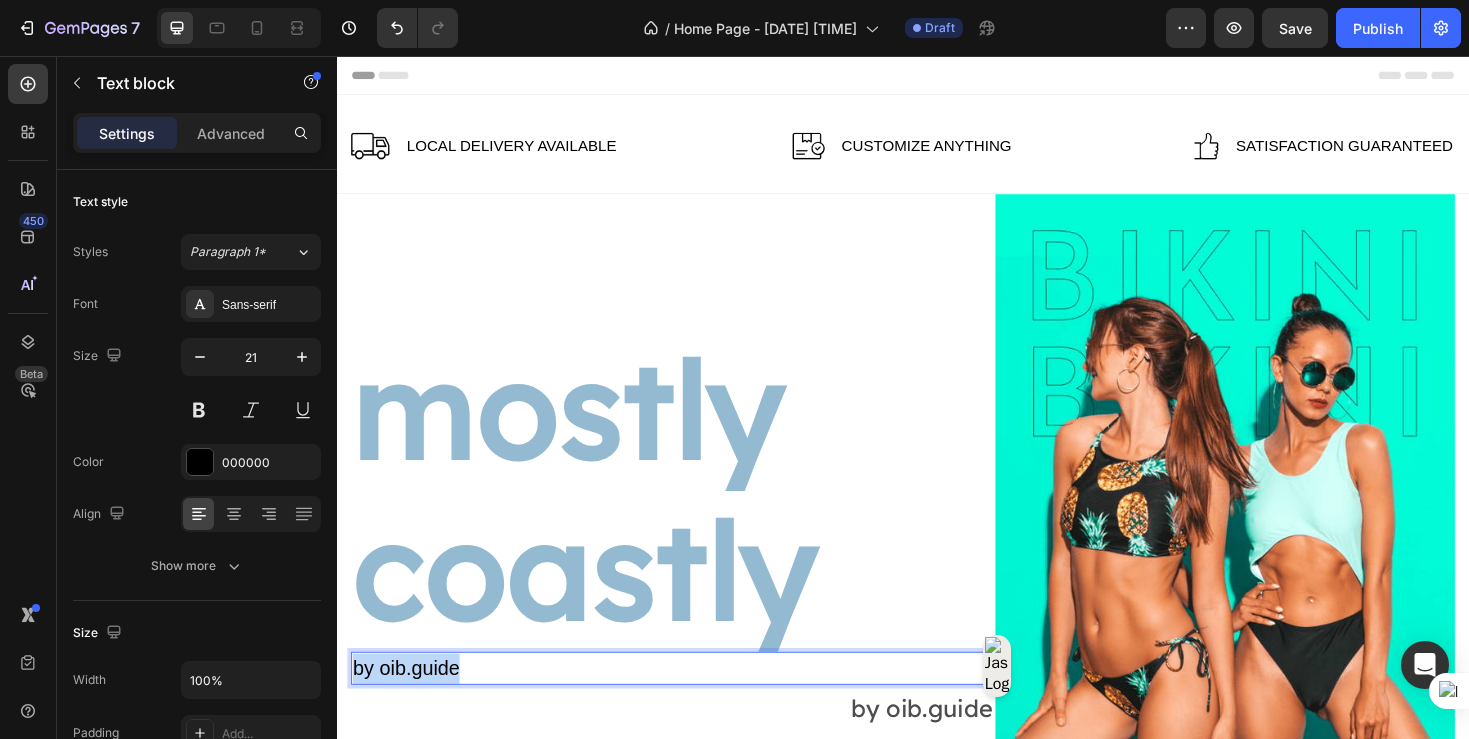 click on "by oib.guide" at bounding box center [693, 705] 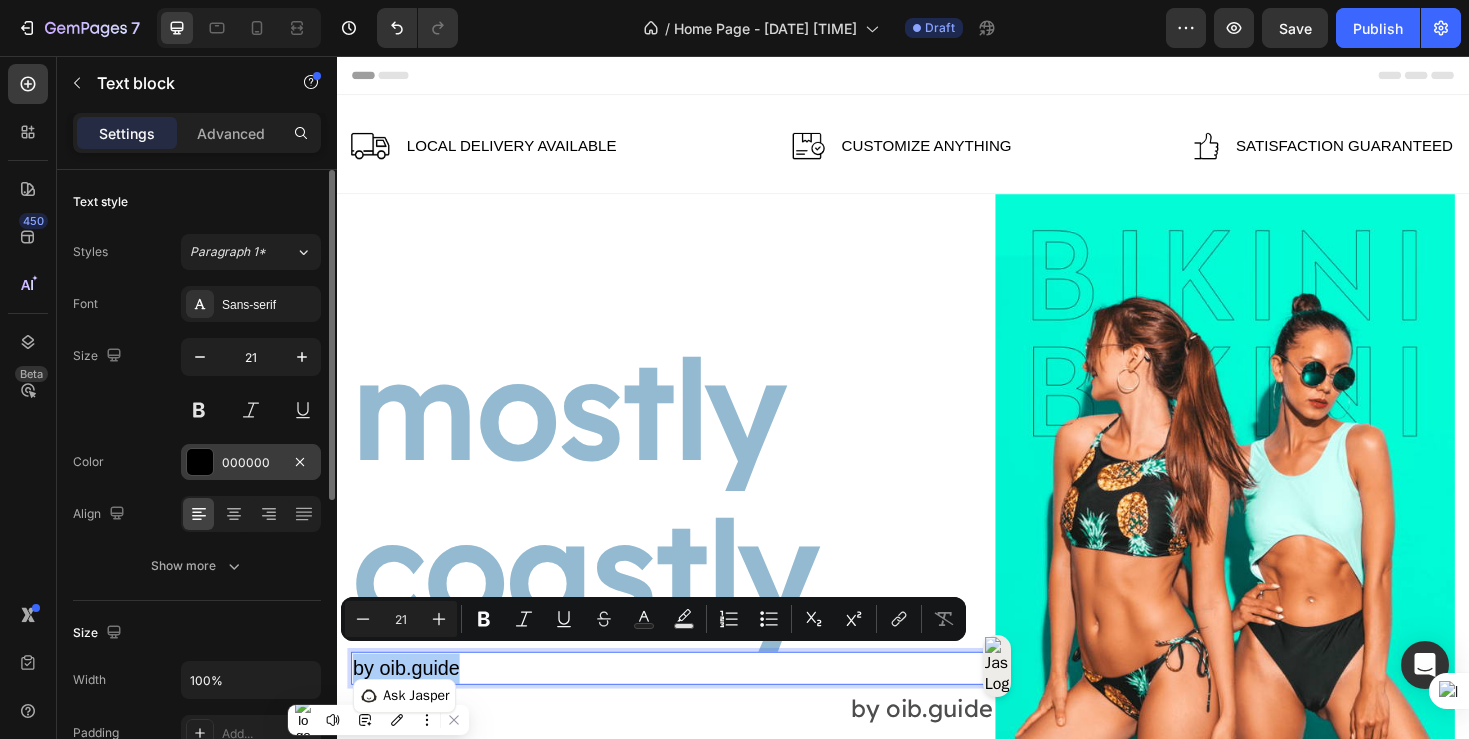 click at bounding box center [200, 462] 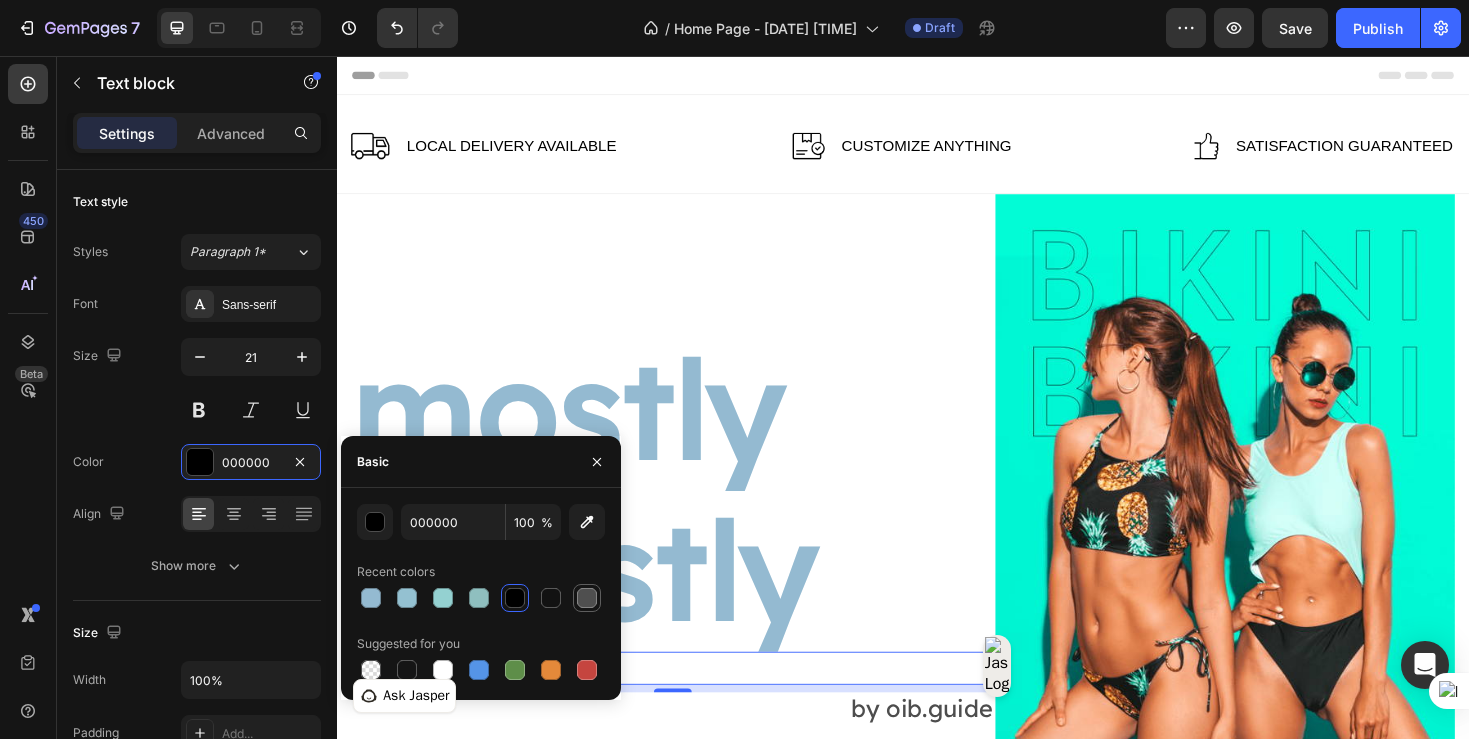 click at bounding box center (587, 598) 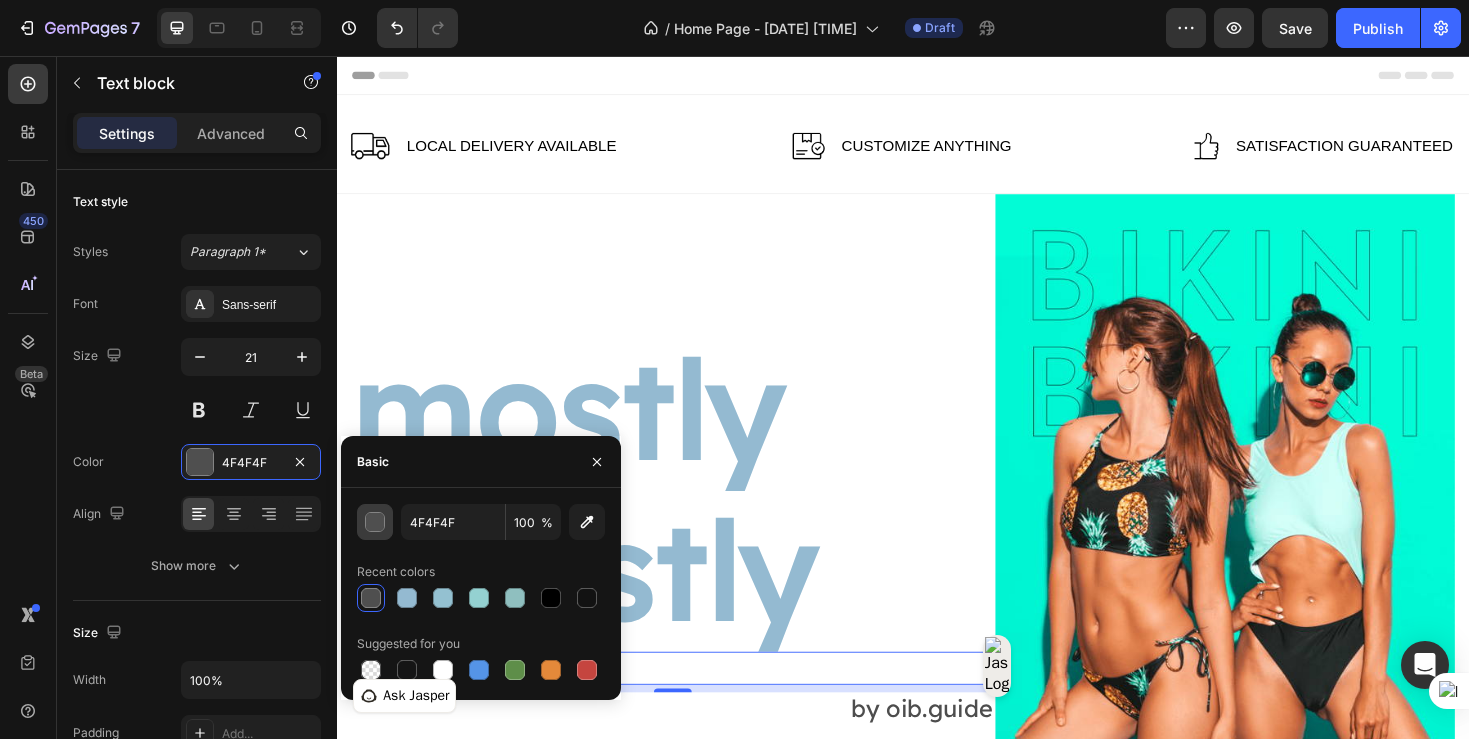 click at bounding box center (375, 522) 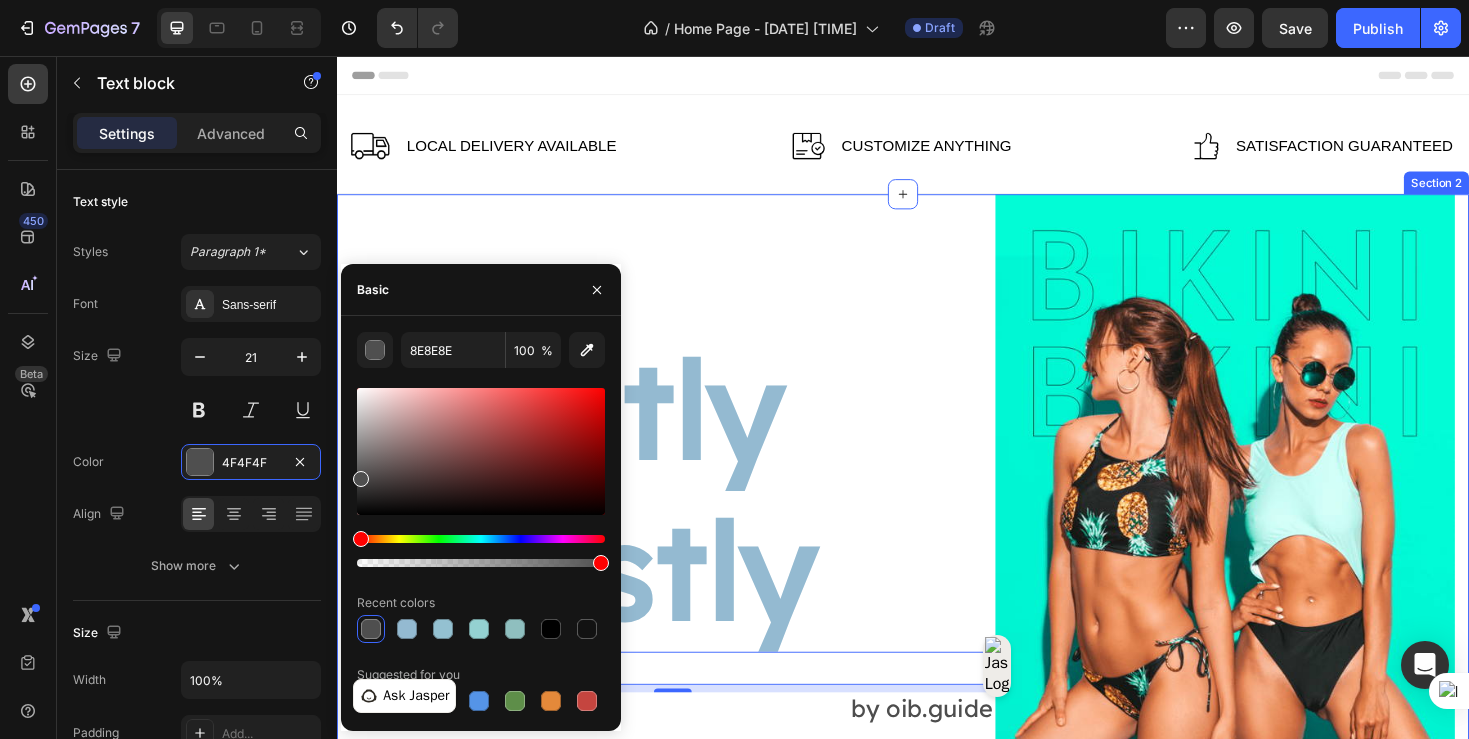 type on "969696" 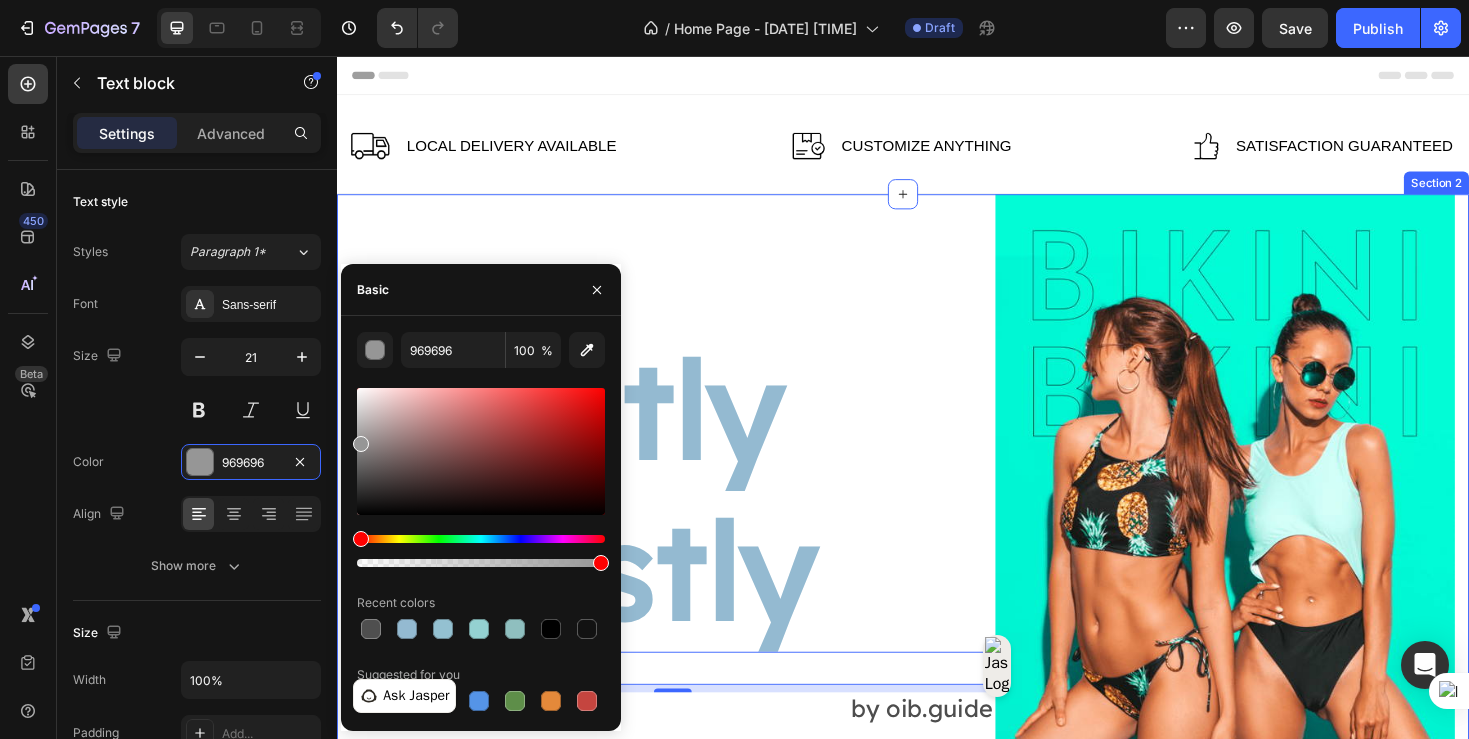 drag, startPoint x: 340, startPoint y: 462, endPoint x: 677, endPoint y: 496, distance: 338.7108 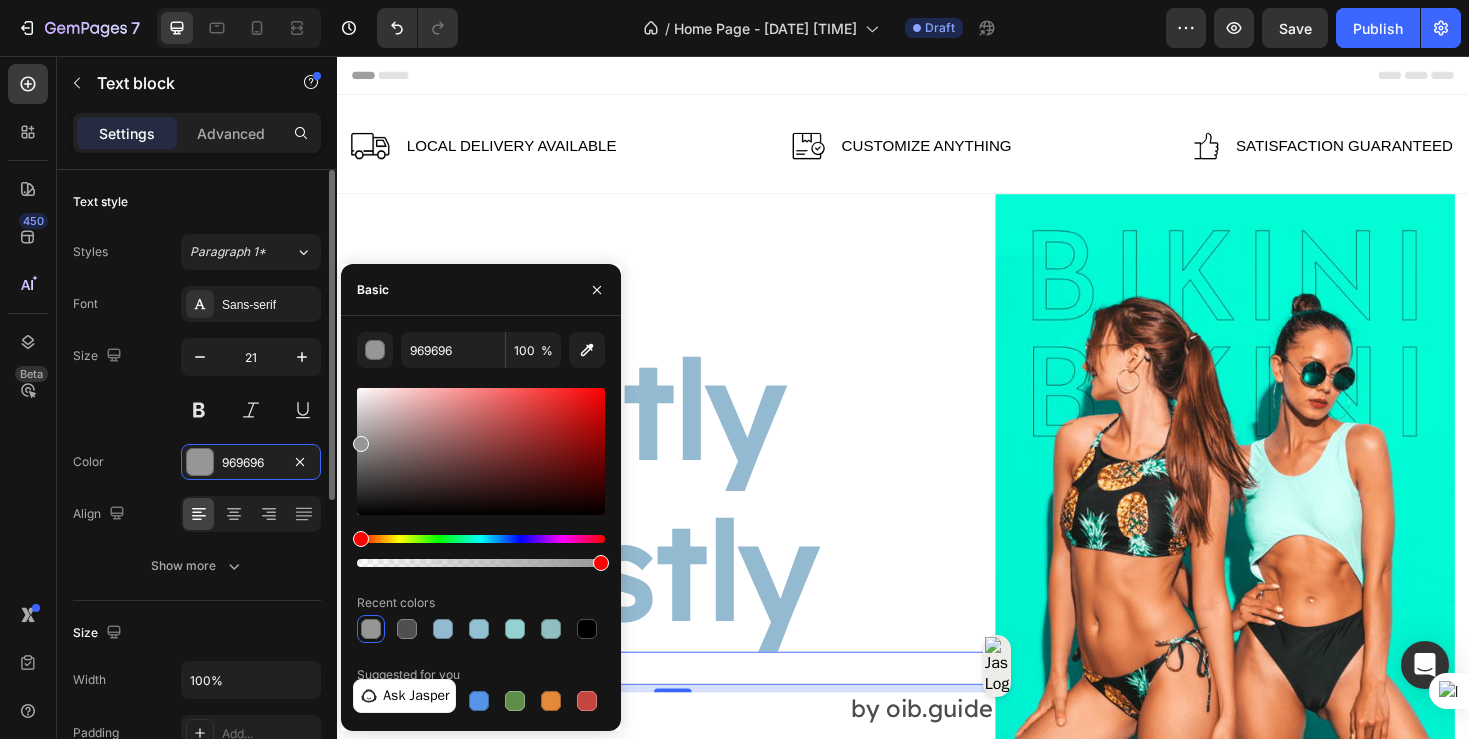 click on "Font Sans-serif Size 21 Color 969696 Align Show more" at bounding box center (197, 435) 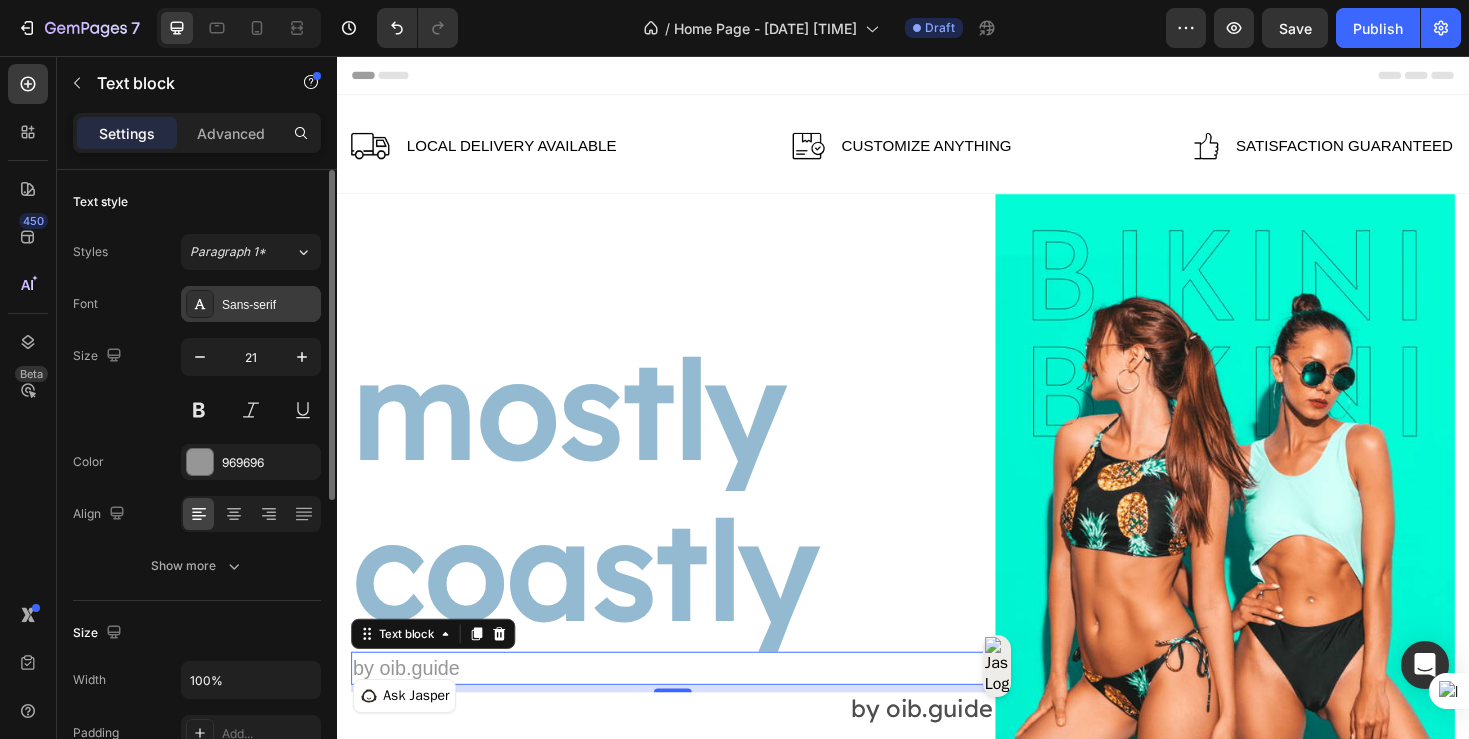 click on "Sans-serif" at bounding box center [251, 304] 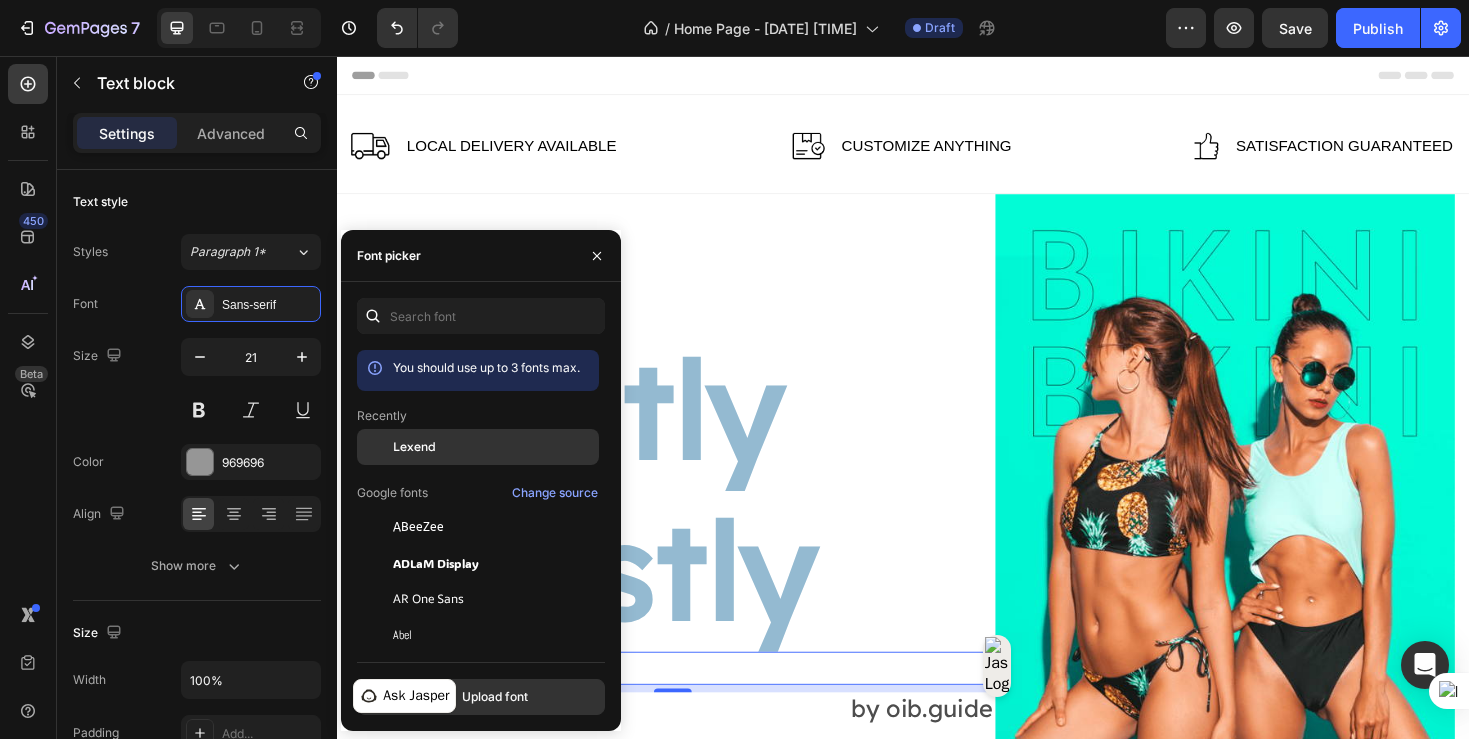 click on "Lexend" at bounding box center (414, 447) 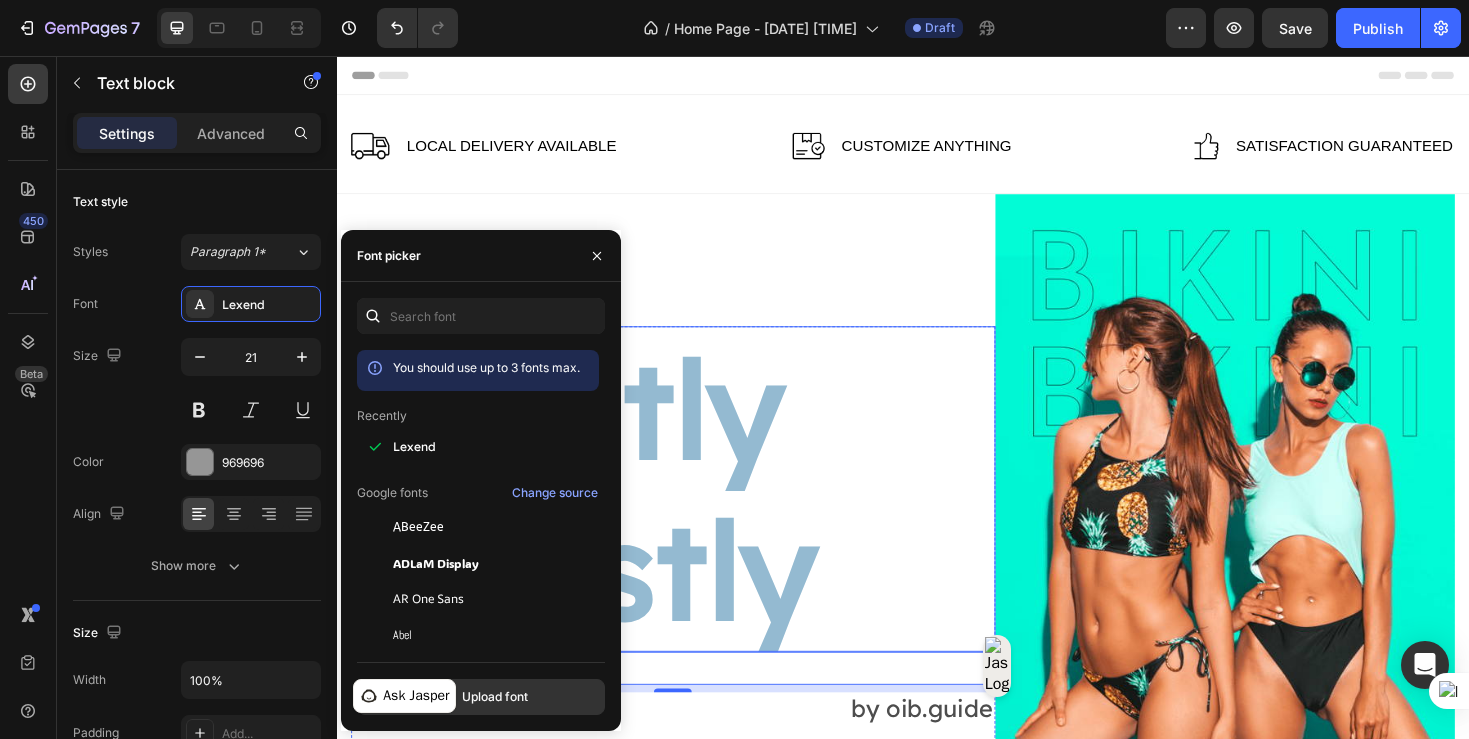 click on "mostly" at bounding box center (693, 429) 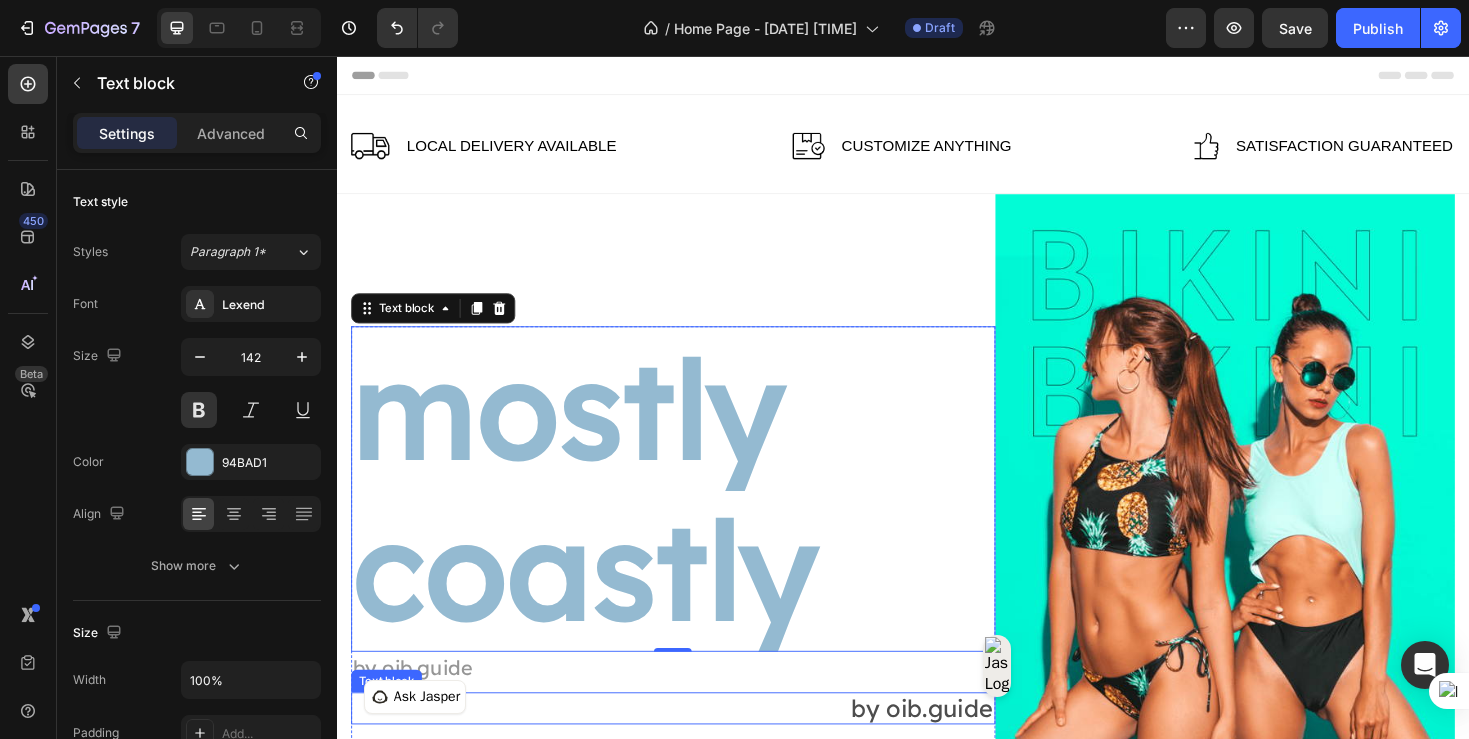 click on "by oib.guide" at bounding box center [693, 747] 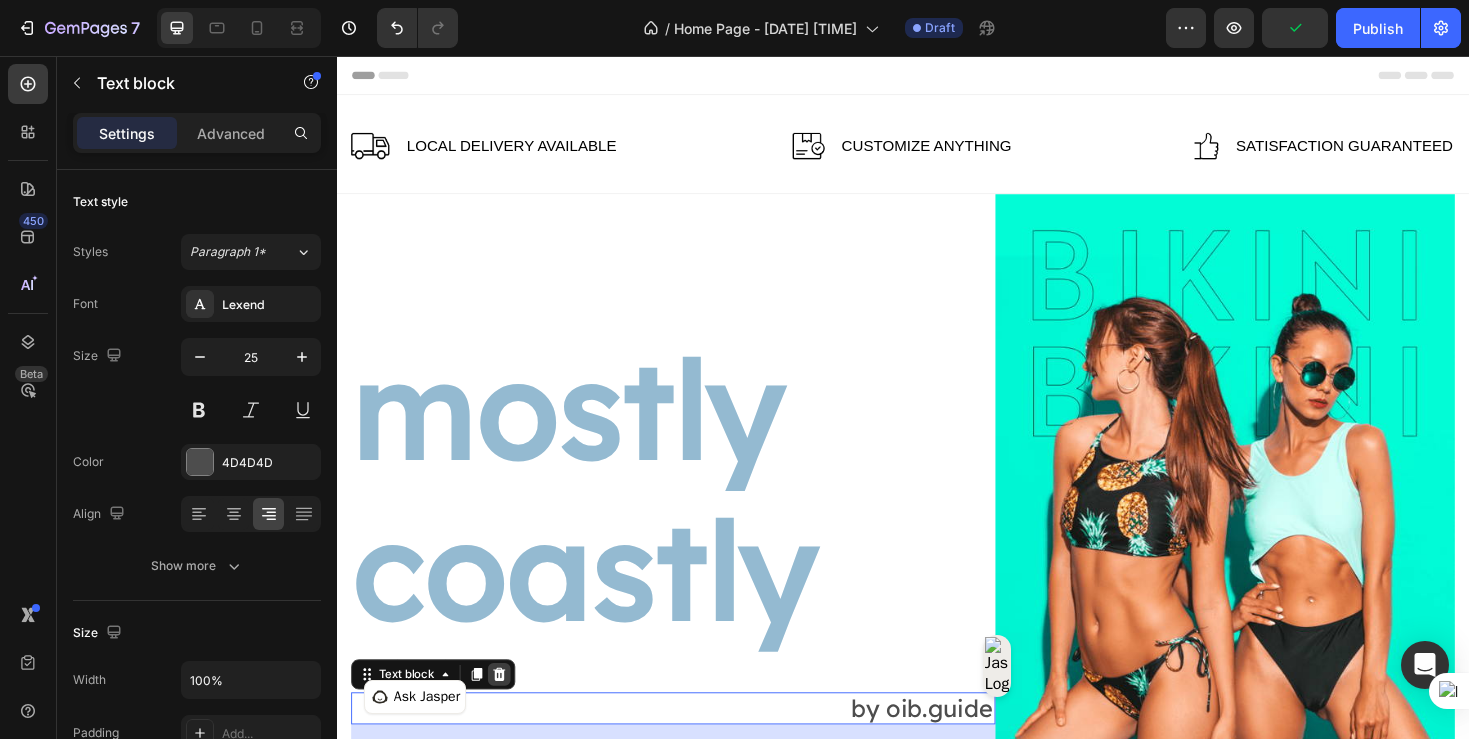click 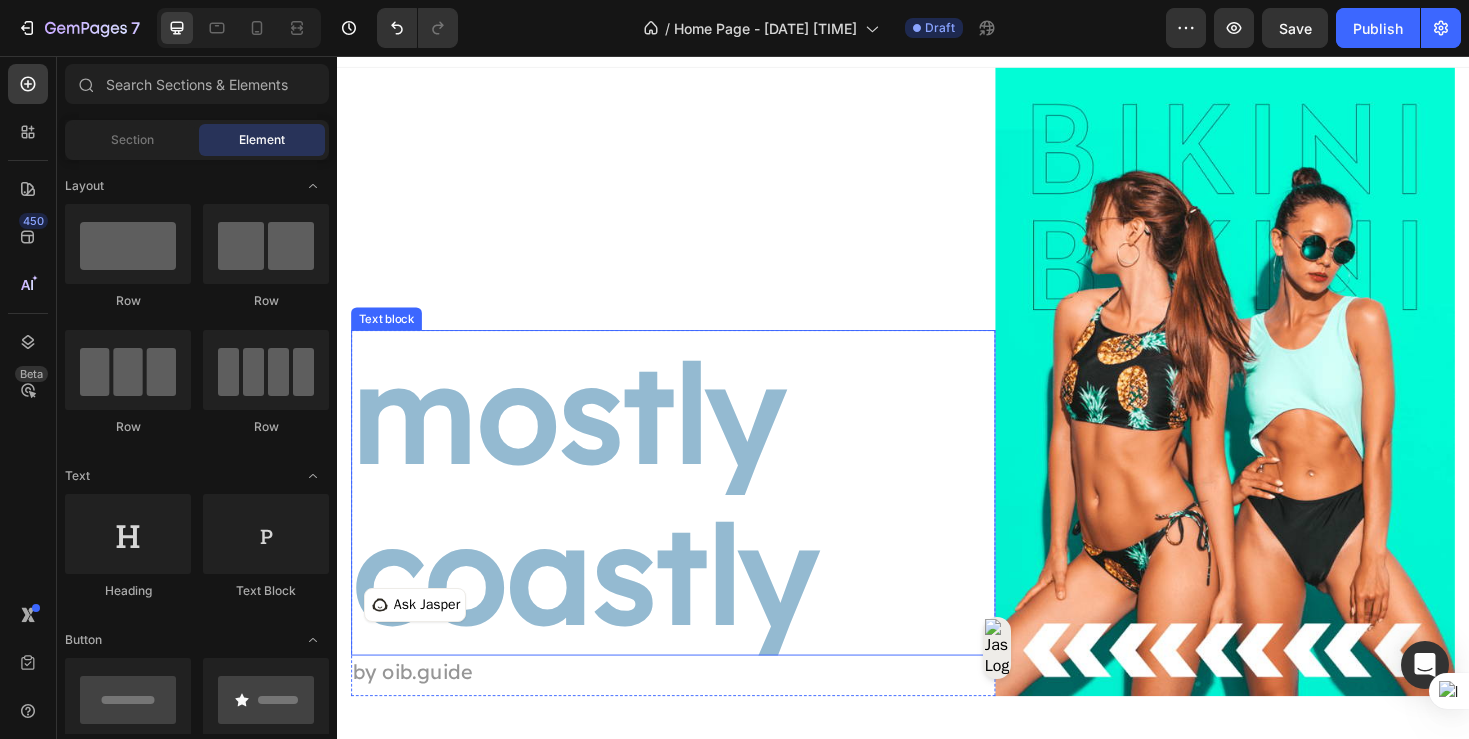 scroll, scrollTop: 0, scrollLeft: 0, axis: both 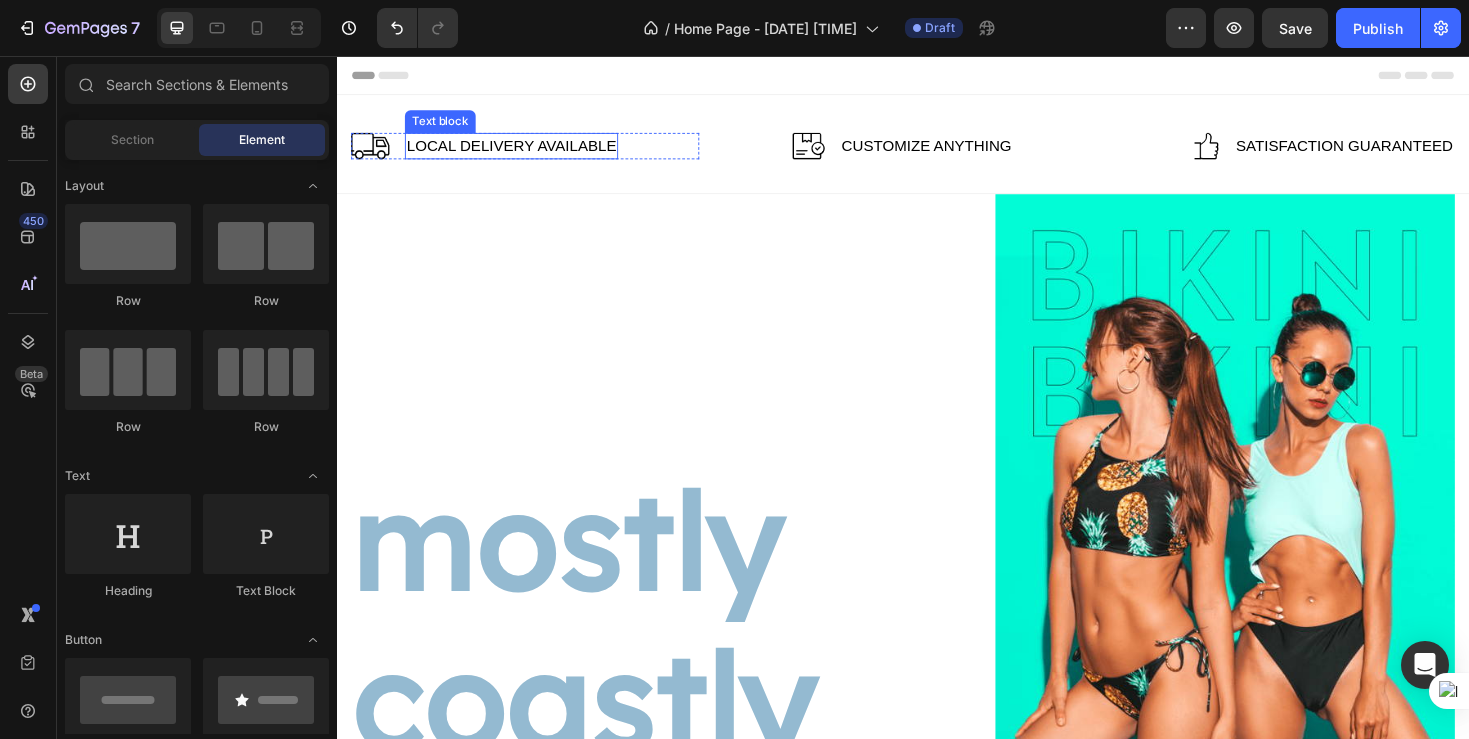 click on "LOCAL DELIVERY AVAILABLE" at bounding box center (522, 151) 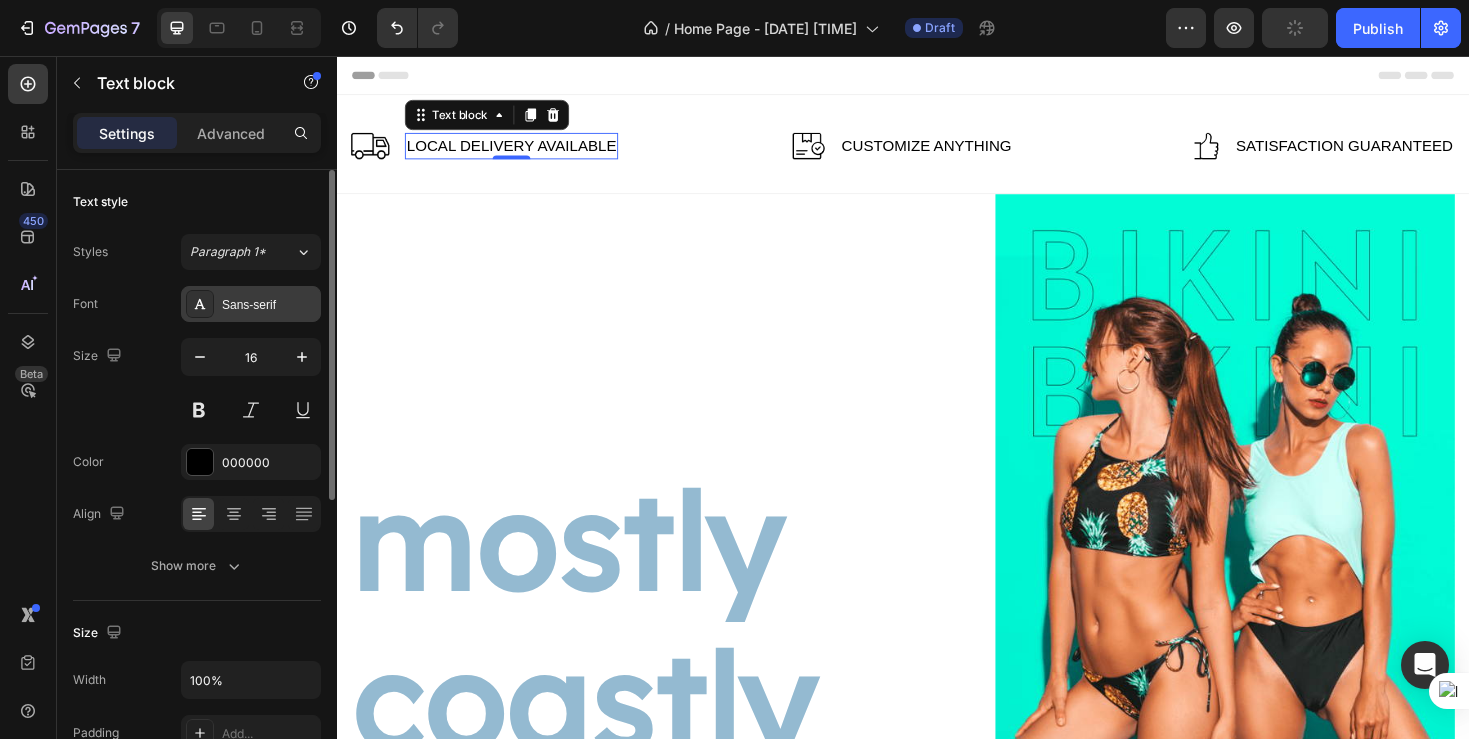 click on "Sans-serif" at bounding box center (269, 305) 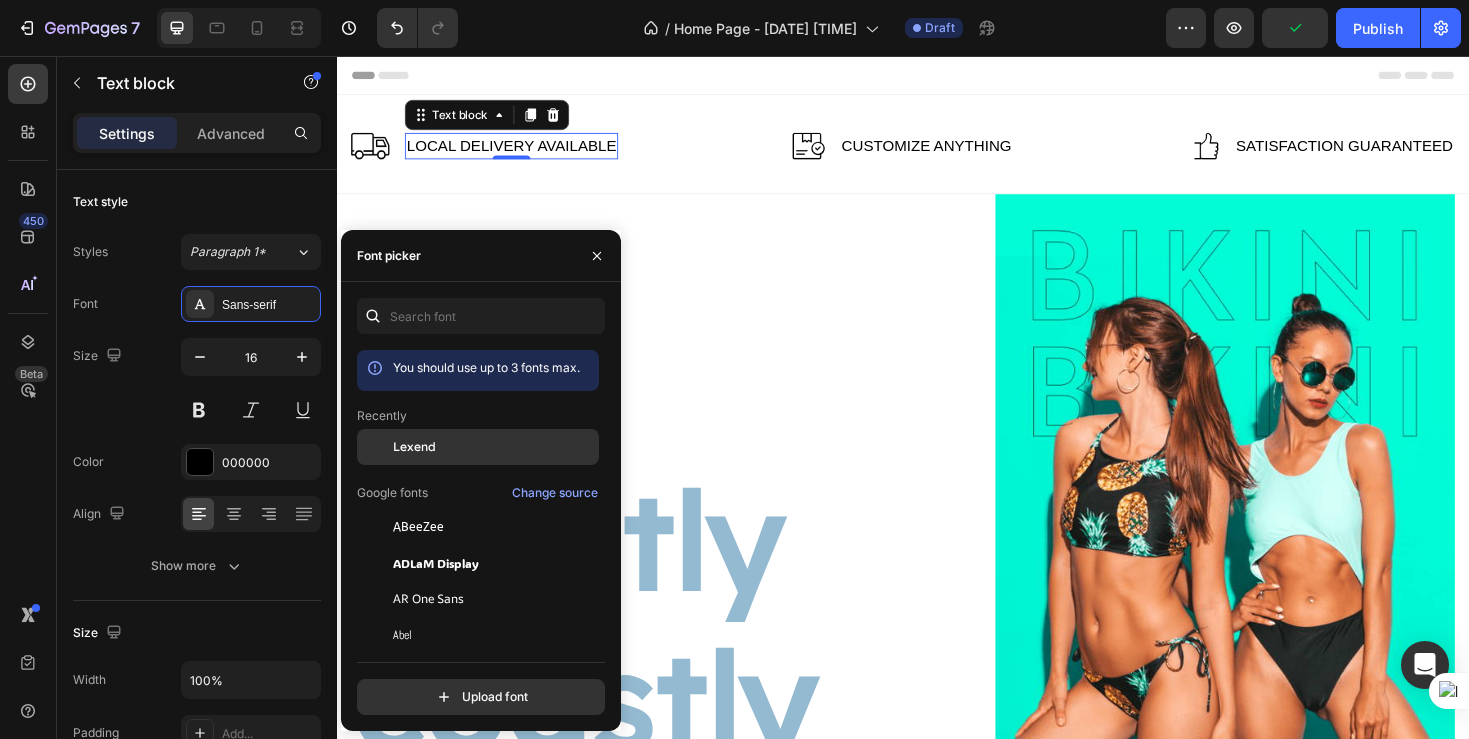 click on "Lexend" at bounding box center [414, 447] 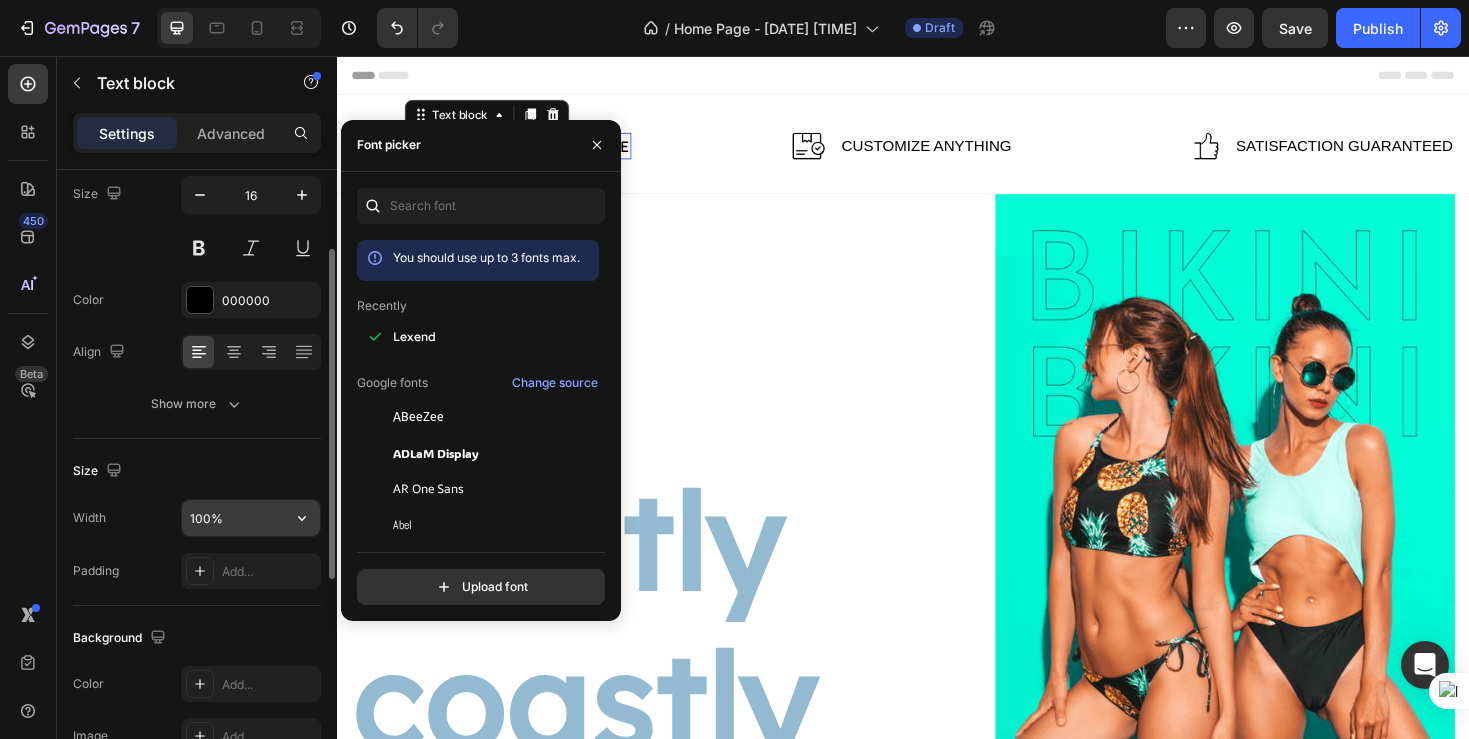 scroll, scrollTop: 158, scrollLeft: 0, axis: vertical 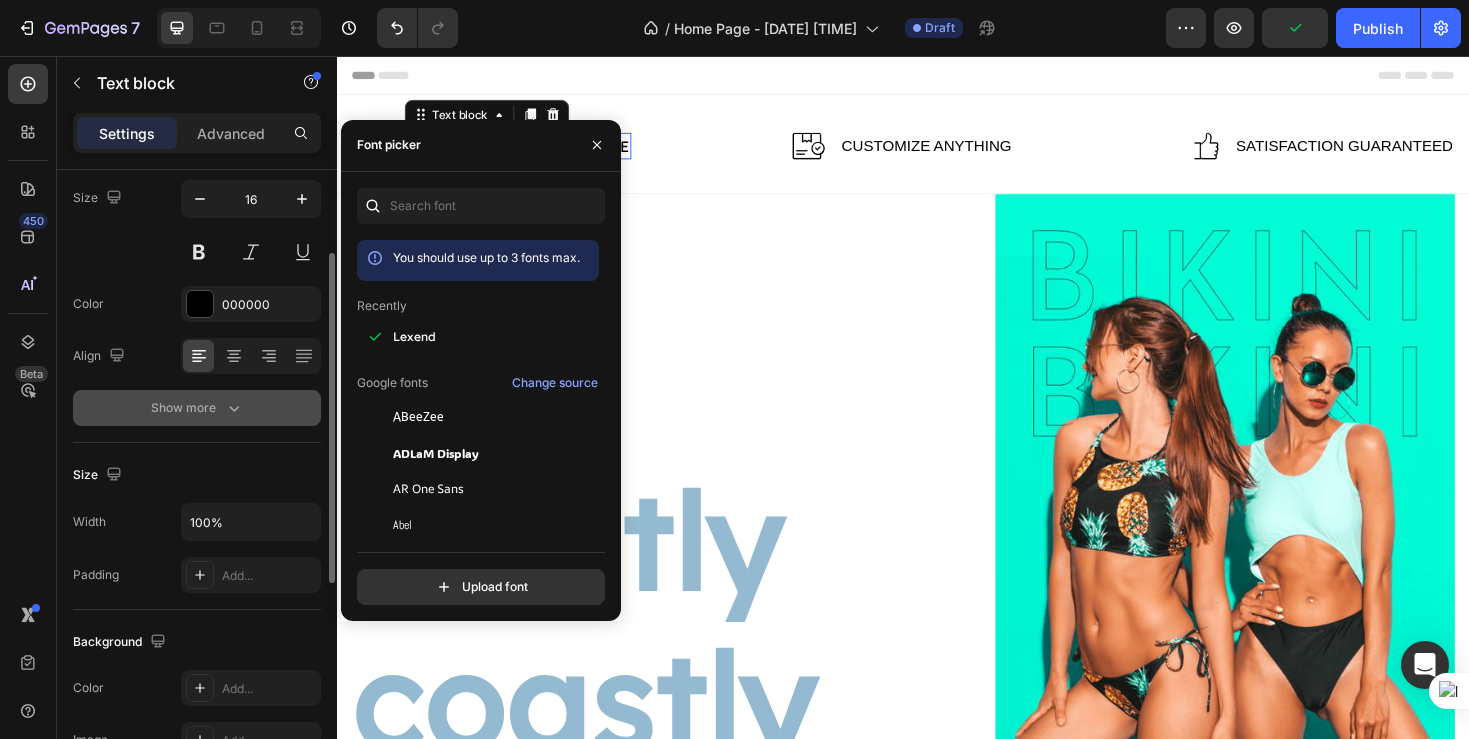 click on "Show more" at bounding box center (197, 408) 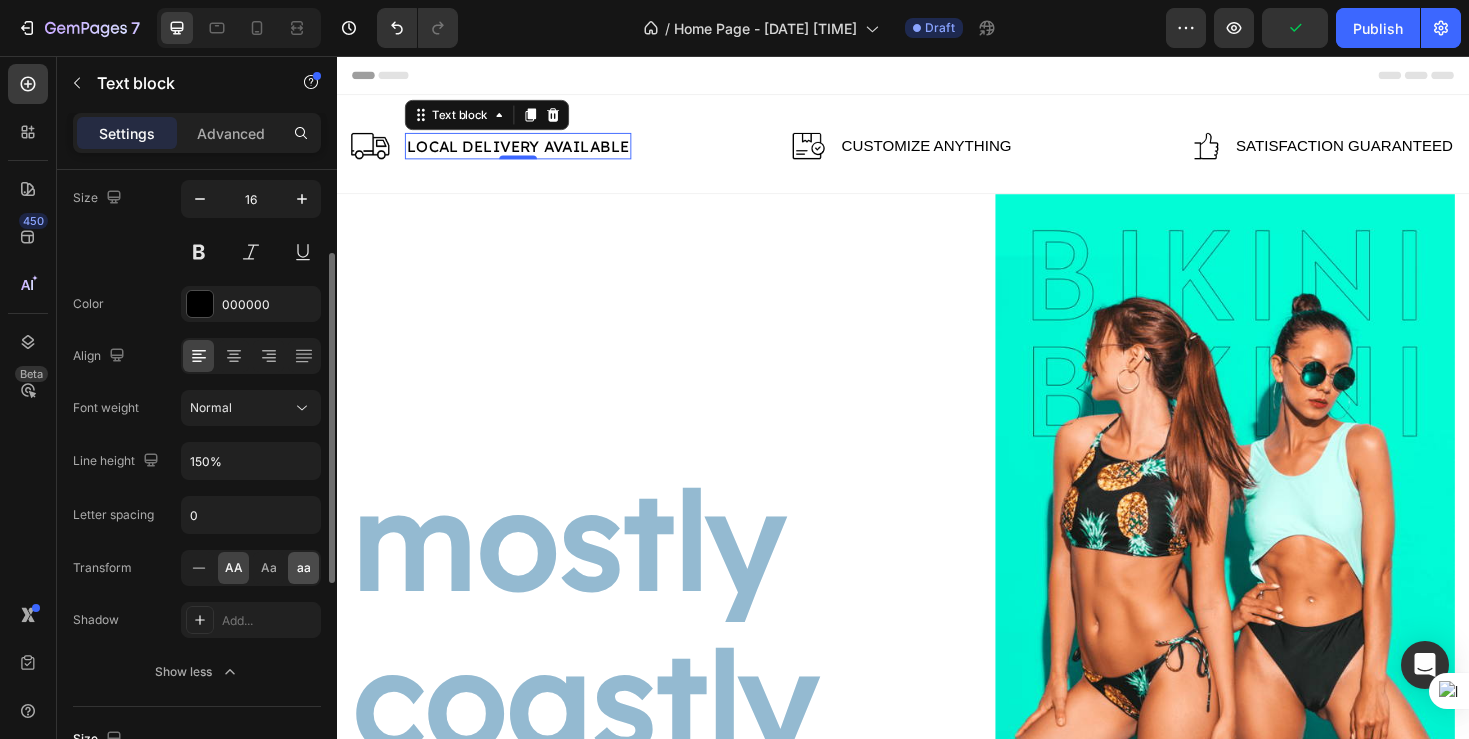 click on "aa" 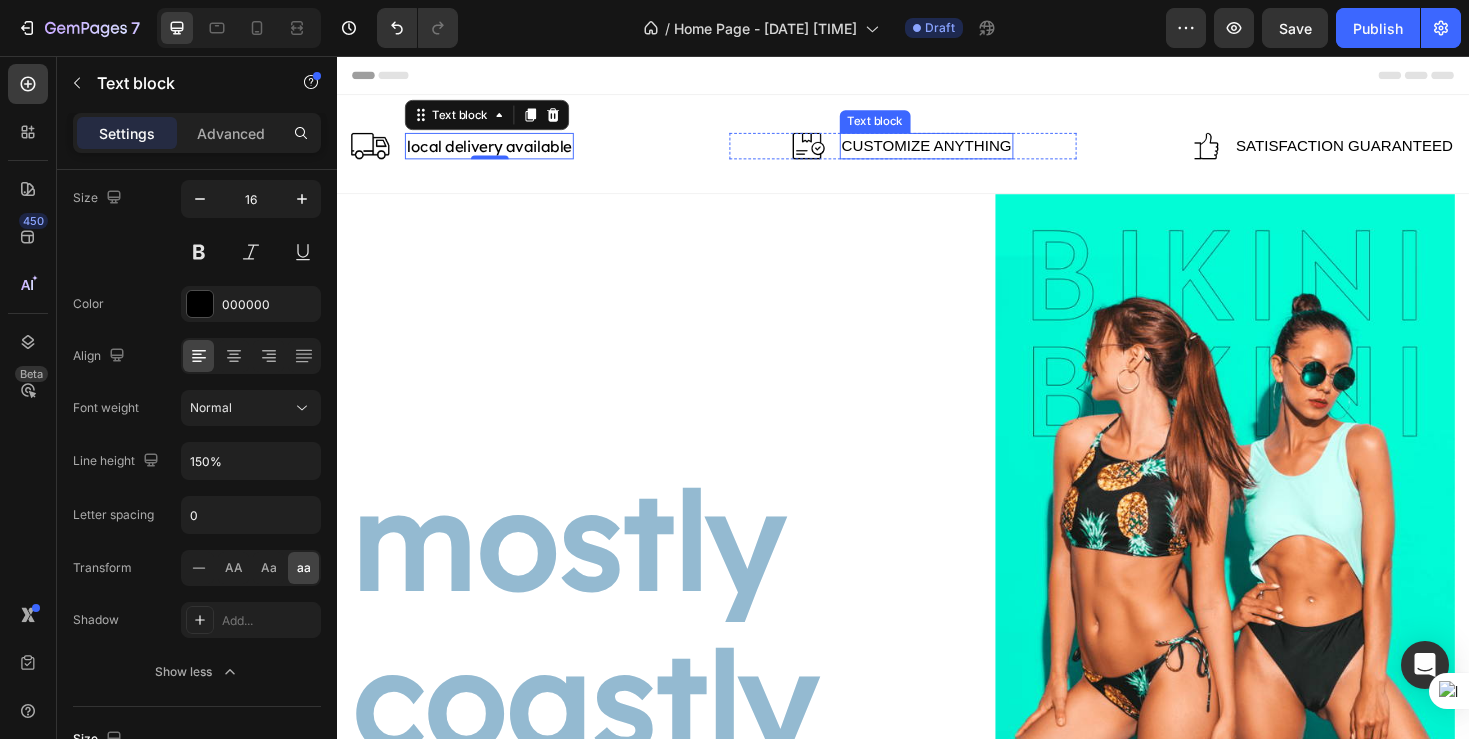 click on "customize anything" at bounding box center (962, 151) 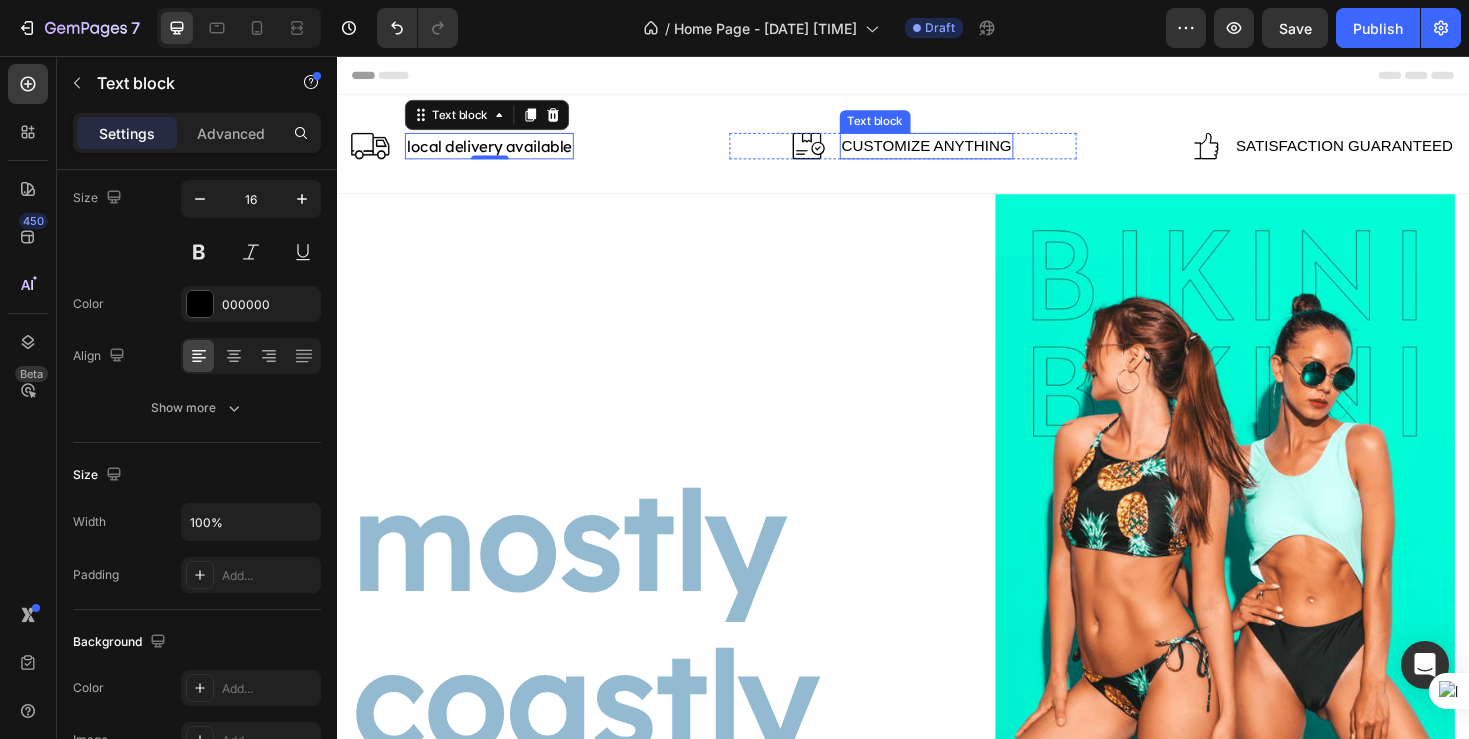 scroll, scrollTop: 158, scrollLeft: 0, axis: vertical 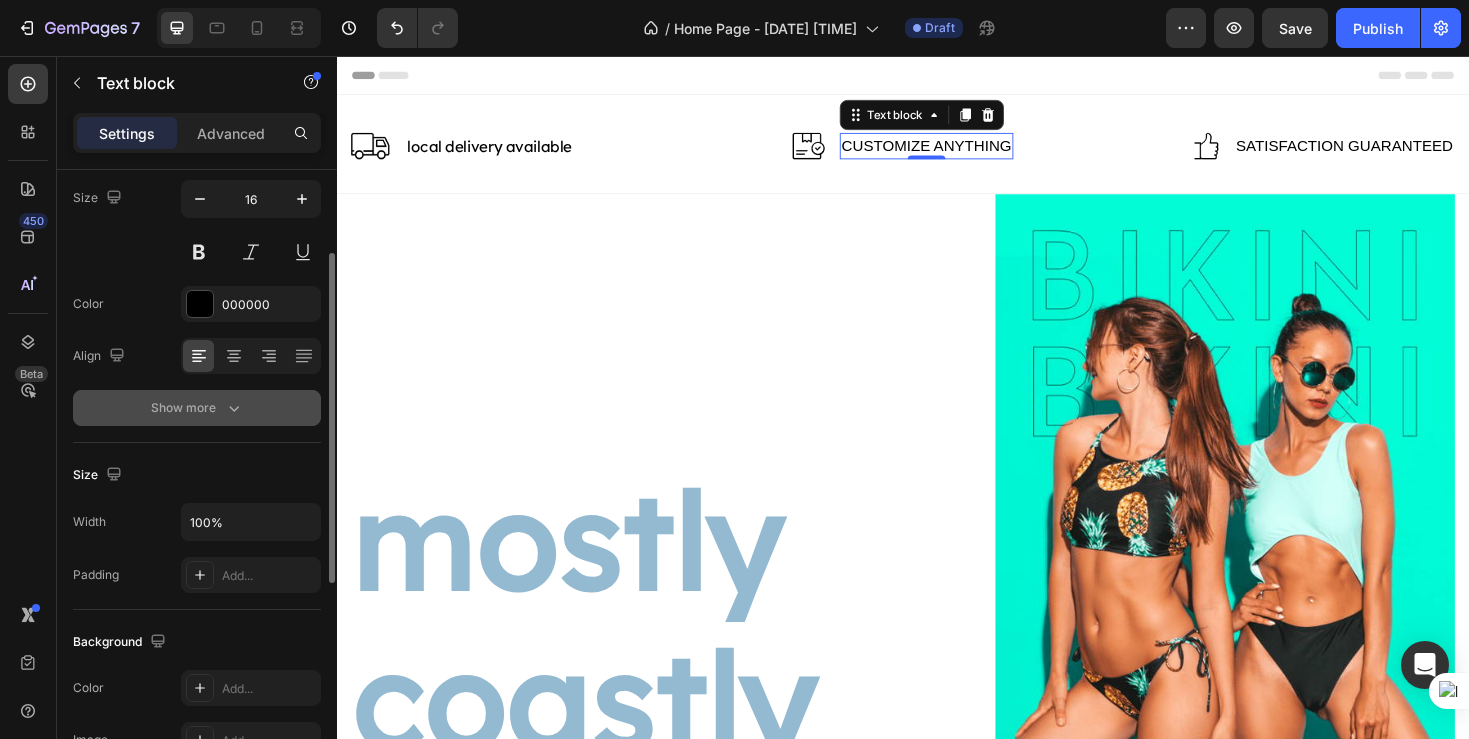 click 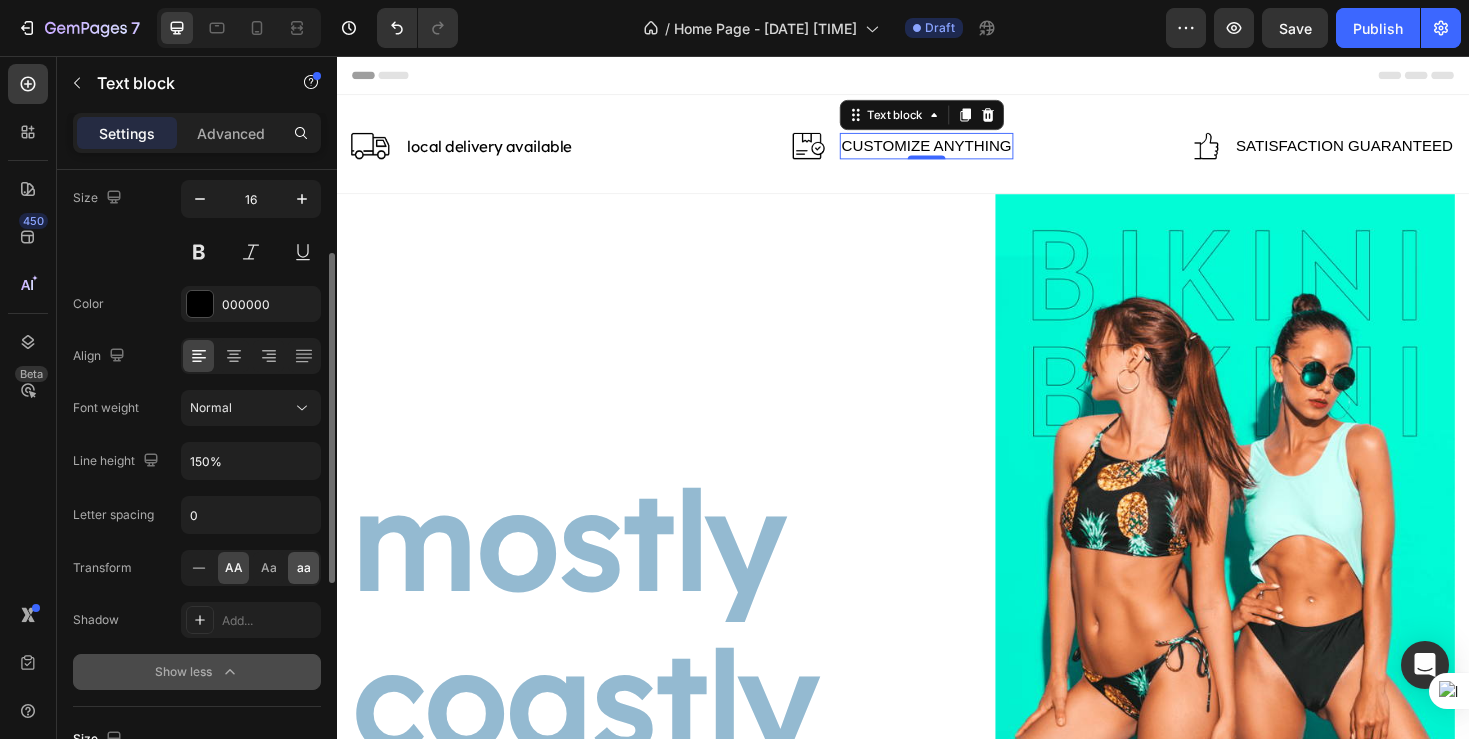 click on "aa" 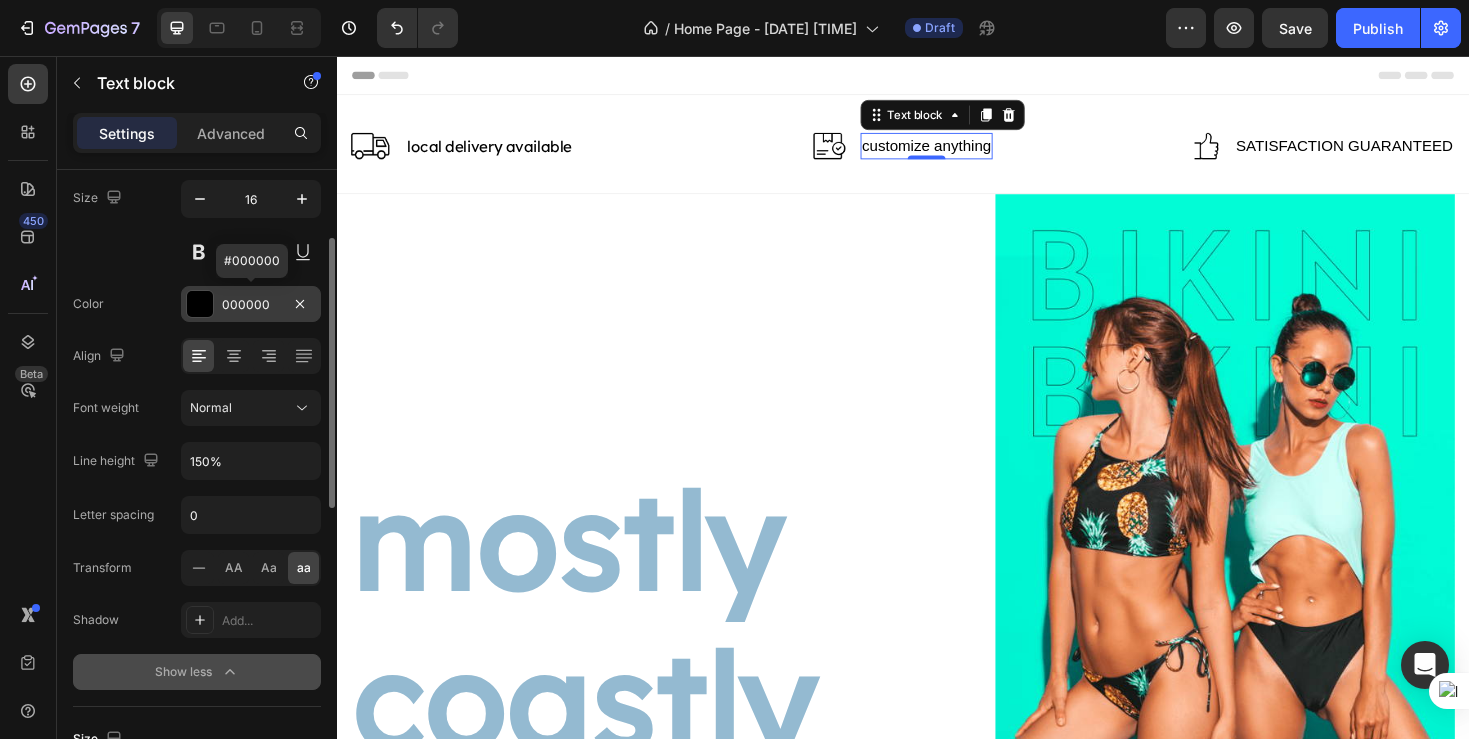click on "000000" at bounding box center [251, 305] 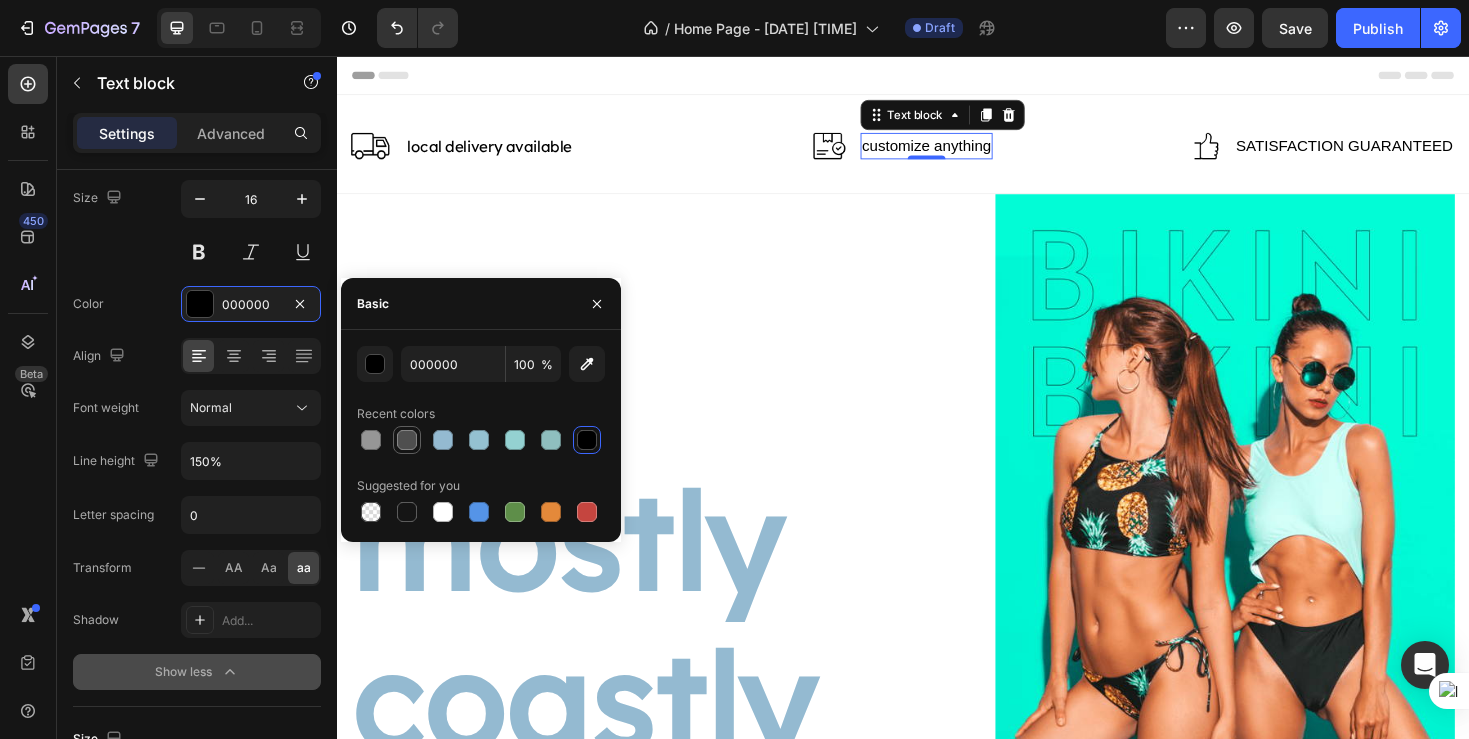 click at bounding box center [407, 440] 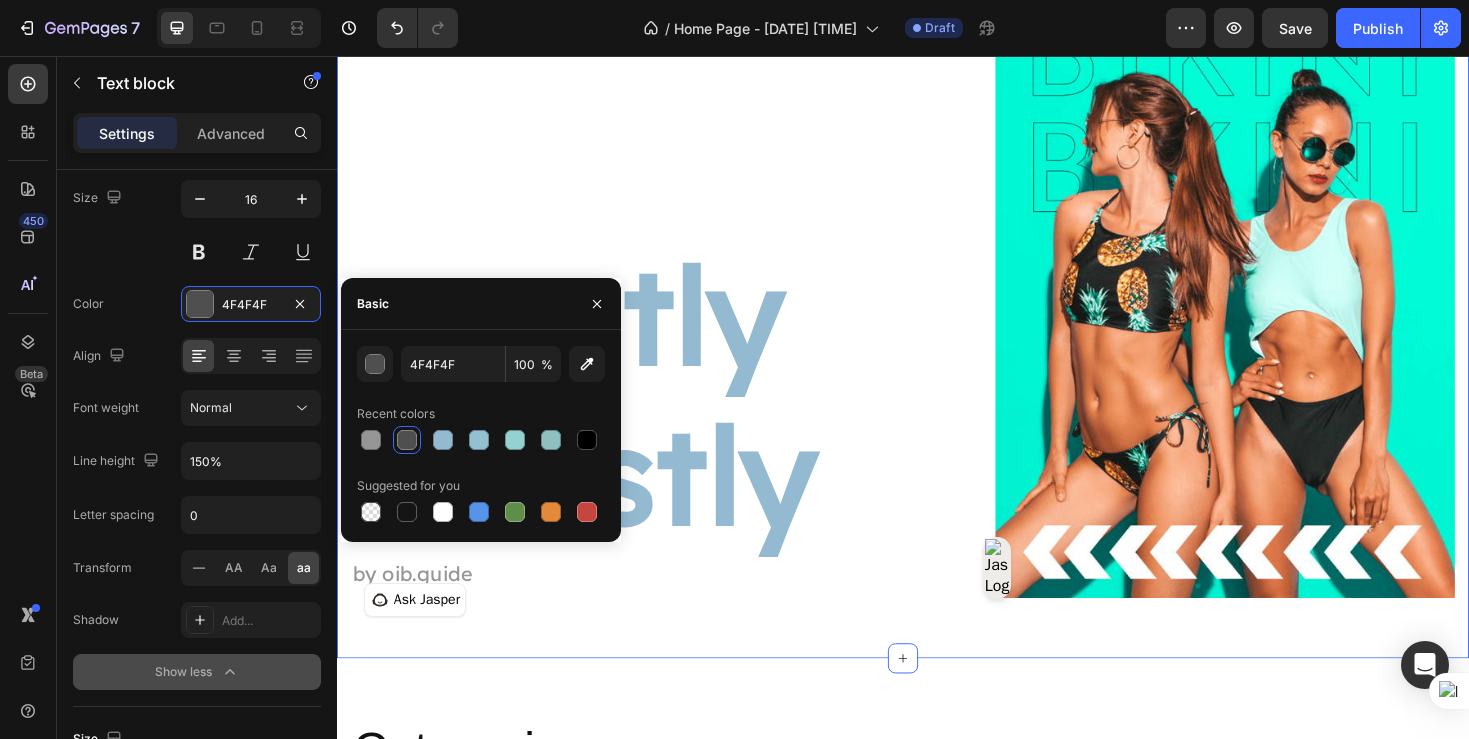 scroll, scrollTop: 238, scrollLeft: 0, axis: vertical 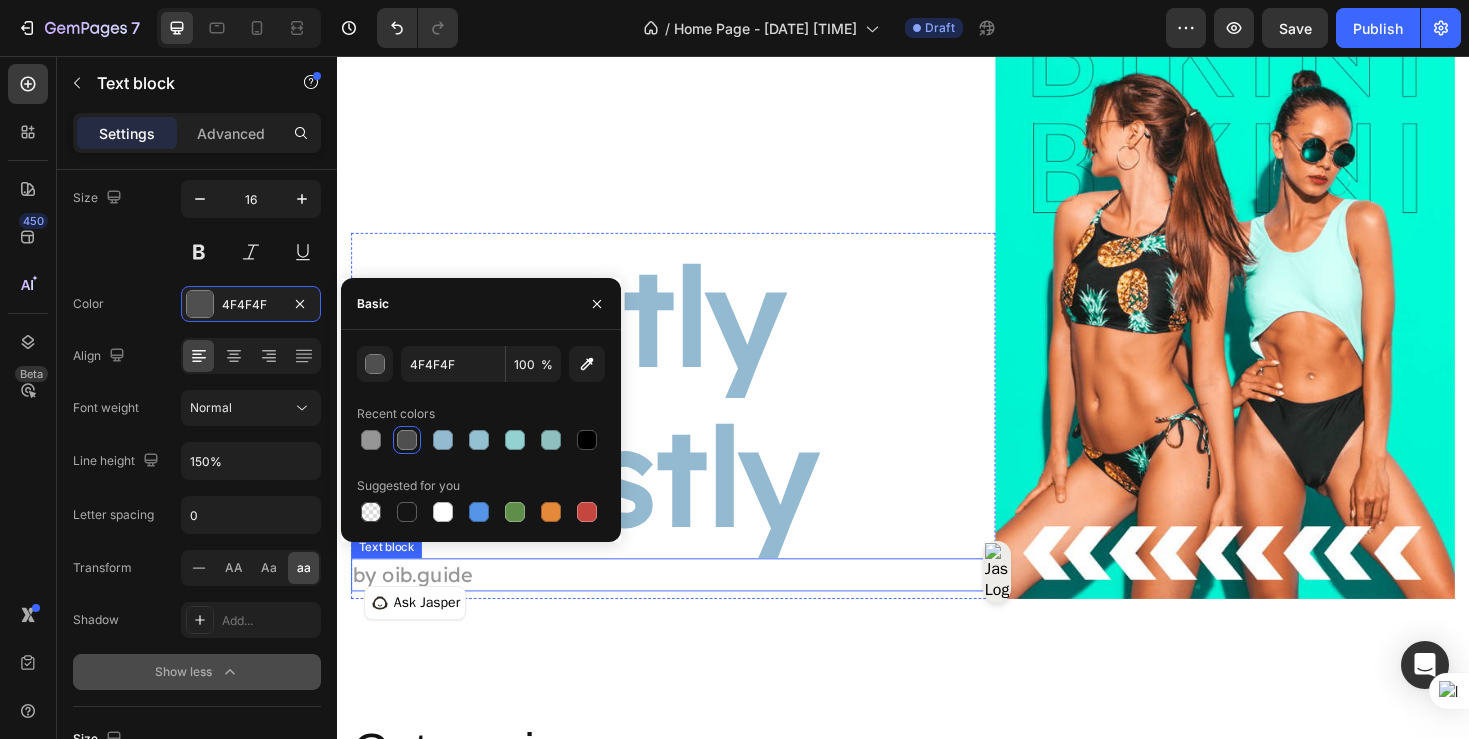 click on "by oib.guide" at bounding box center (693, 606) 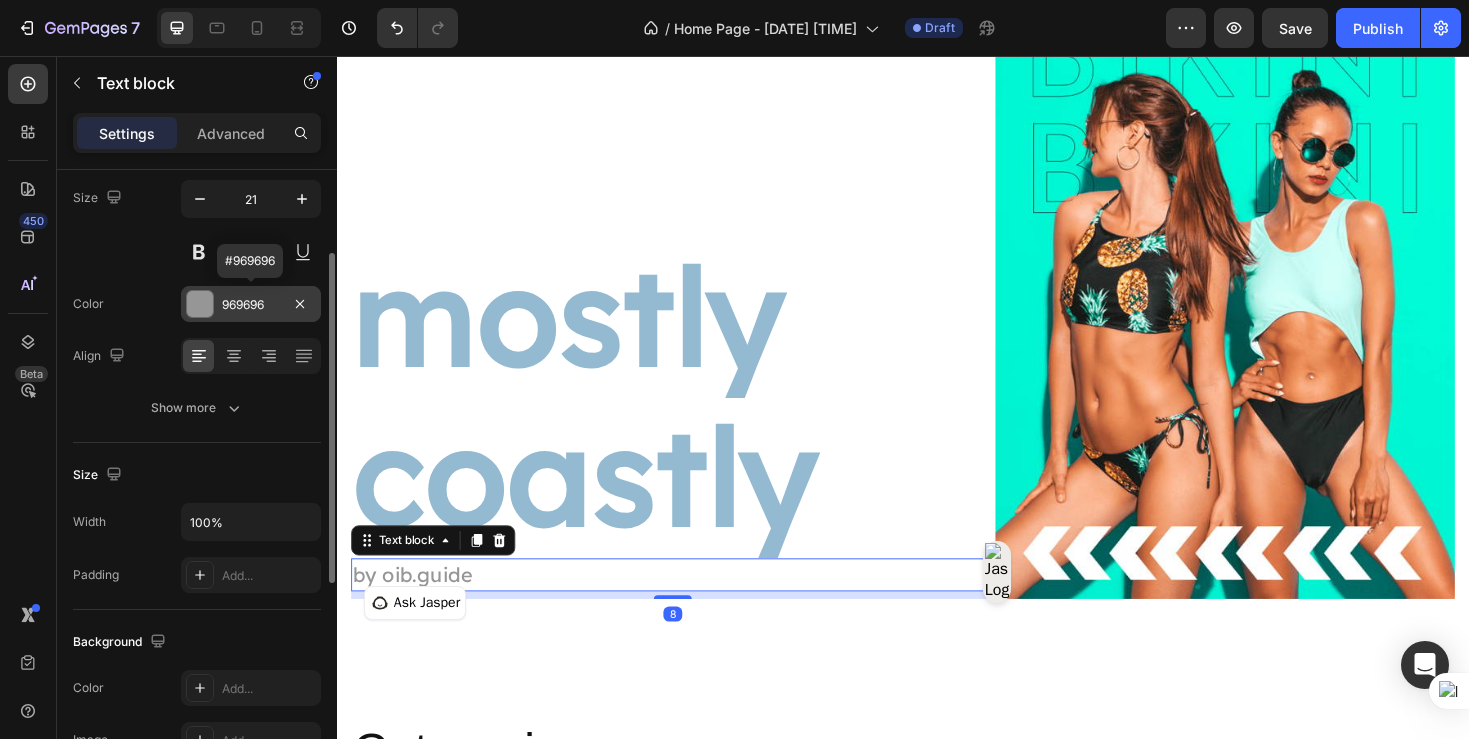 click on "969696" at bounding box center (251, 305) 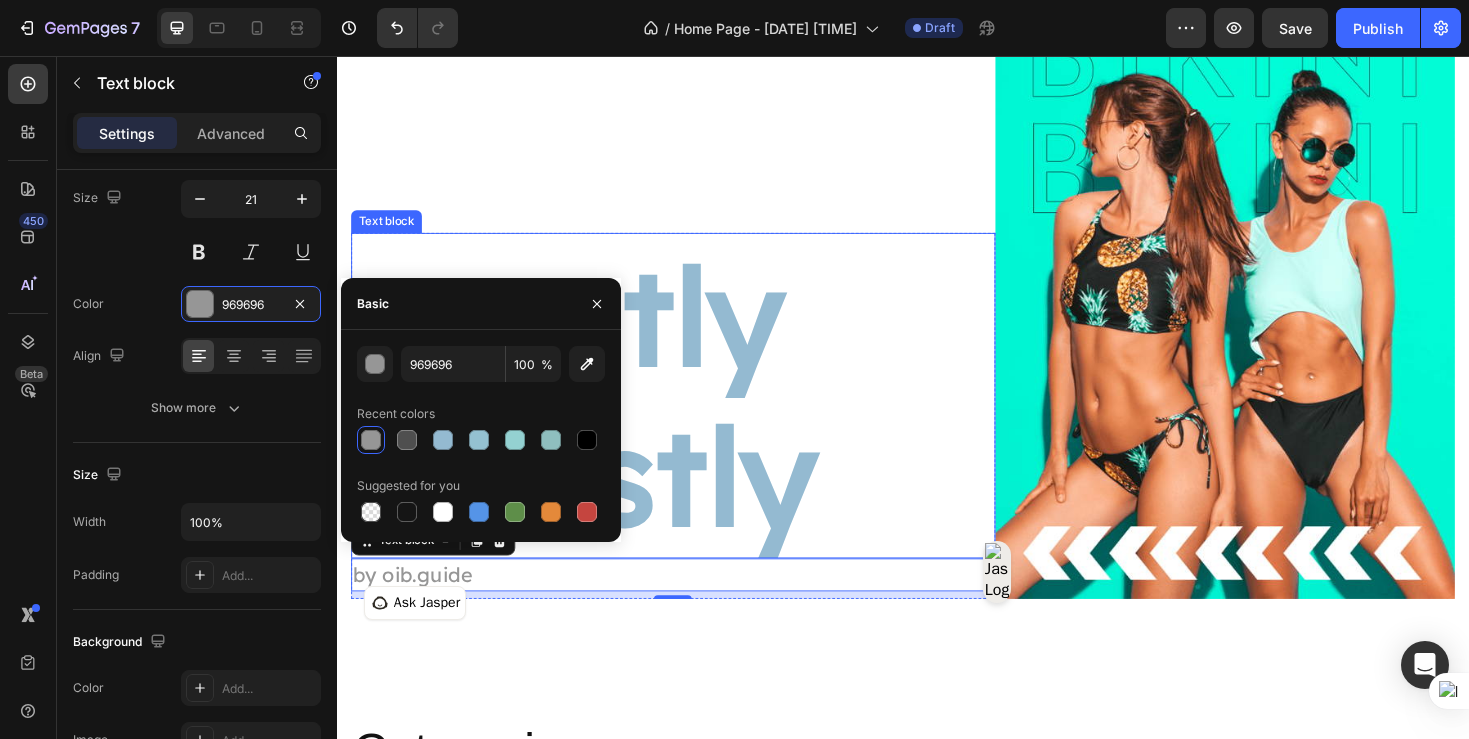 scroll, scrollTop: 0, scrollLeft: 0, axis: both 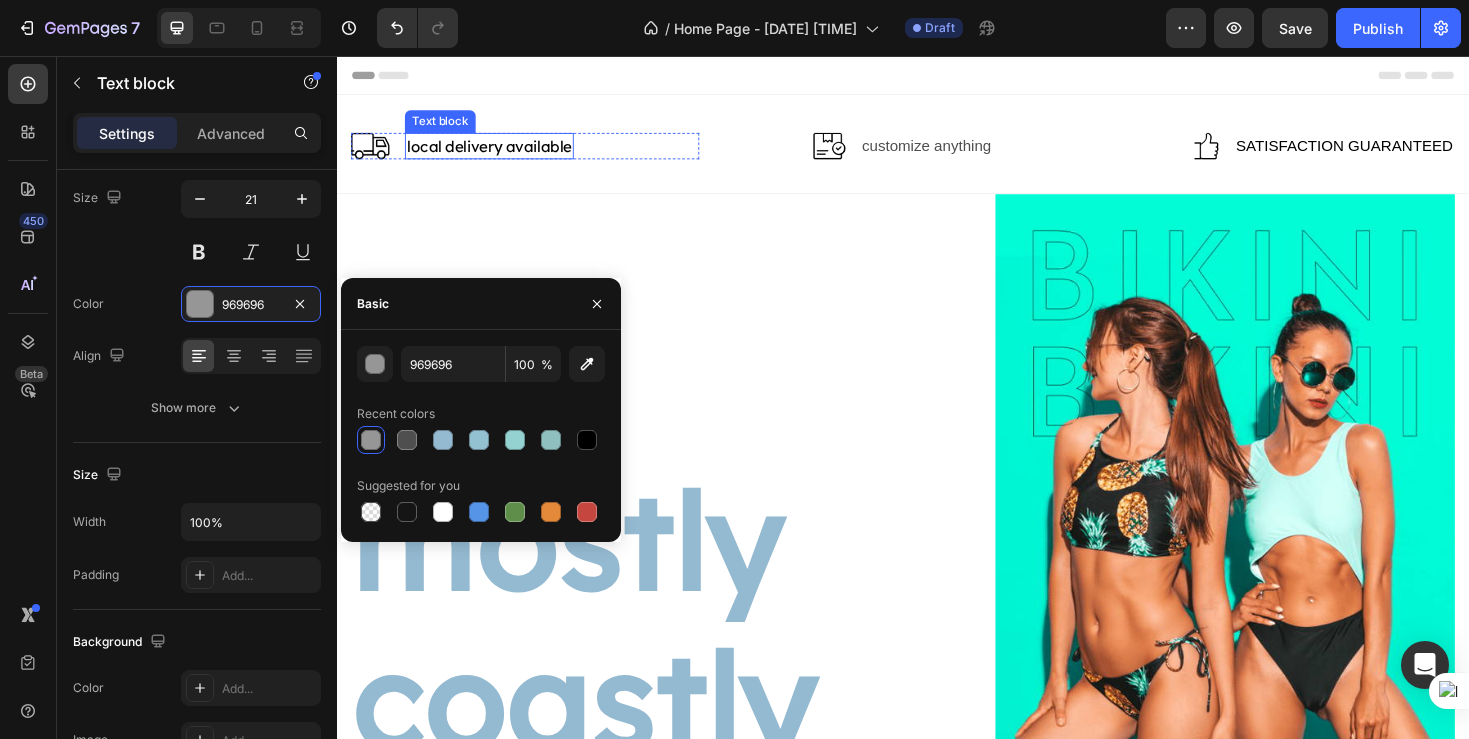 click on "LOCAL DELIVERY AVAILABLE" at bounding box center (498, 151) 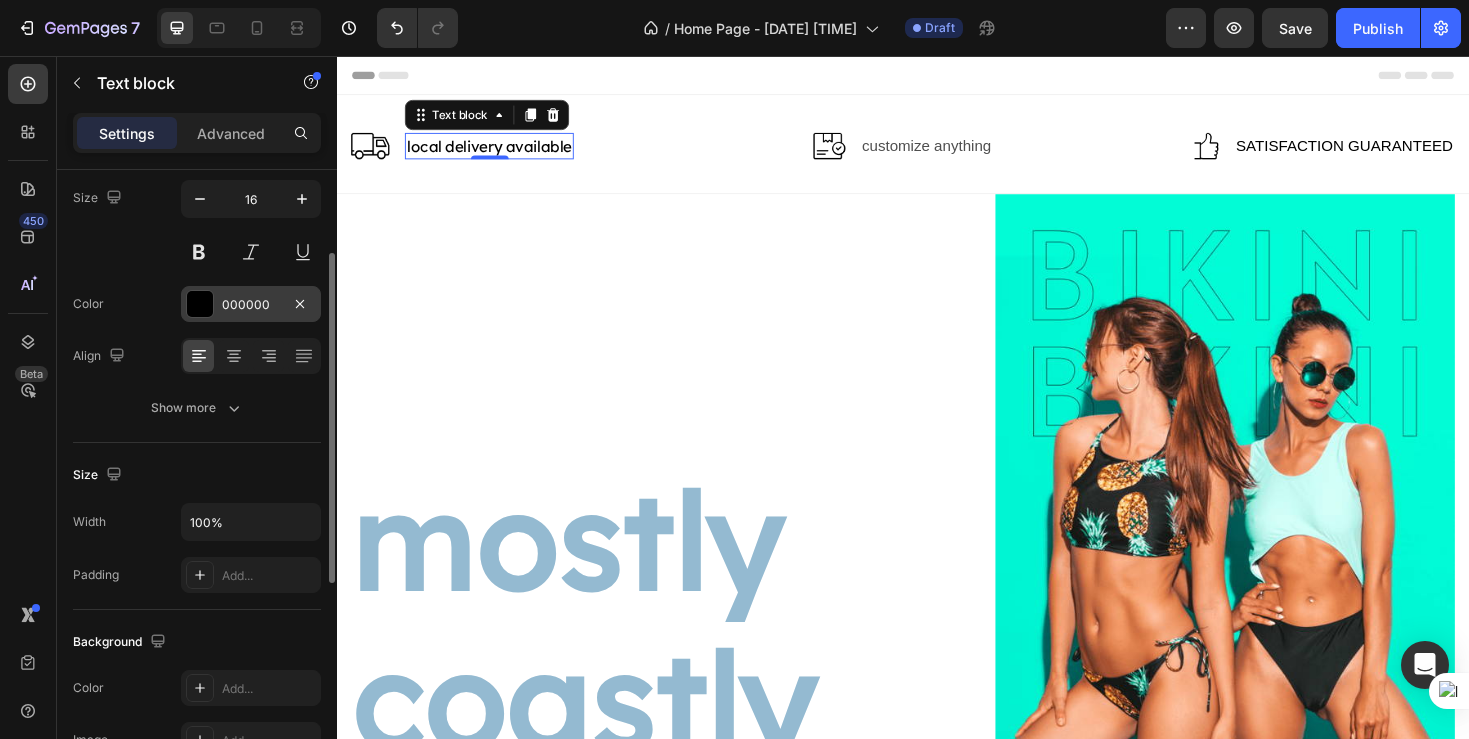 click on "000000" at bounding box center (251, 304) 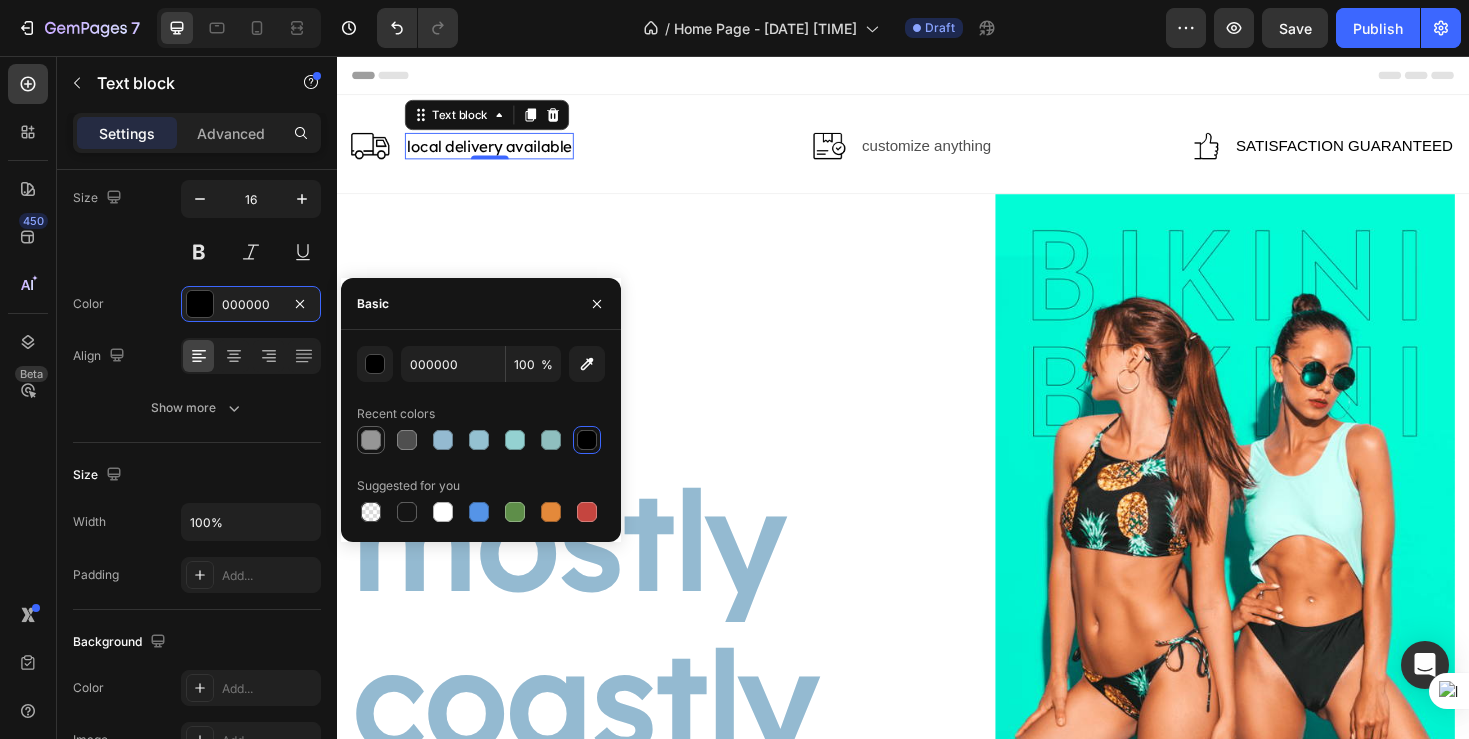 click at bounding box center (371, 440) 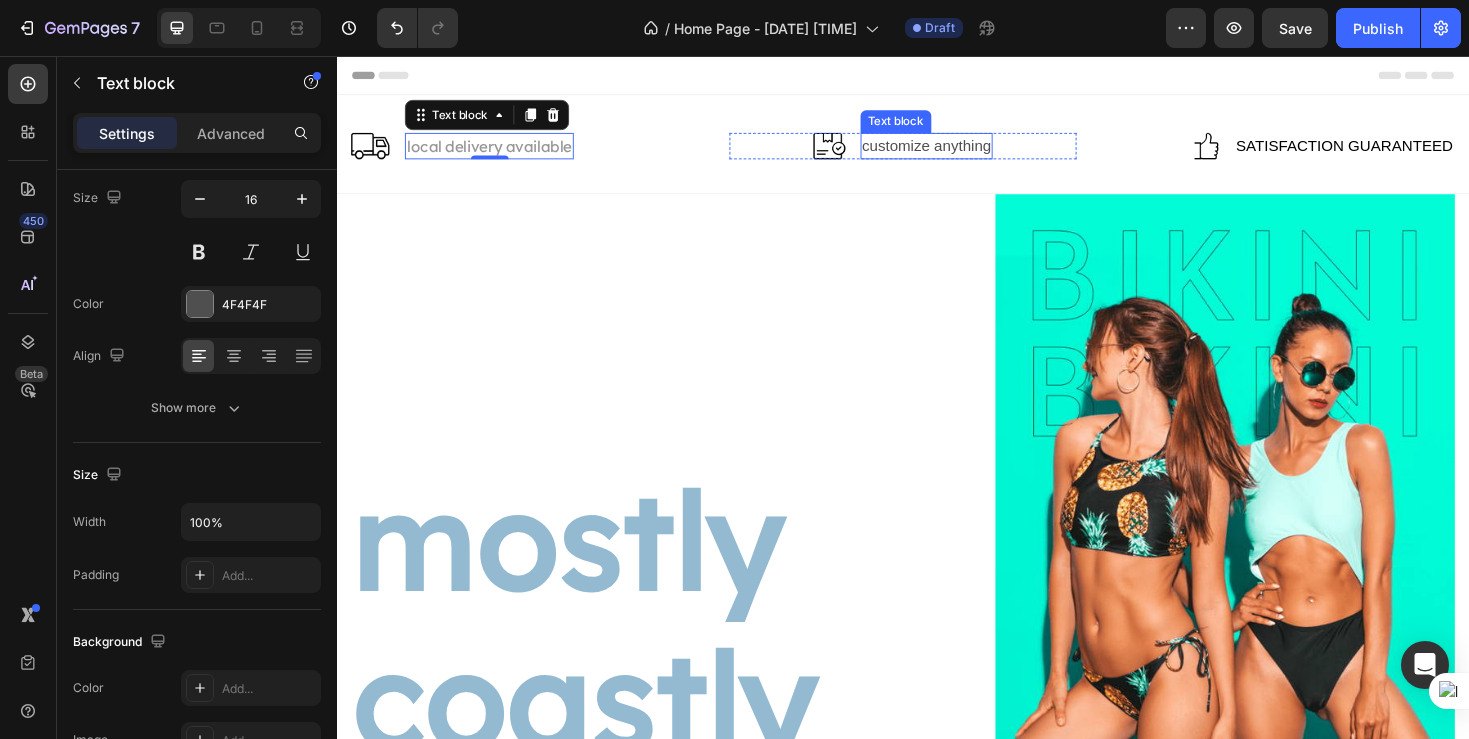 click on "customize anything" at bounding box center [962, 151] 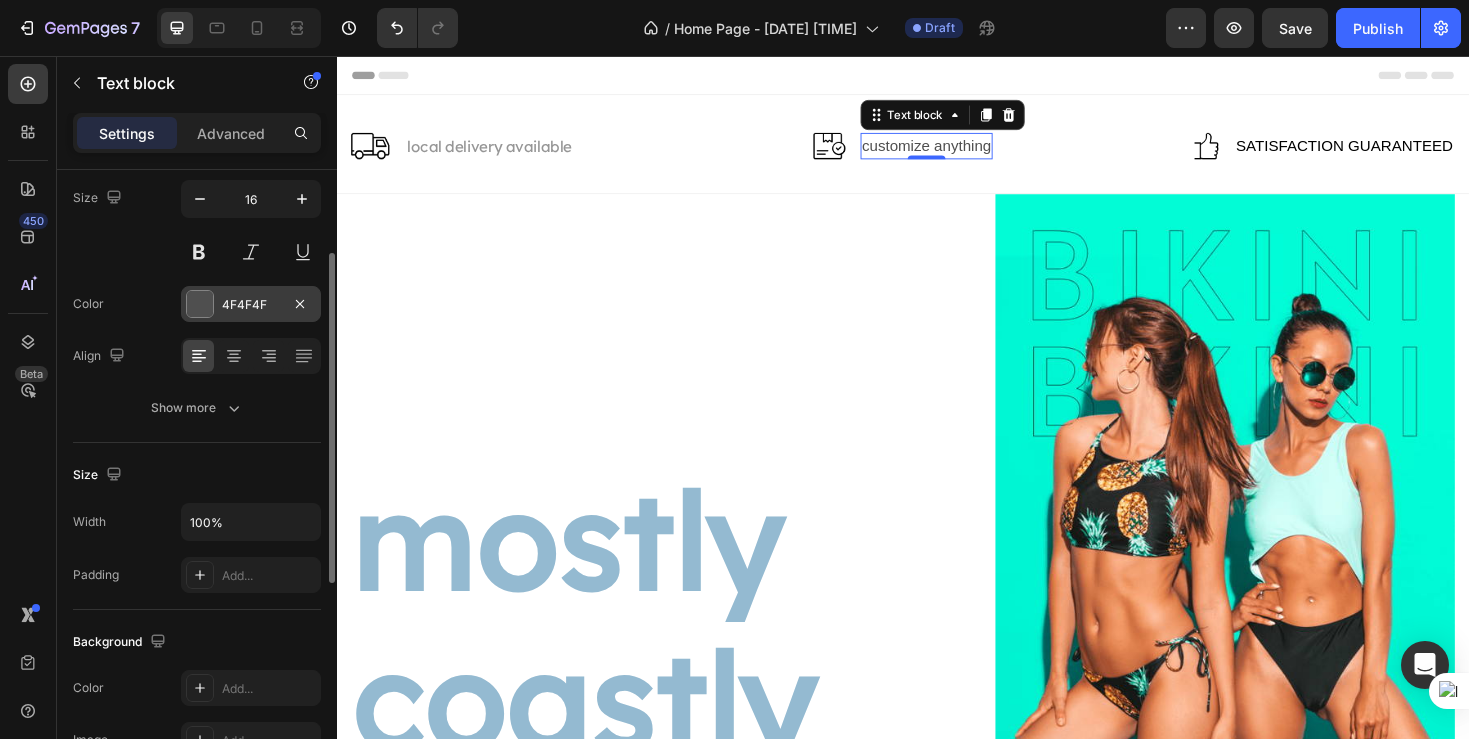 click on "4F4F4F" at bounding box center [251, 305] 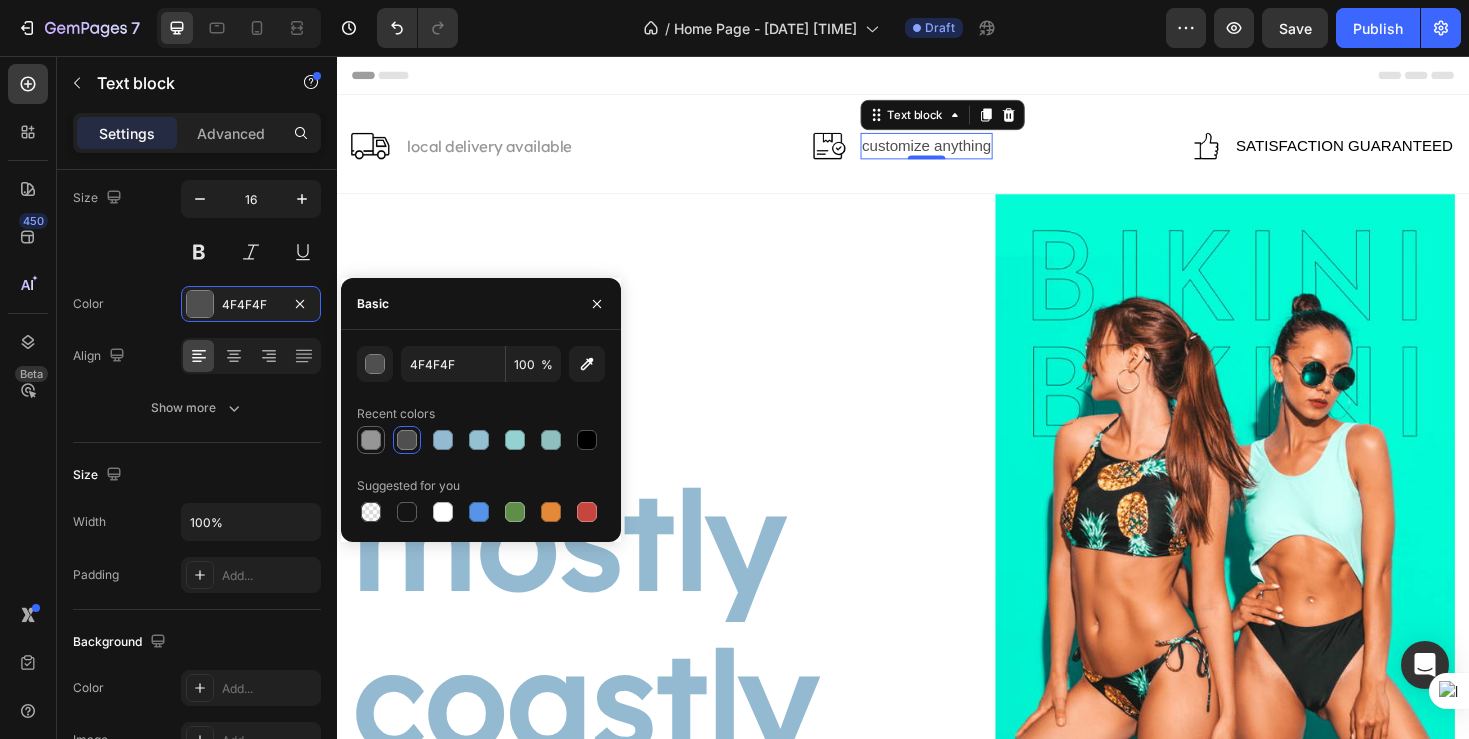 click at bounding box center (371, 440) 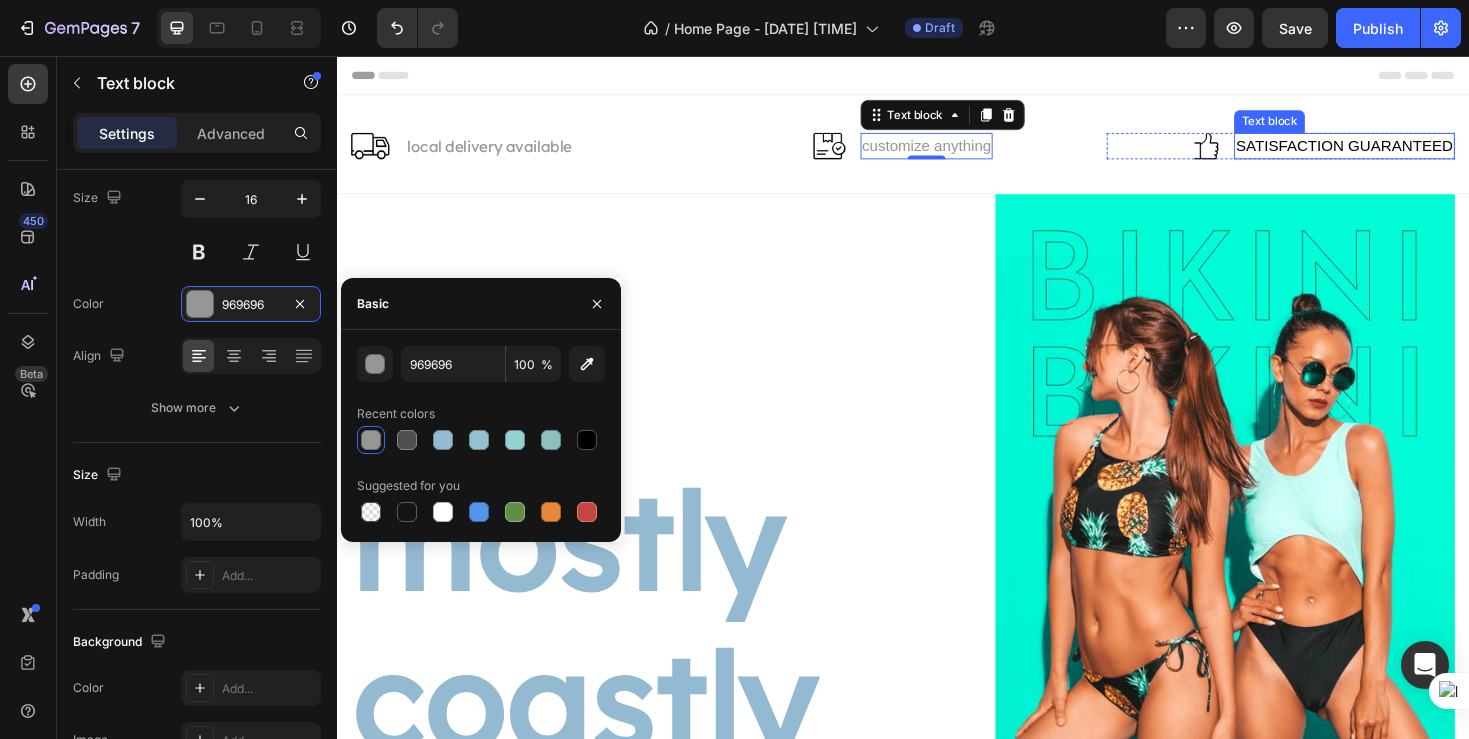 click on "Satisfaction Guaranteed" at bounding box center (1405, 151) 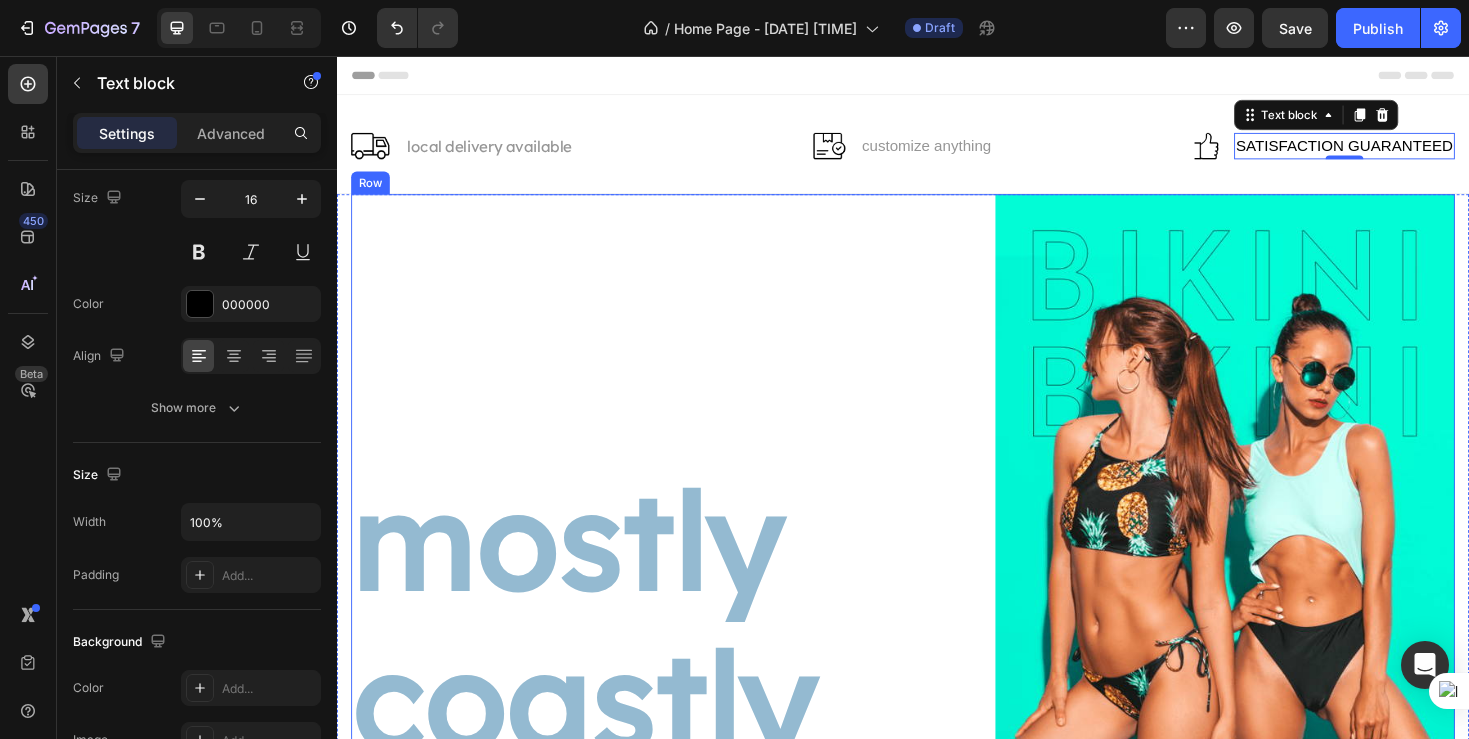 click on "mostly coastly Text block by oib.guide Text block Image Row" at bounding box center (693, 535) 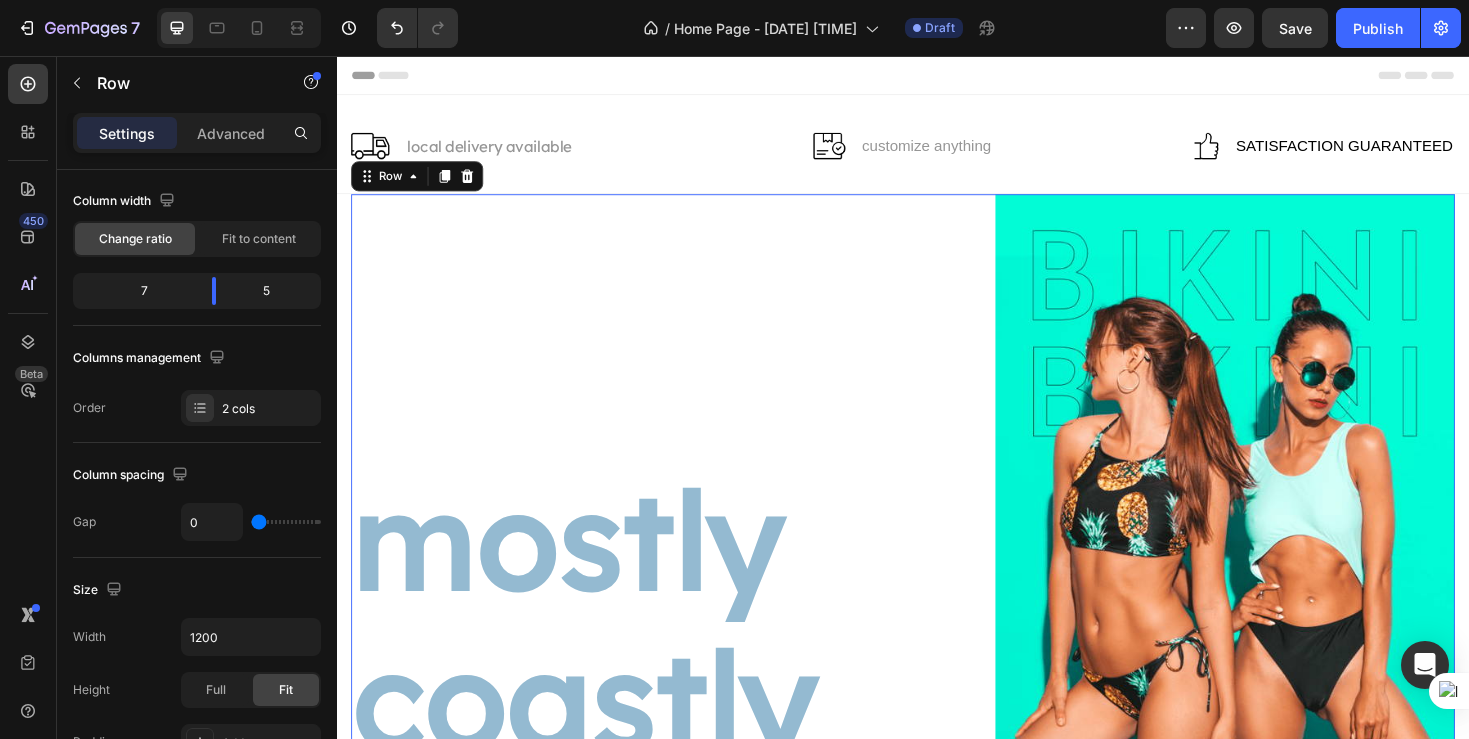 scroll, scrollTop: 0, scrollLeft: 0, axis: both 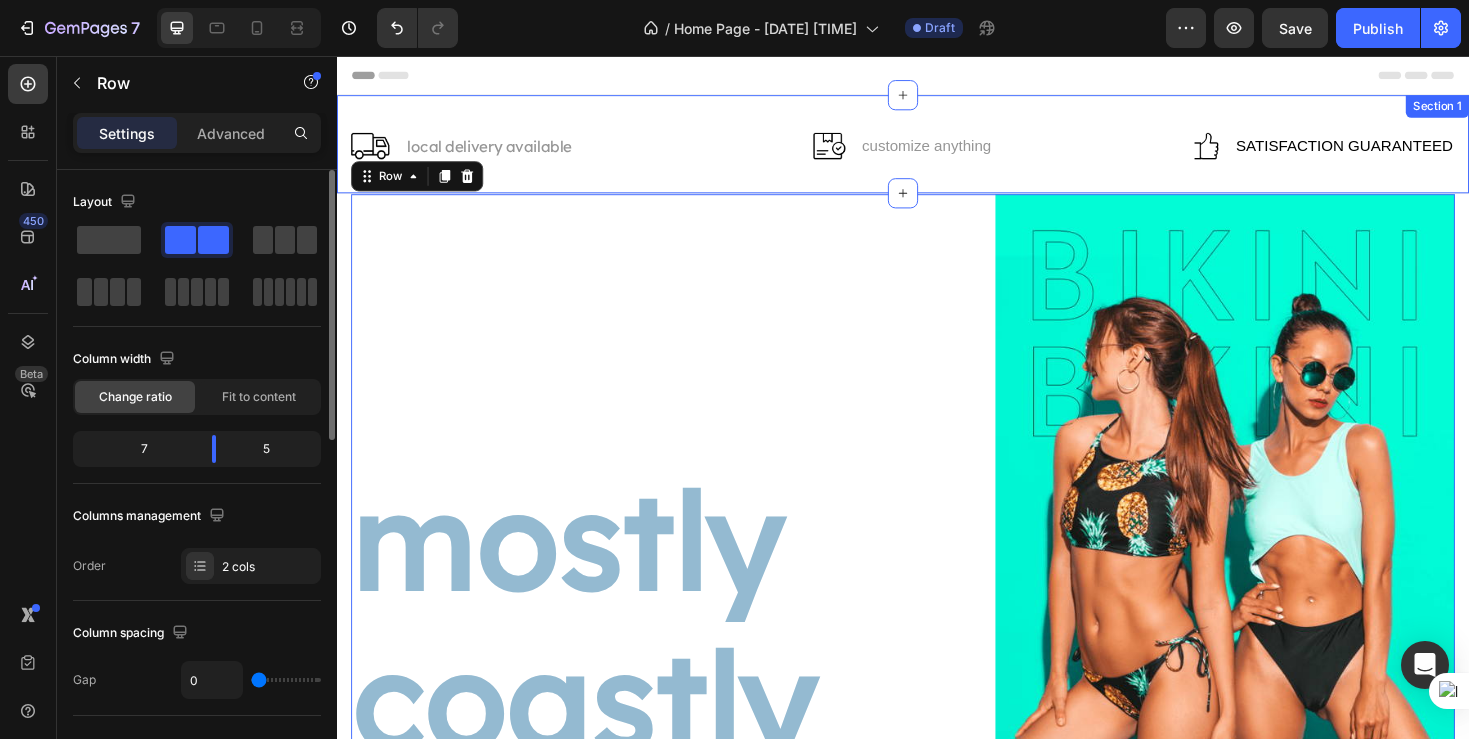 click on "Image LOCAL DELIVERY AVAILABLE Text block Row Image customize anything Text block Row Image Satisfaction Guaranteed Text block Row Row" at bounding box center [937, 159] 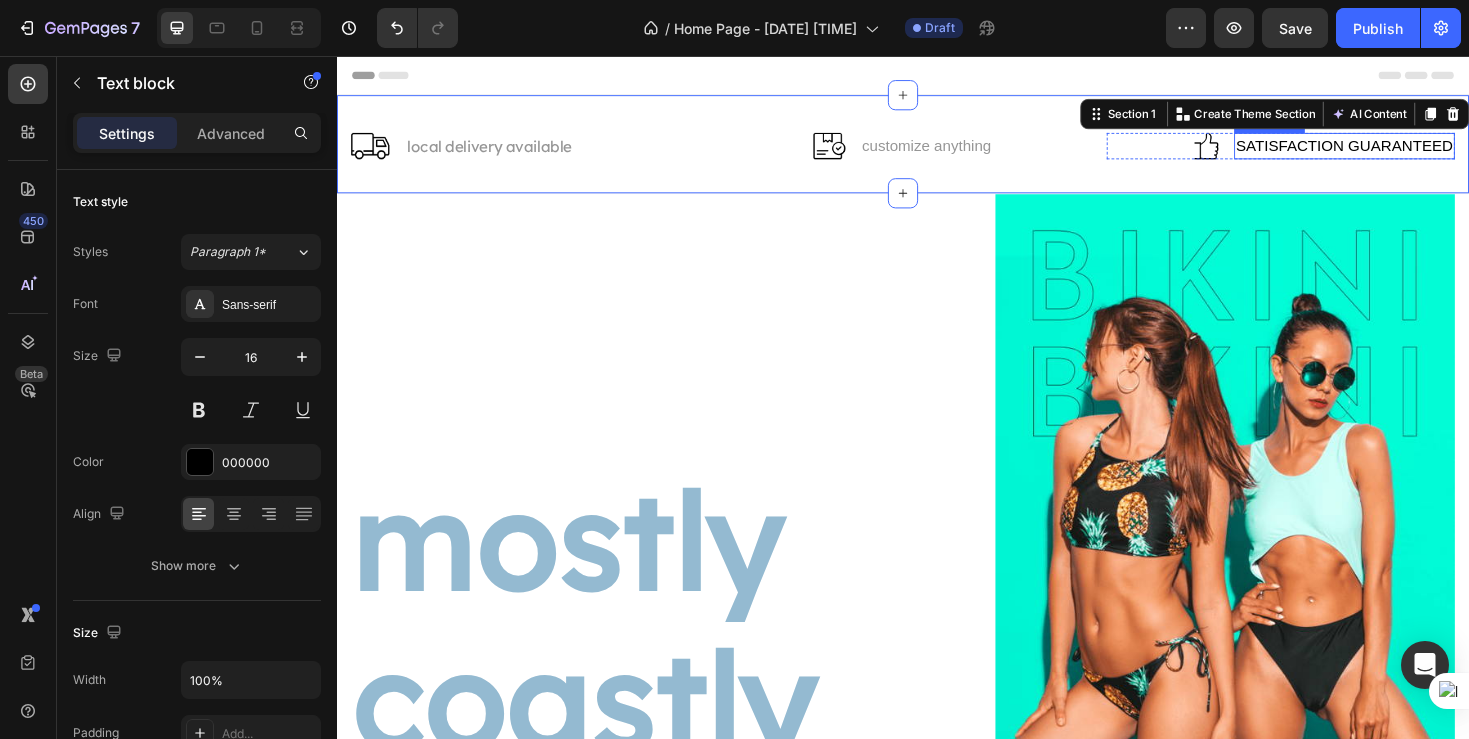 click on "Satisfaction Guaranteed" at bounding box center (1405, 151) 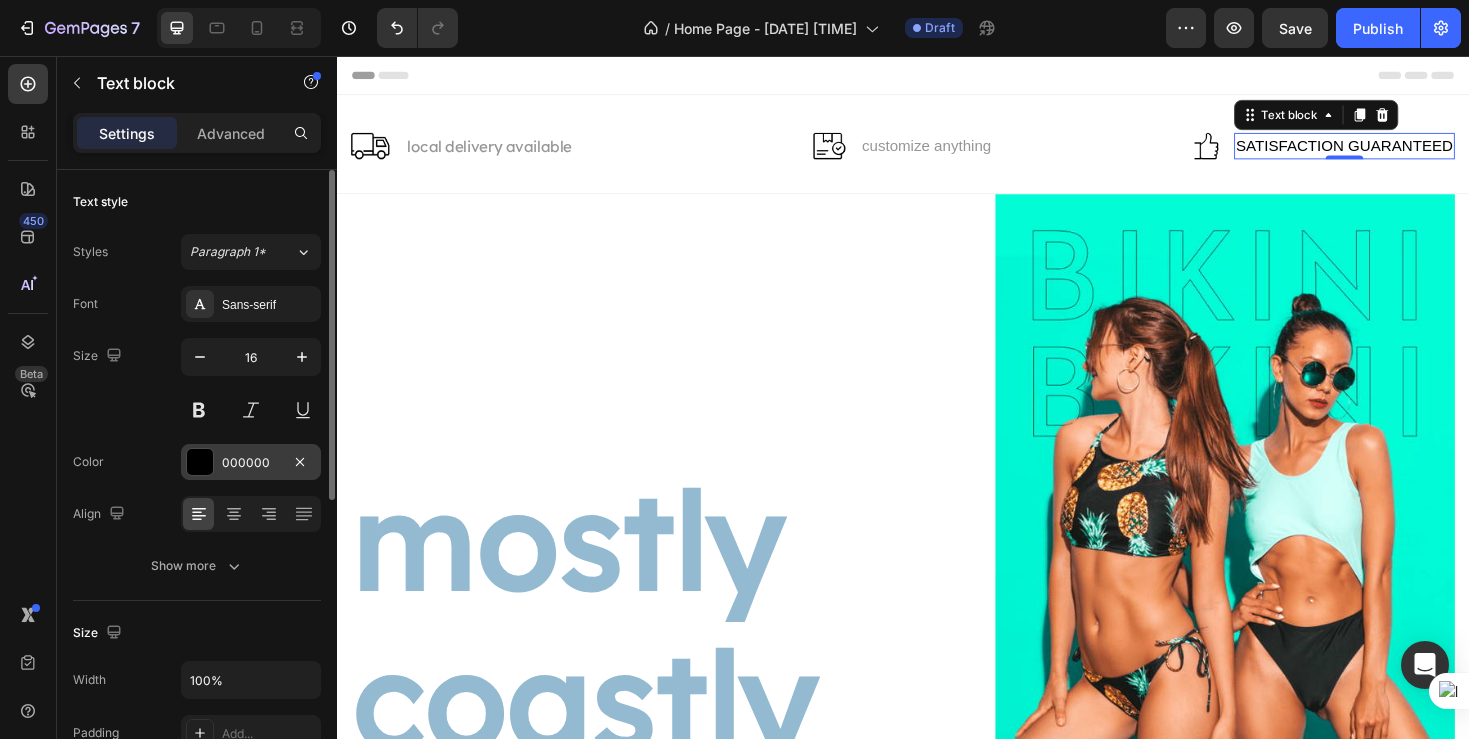 click at bounding box center (200, 462) 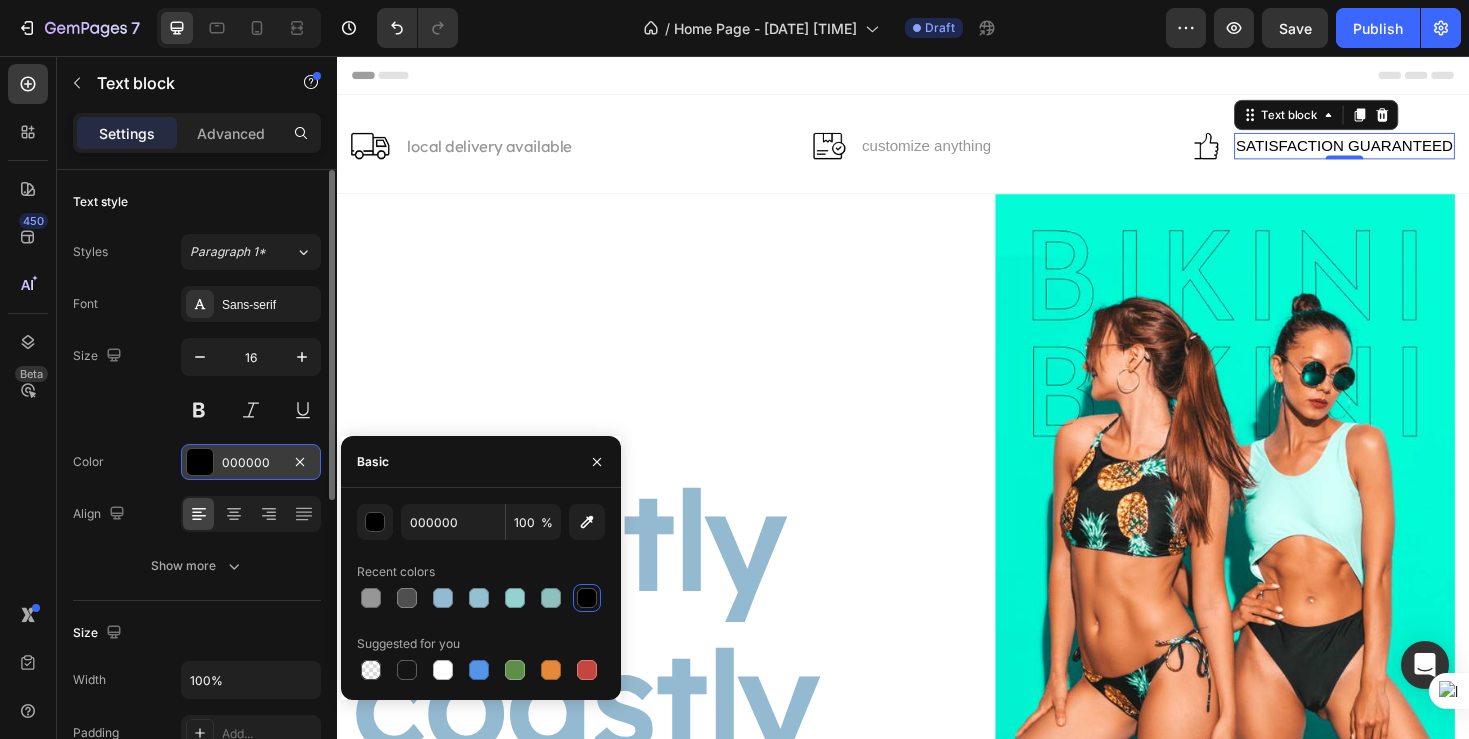 click on "000000" at bounding box center [251, 463] 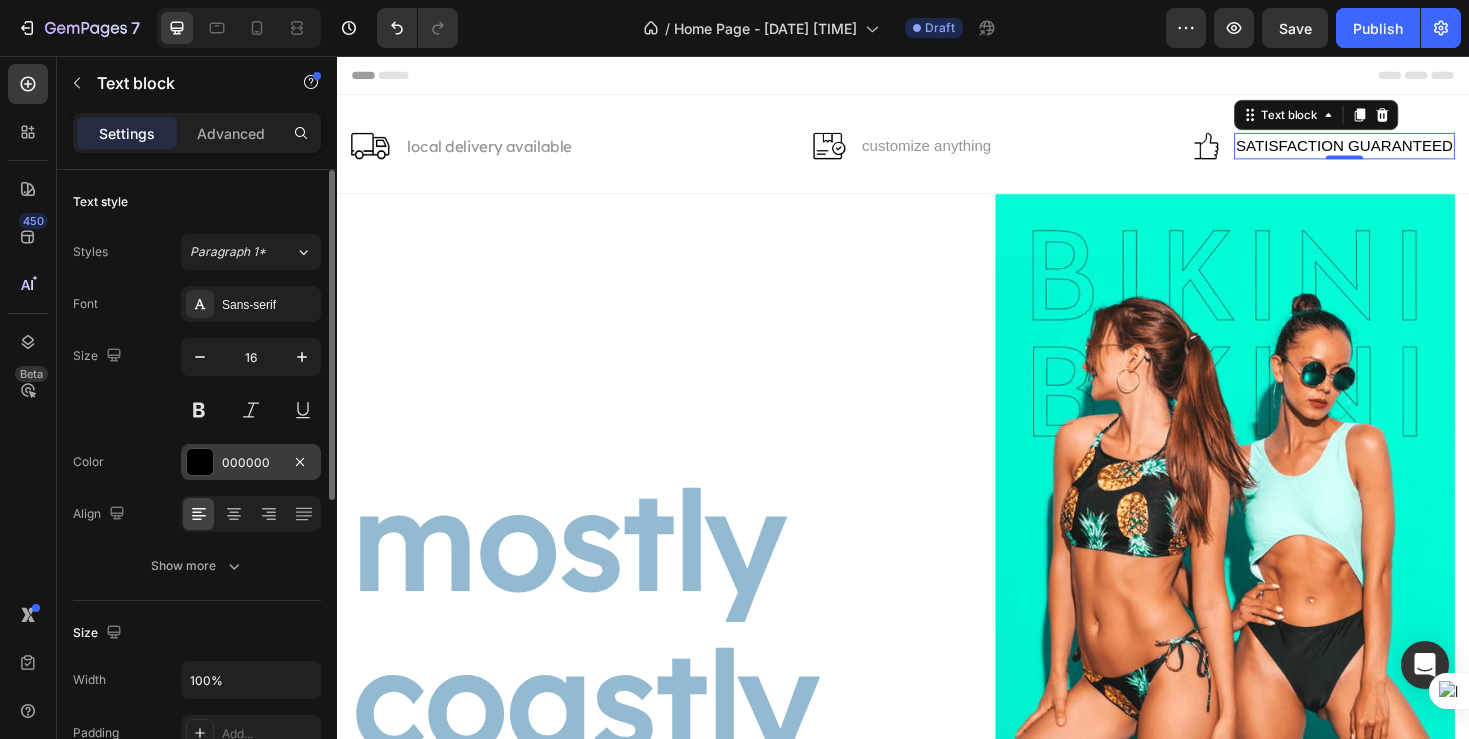 click on "000000" at bounding box center [251, 463] 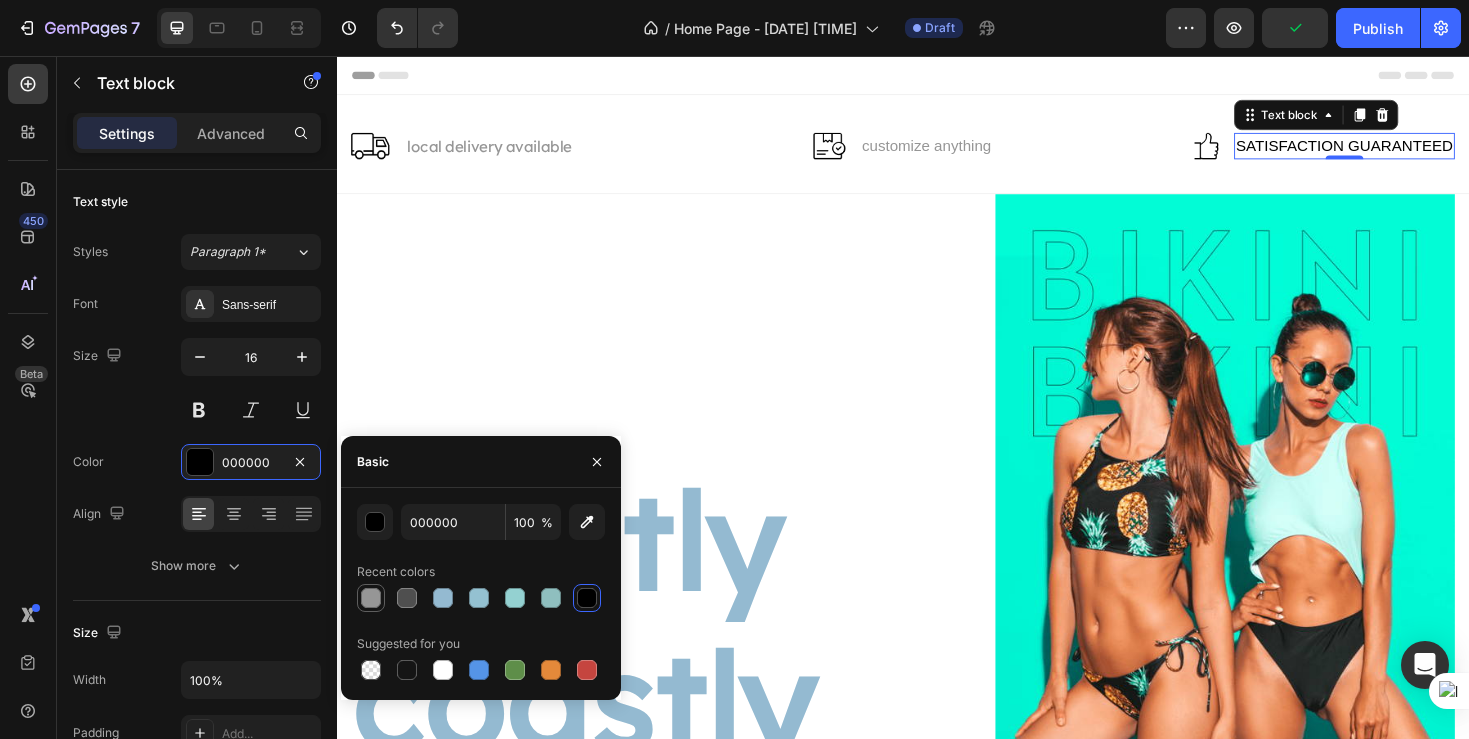click at bounding box center [371, 598] 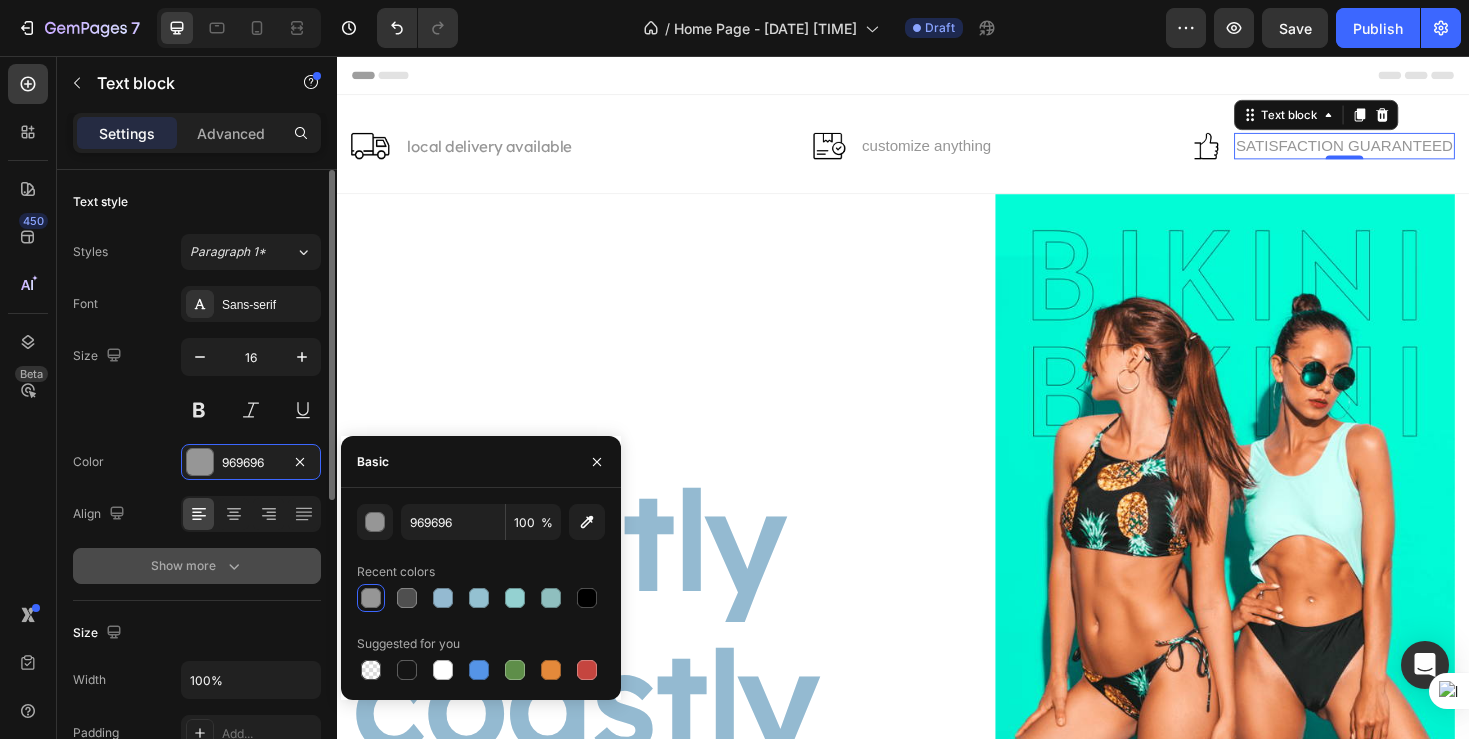 click on "Show more" at bounding box center (197, 566) 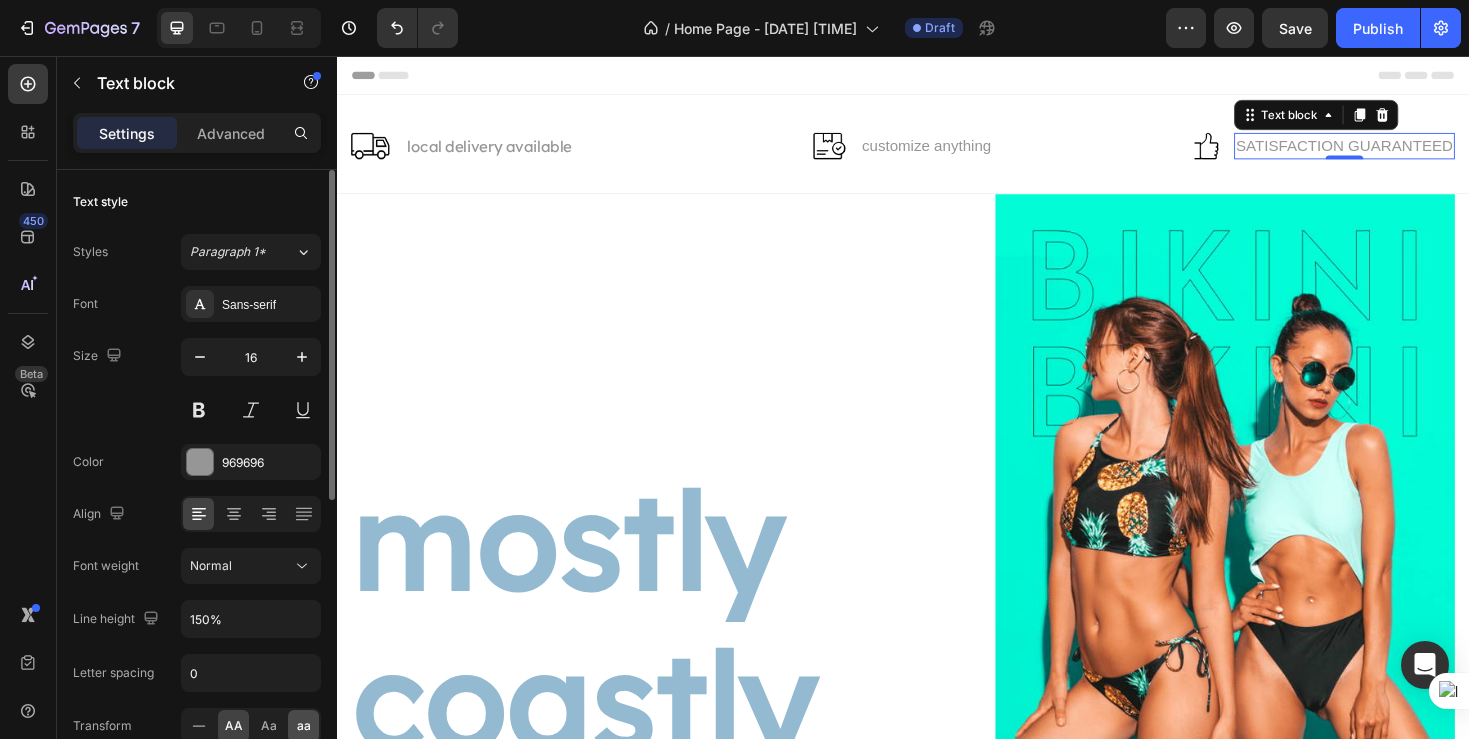 click on "aa" 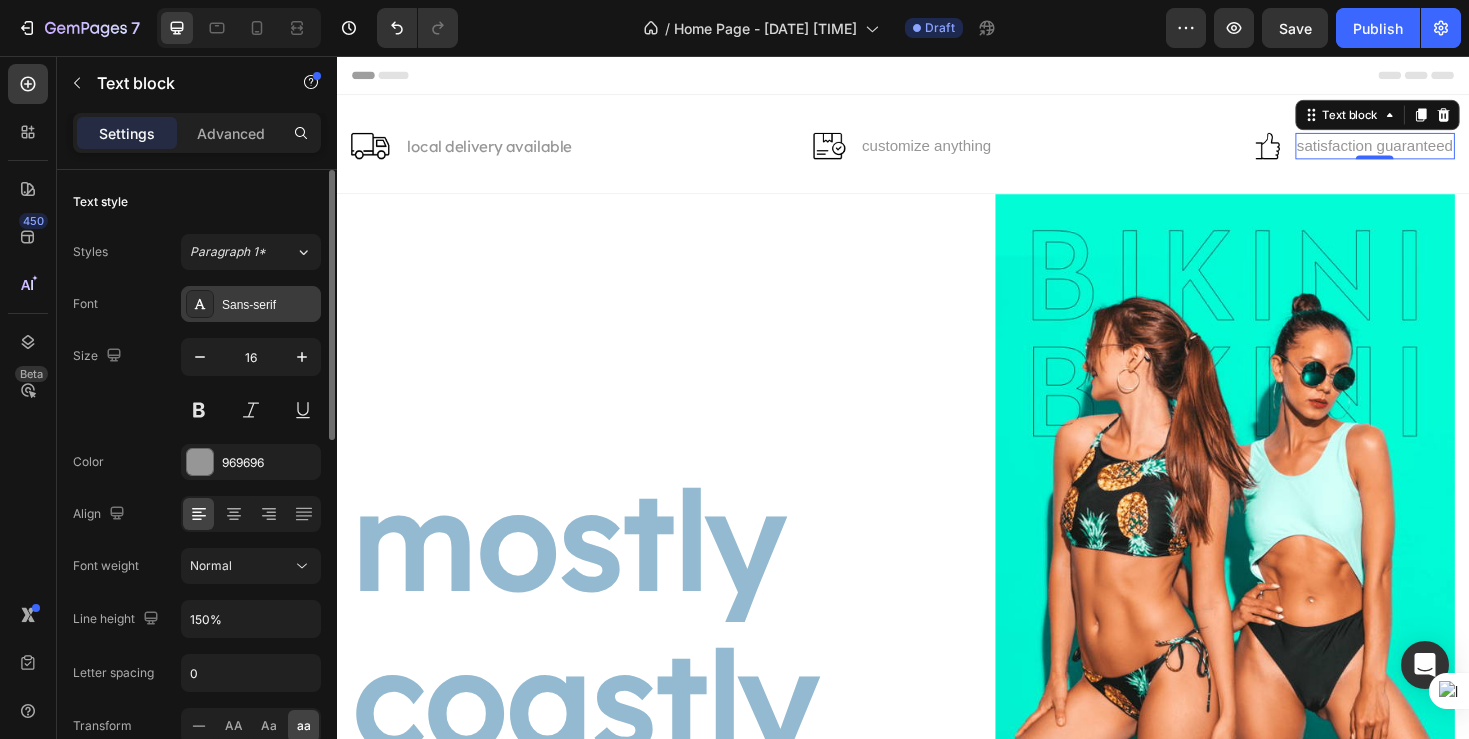 click on "Sans-serif" at bounding box center (269, 305) 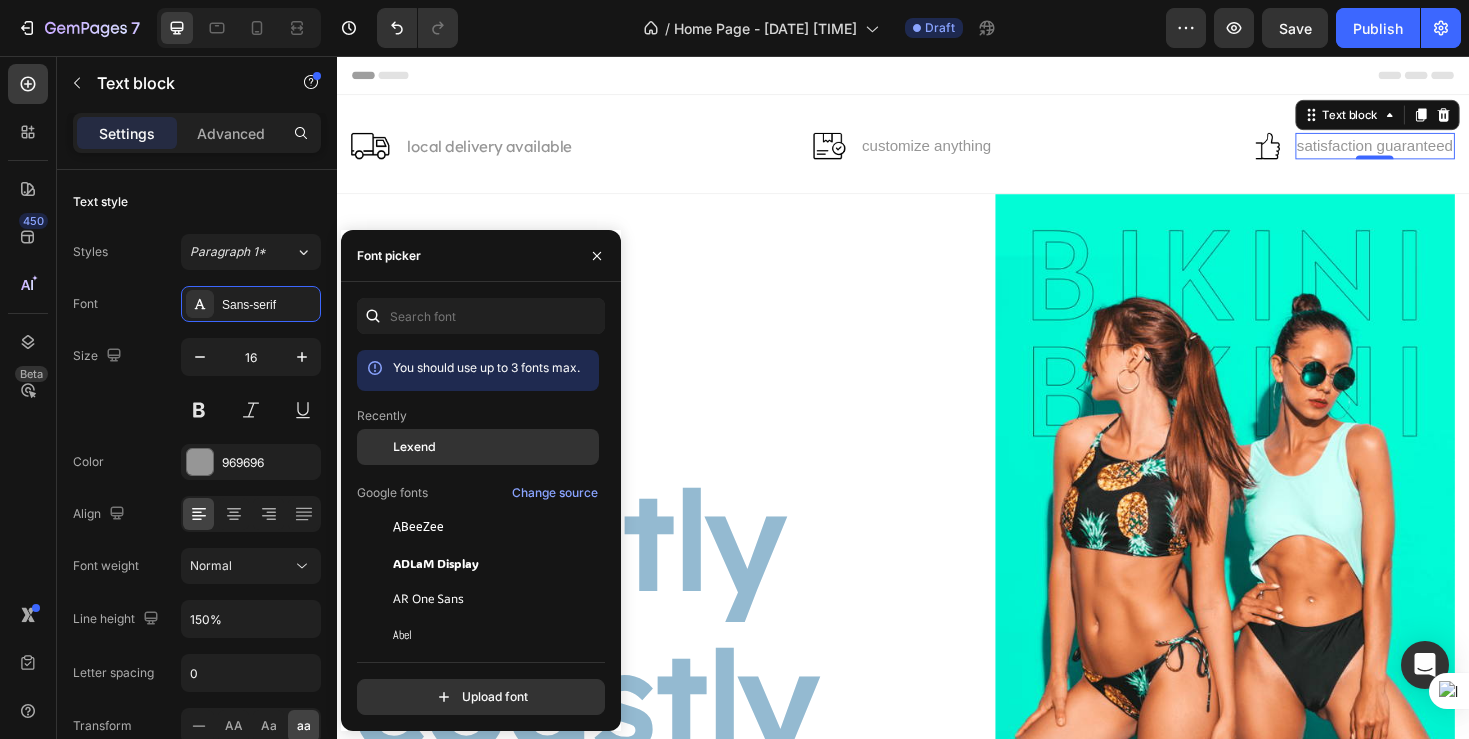 click on "Lexend" at bounding box center [414, 447] 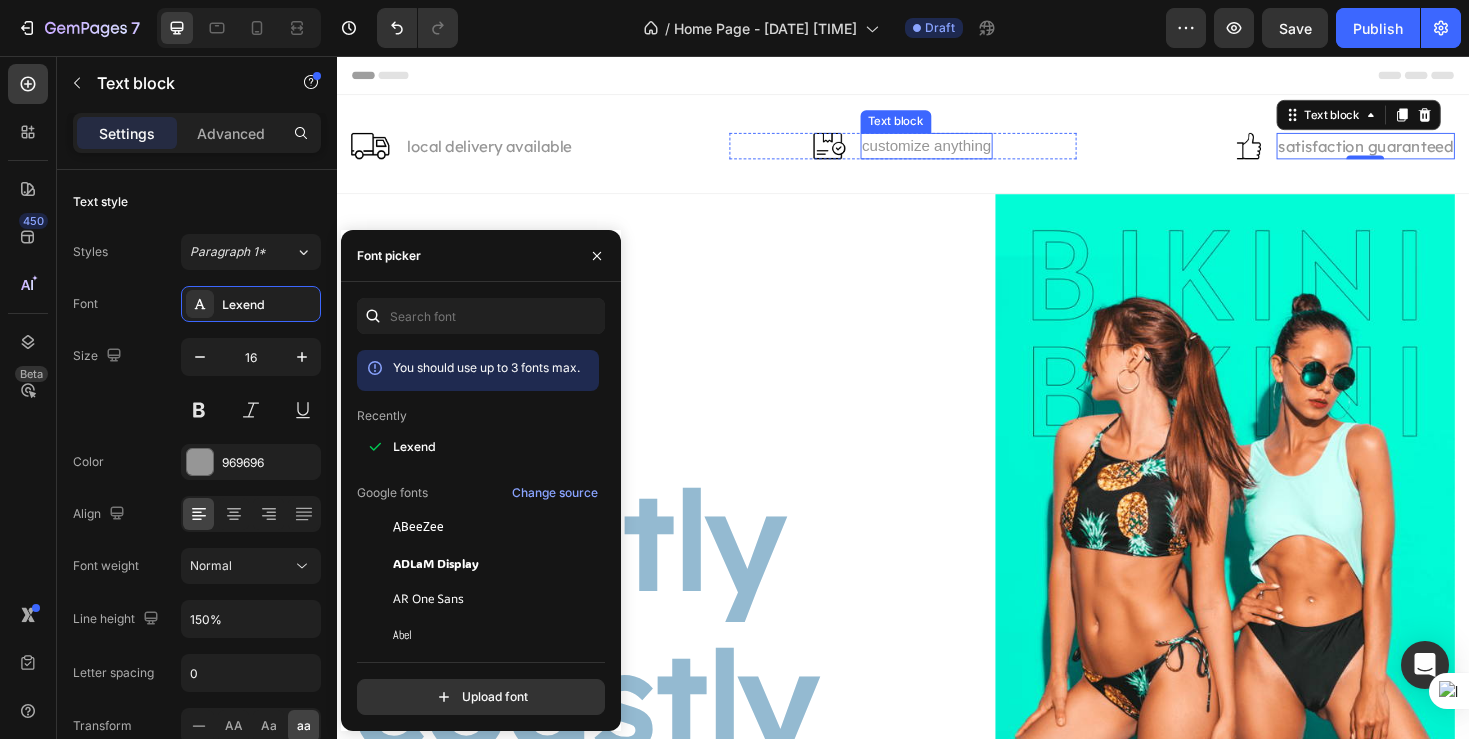 click on "customize anything" at bounding box center [962, 151] 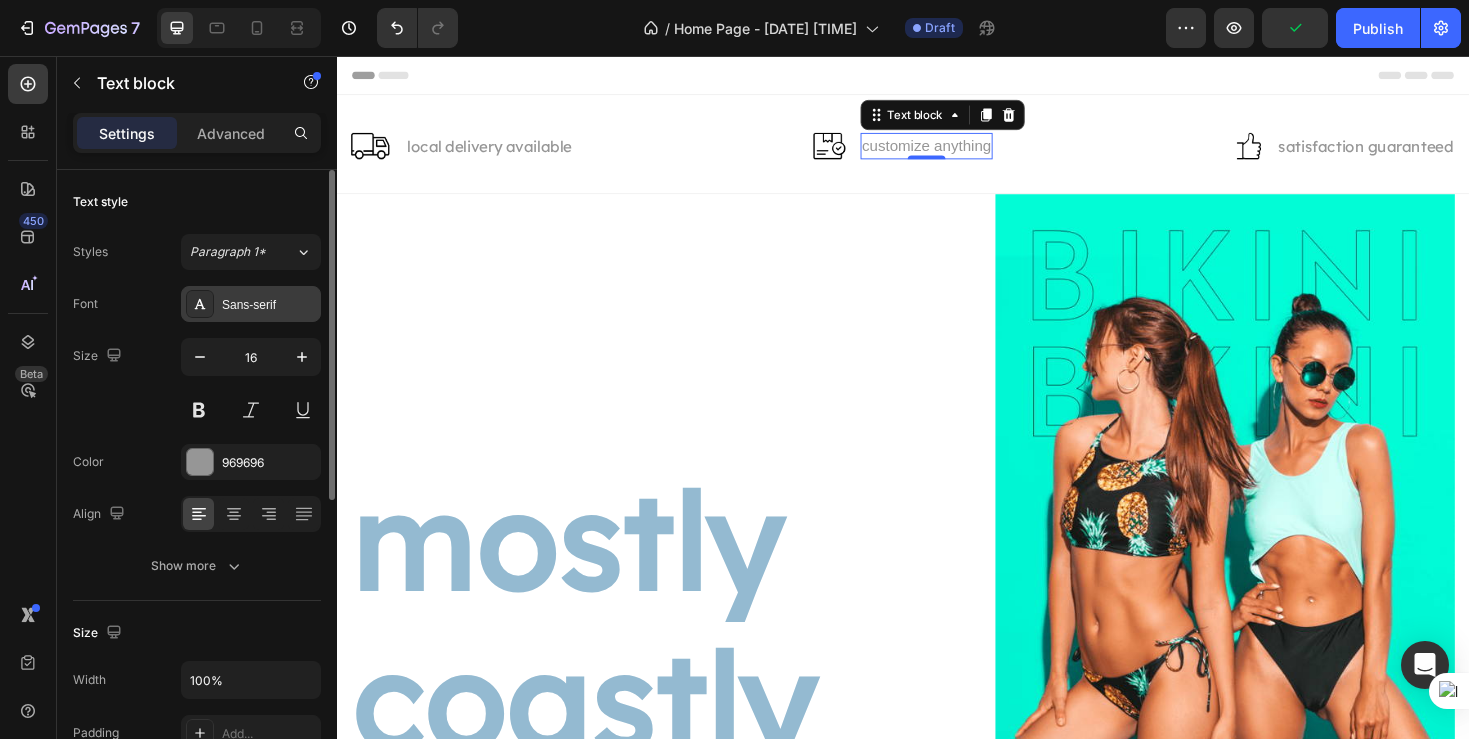 click on "Sans-serif" at bounding box center (269, 305) 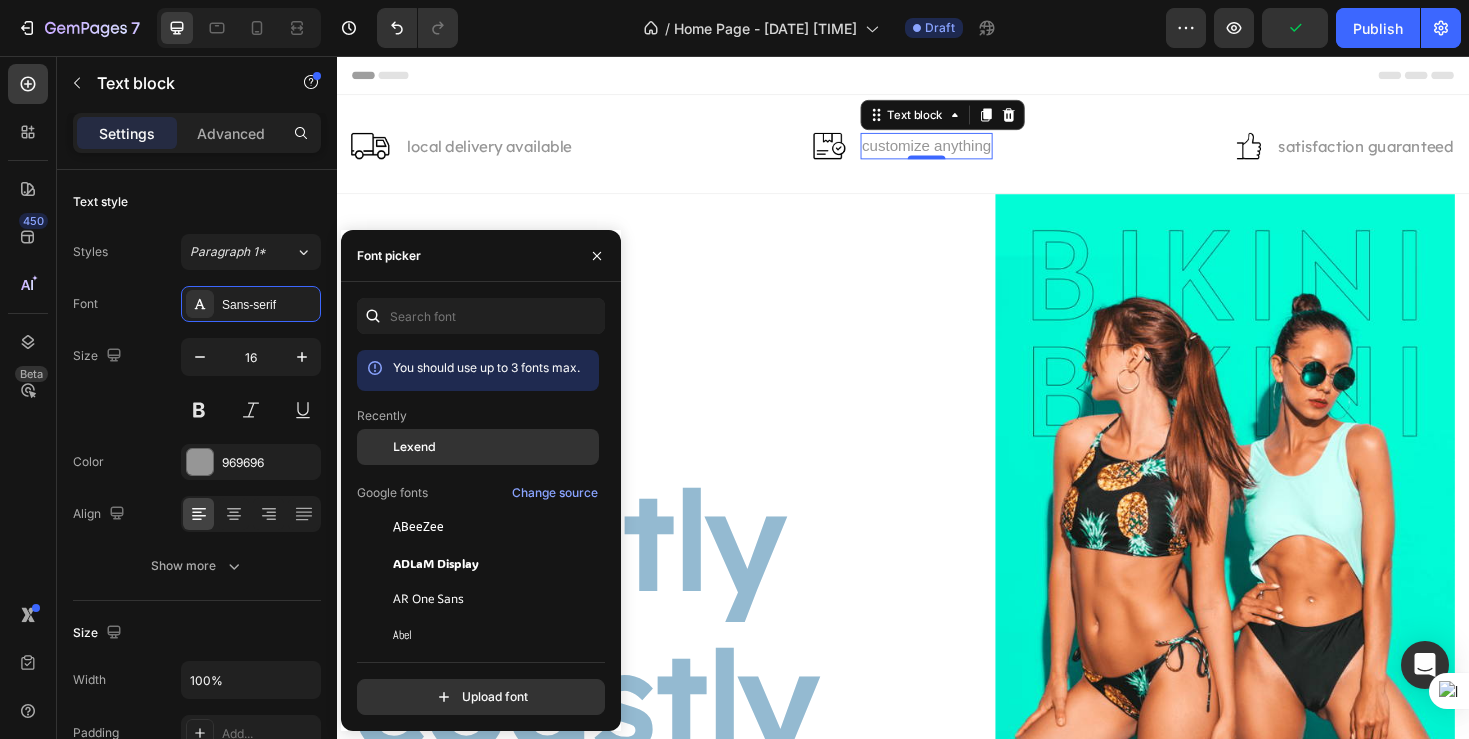 click on "Lexend" at bounding box center [494, 447] 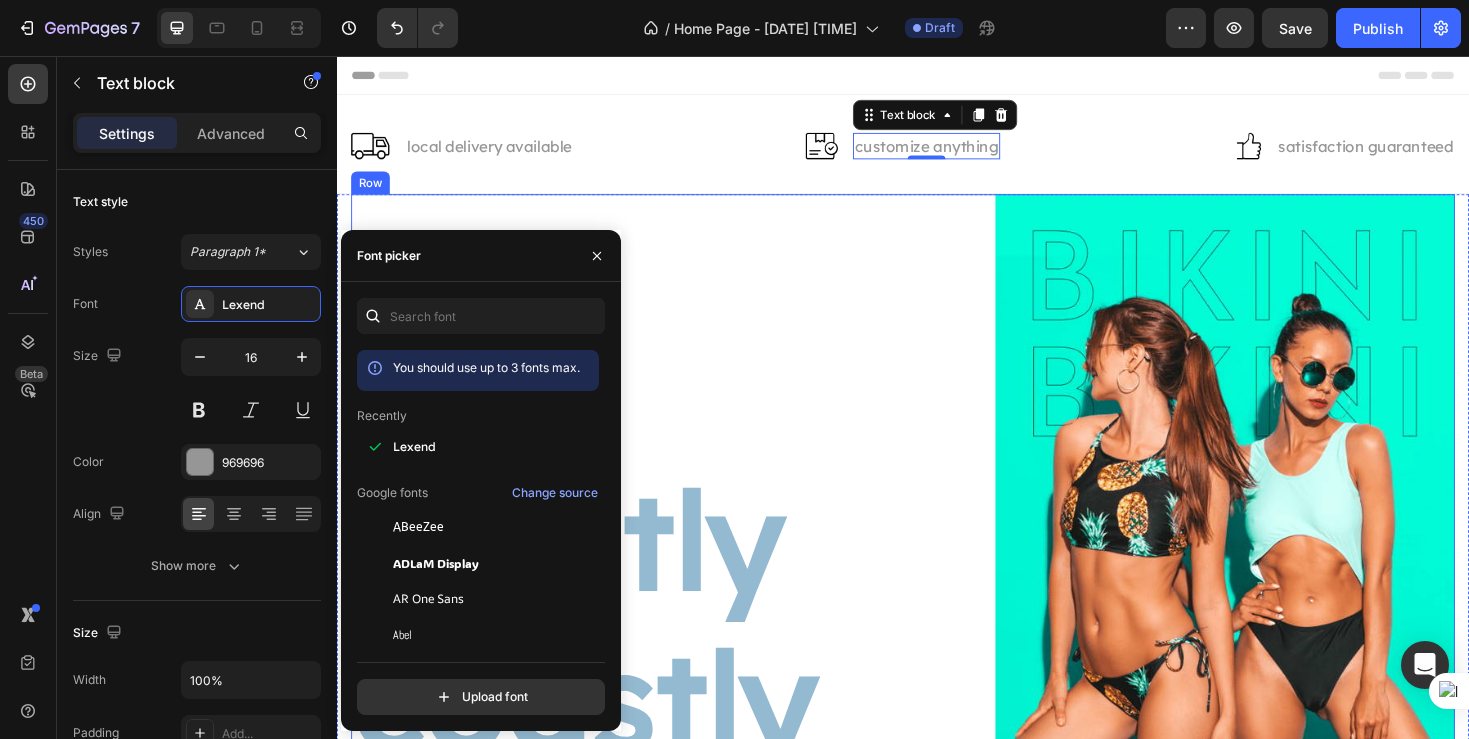 click on "mostly coastly Text block by oib.guide Text block Image Row" at bounding box center (693, 535) 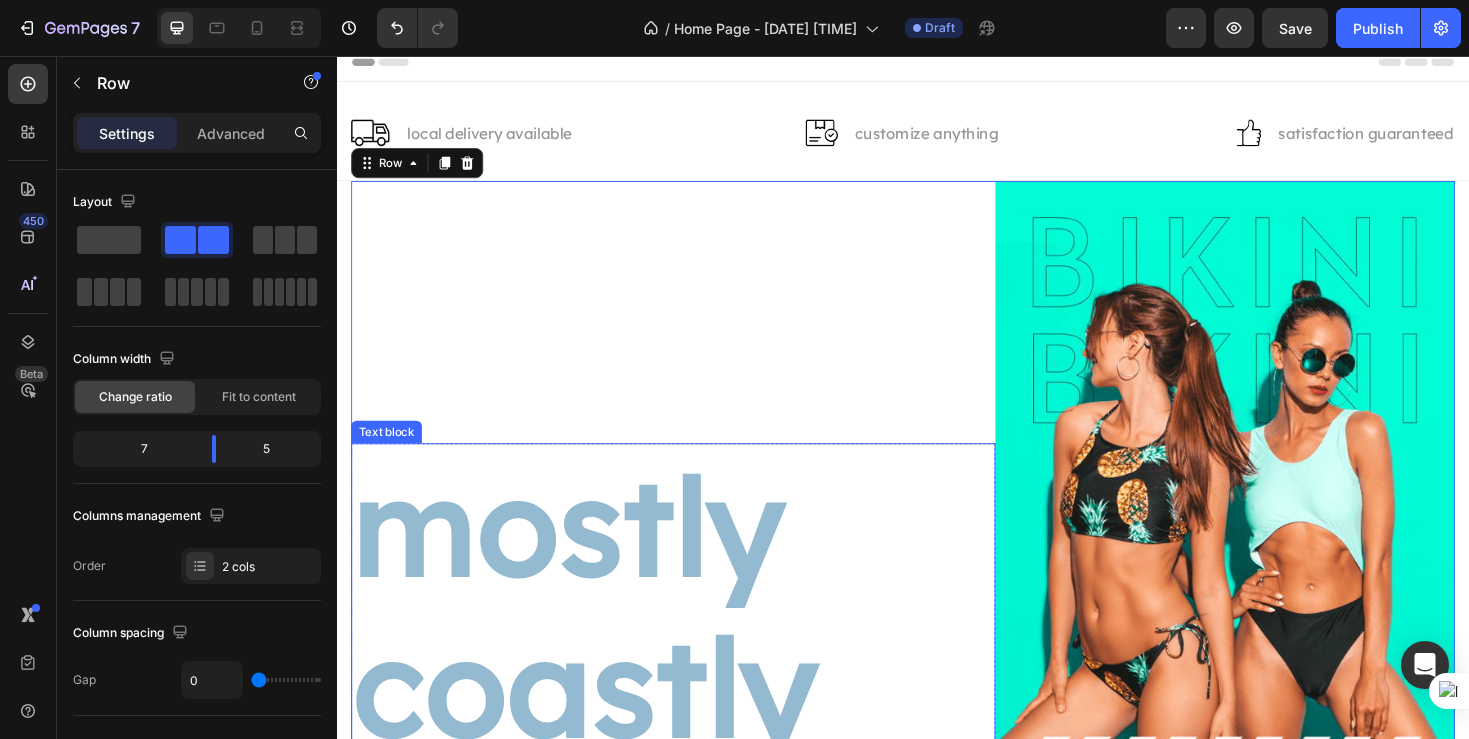scroll, scrollTop: 0, scrollLeft: 0, axis: both 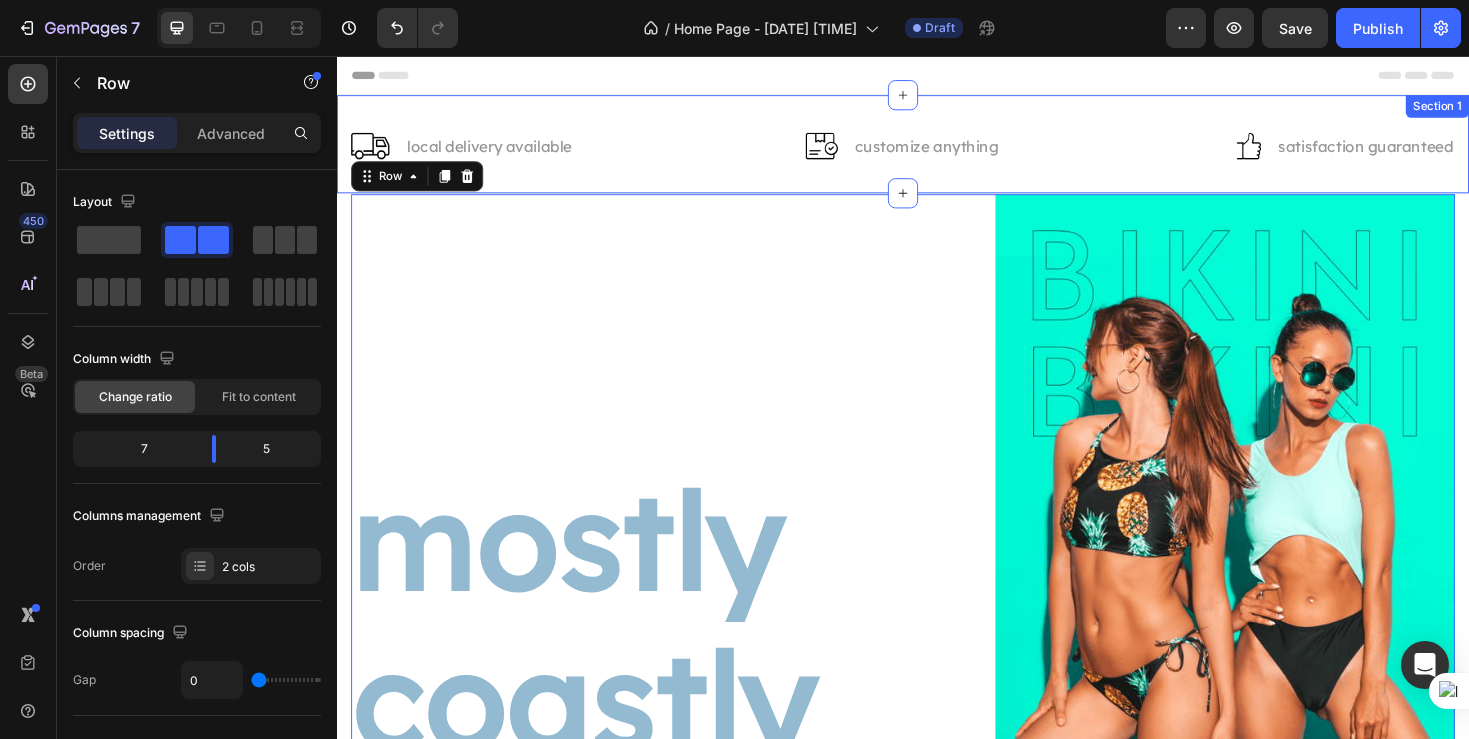 click on "Image LOCAL DELIVERY AVAILABLE Text block Row Image customize anything Text block Row Image Satisfaction Guaranteed Text block Row Row Section 1" at bounding box center [937, 149] 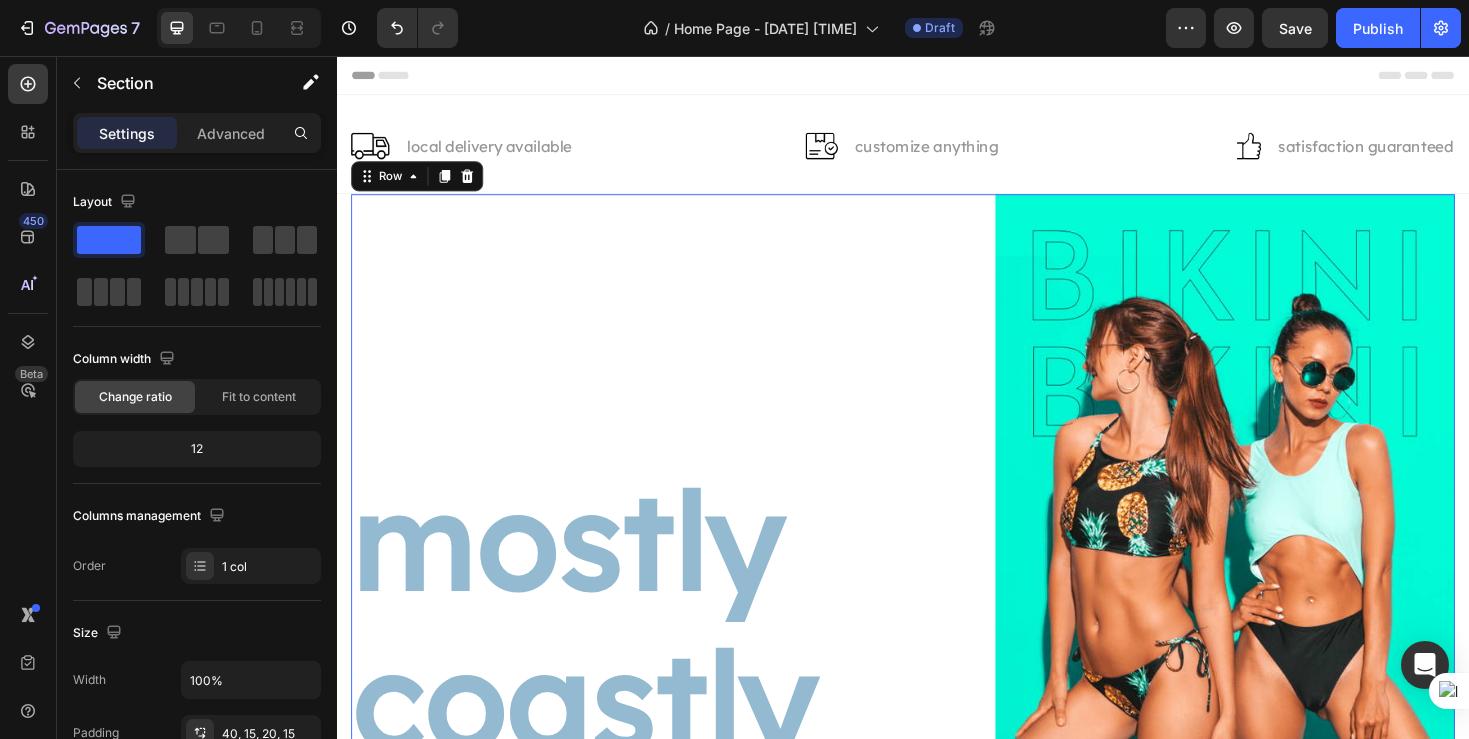 click on "mostly coastly Text block by oib.guide Text block Image Row" at bounding box center (693, 535) 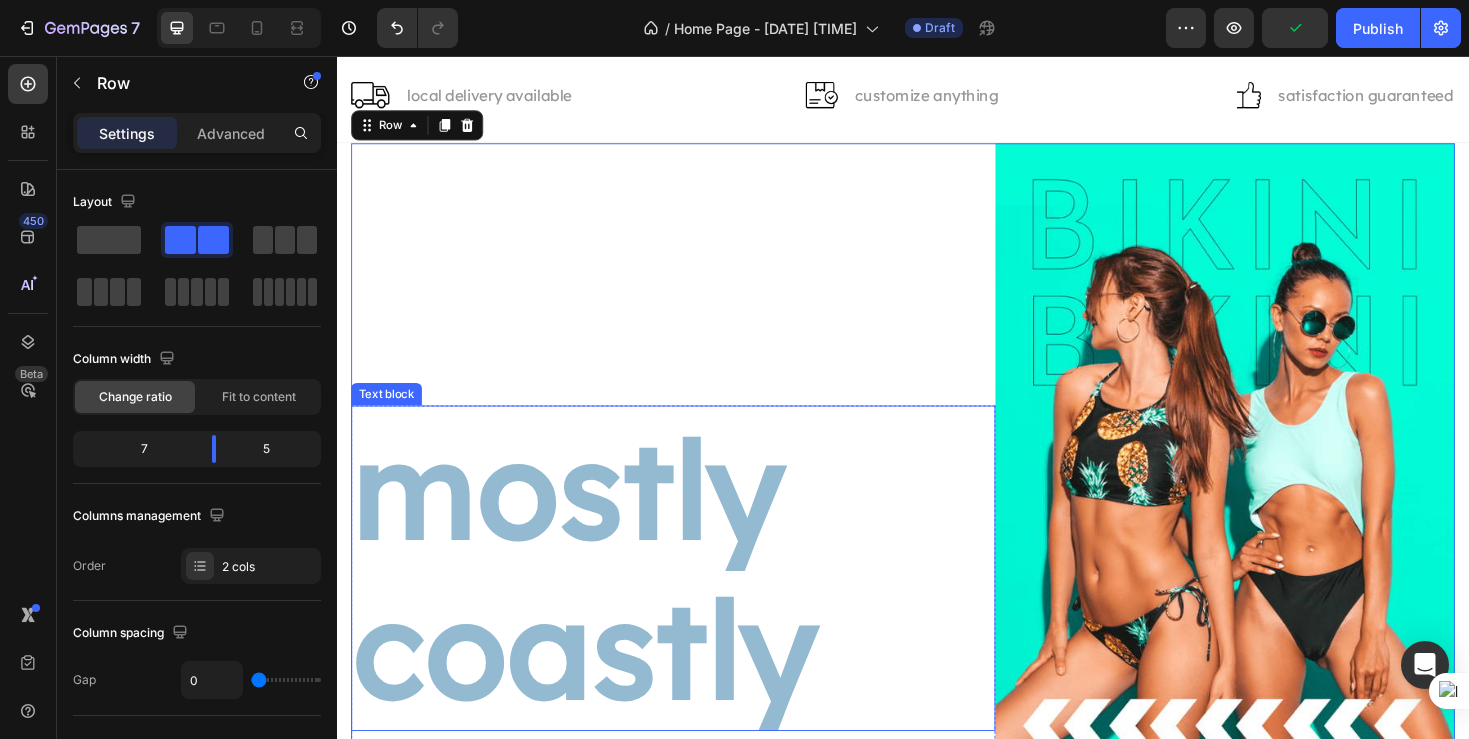 scroll, scrollTop: 55, scrollLeft: 0, axis: vertical 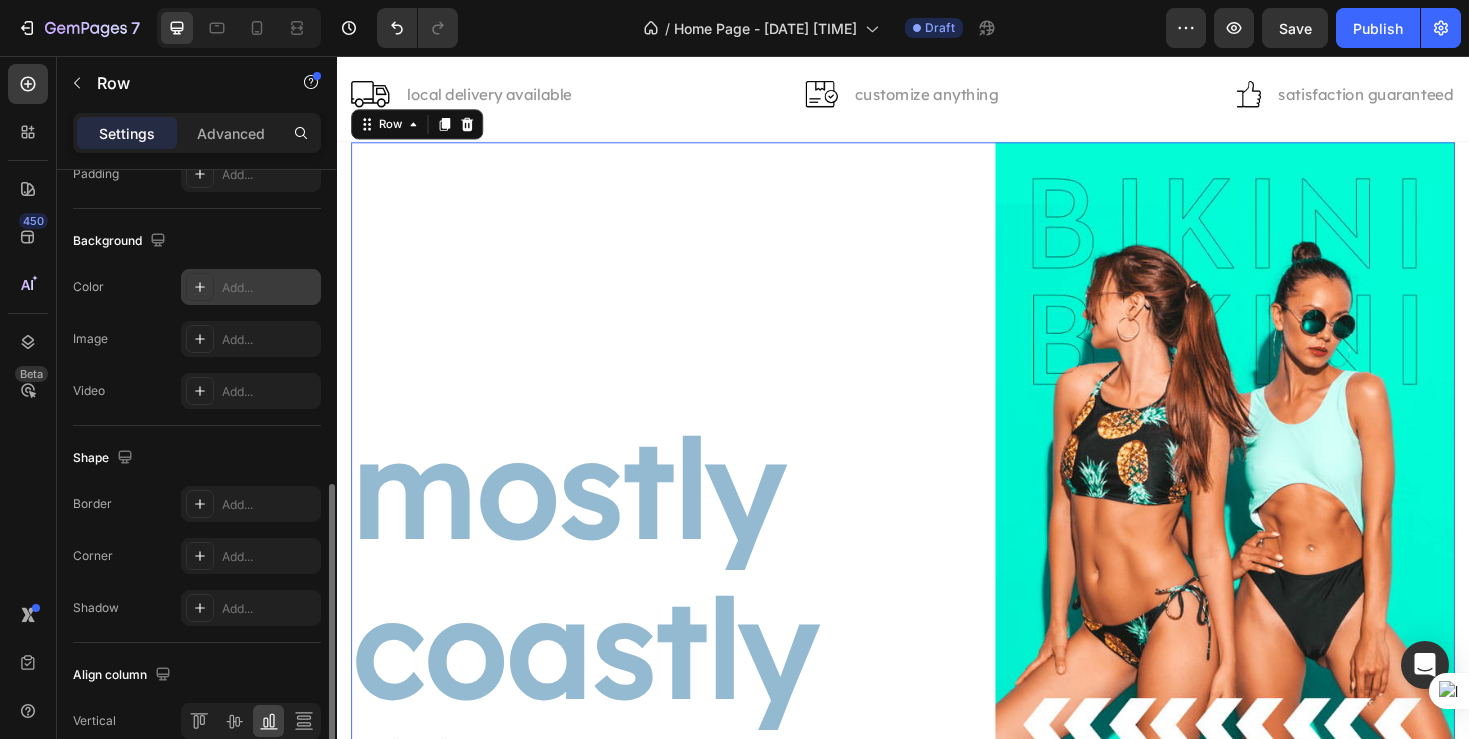 click 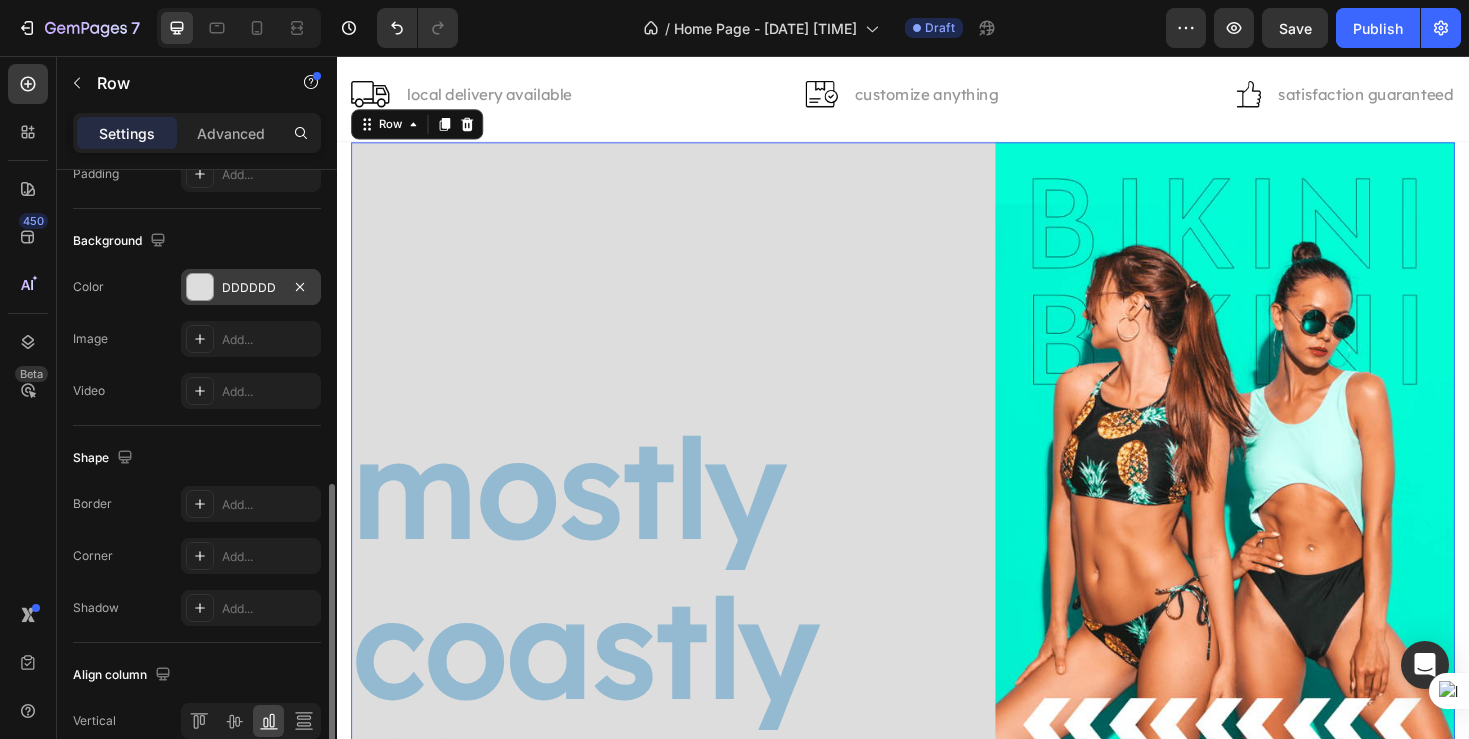 click on "Color DDDDDD" at bounding box center (197, 287) 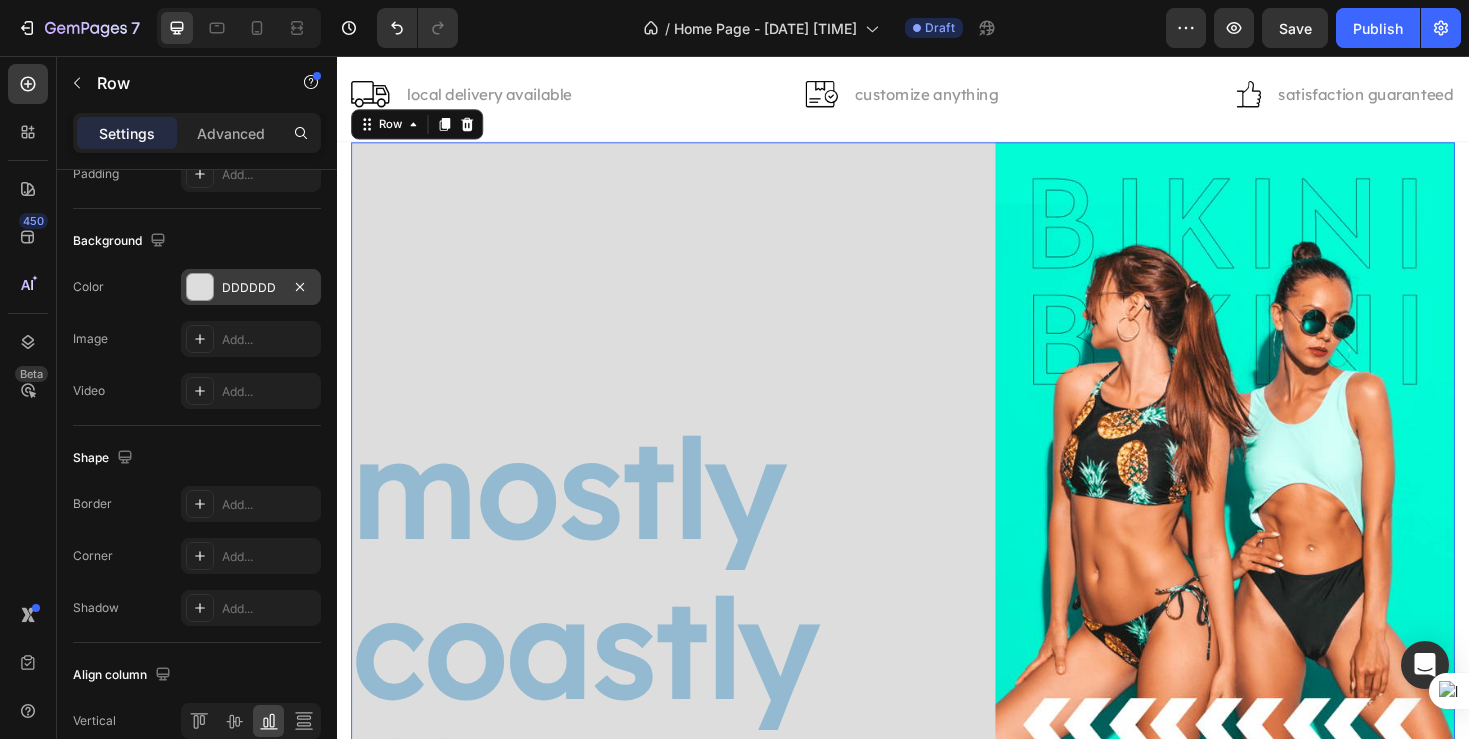 click on "DDDDDD" at bounding box center (251, 288) 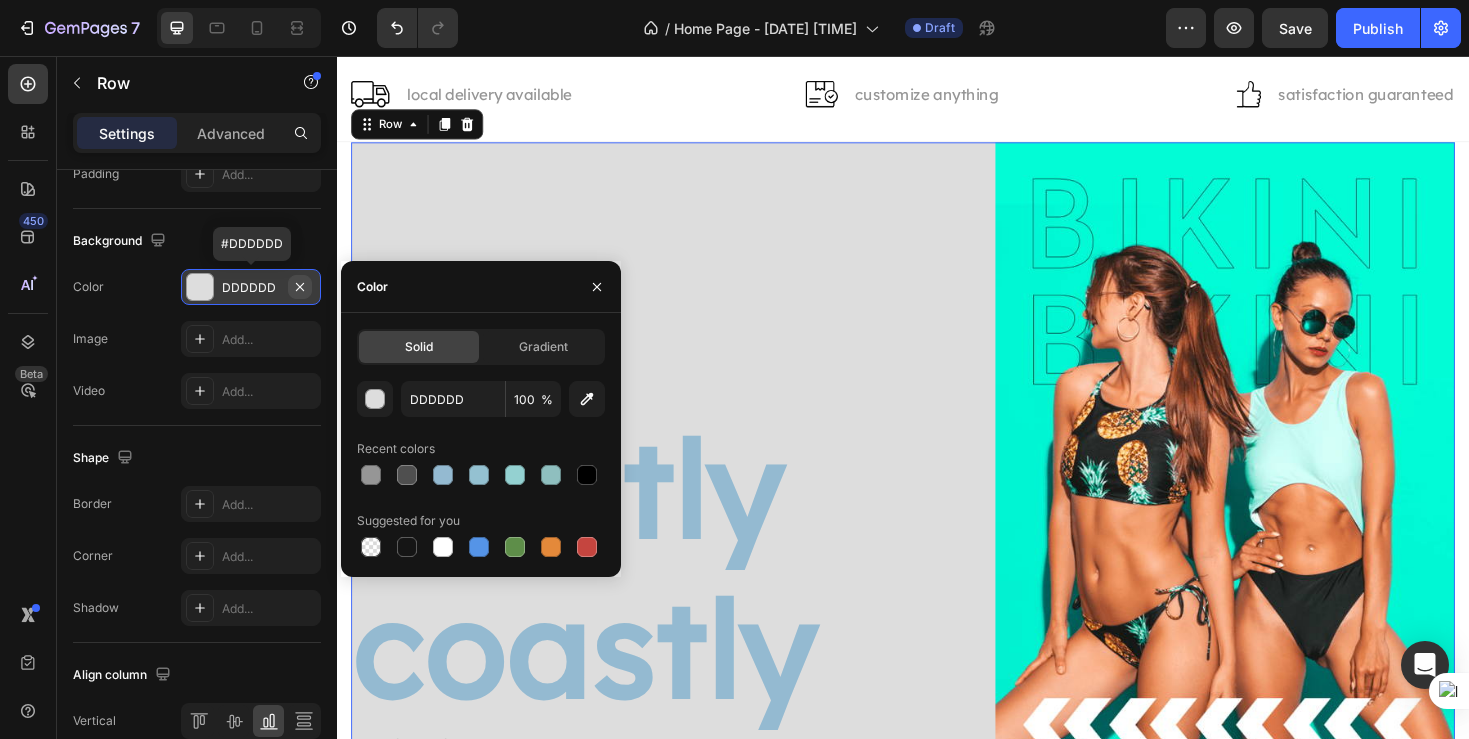 click 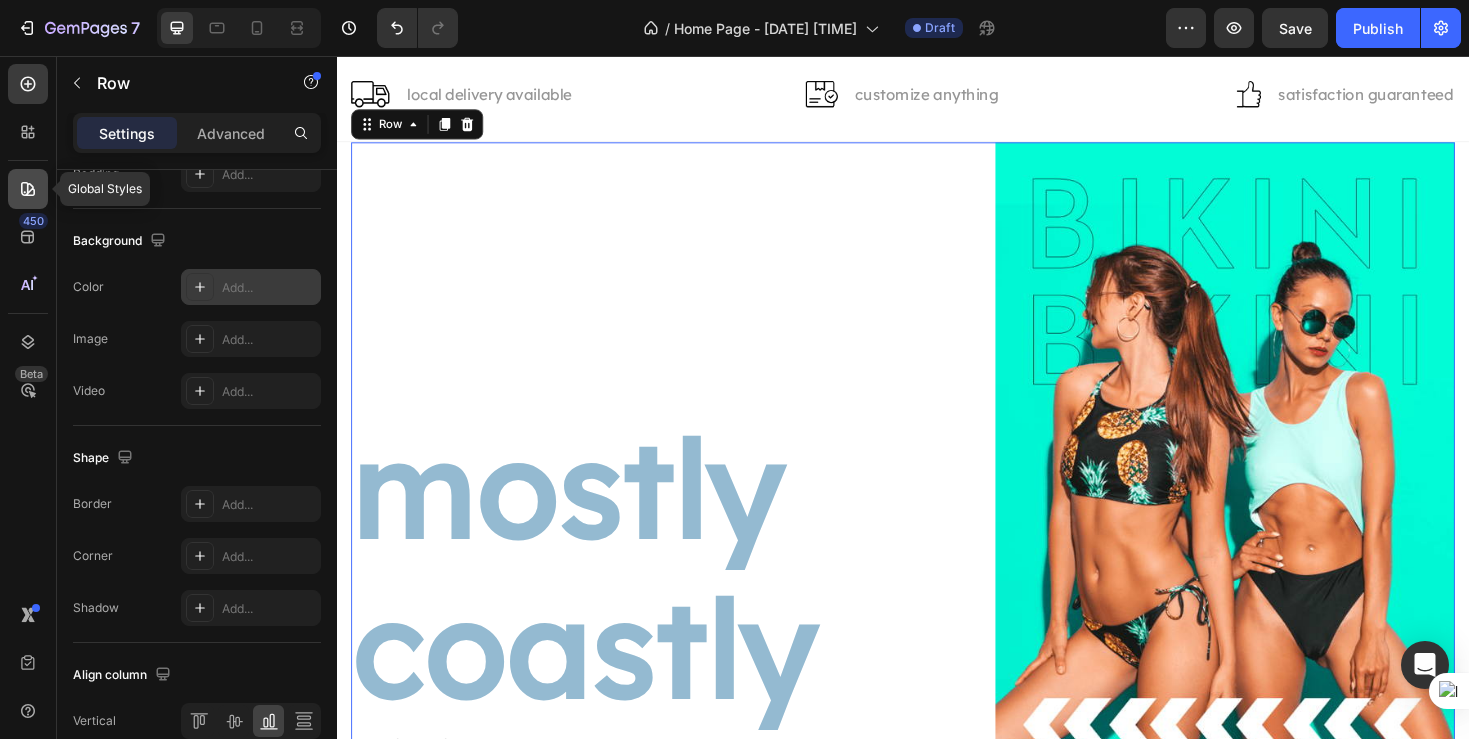 click 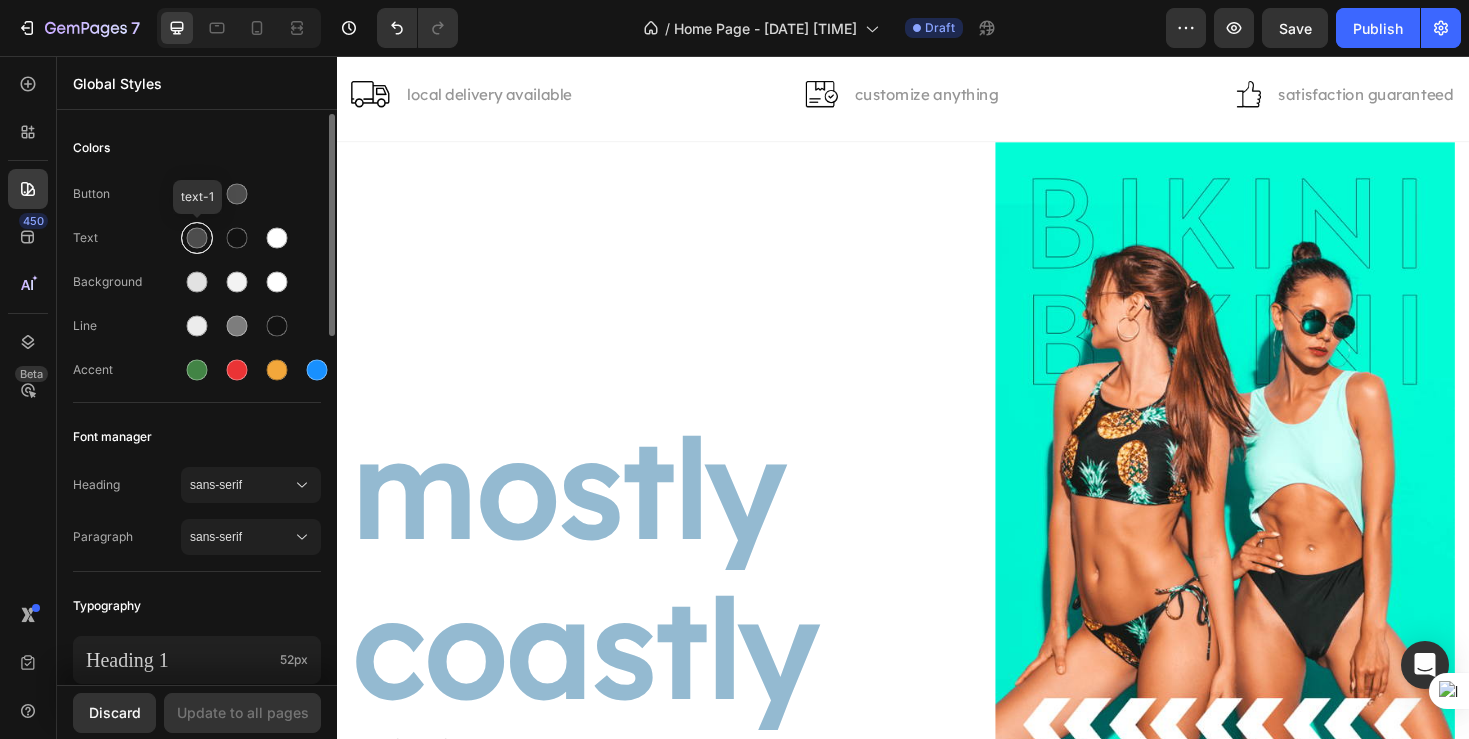 click at bounding box center [197, 238] 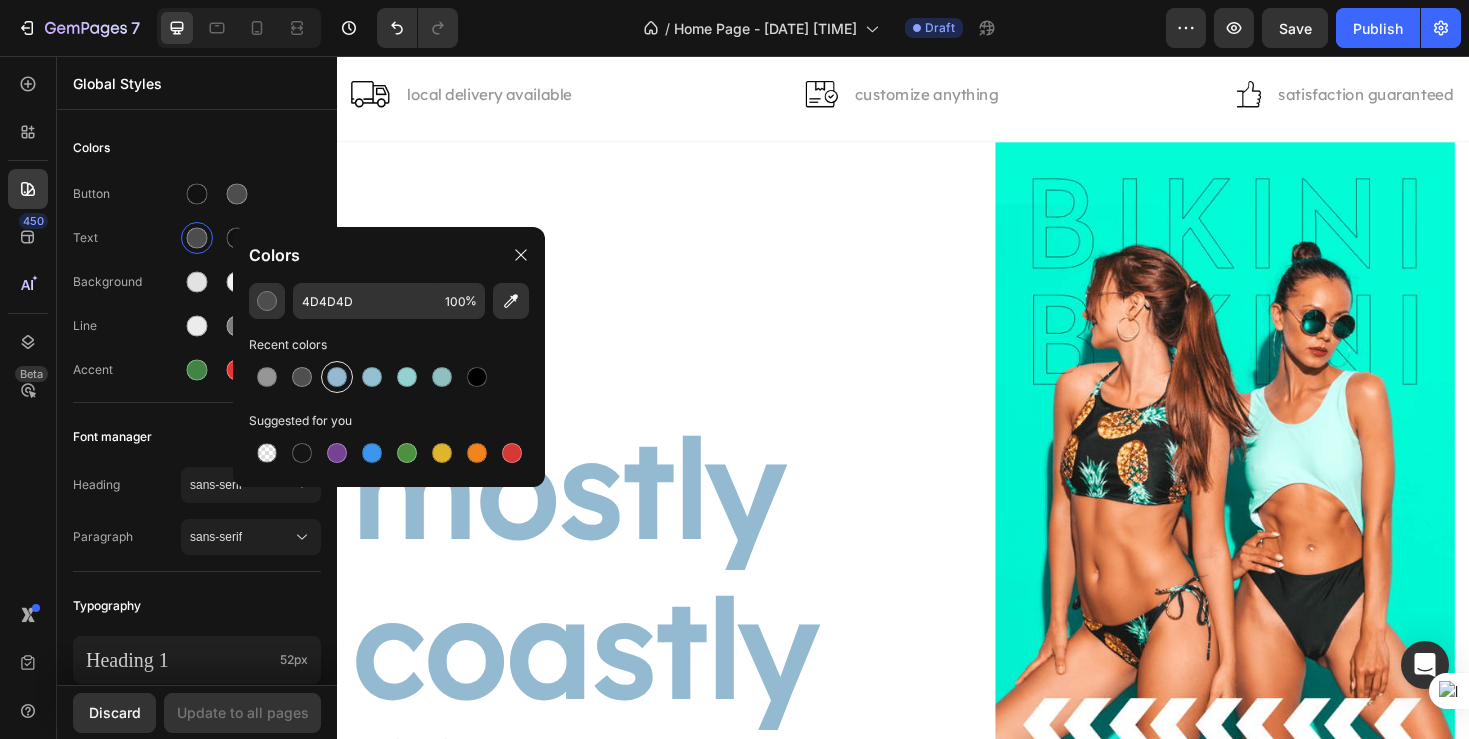 click at bounding box center [337, 377] 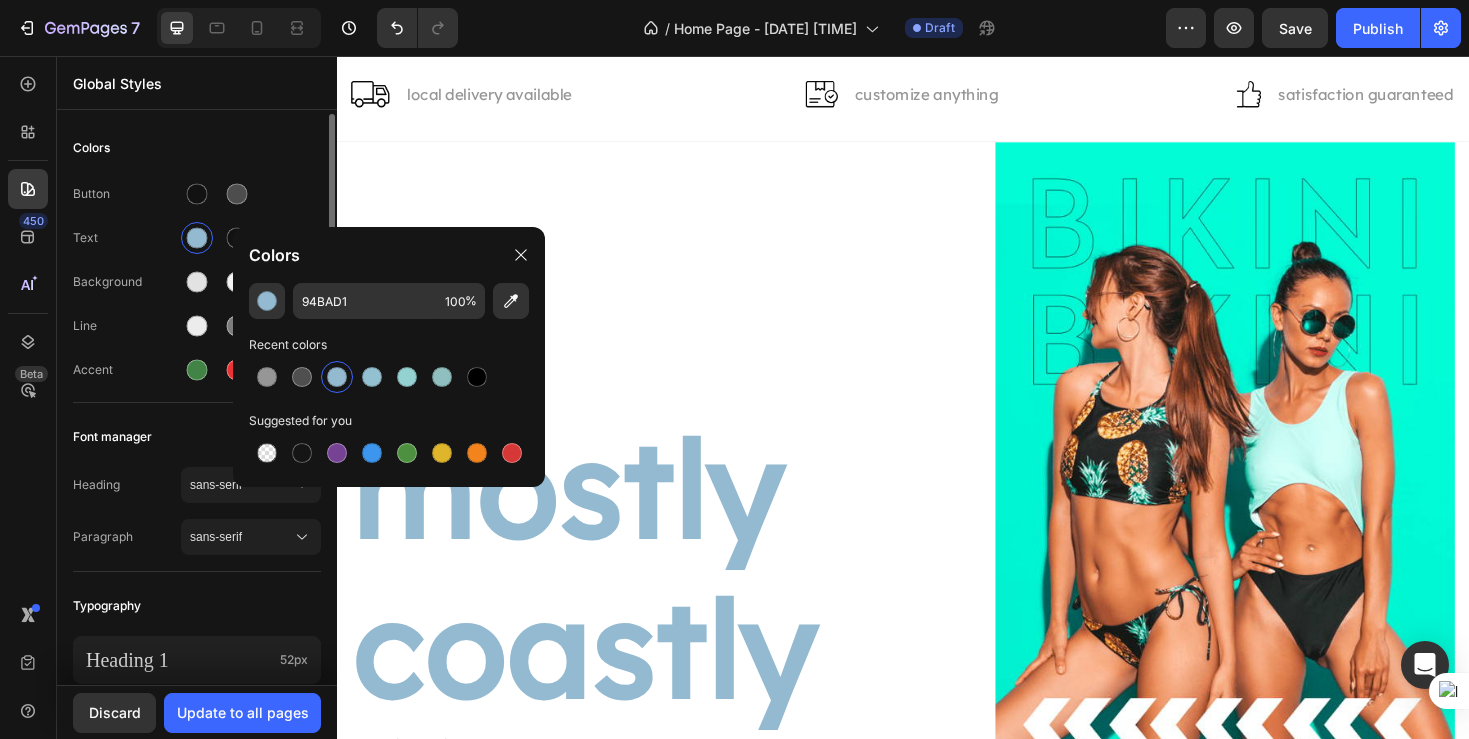 click on "Background" at bounding box center [197, 282] 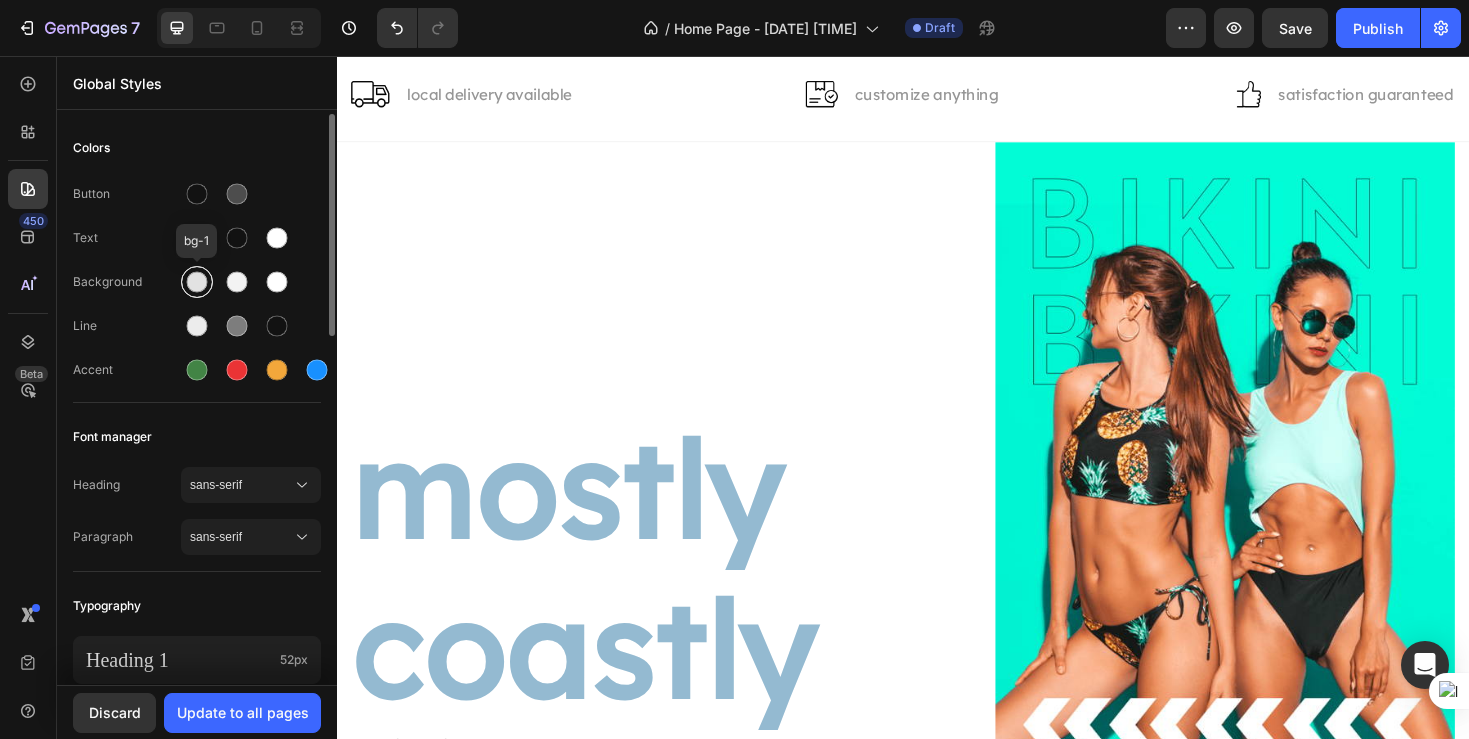 click at bounding box center [197, 282] 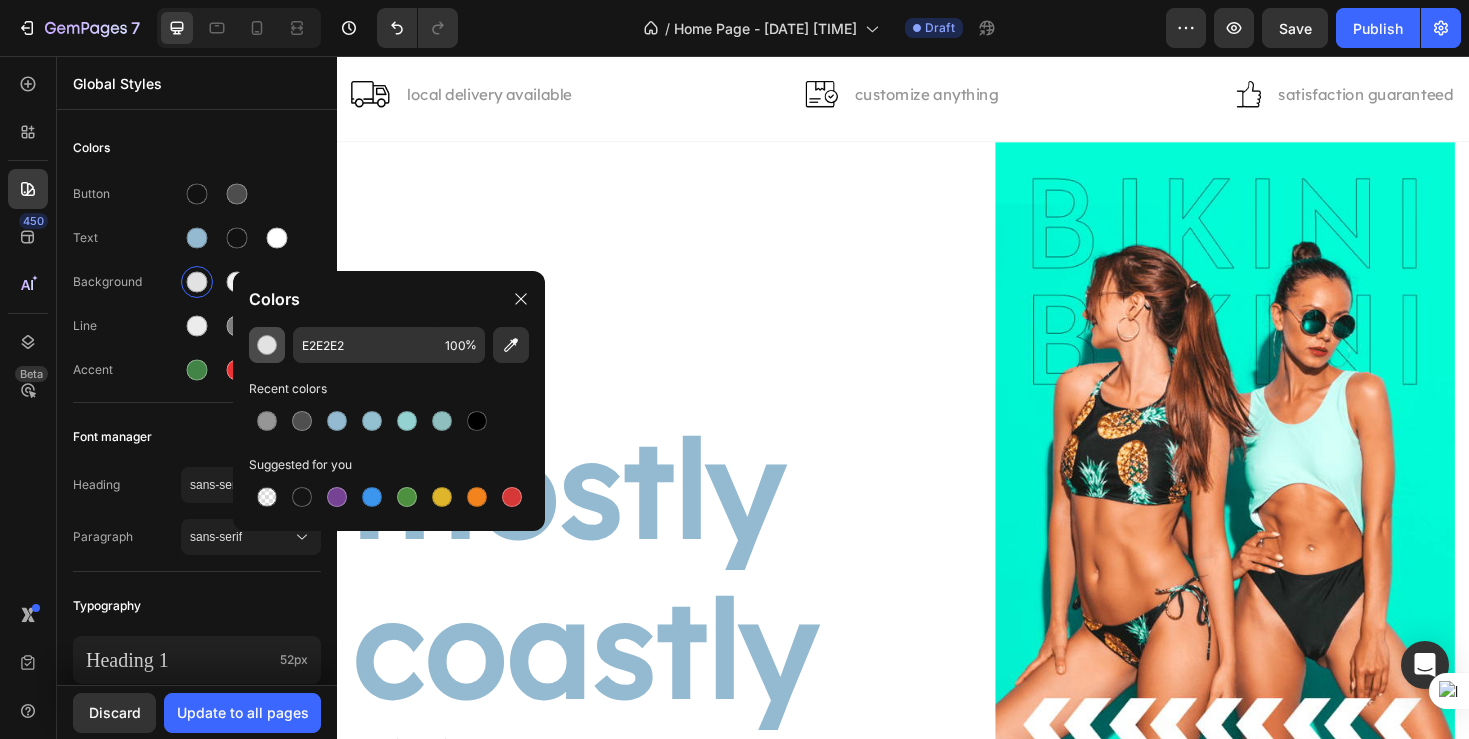 click at bounding box center [267, 345] 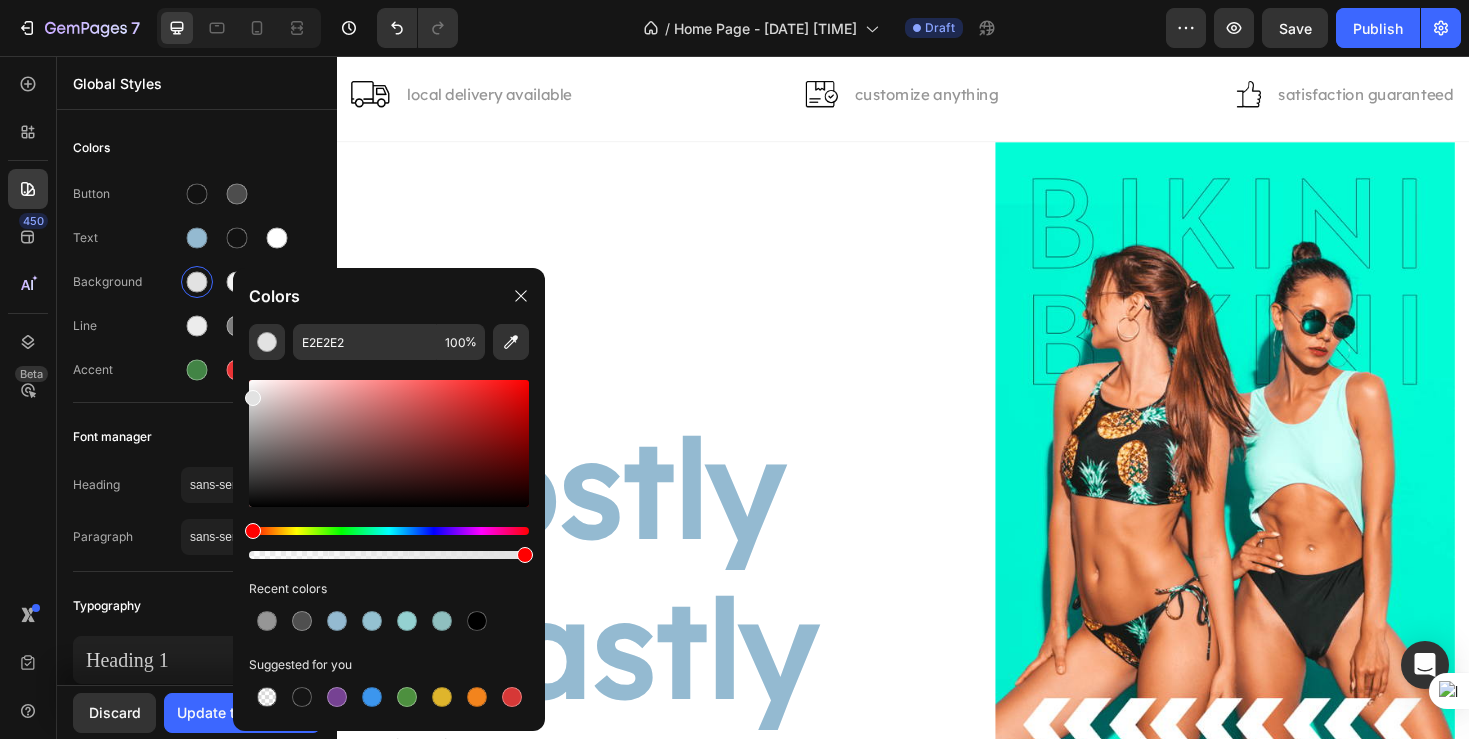 click at bounding box center (389, 531) 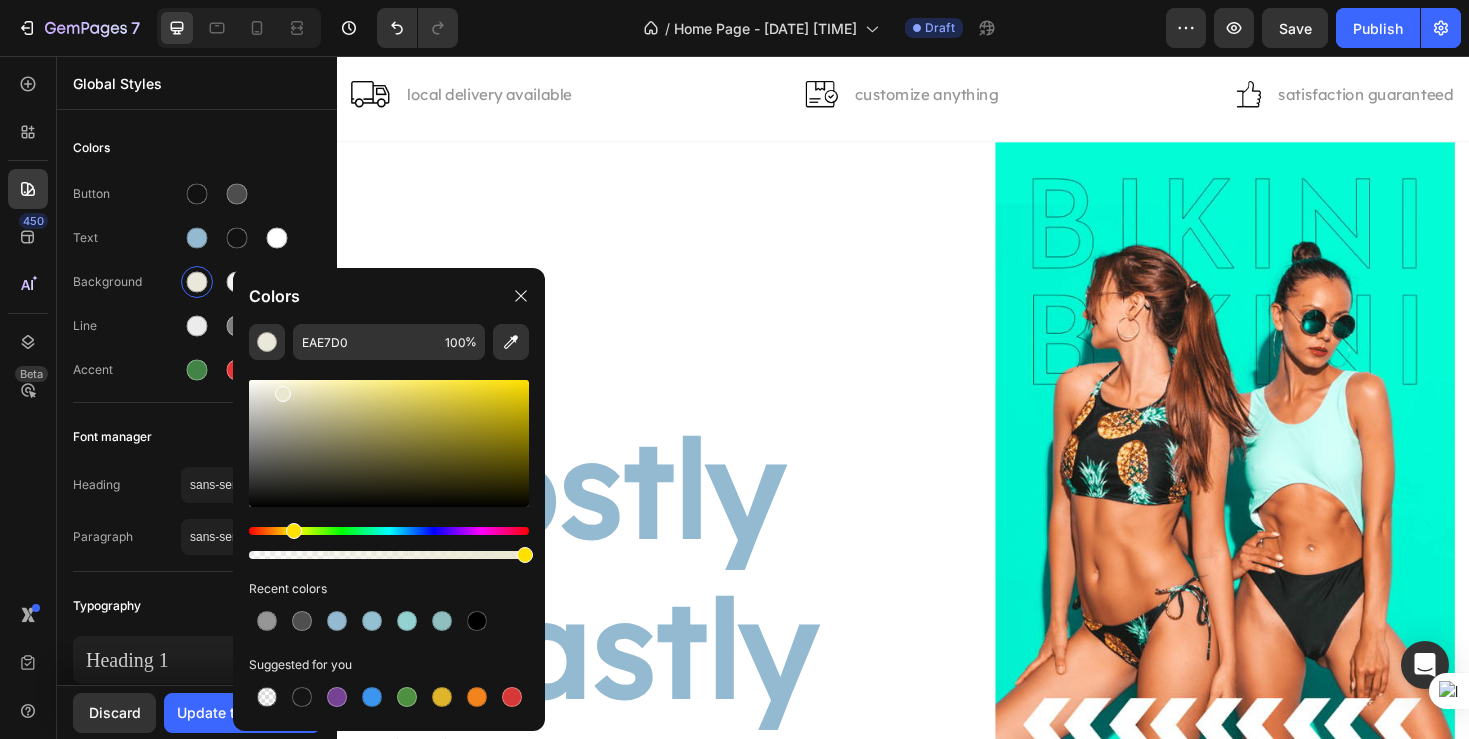 drag, startPoint x: 261, startPoint y: 386, endPoint x: 280, endPoint y: 389, distance: 19.235384 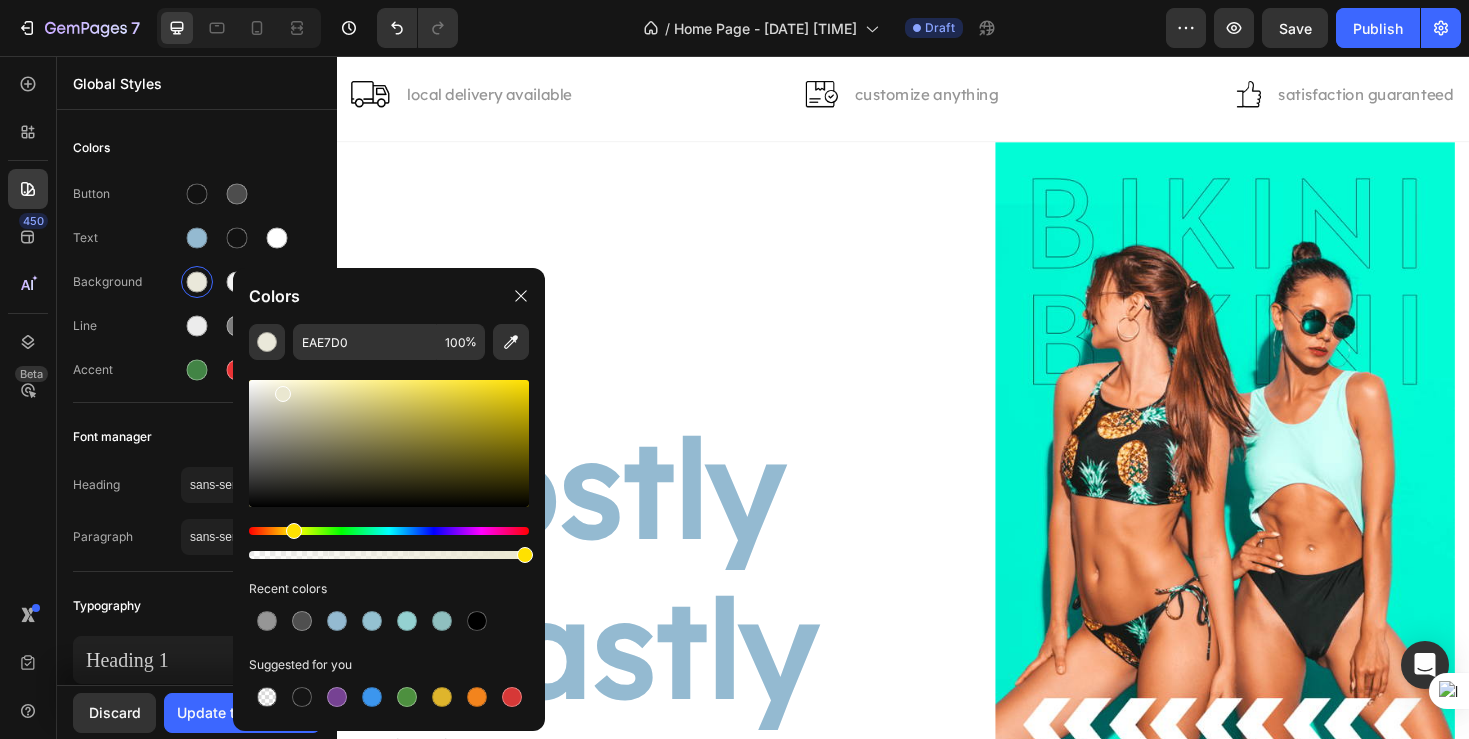 click at bounding box center (389, 443) 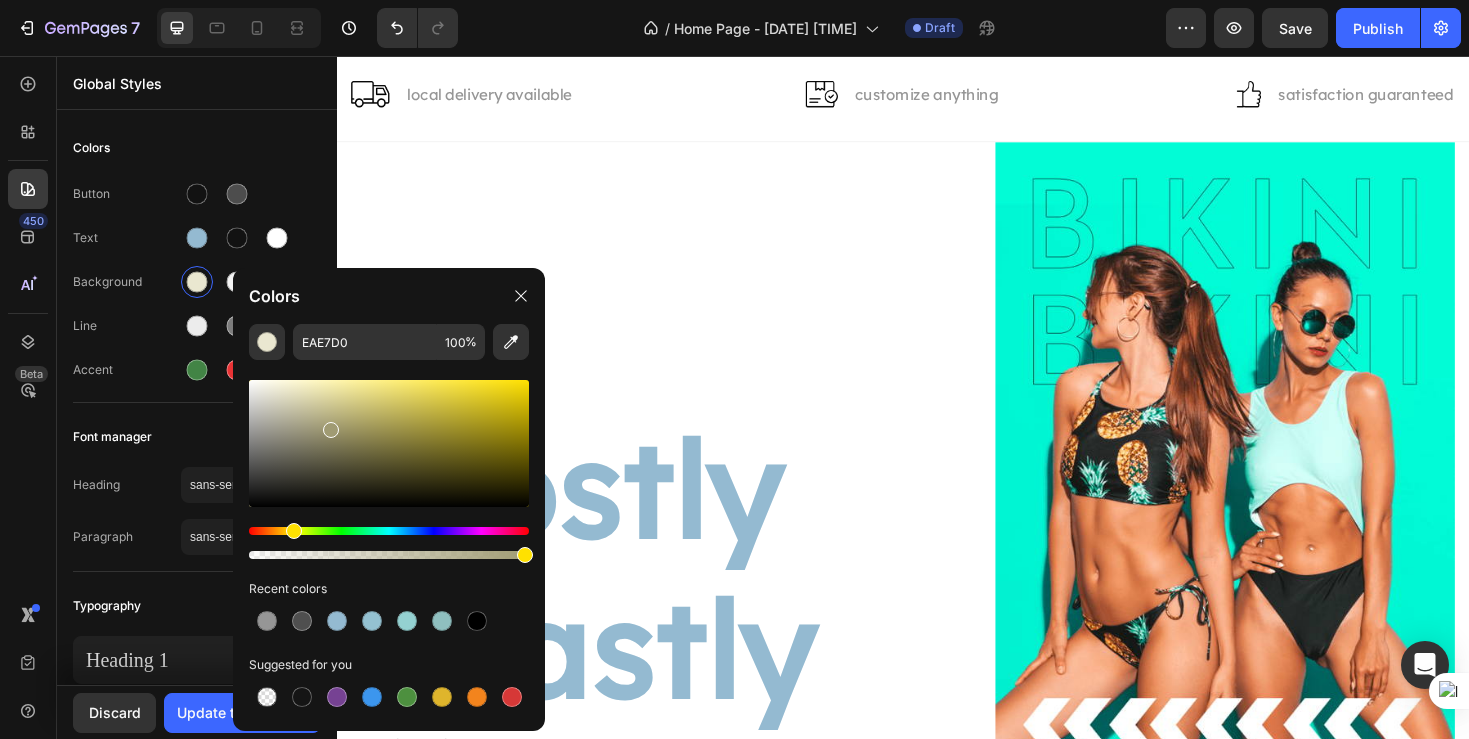 drag, startPoint x: 285, startPoint y: 395, endPoint x: 335, endPoint y: 425, distance: 58.30952 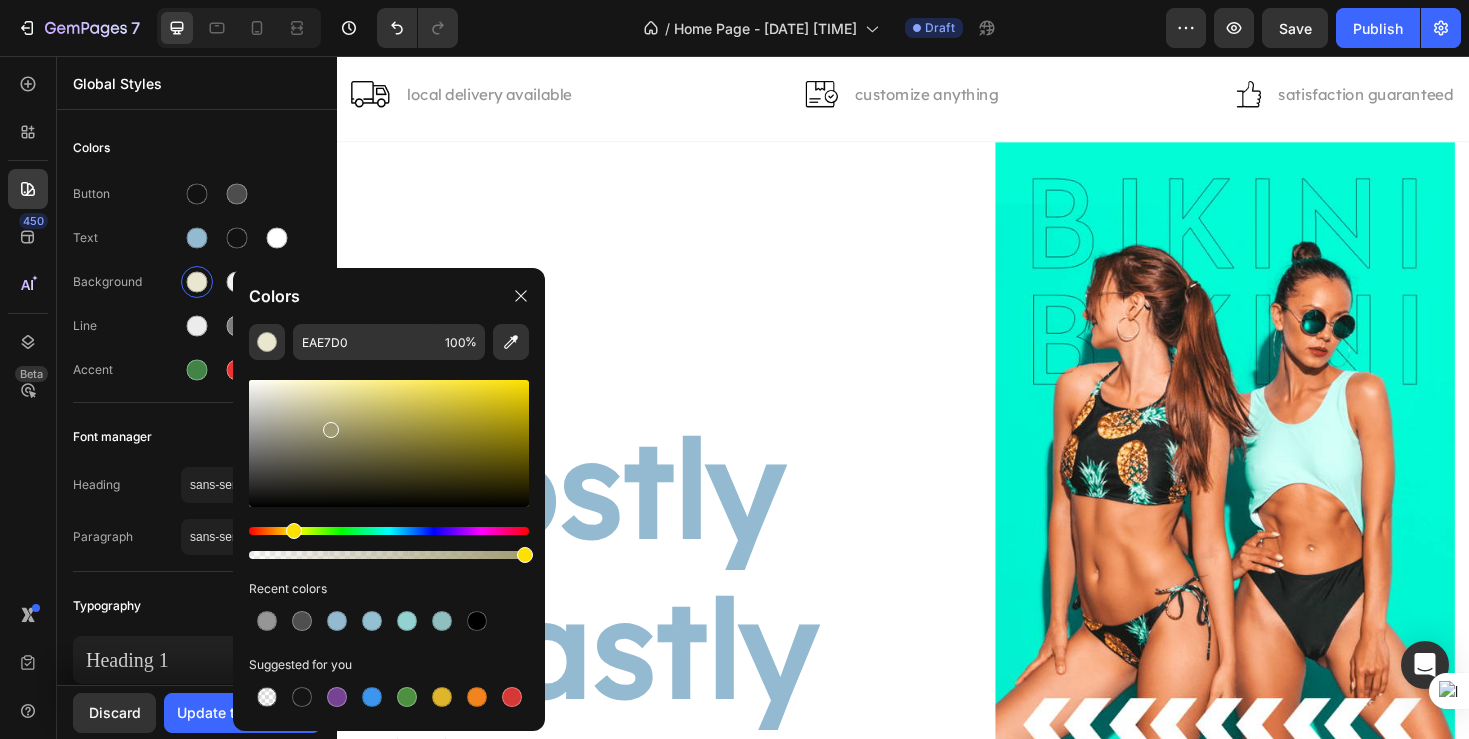 click at bounding box center [331, 430] 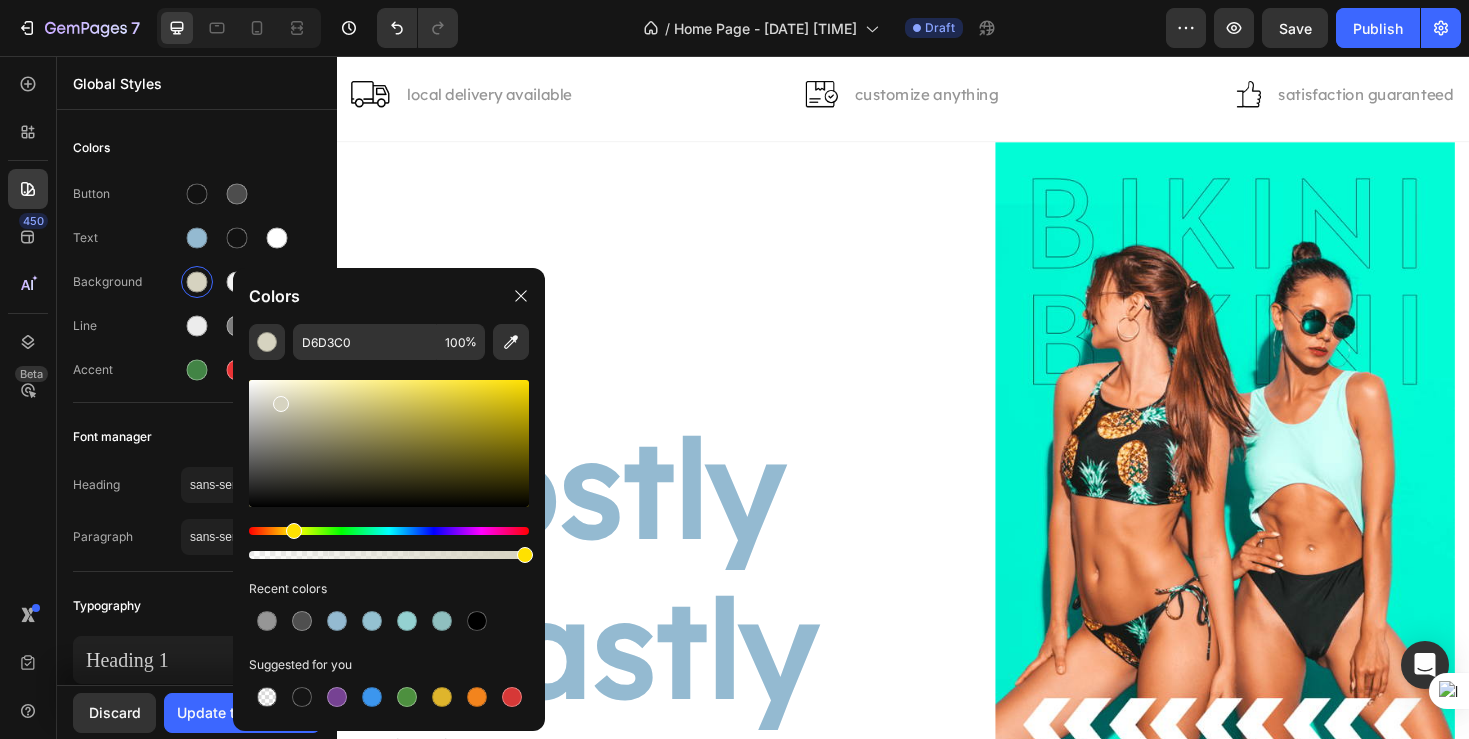 drag, startPoint x: 335, startPoint y: 425, endPoint x: 277, endPoint y: 400, distance: 63.15853 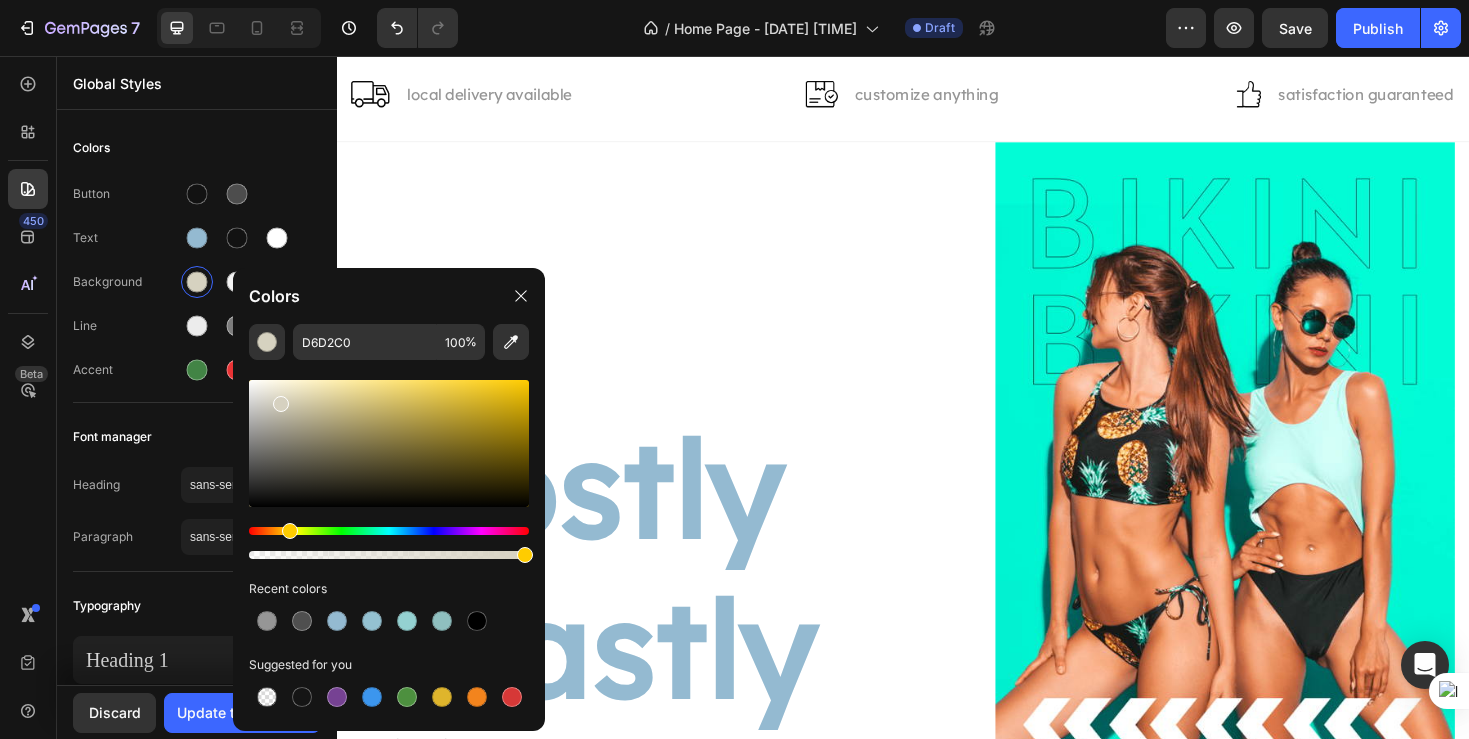 type on "D6D1C0" 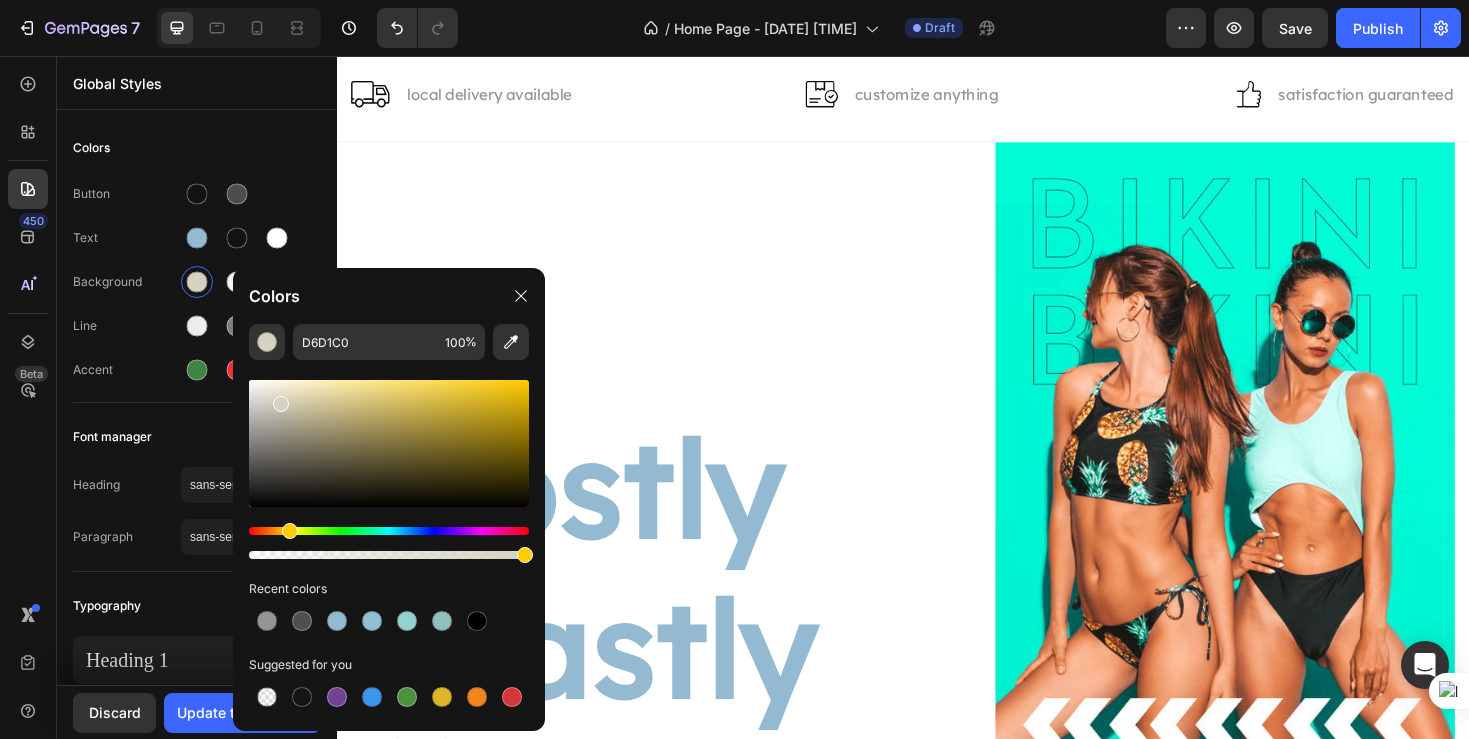click at bounding box center (290, 531) 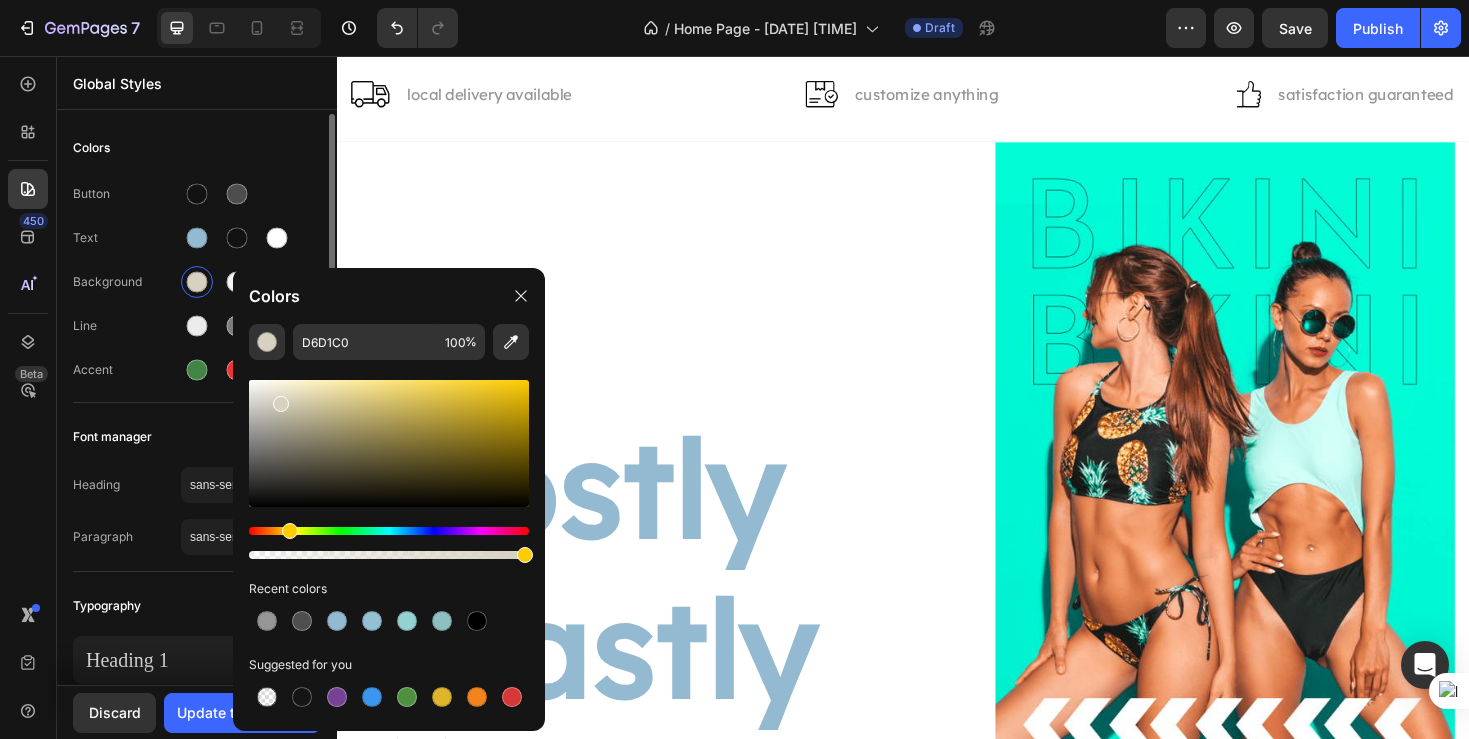 click on "Colors Button Text Background Line Accent Font manager Heading sans-serif Paragraph sans-serif Typography Heading 1 52px Heading 2 46px Heading 3 41px Show more Spacing Spacing 1  (xxs) 2px Spacing 2  (xs) 4px Spacing 3  (s) 8px Show more Default row width Row width  1200px Page padding  16px Corners Small 3 px Medium 6 px Large 16 px" at bounding box center [197, 846] 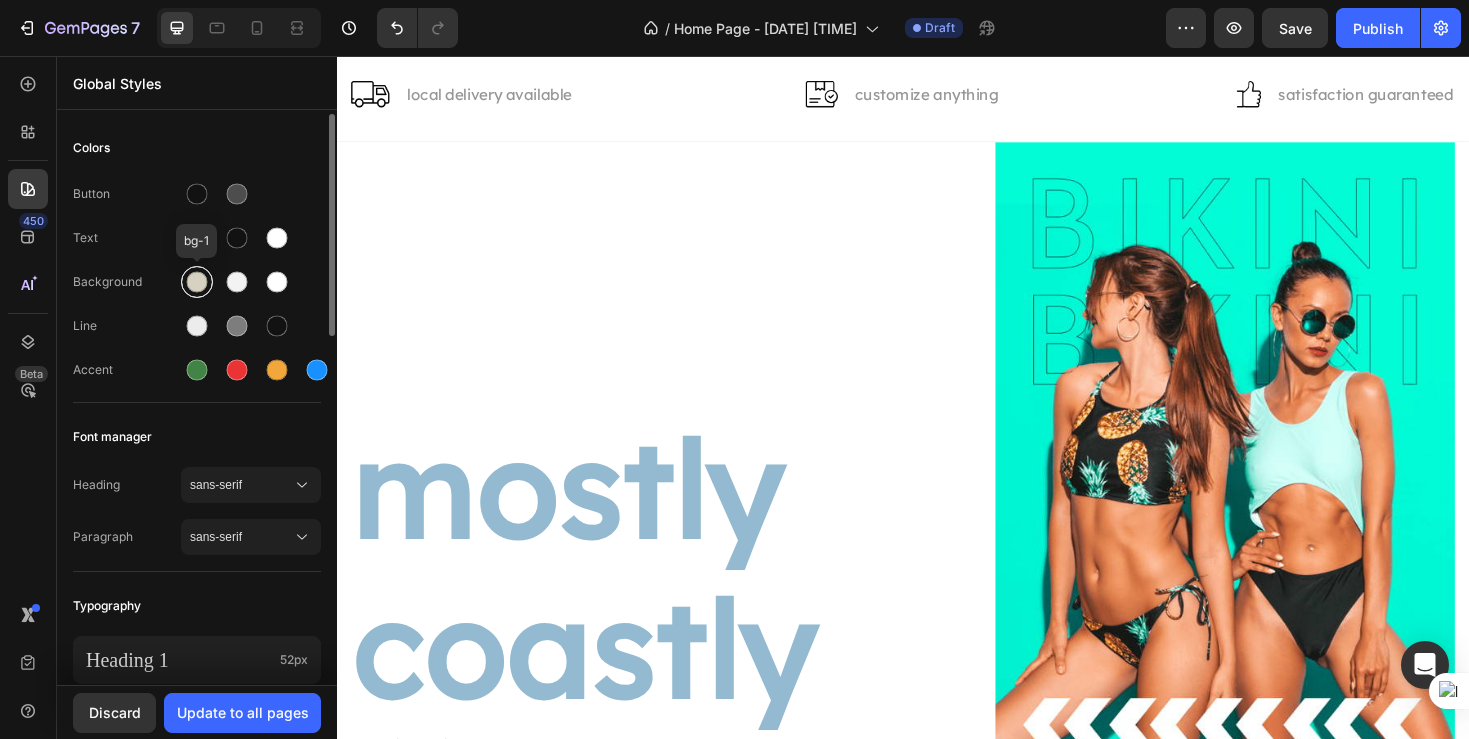 click at bounding box center (197, 282) 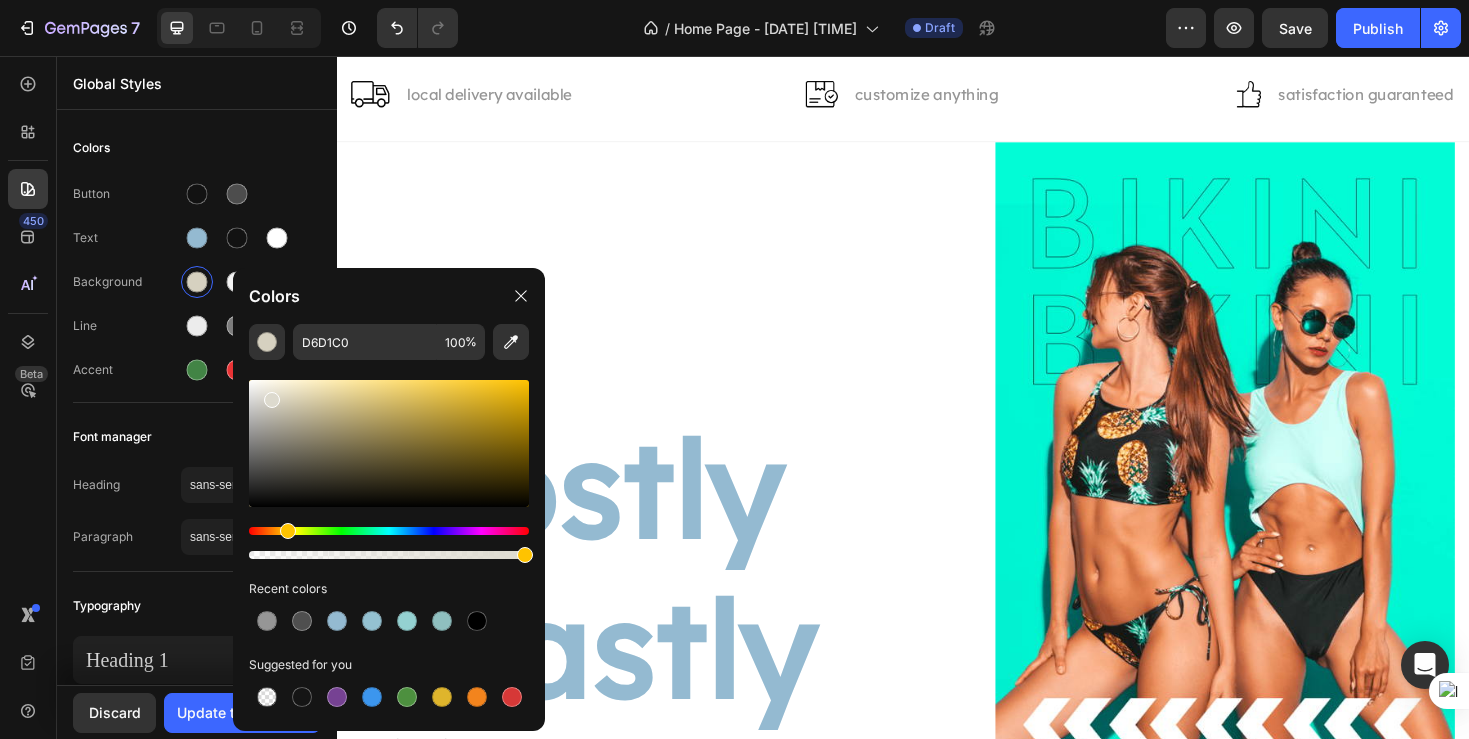 click at bounding box center [389, 443] 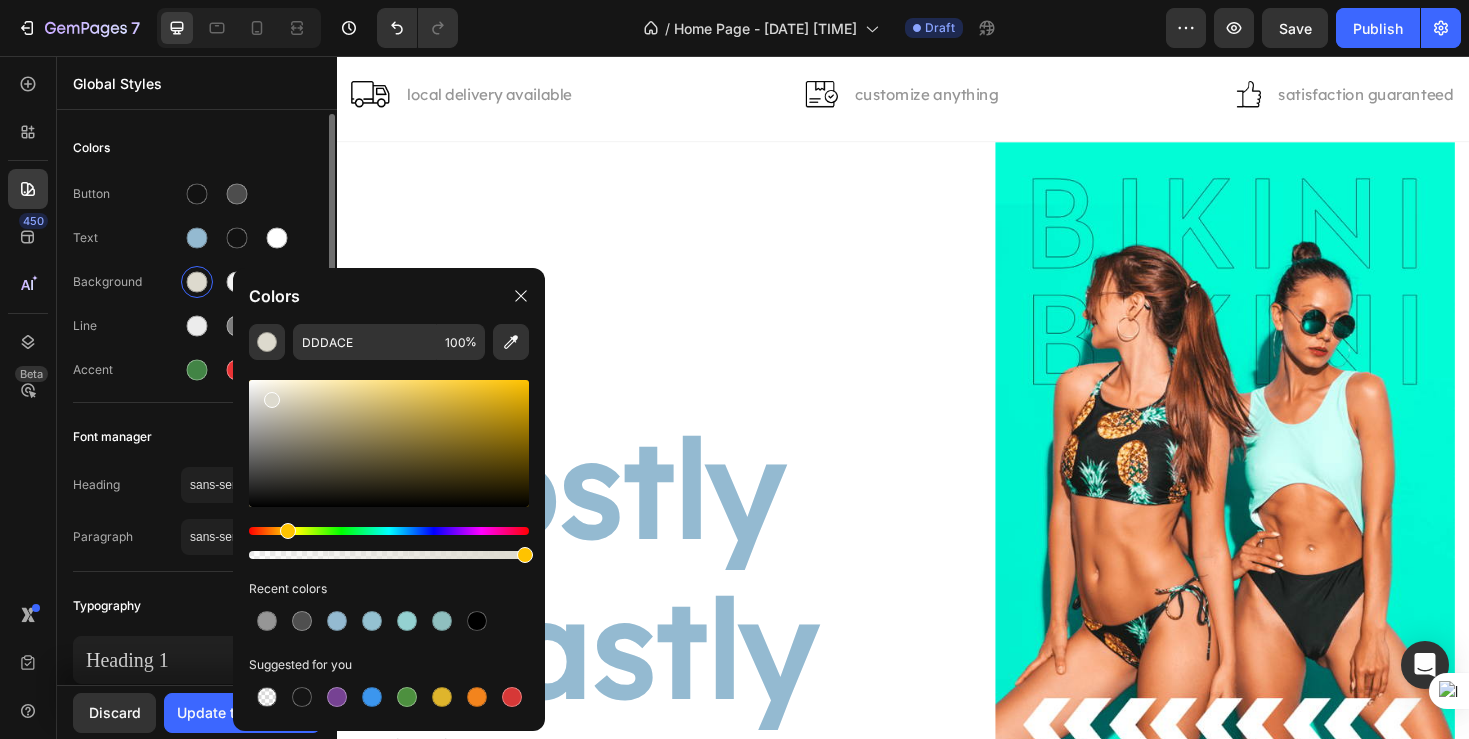click on "Font manager" at bounding box center (197, 437) 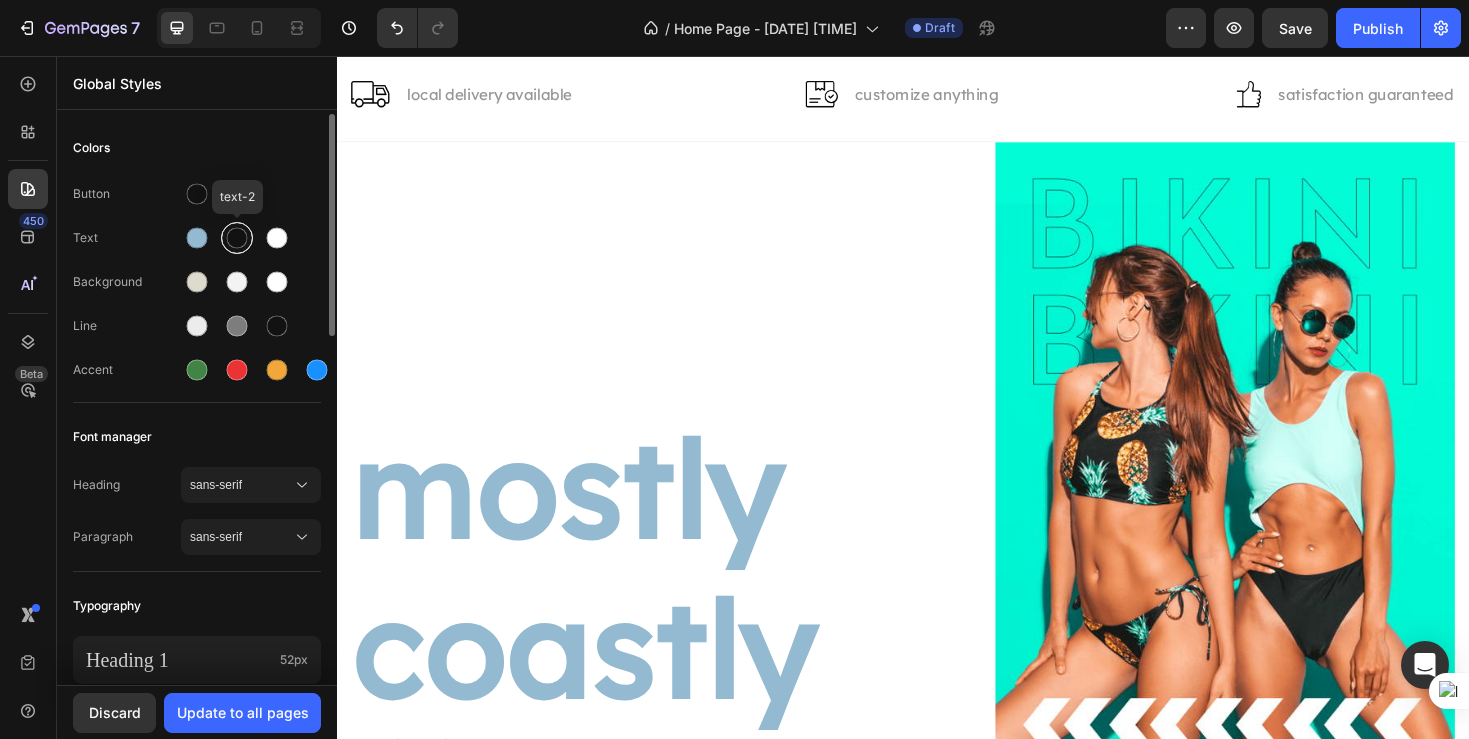 click at bounding box center [237, 238] 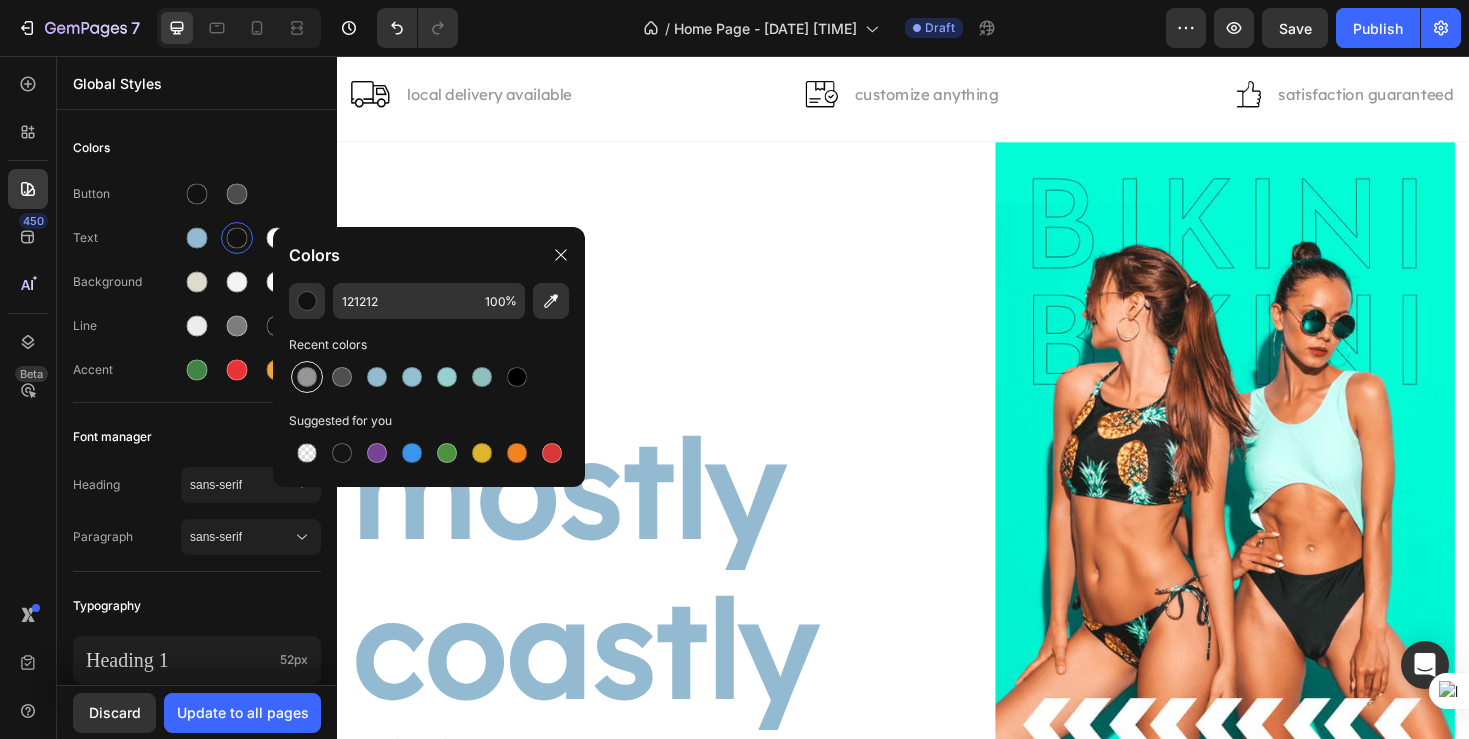 click at bounding box center (307, 377) 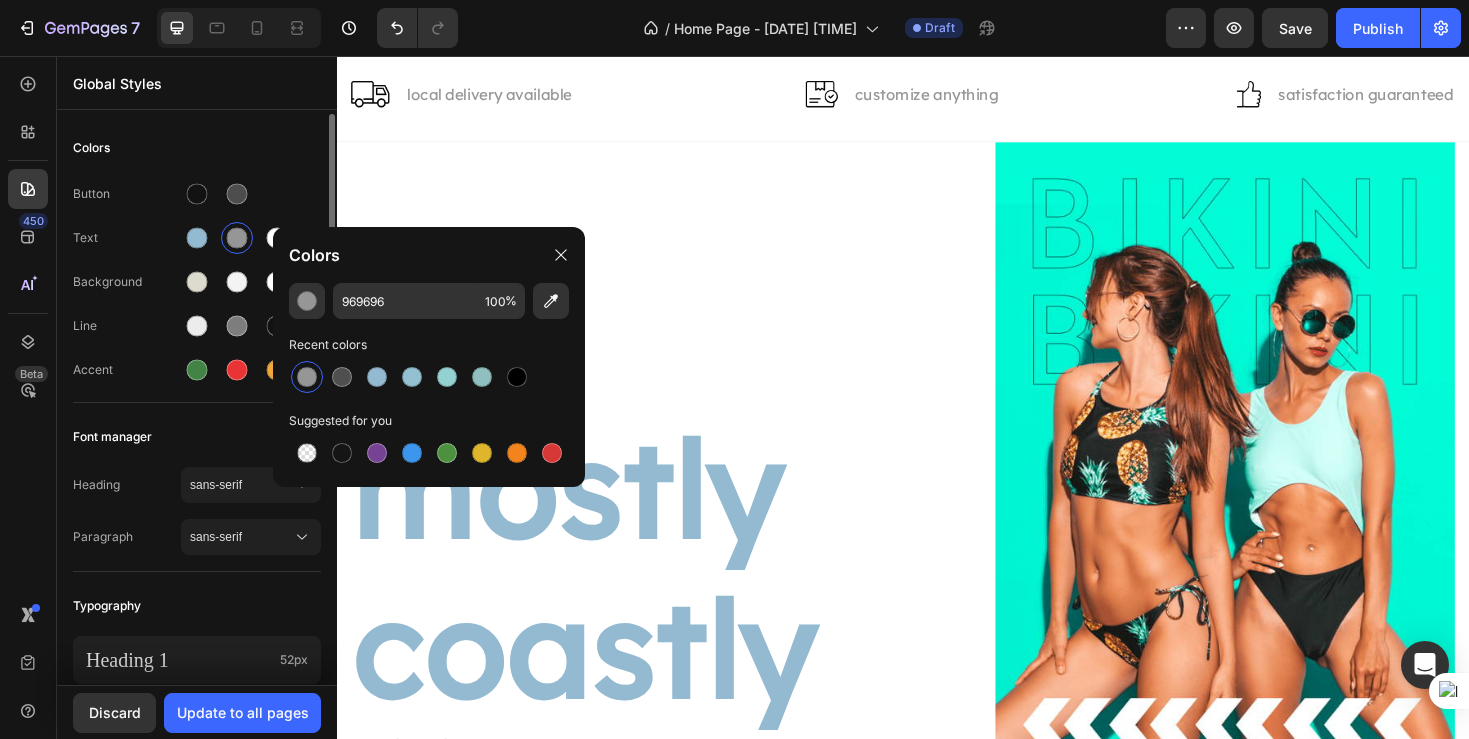 click on "Colors" at bounding box center [197, 148] 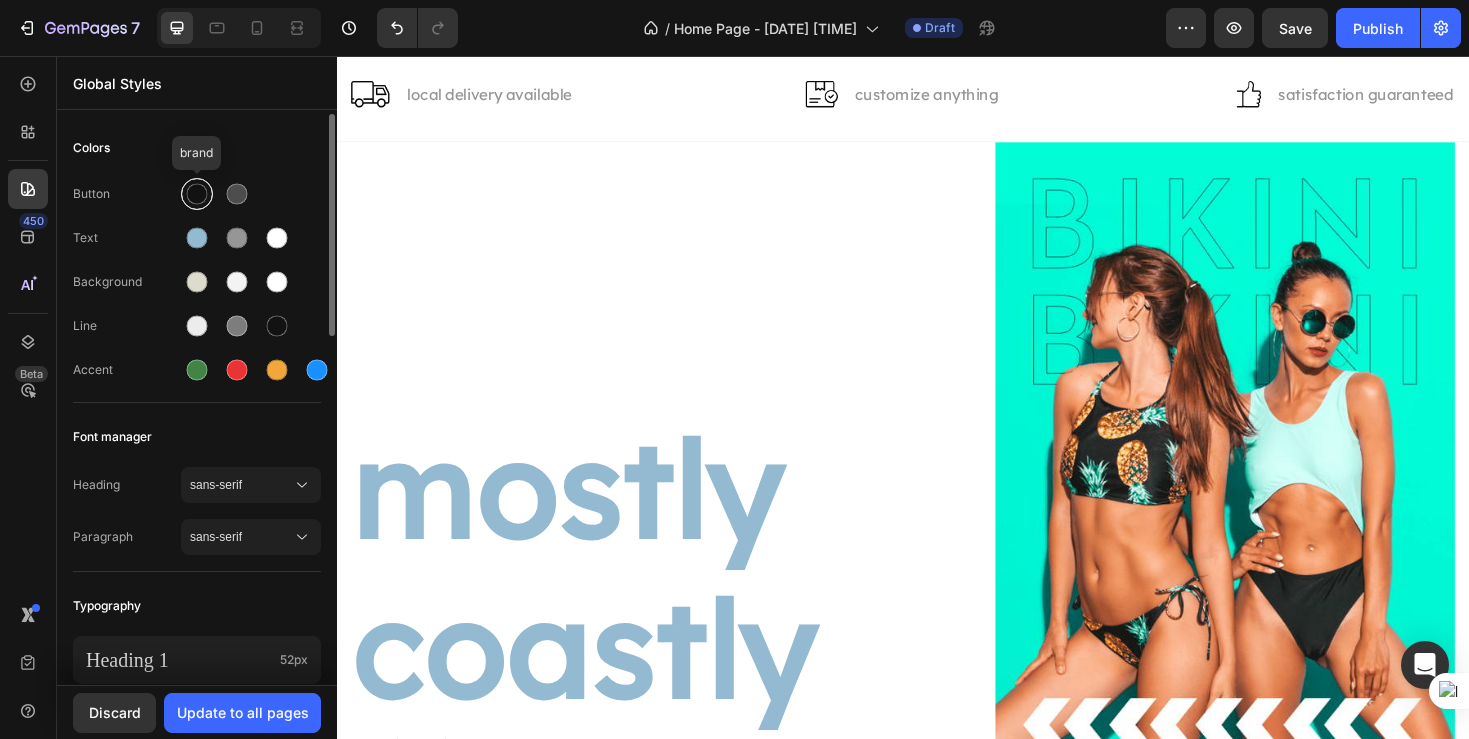 click at bounding box center [197, 194] 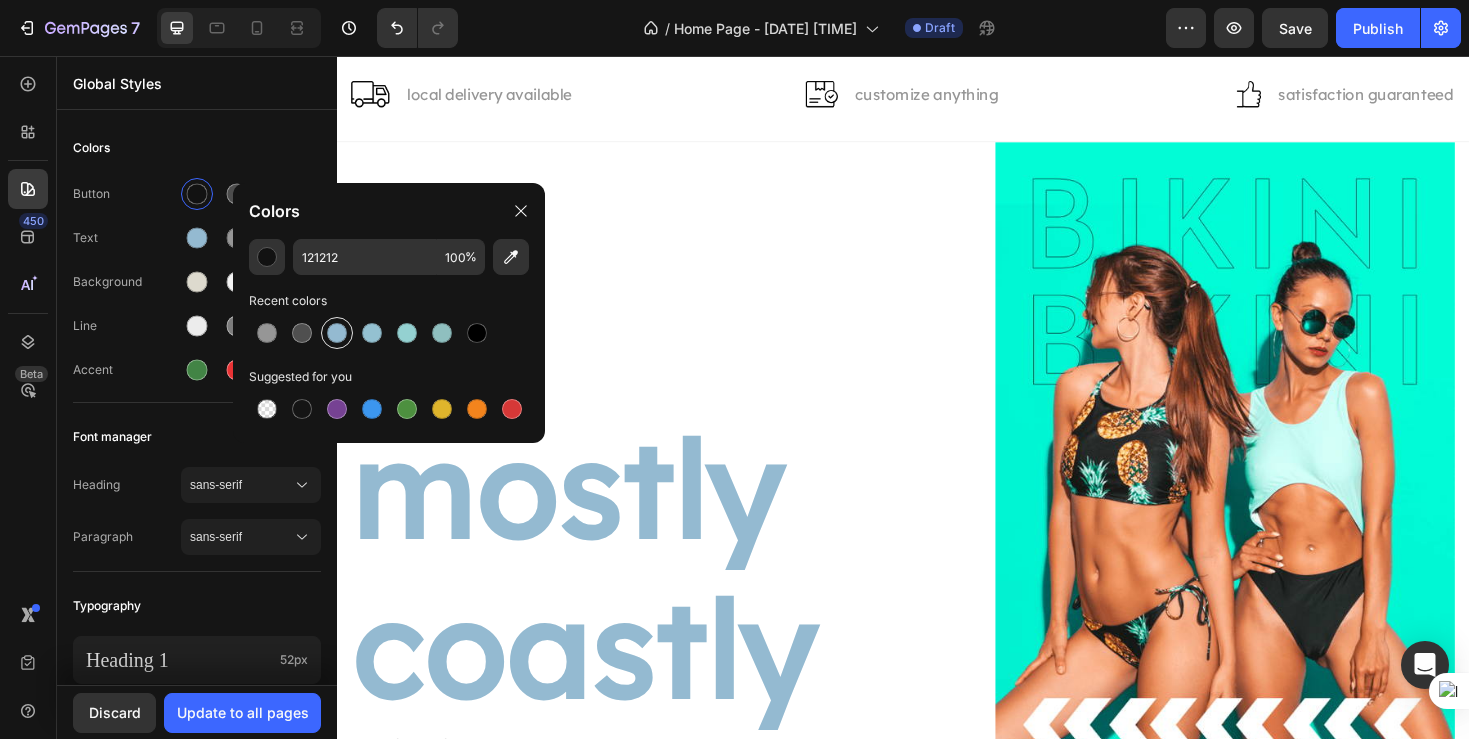 click at bounding box center (337, 333) 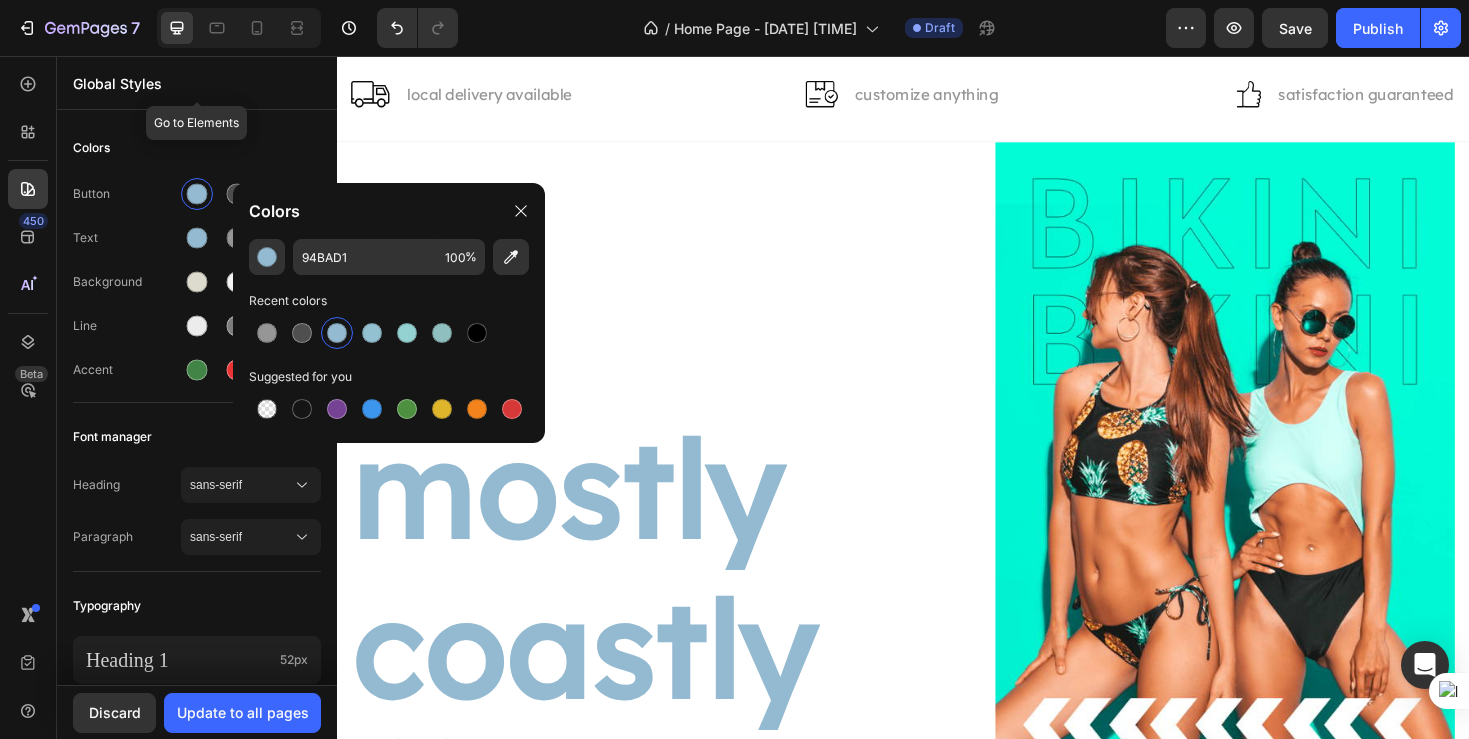 click on "Global Styles" at bounding box center (197, 83) 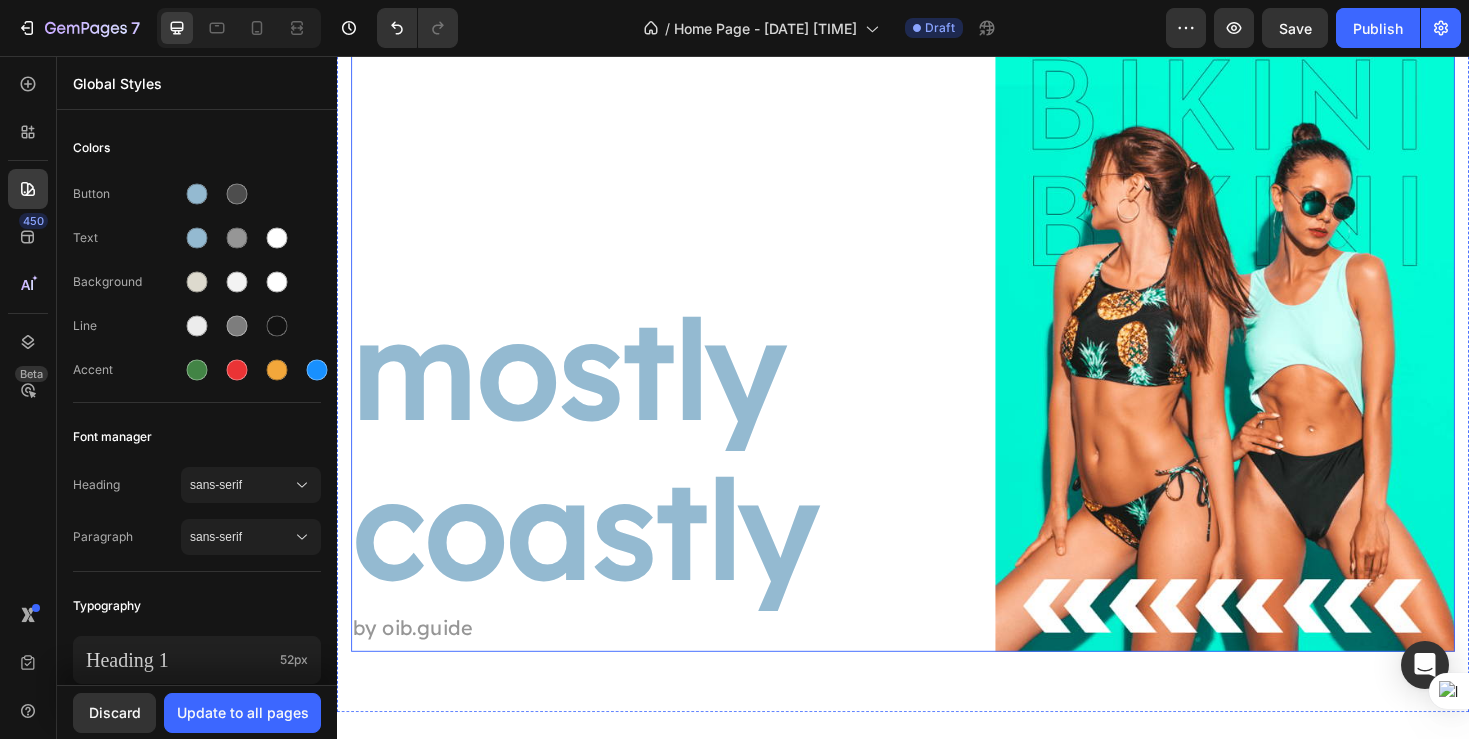 scroll, scrollTop: 199, scrollLeft: 0, axis: vertical 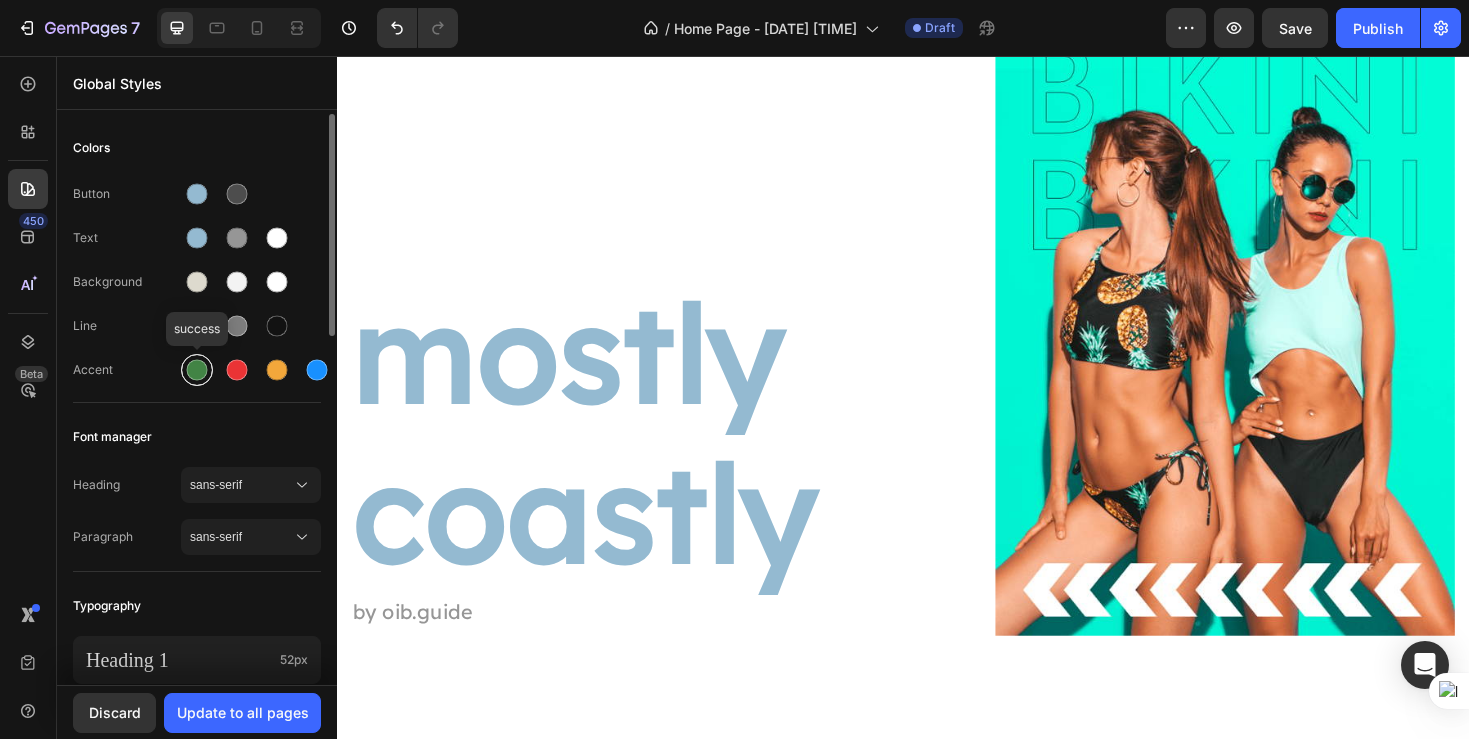 click at bounding box center [197, 370] 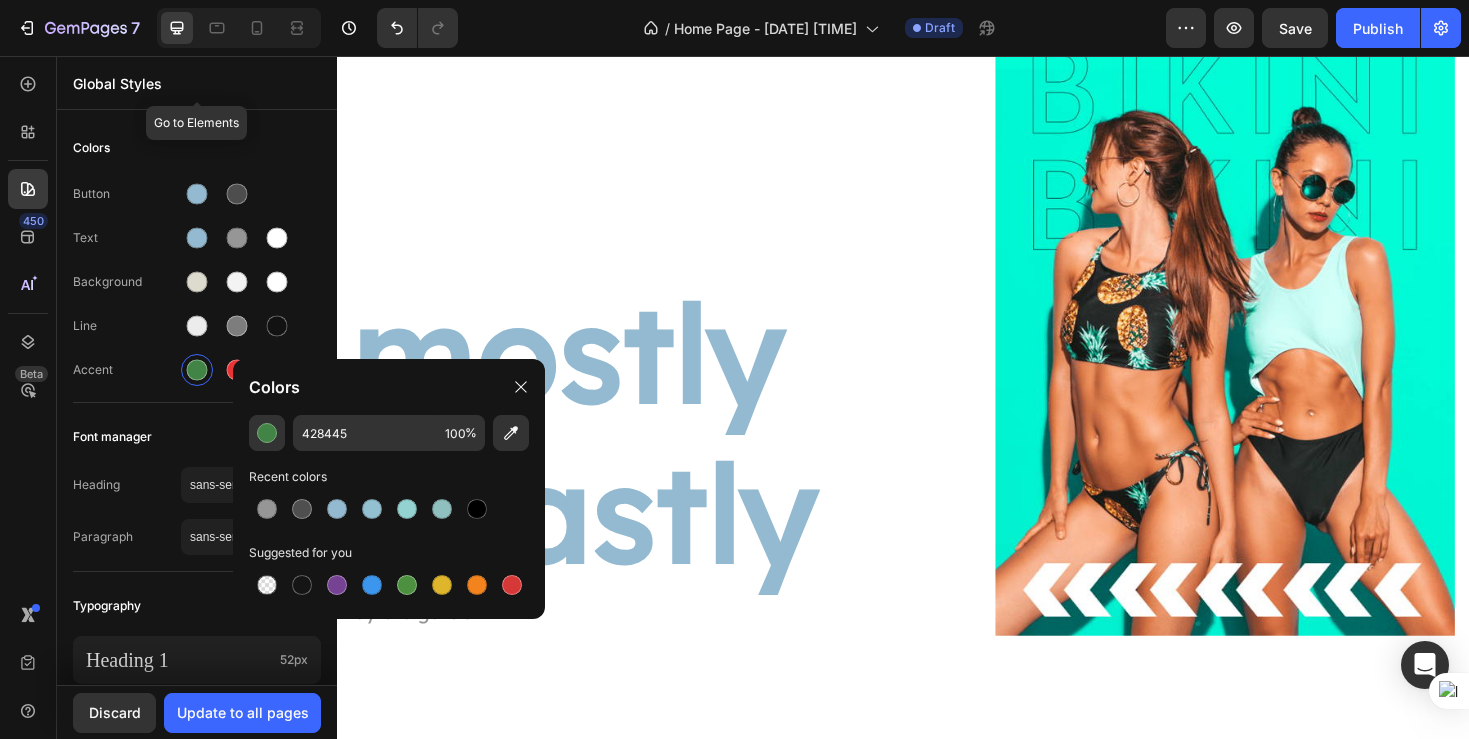 click on "Global Styles" 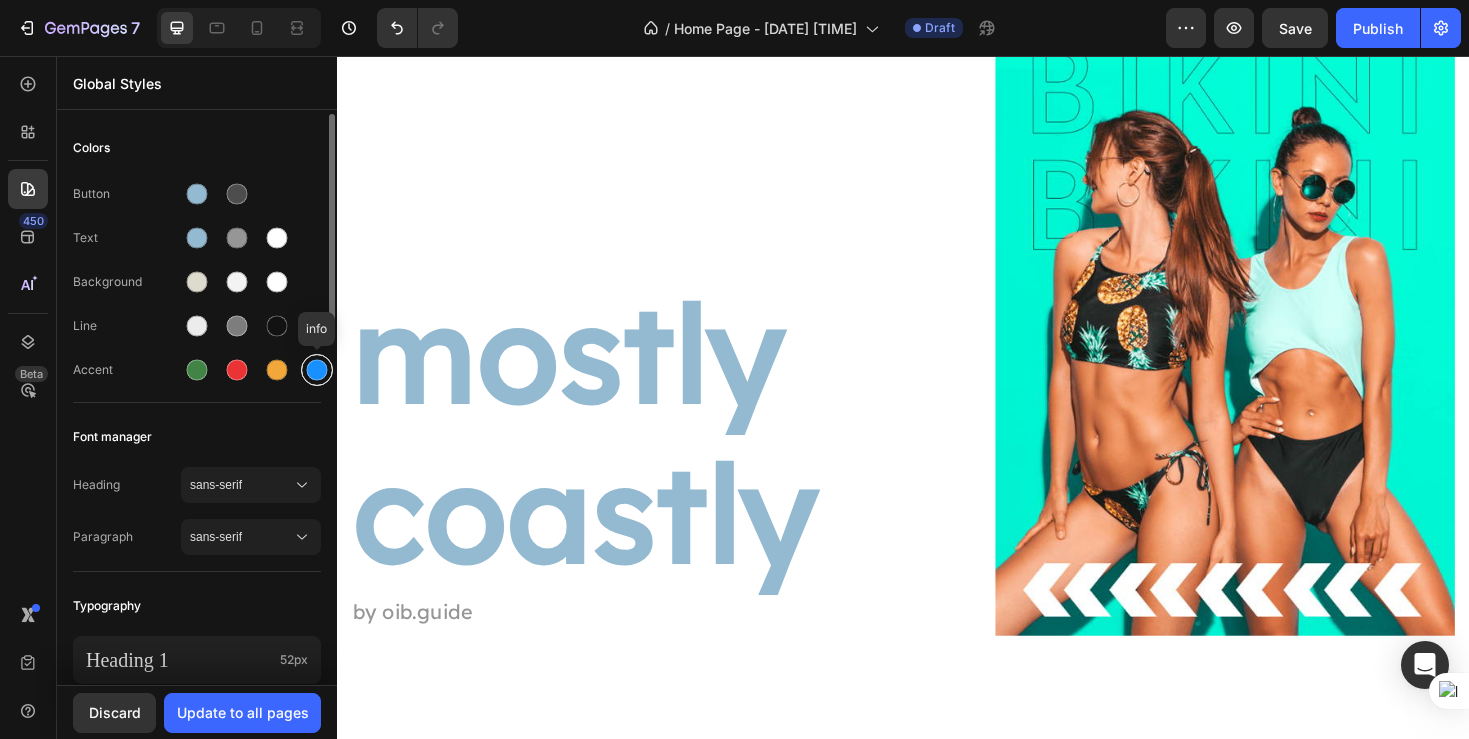 click at bounding box center (317, 370) 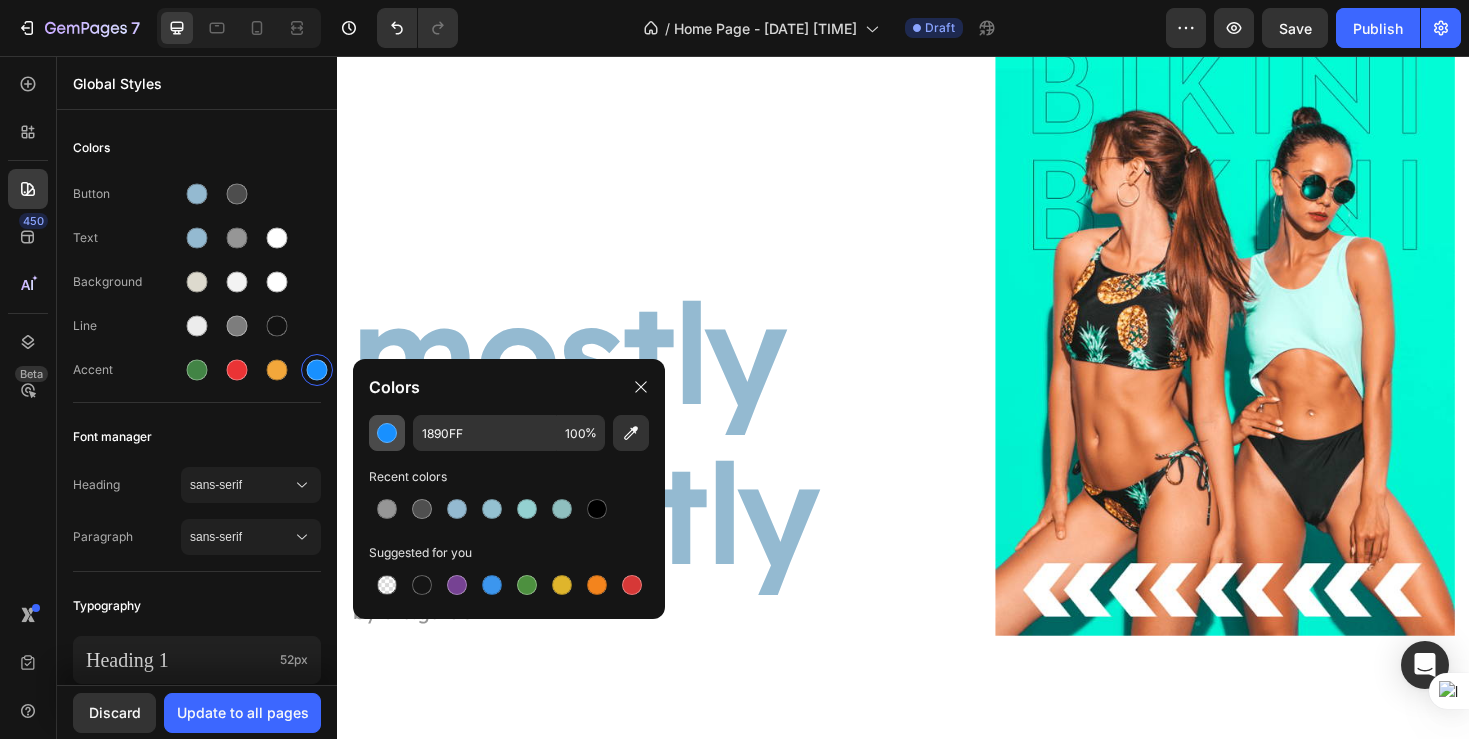 click at bounding box center (387, 433) 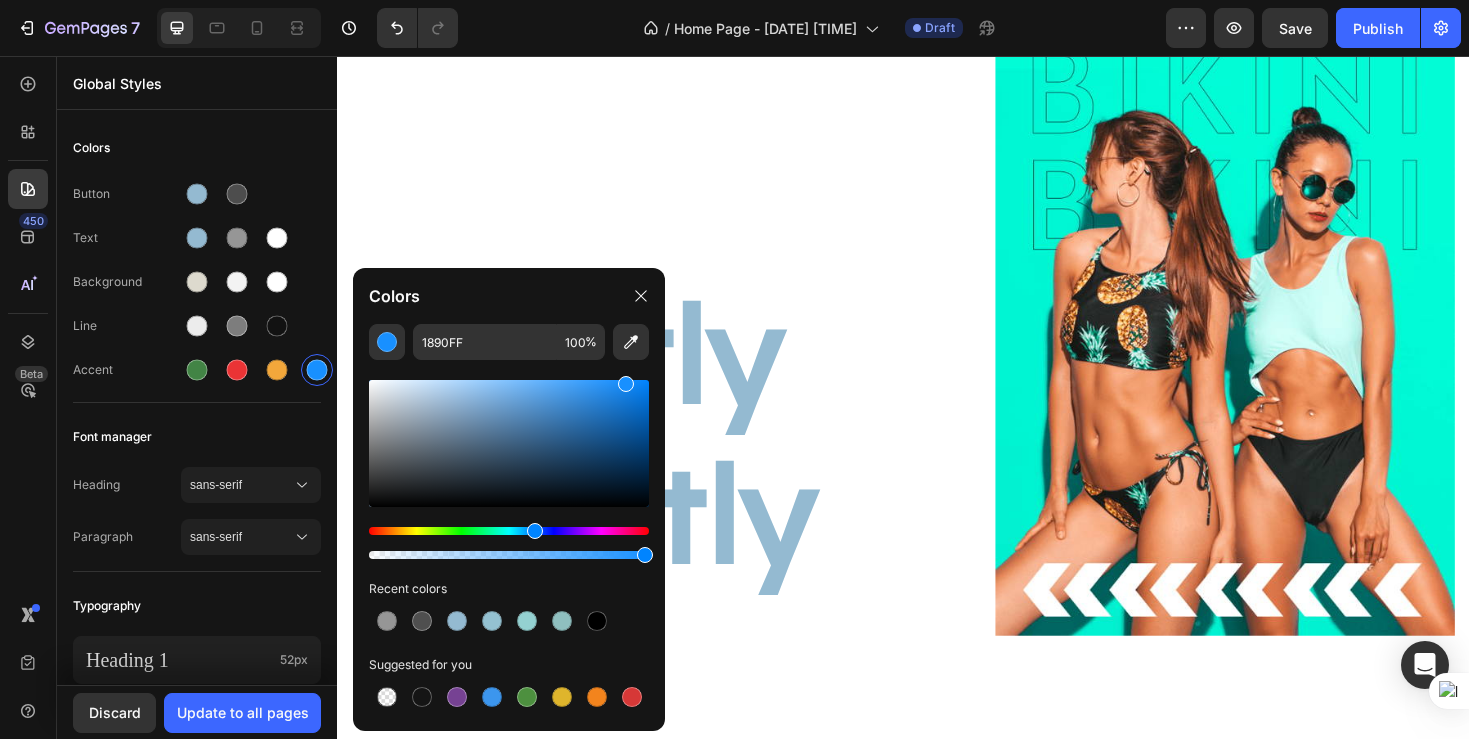 click at bounding box center (509, 531) 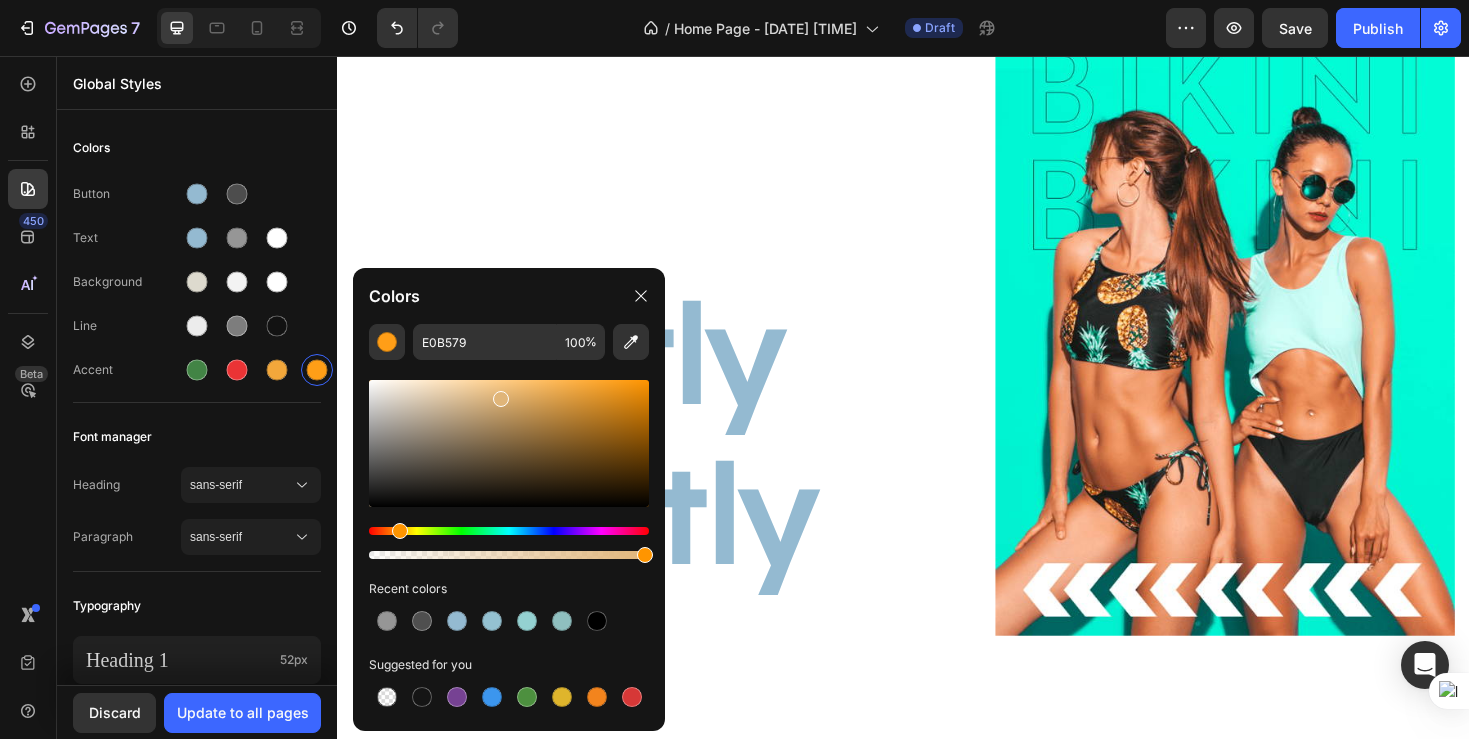 click at bounding box center (509, 443) 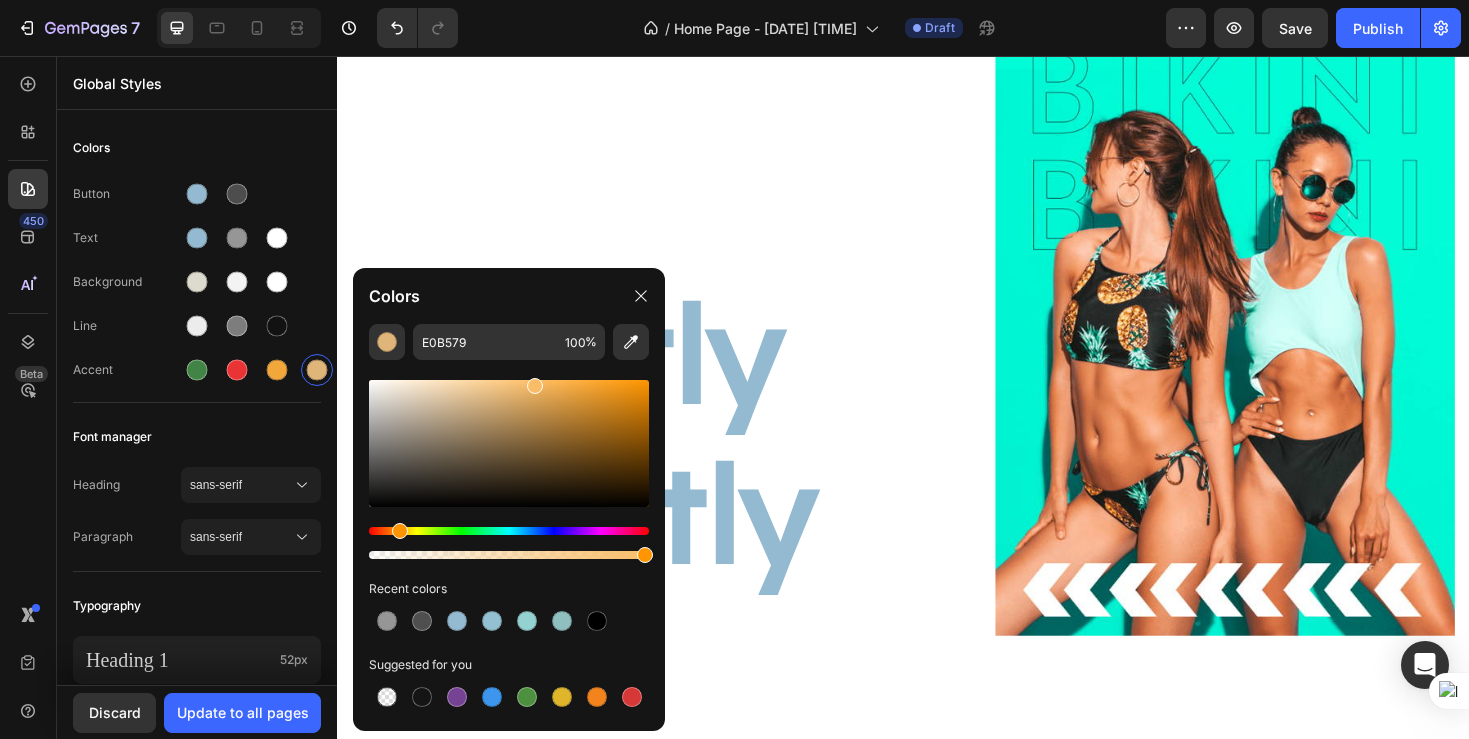 drag, startPoint x: 478, startPoint y: 395, endPoint x: 532, endPoint y: 382, distance: 55.542778 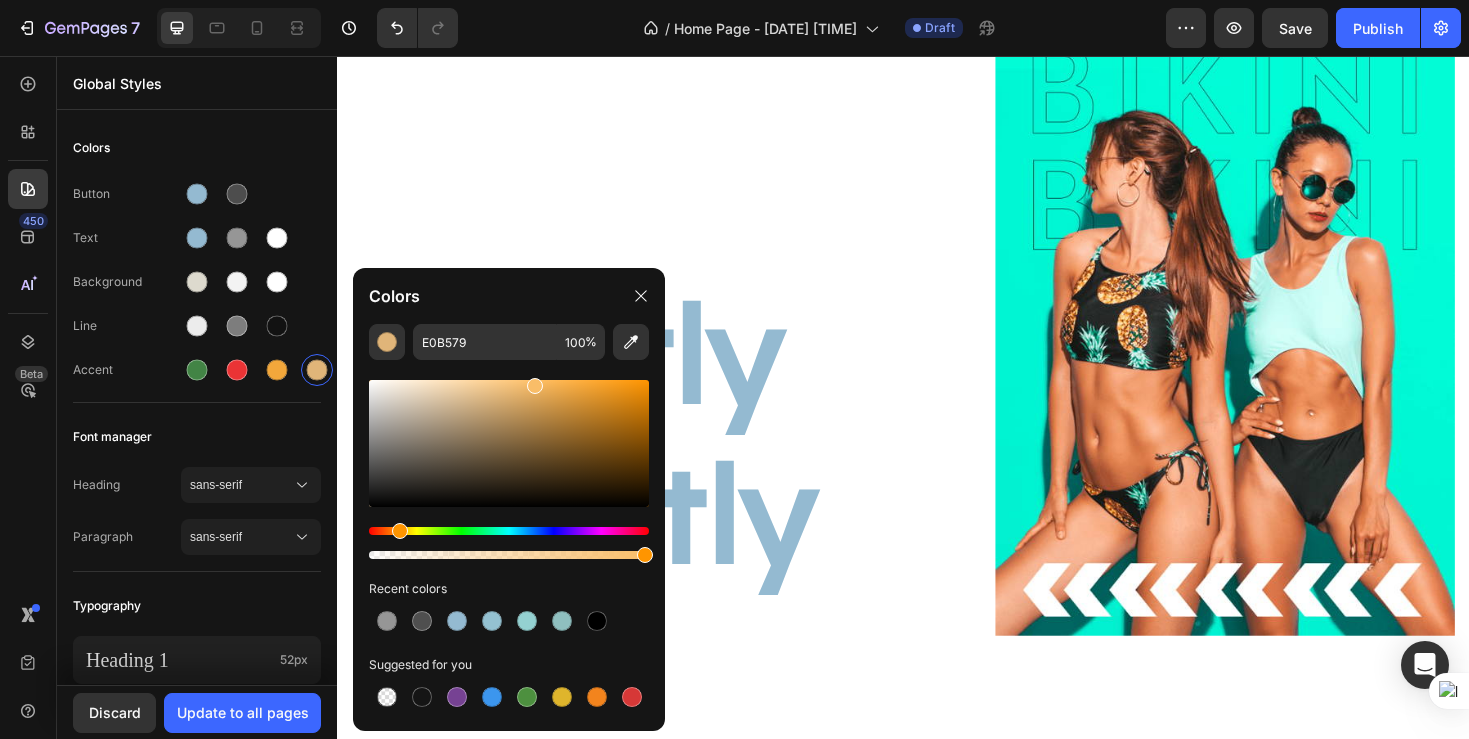 type on "F9BD68" 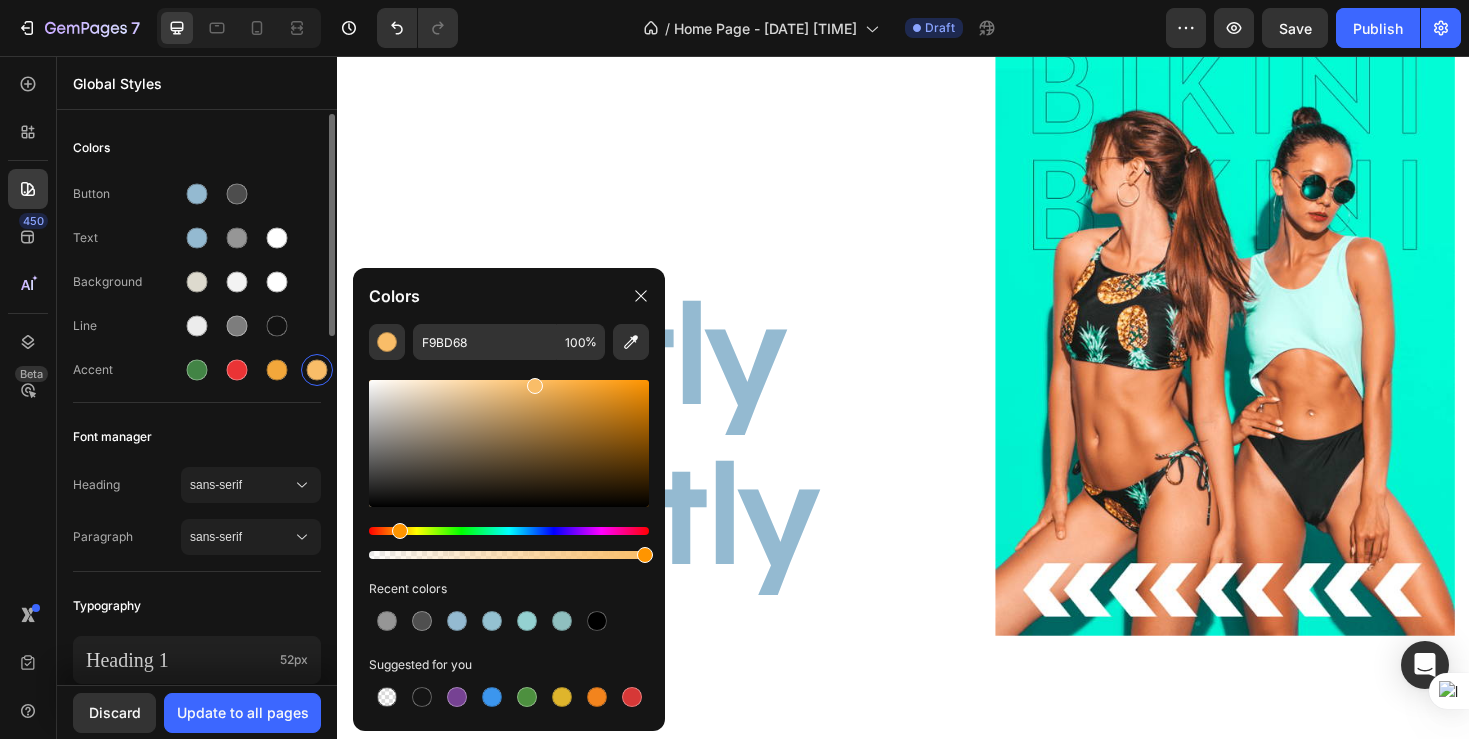 click on "Colors Button Text Background Line Accent Font manager Heading sans-serif Paragraph sans-serif Typography Heading 1 52px Heading 2 46px Heading 3 41px Show more Spacing Spacing 1  (xxs) 2px Spacing 2  (xs) 4px Spacing 3  (s) 8px Show more Default row width Row width  1200px Page padding  16px Corners Small 3 px Medium 6 px Large 16 px" at bounding box center [197, 846] 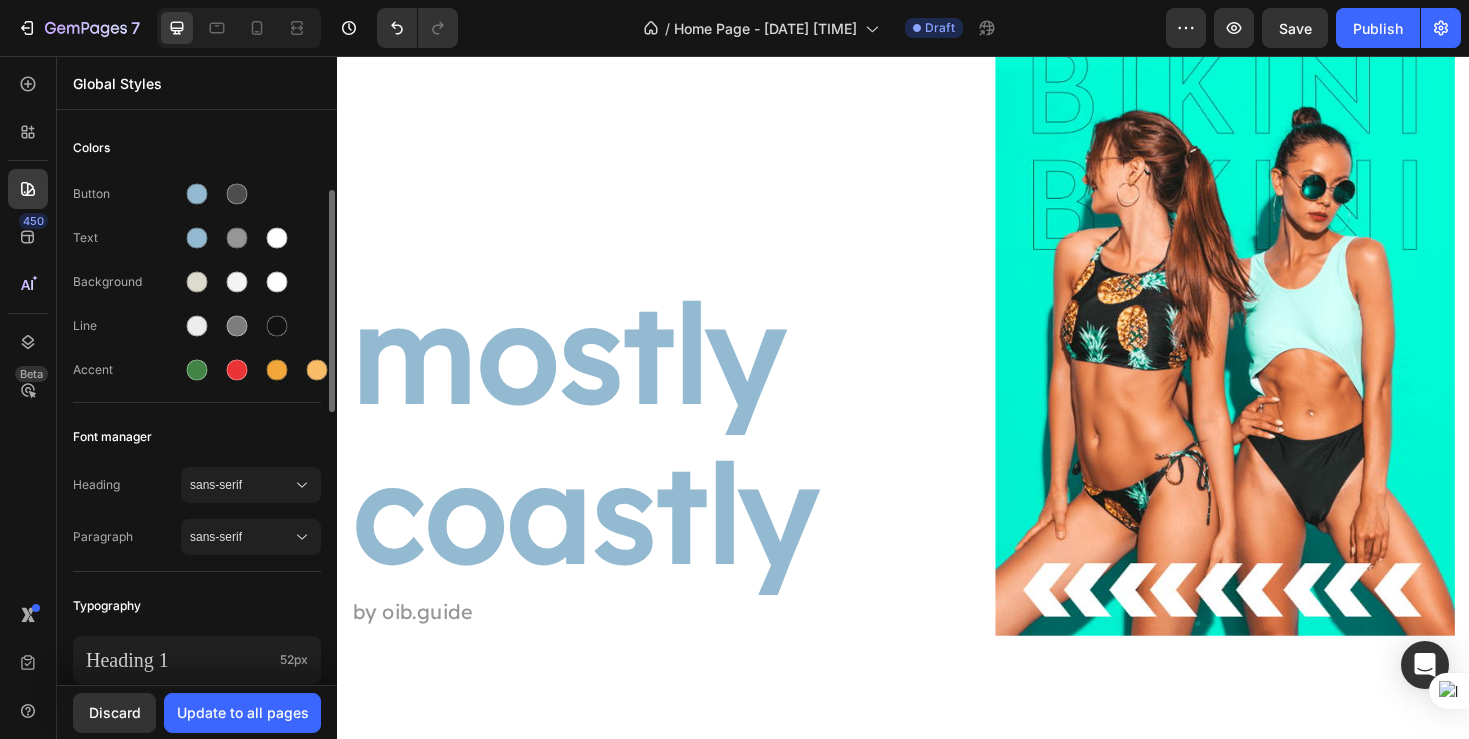 scroll, scrollTop: 55, scrollLeft: 0, axis: vertical 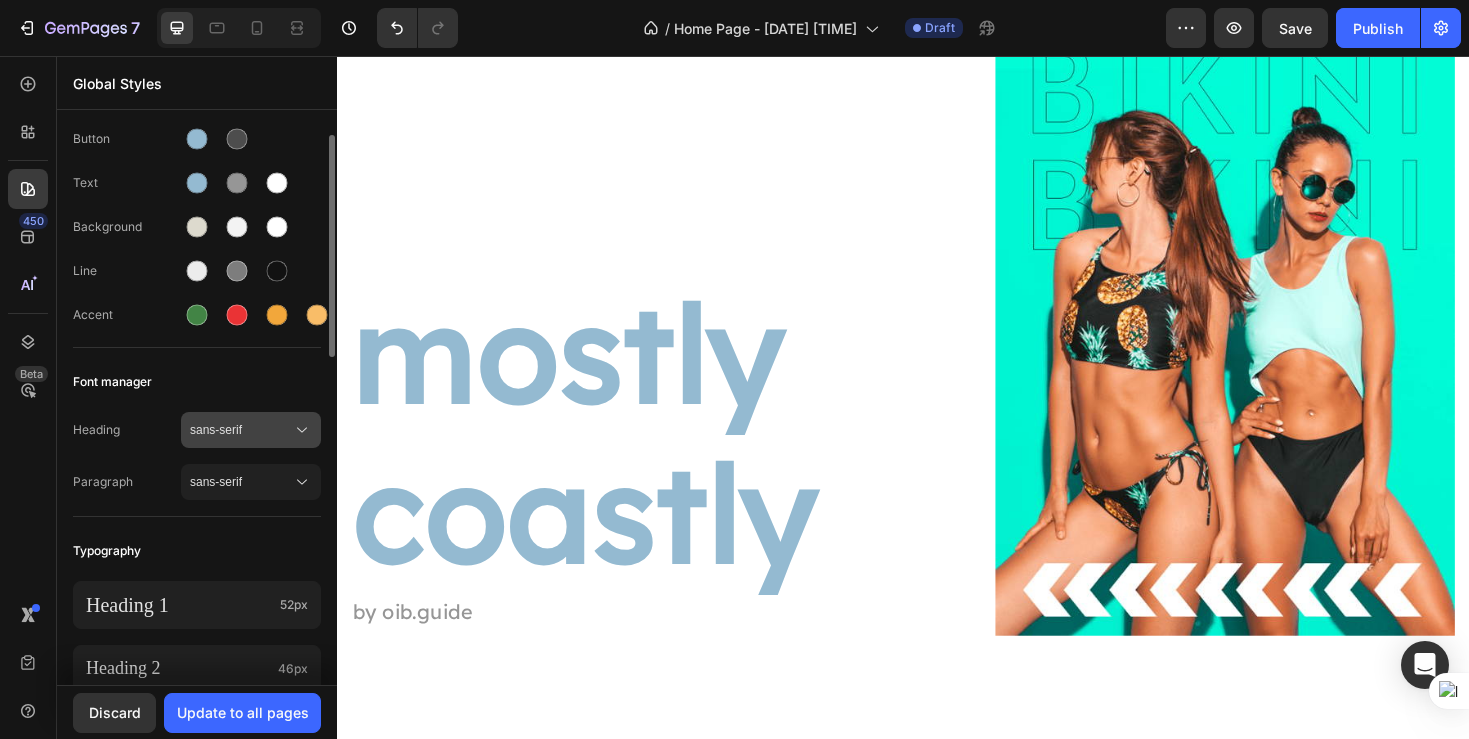 click on "sans-serif" at bounding box center (241, 430) 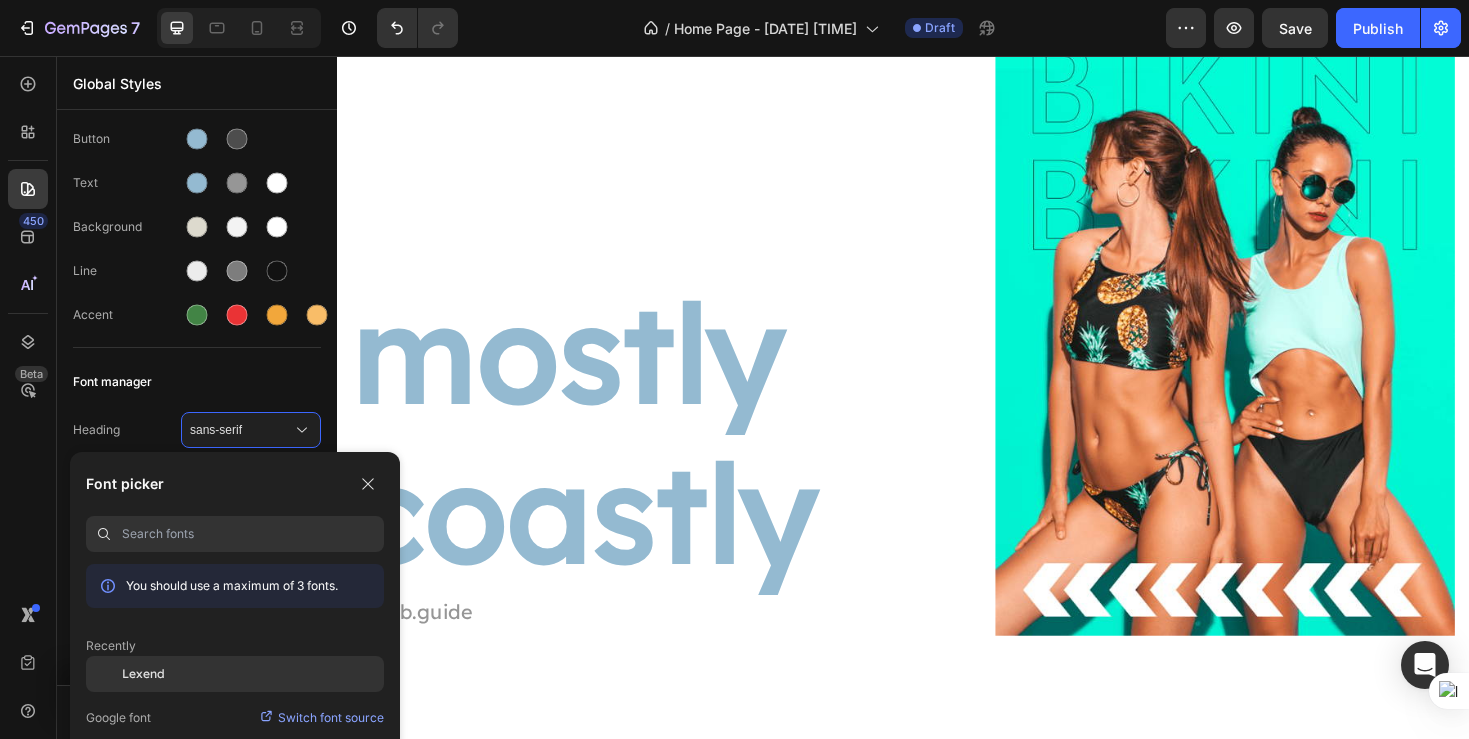 click on "Lexend" at bounding box center (143, 674) 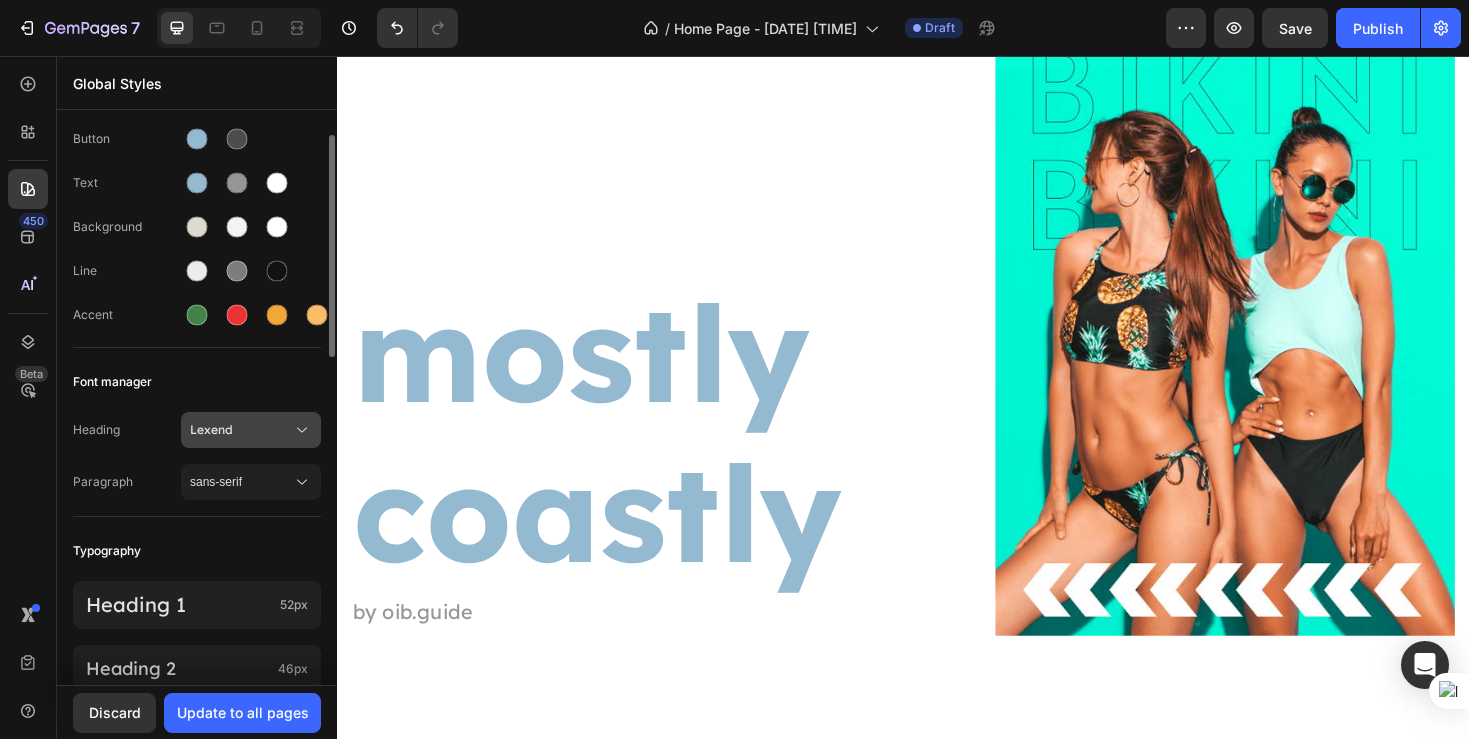 click on "Lexend" at bounding box center [251, 430] 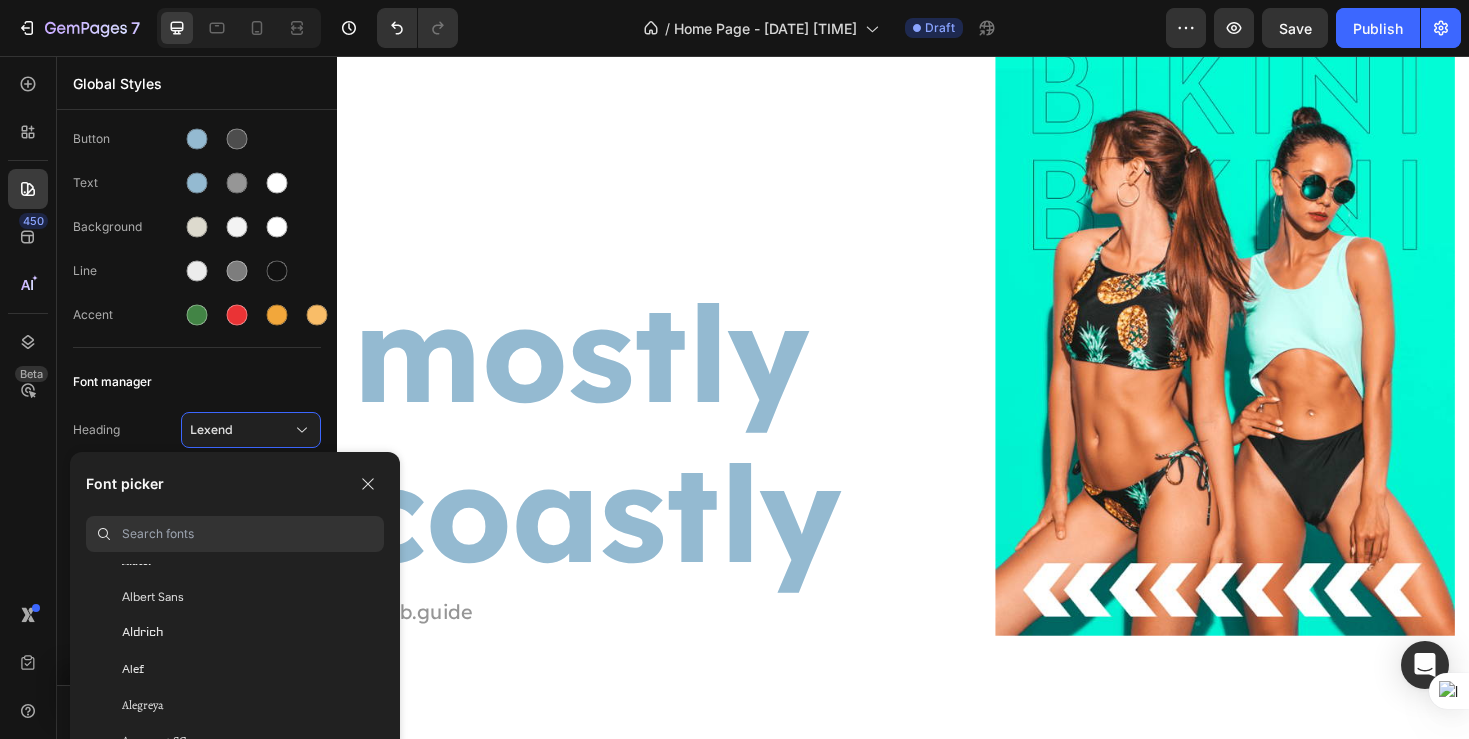 scroll, scrollTop: 1395, scrollLeft: 0, axis: vertical 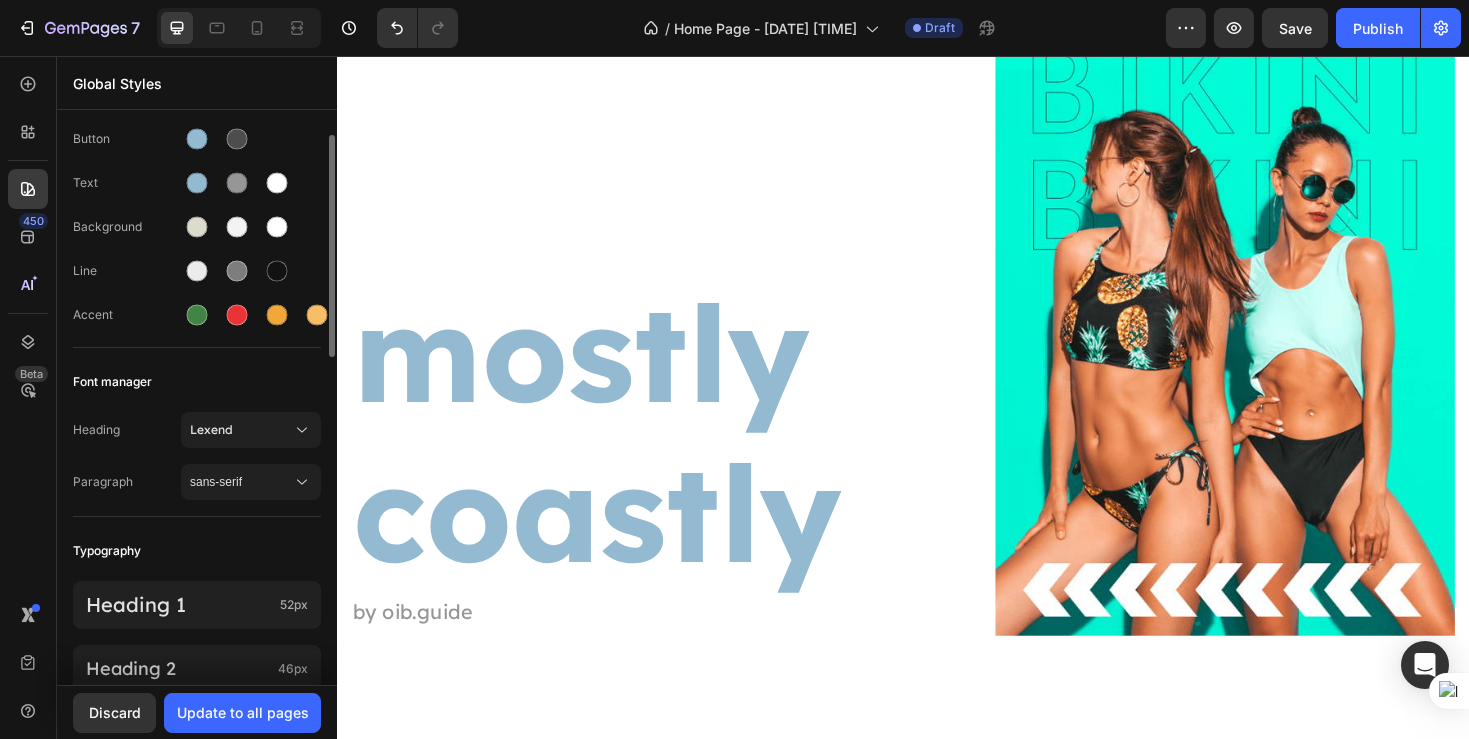 click on "Font manager" at bounding box center (197, 382) 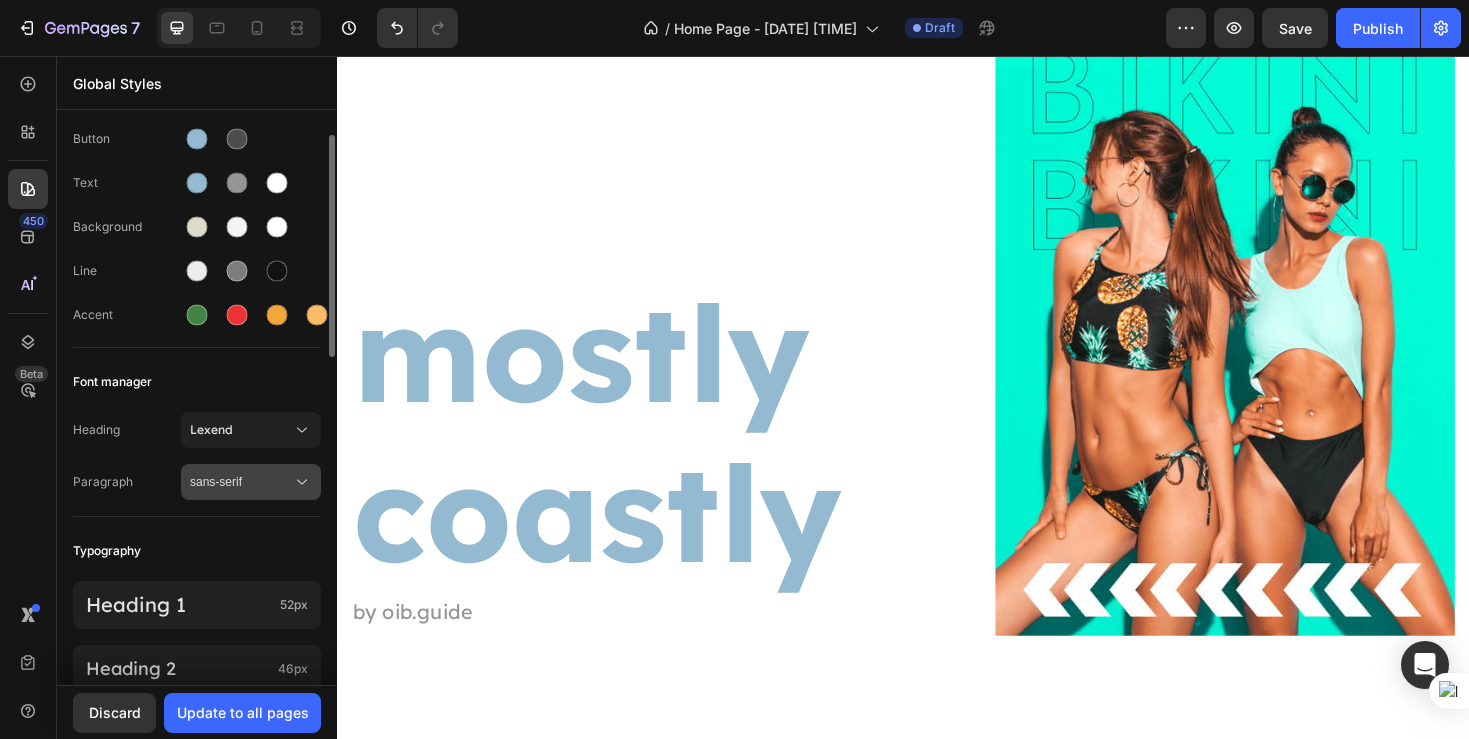 click on "sans-serif" at bounding box center [241, 482] 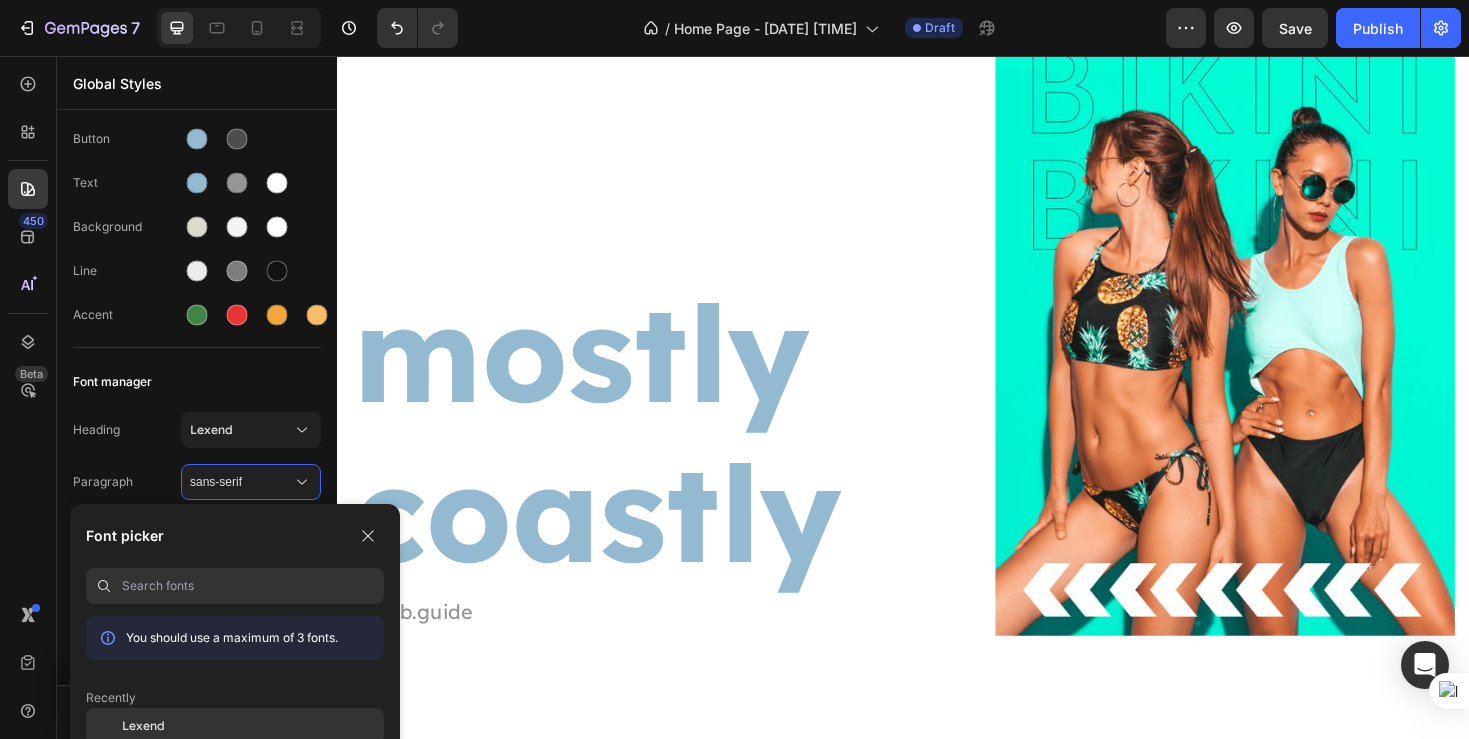 click on "Lexend" 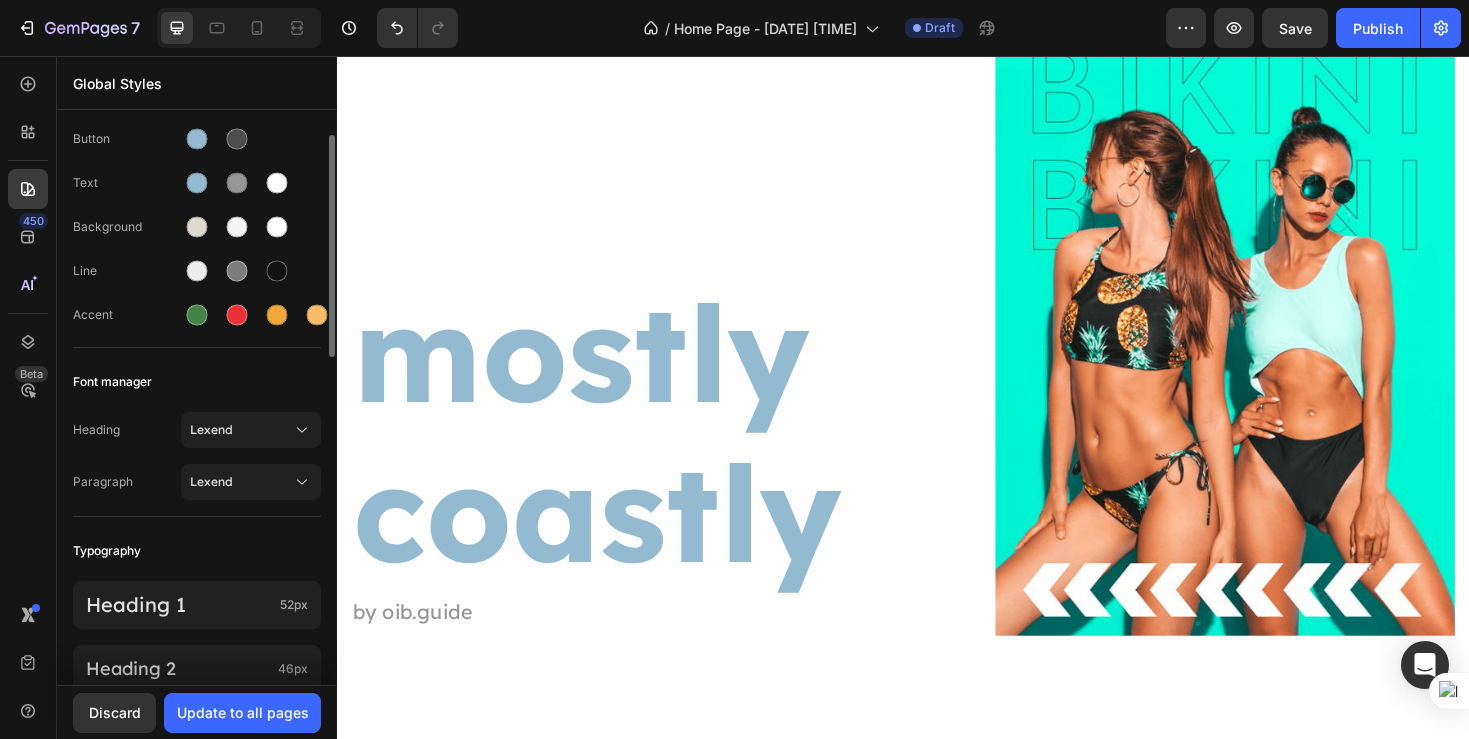 click on "Font manager" at bounding box center (197, 382) 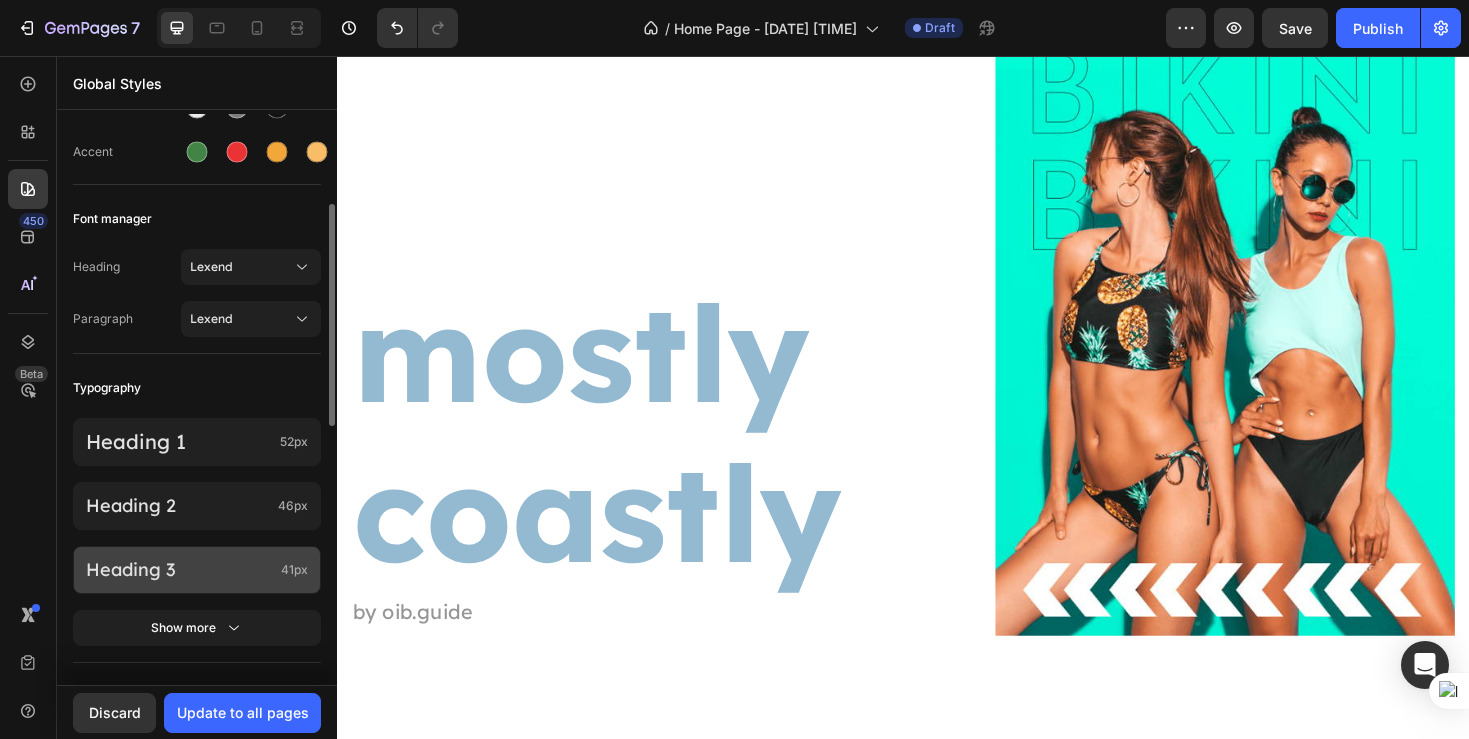 scroll, scrollTop: 269, scrollLeft: 0, axis: vertical 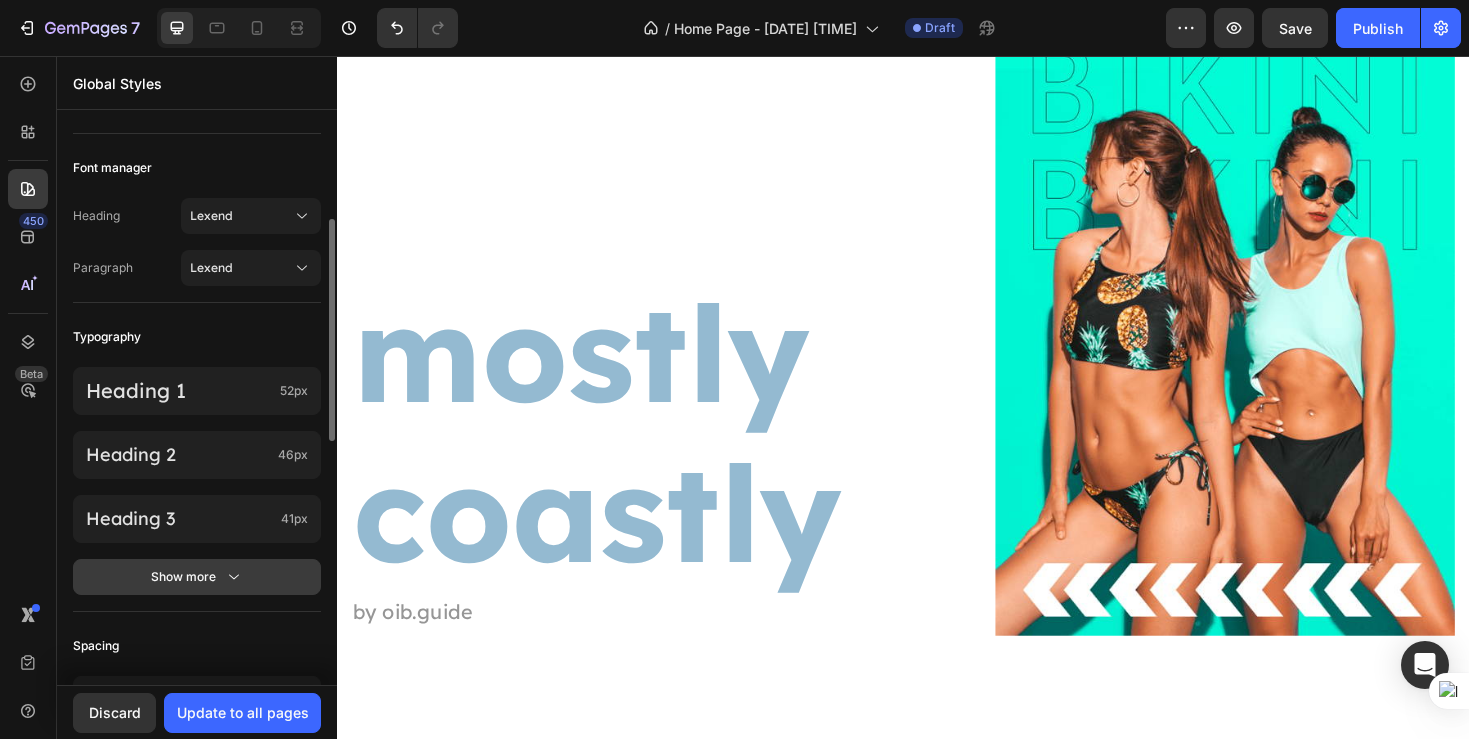 click on "Show more" at bounding box center [197, 577] 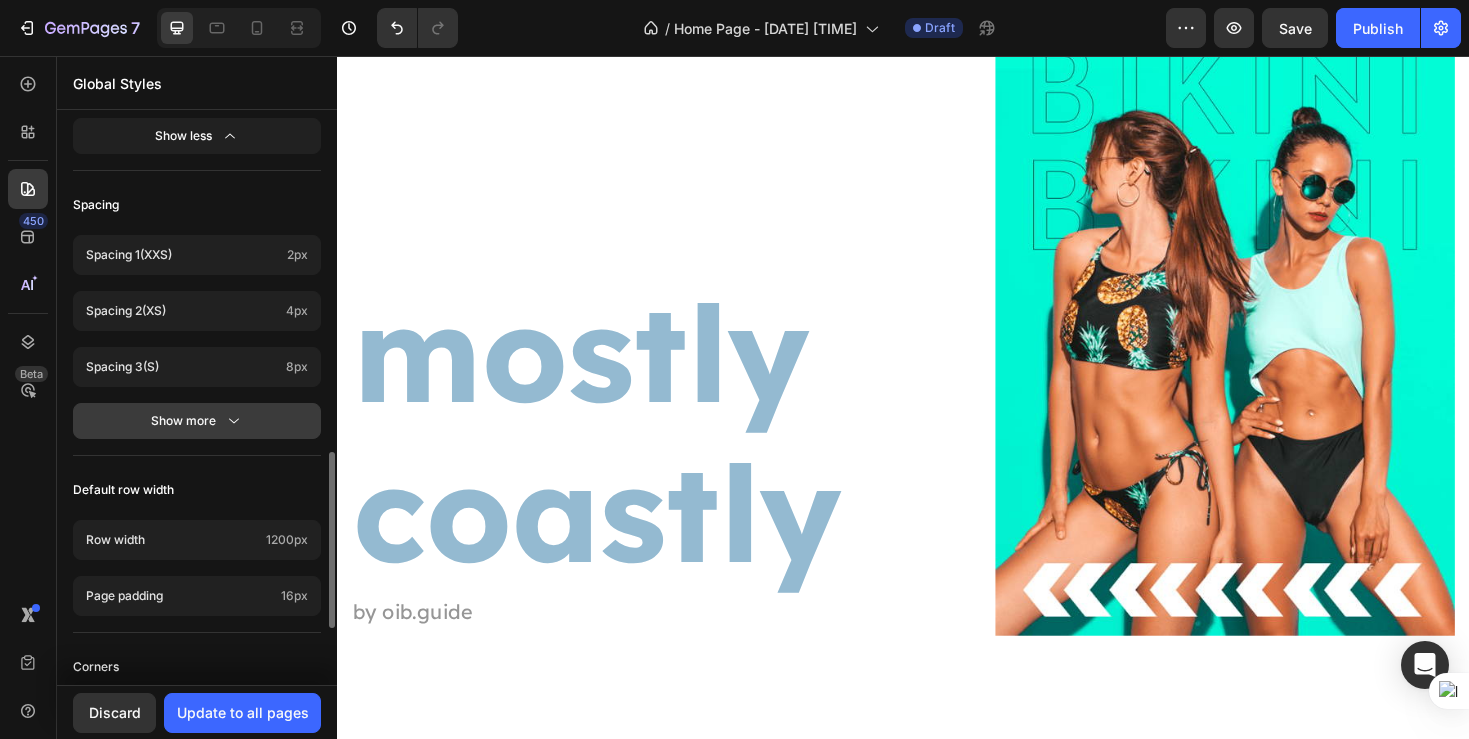 scroll, scrollTop: 1277, scrollLeft: 0, axis: vertical 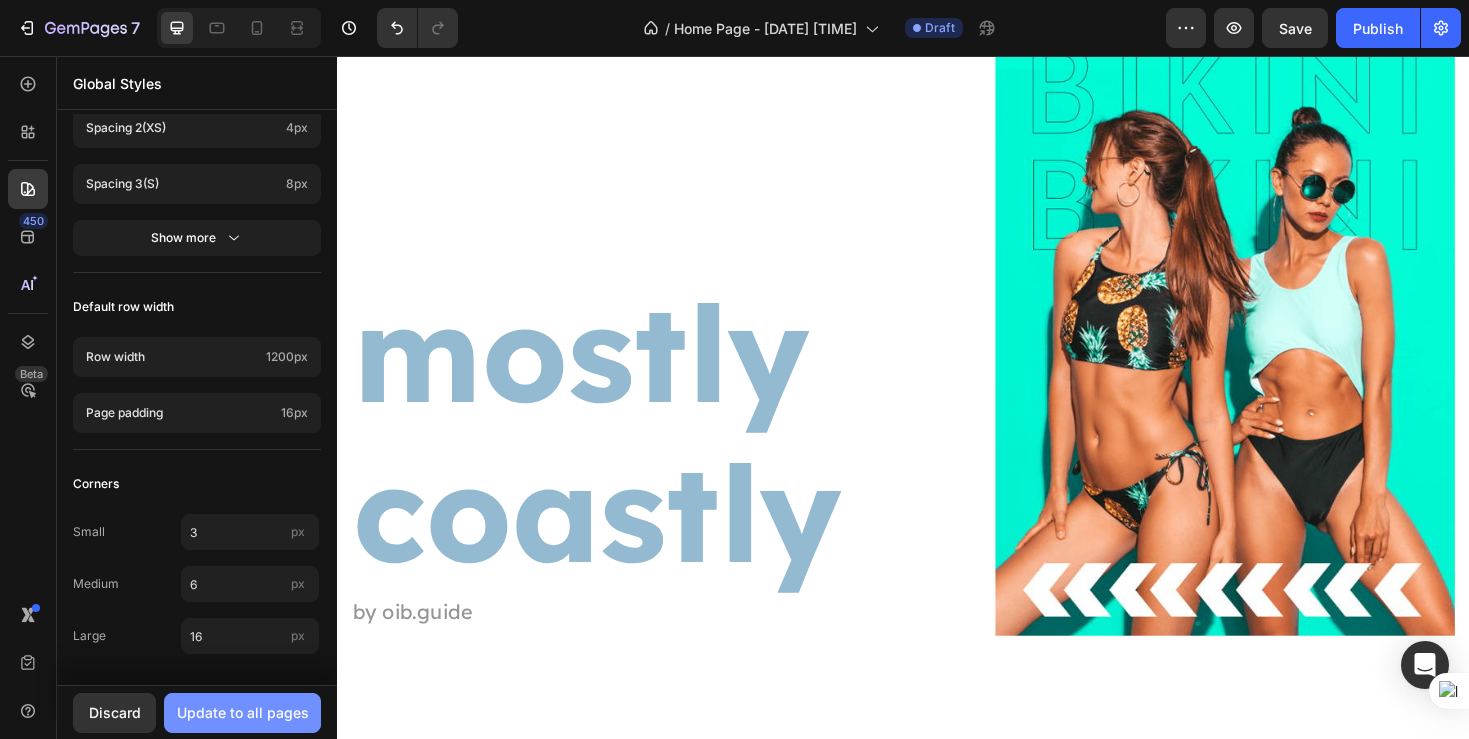 click on "Update to all pages" at bounding box center [243, 712] 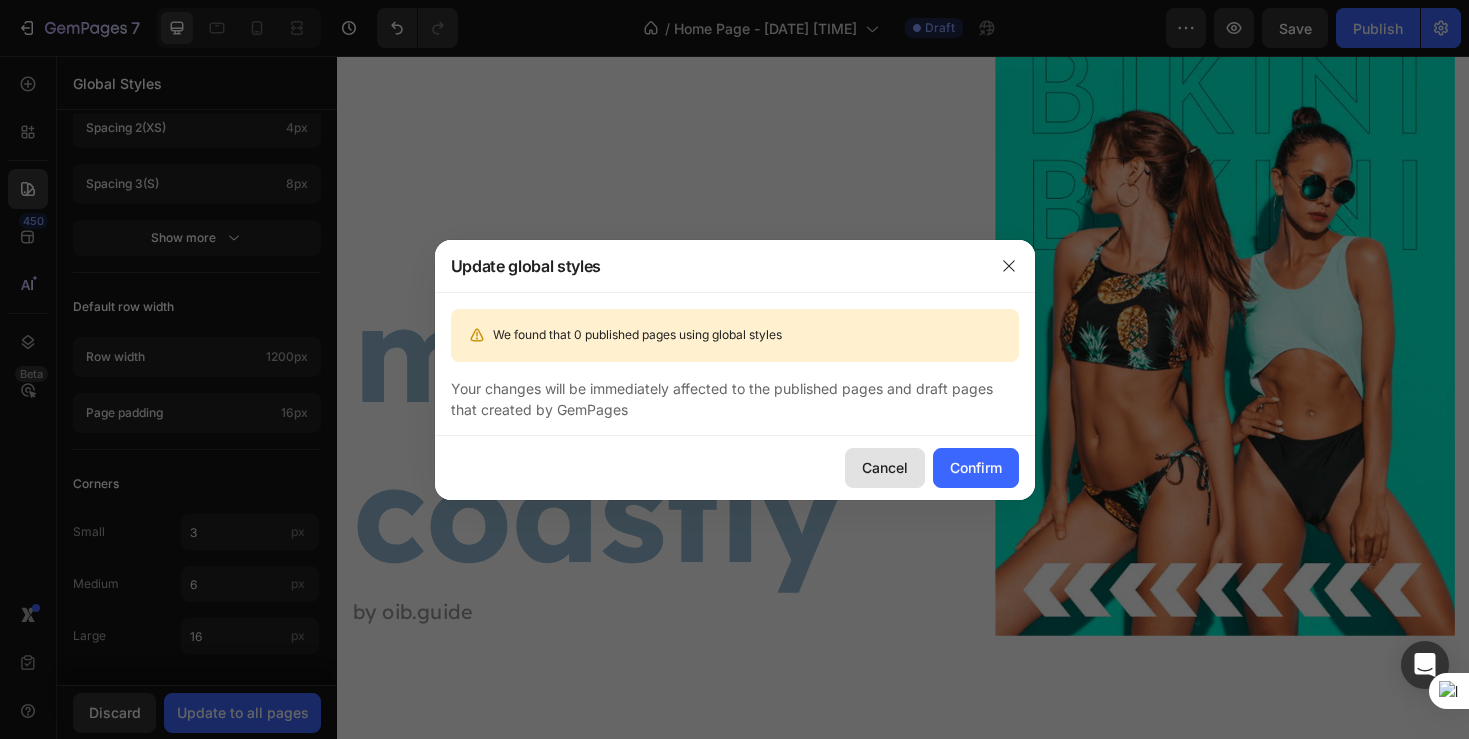 click on "Cancel" 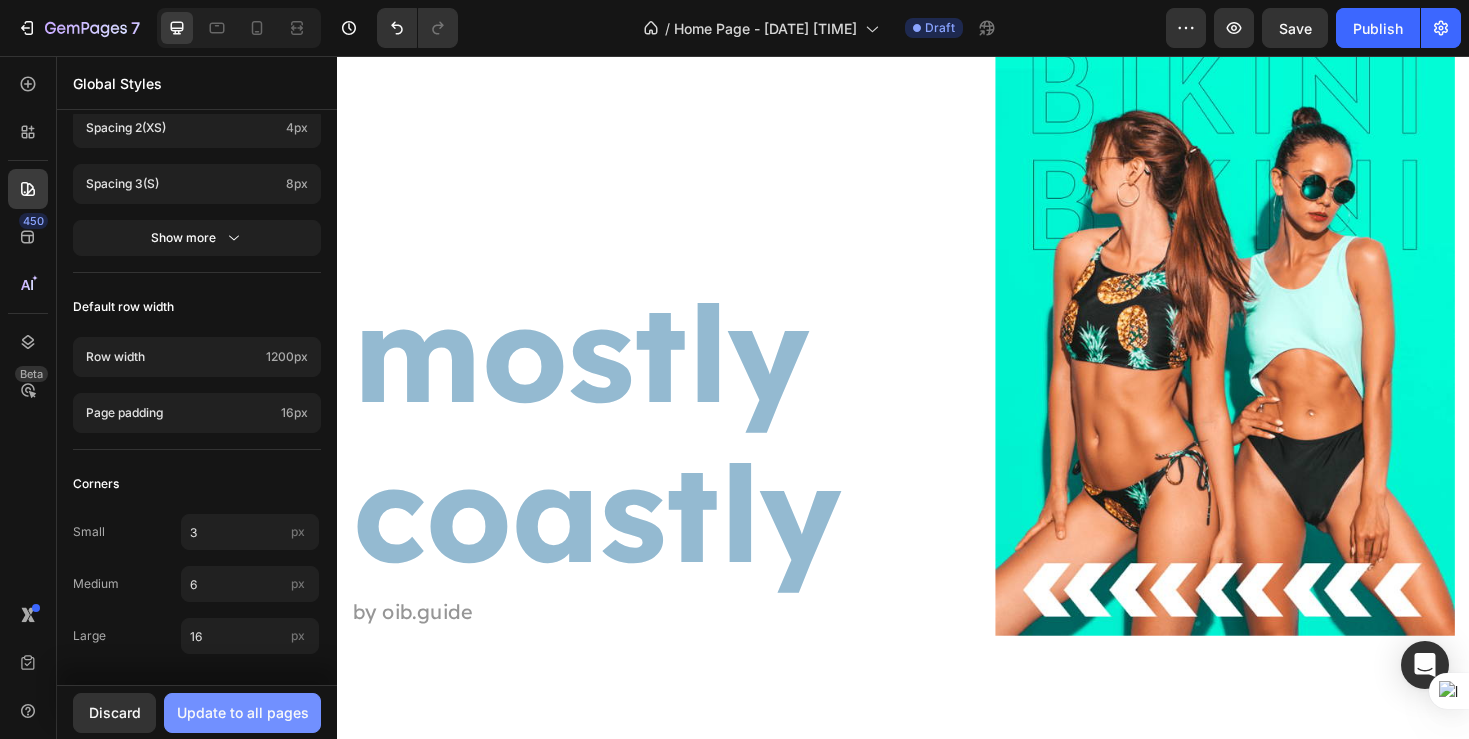 click on "Update to all pages" at bounding box center (243, 712) 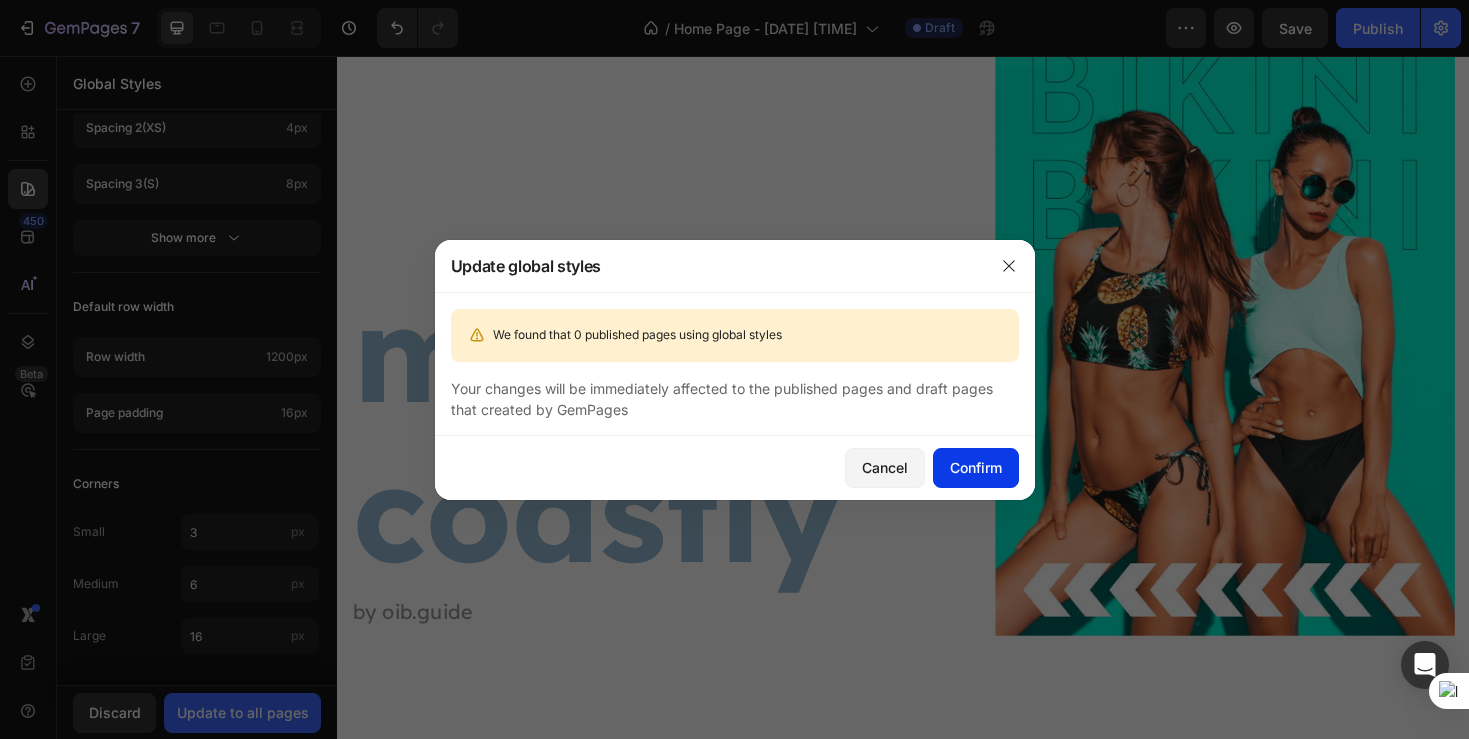 click on "Confirm" 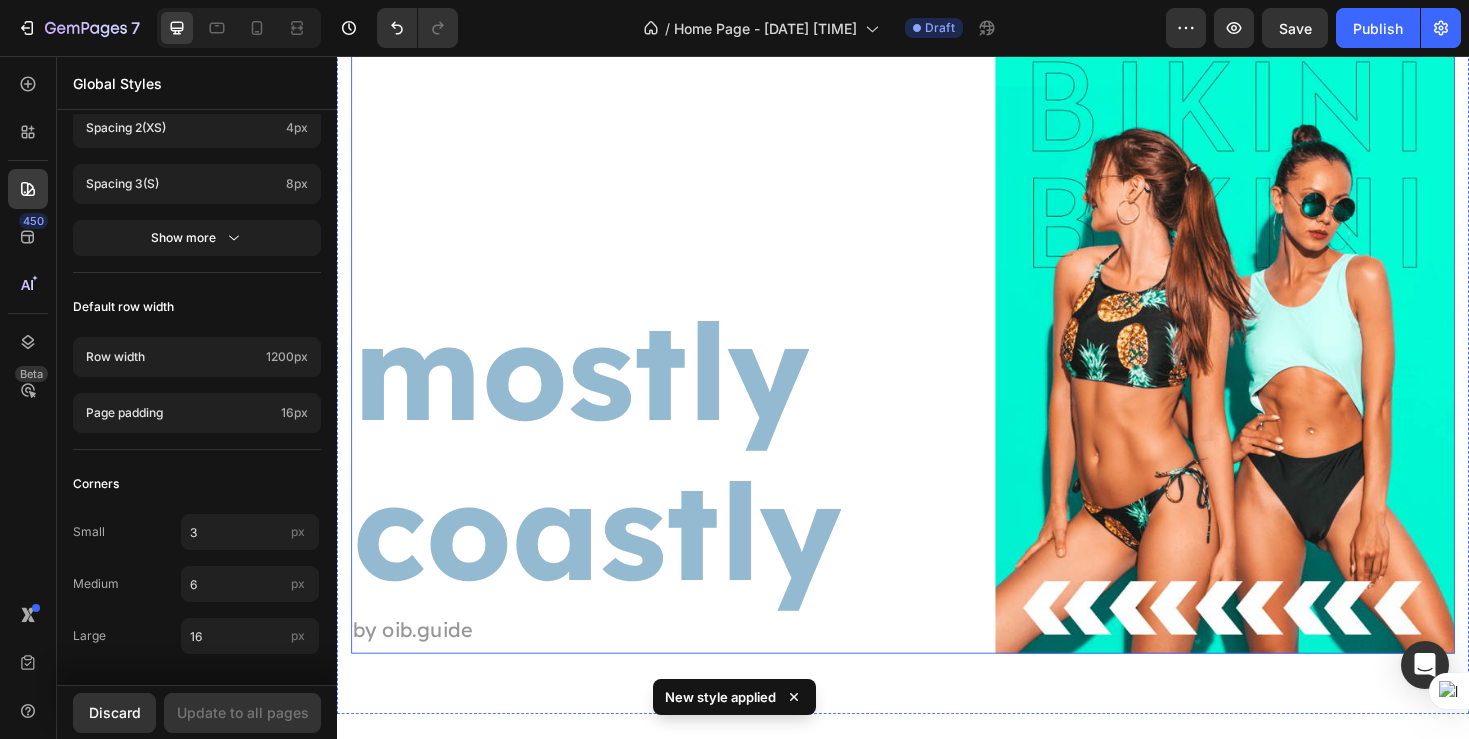 scroll, scrollTop: 0, scrollLeft: 0, axis: both 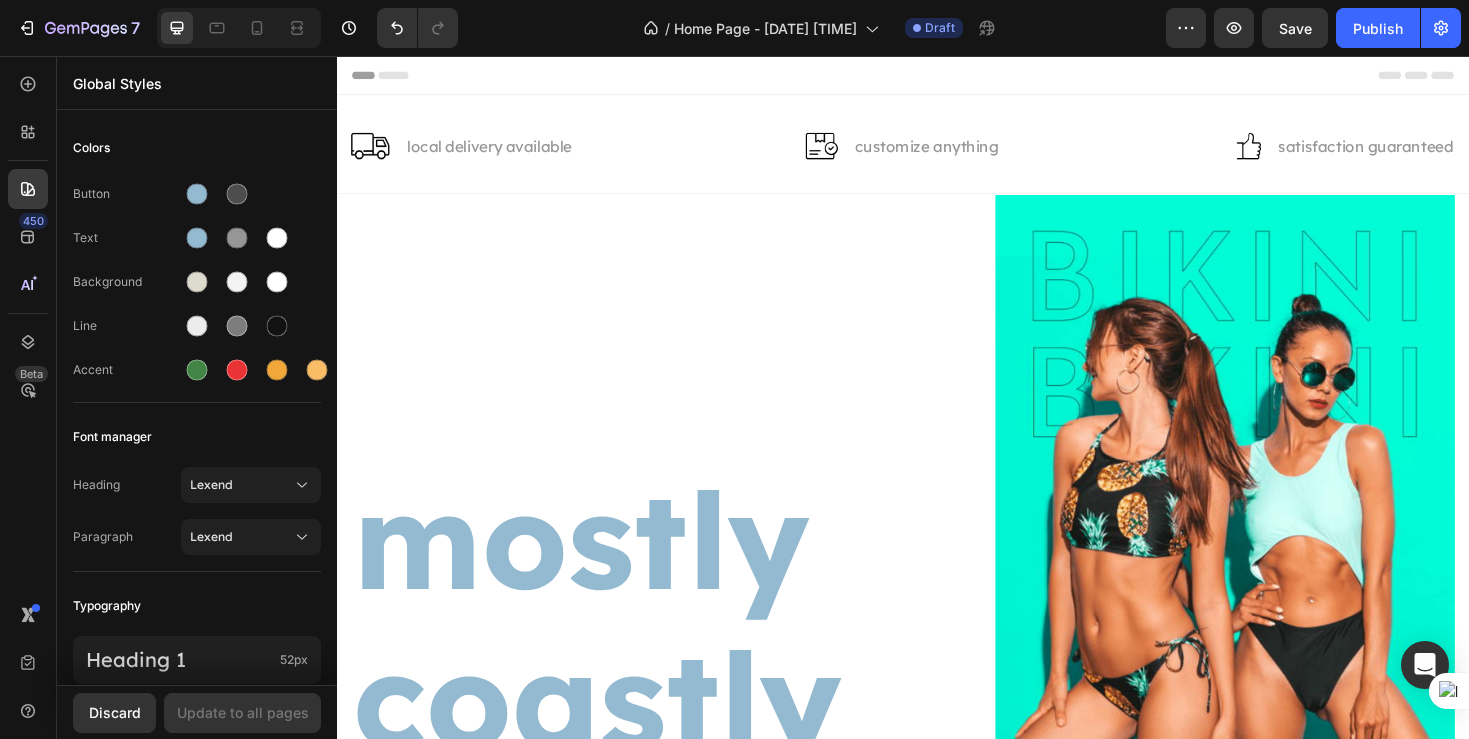 click on "Header" at bounding box center (394, 76) 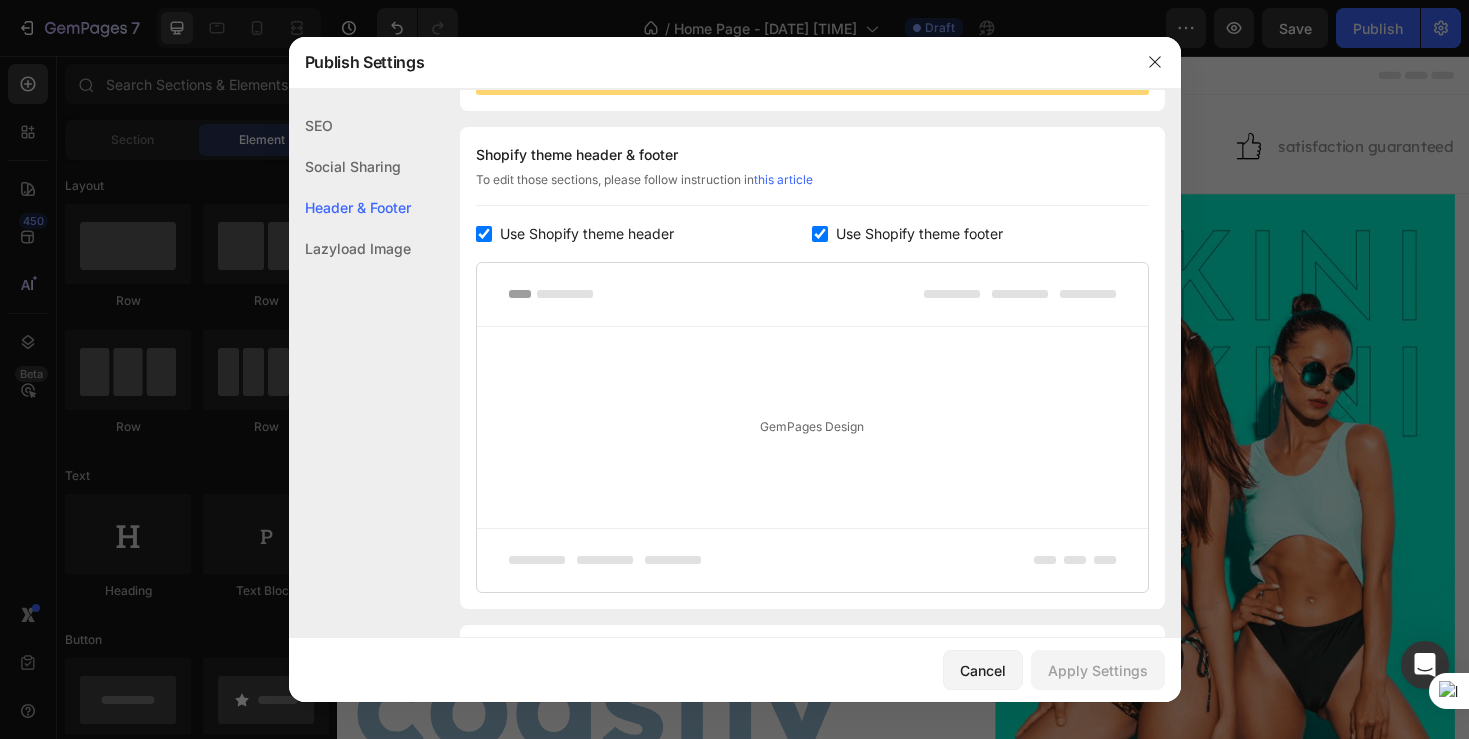 scroll, scrollTop: 270, scrollLeft: 0, axis: vertical 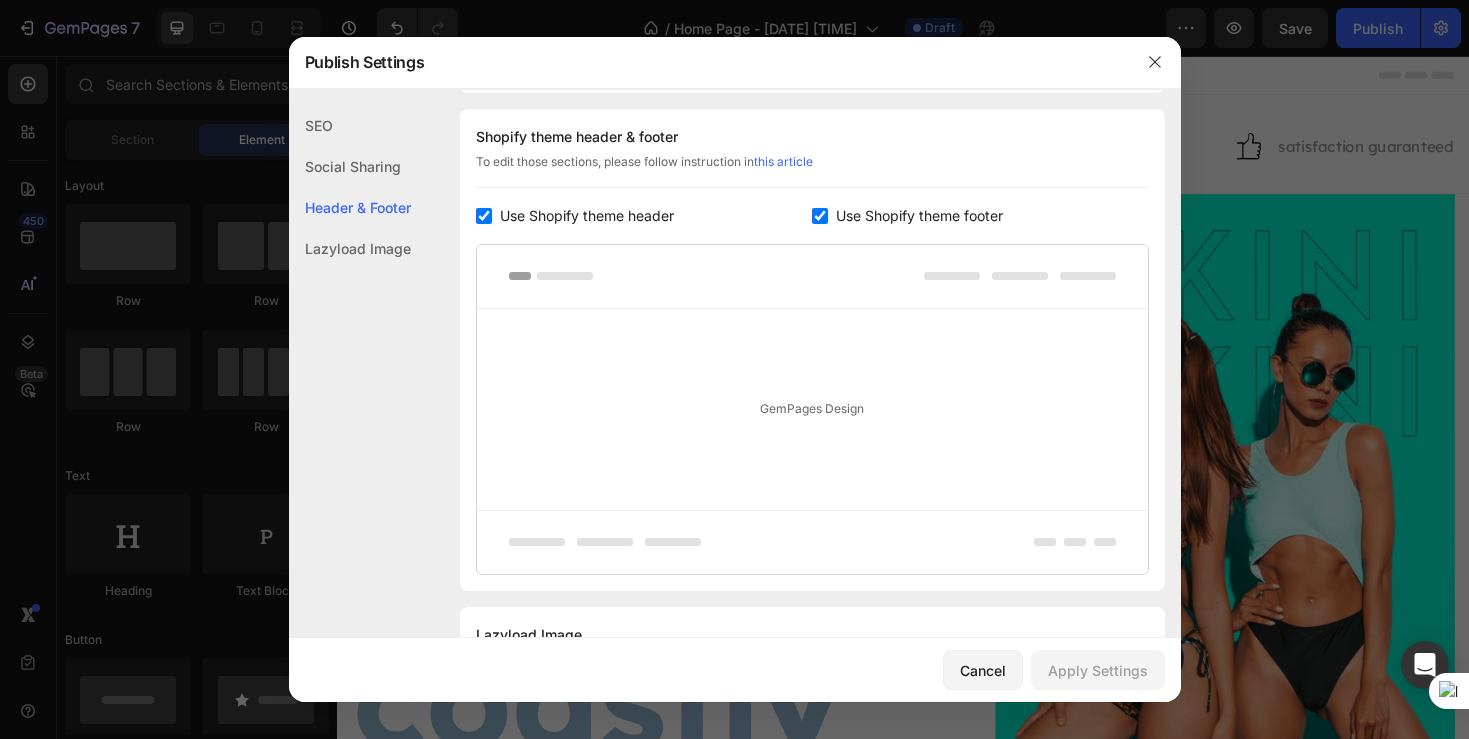 click on "Lazyload Image" 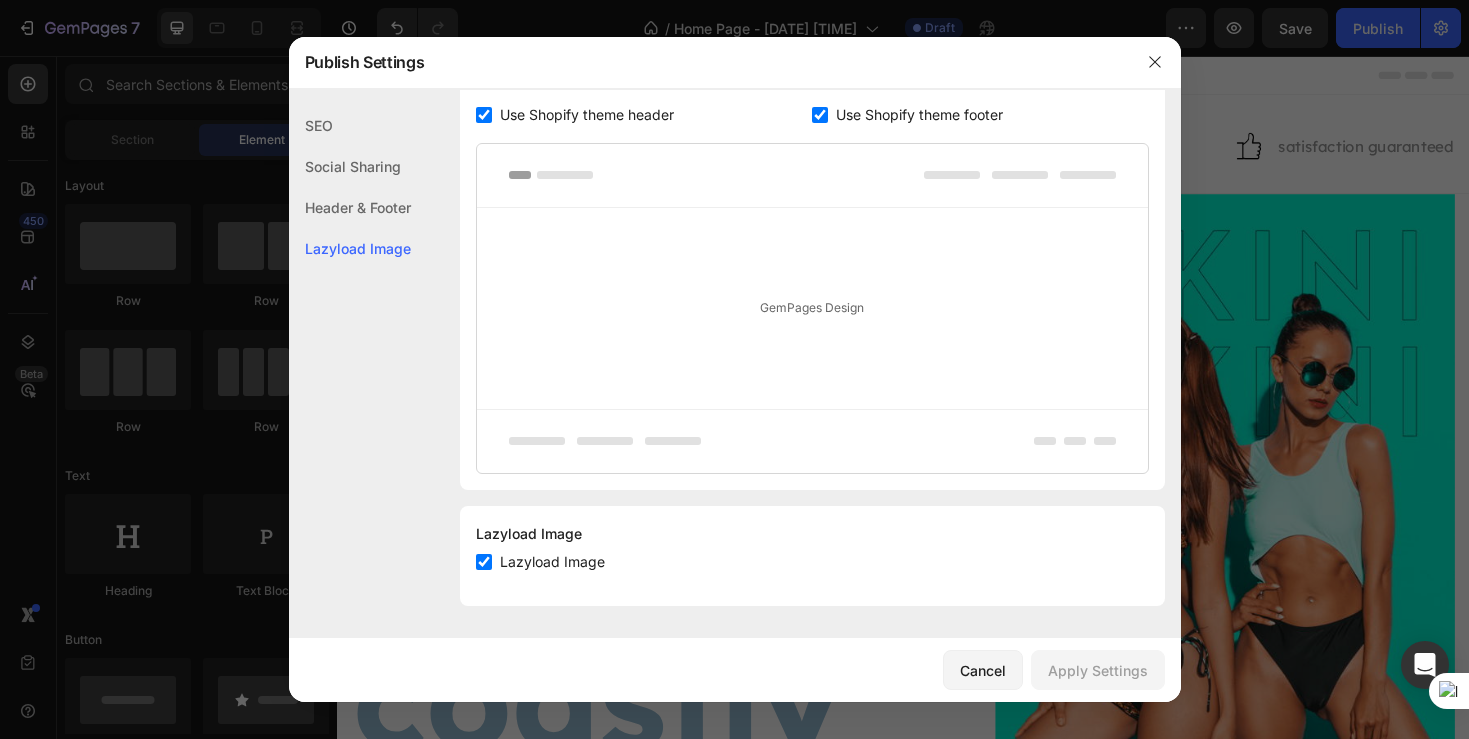 click on "Social Sharing" 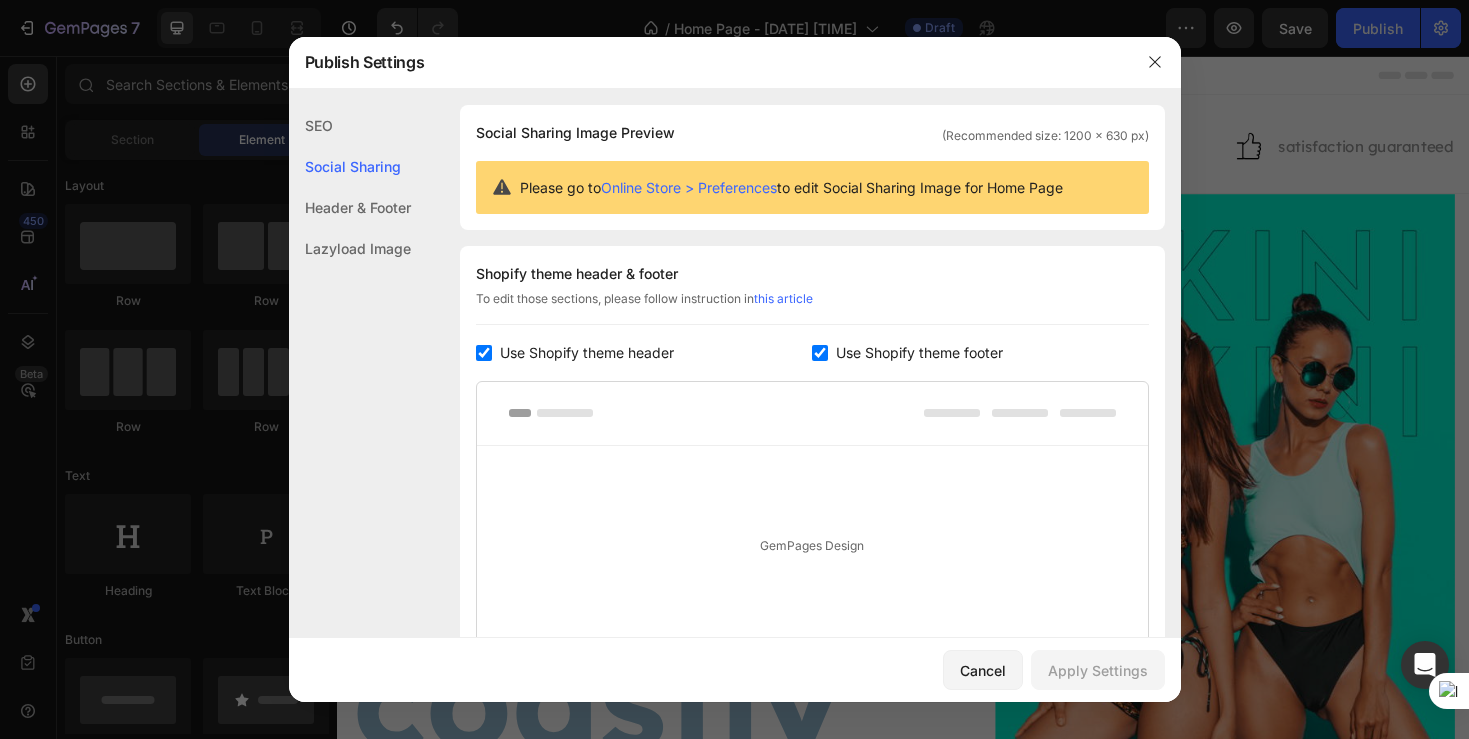 scroll, scrollTop: 129, scrollLeft: 0, axis: vertical 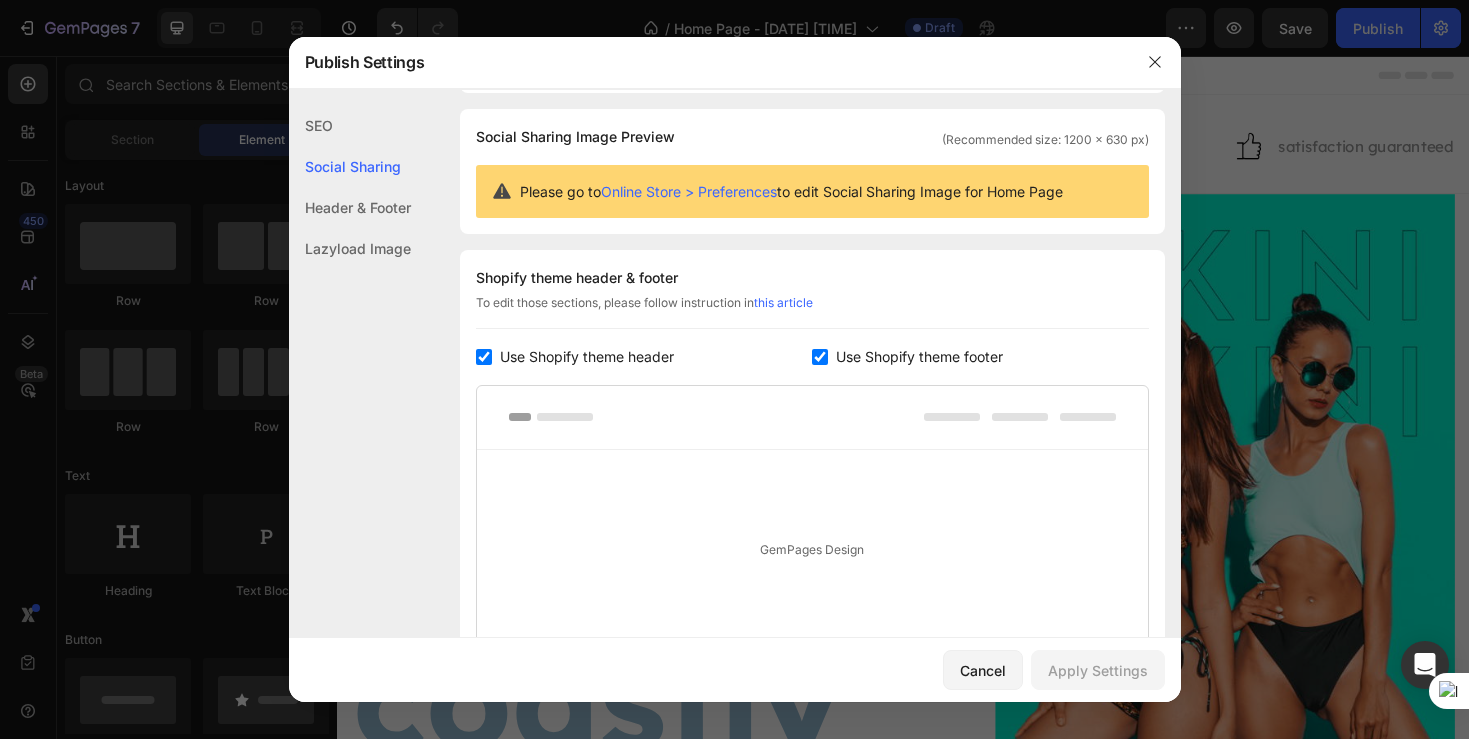 click on "SEO" 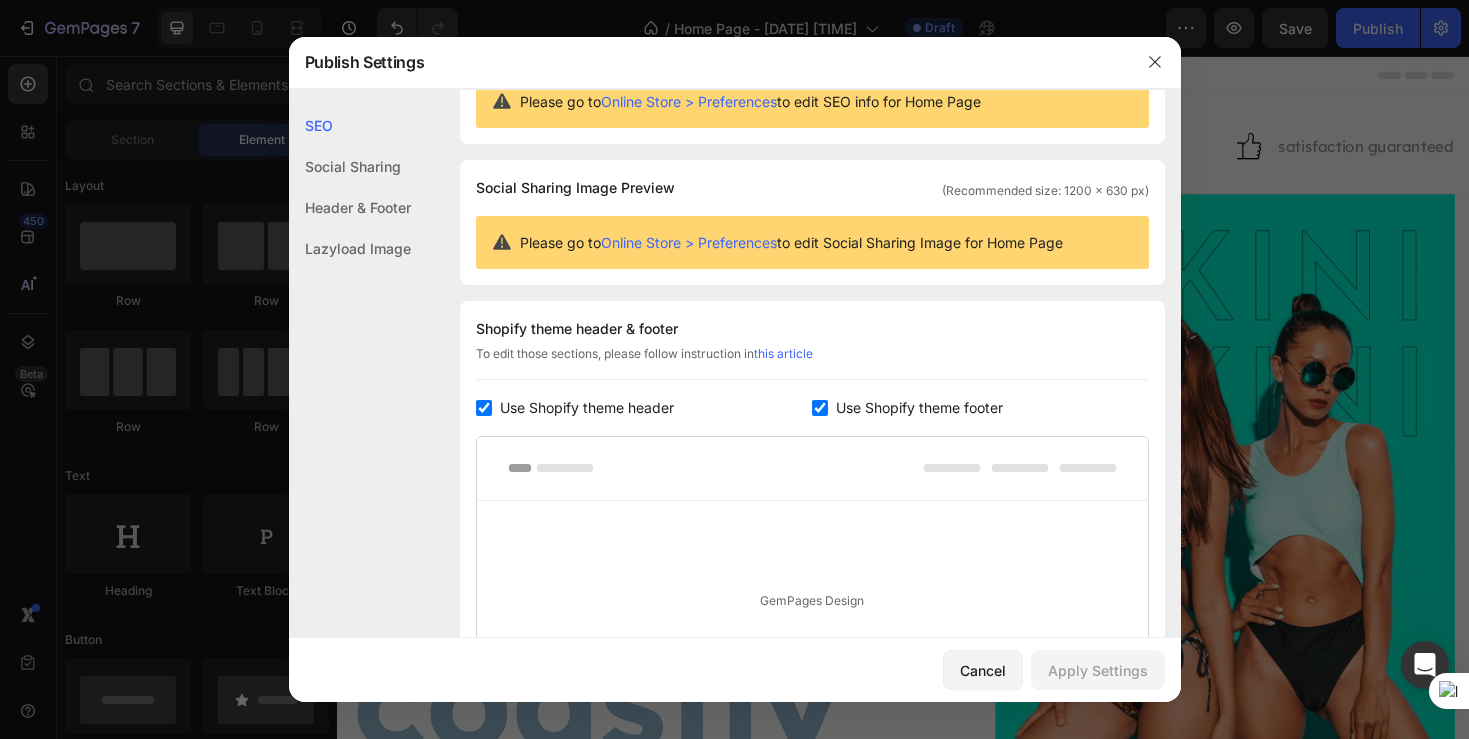 scroll, scrollTop: 0, scrollLeft: 0, axis: both 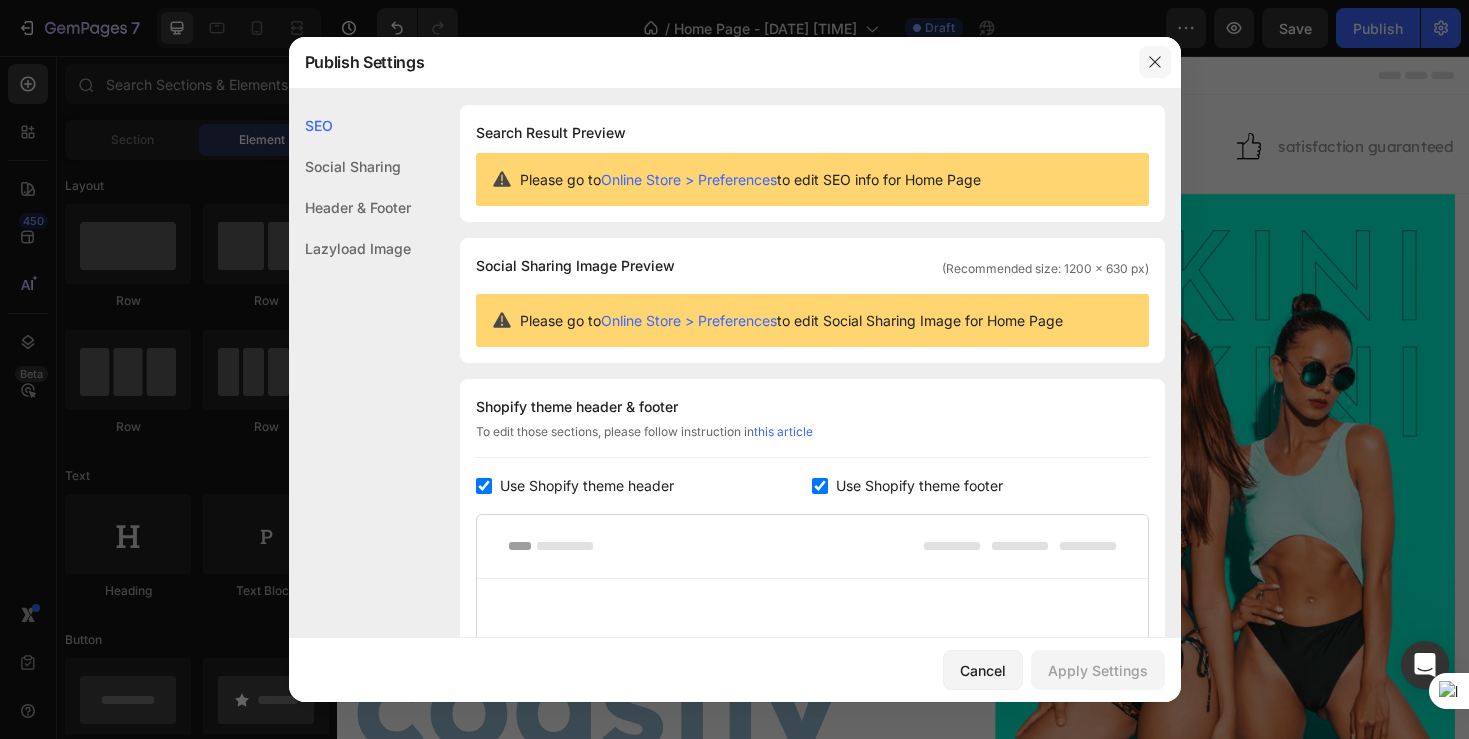 click 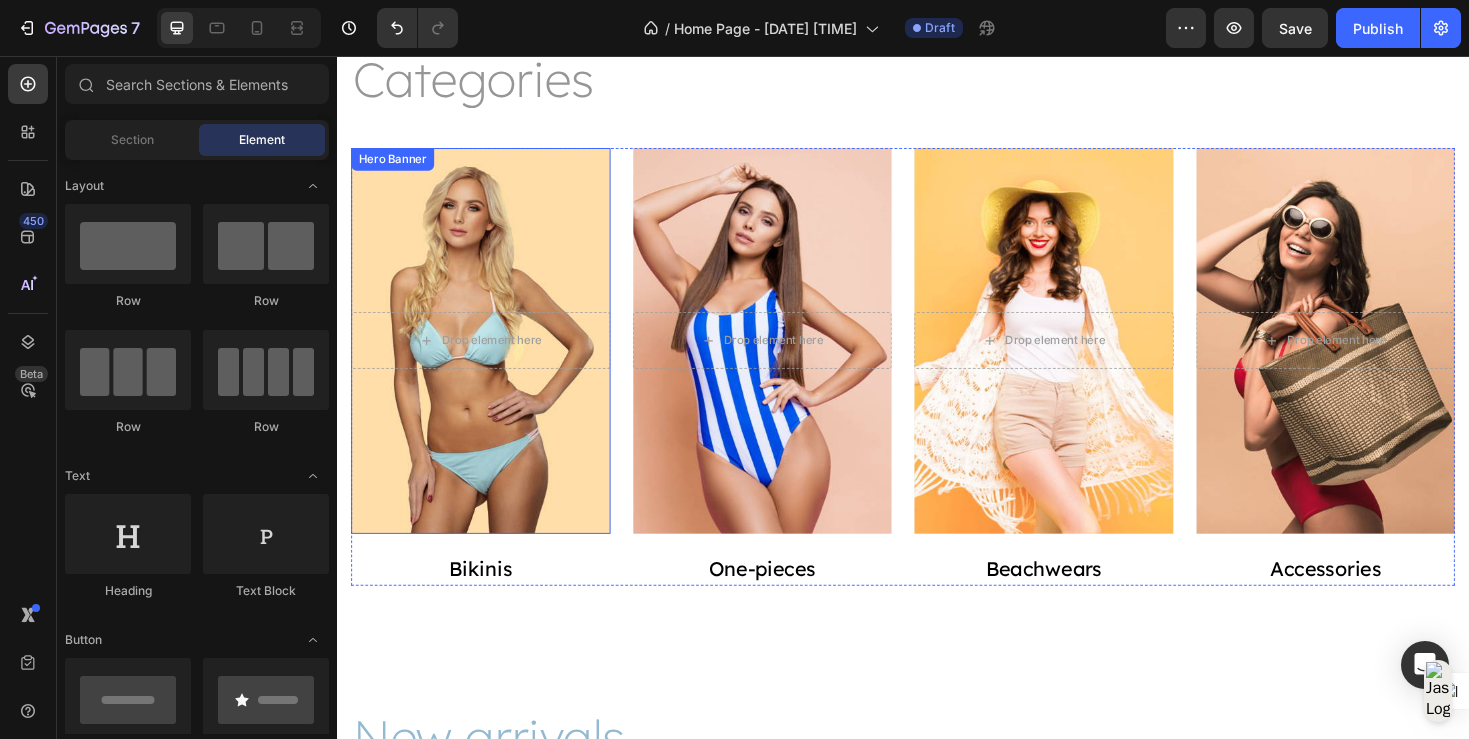 scroll, scrollTop: 904, scrollLeft: 0, axis: vertical 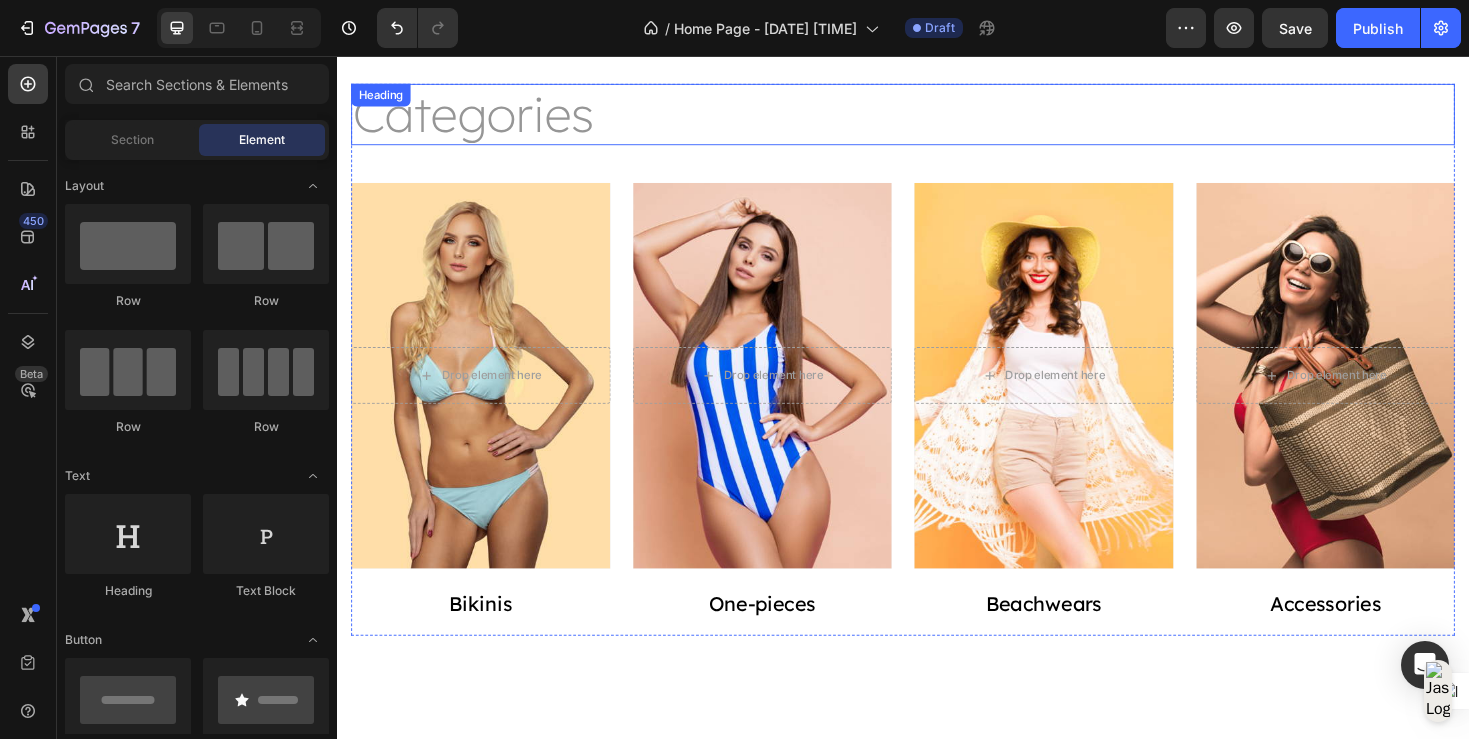 click on "Categories" at bounding box center (937, 117) 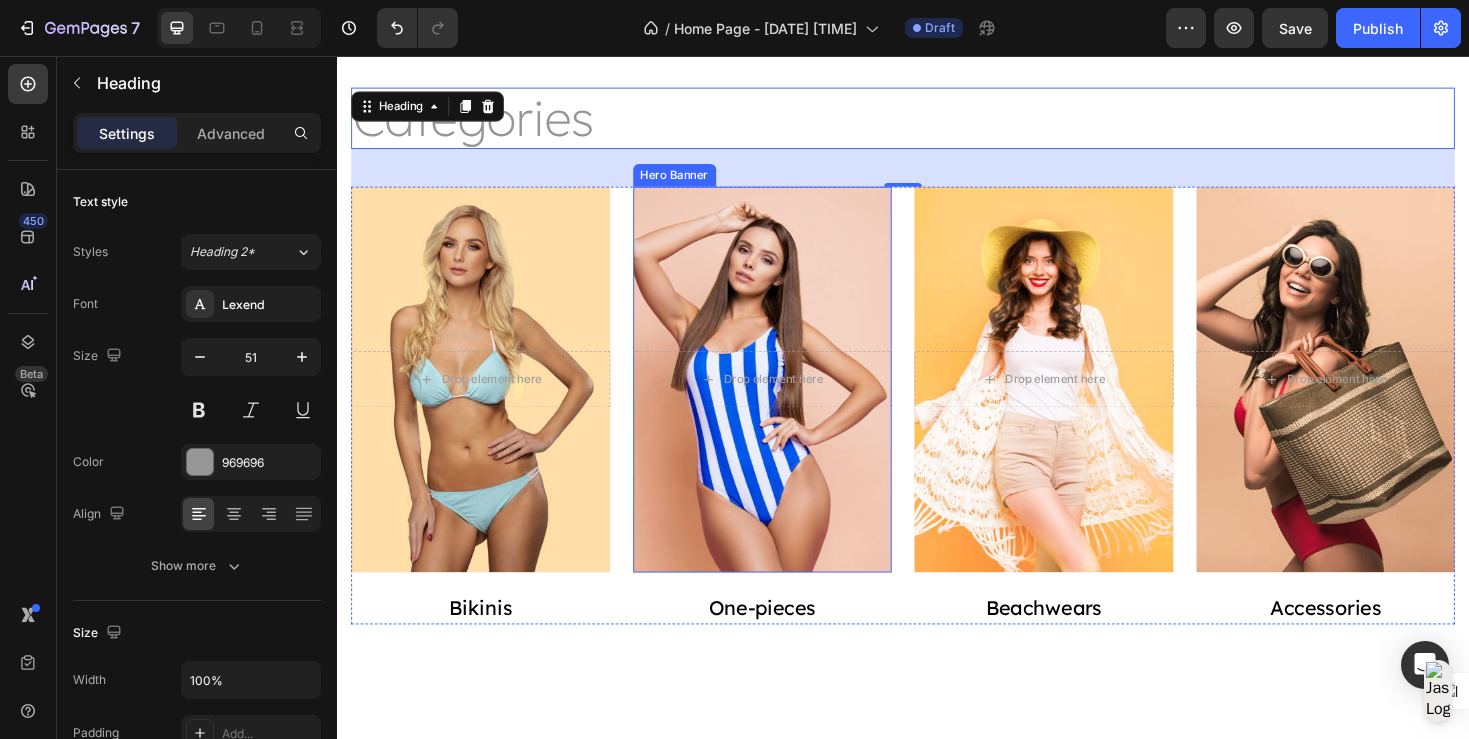 scroll, scrollTop: 900, scrollLeft: 0, axis: vertical 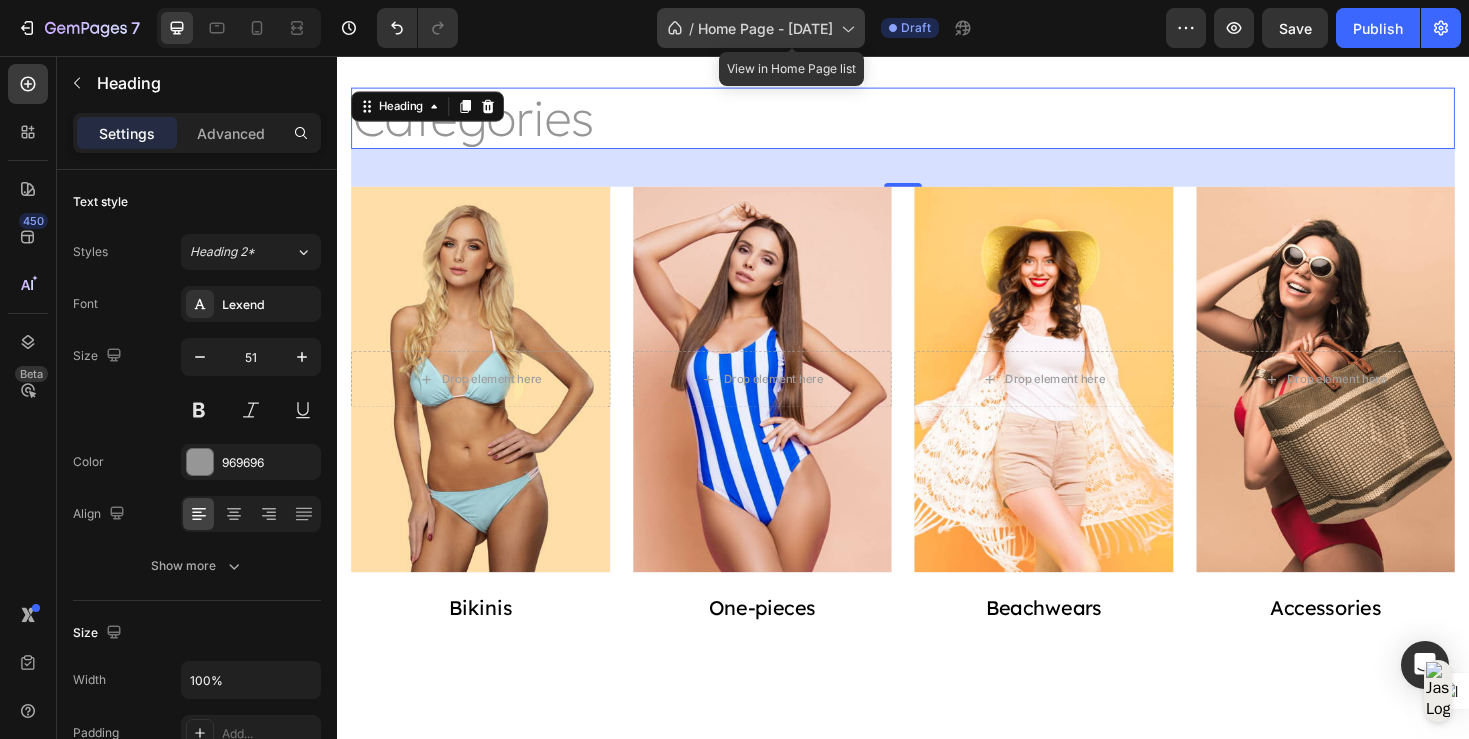 click on "Home Page - [DATE] [TIME]" at bounding box center (765, 28) 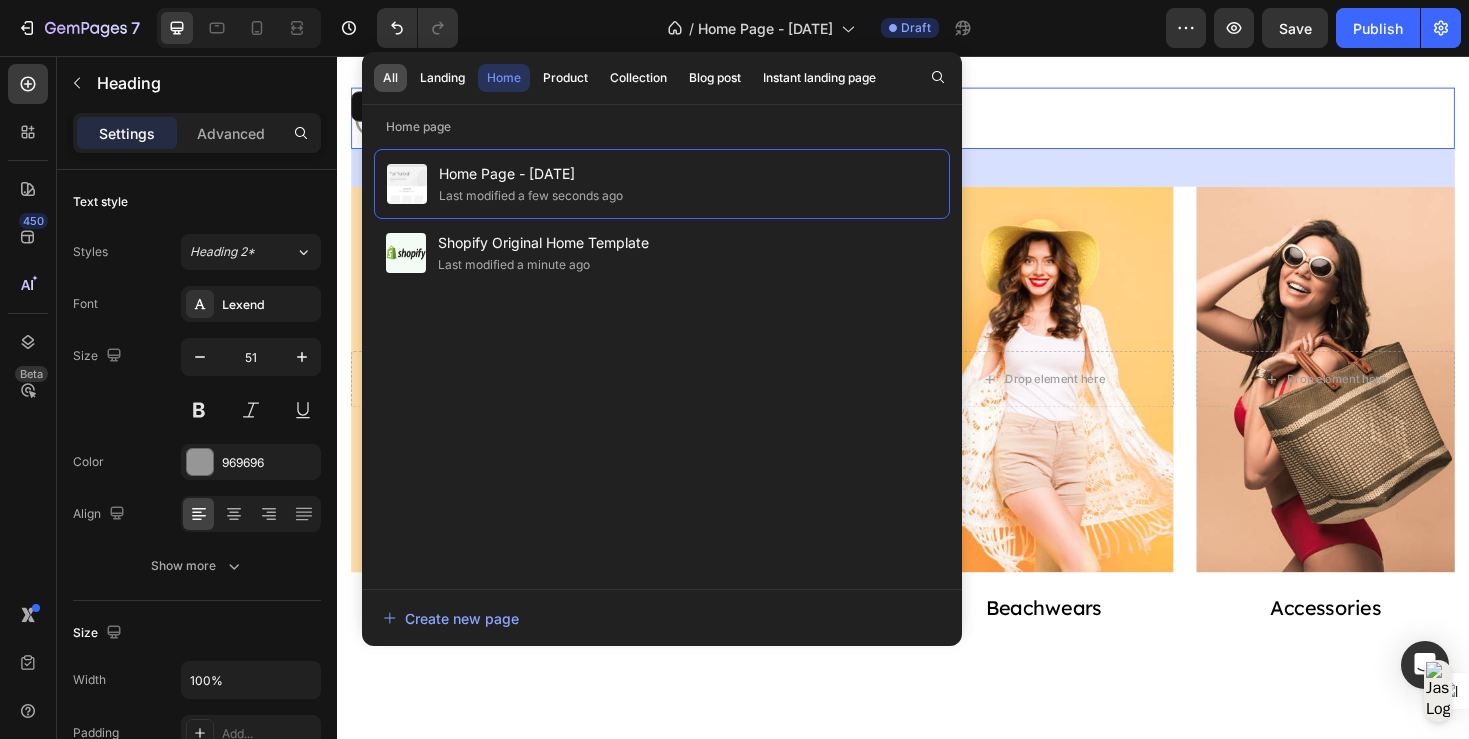 click on "All" at bounding box center [390, 78] 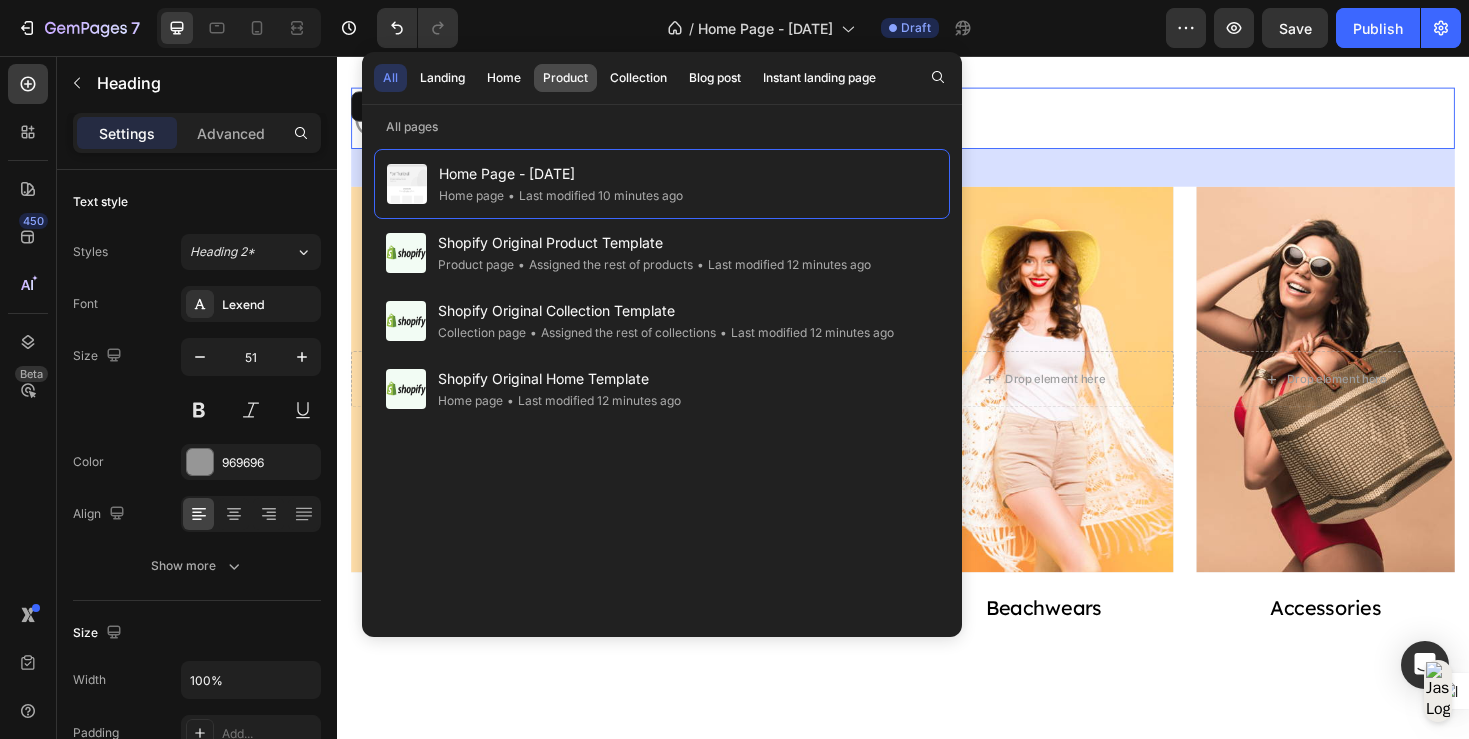 click on "Product" at bounding box center [565, 78] 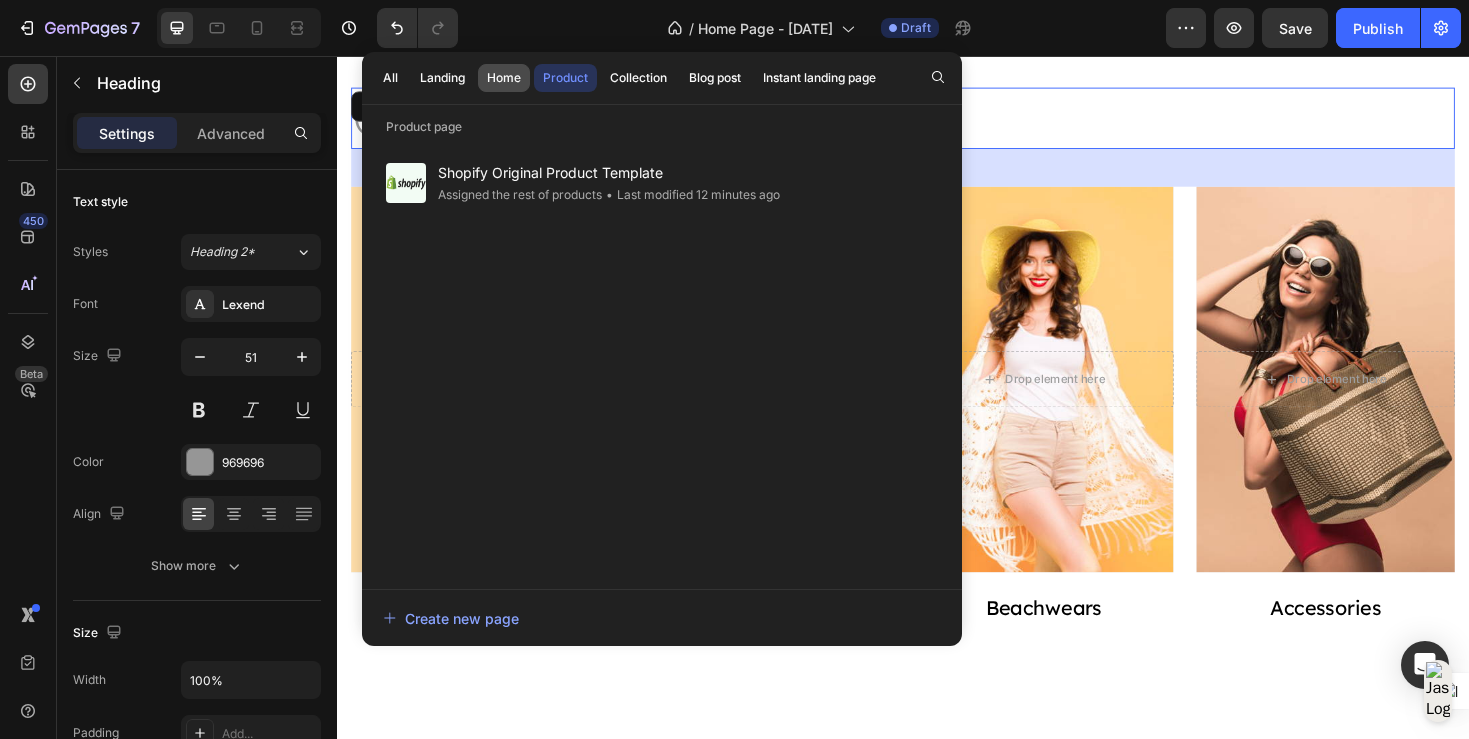 click on "Home" at bounding box center (504, 78) 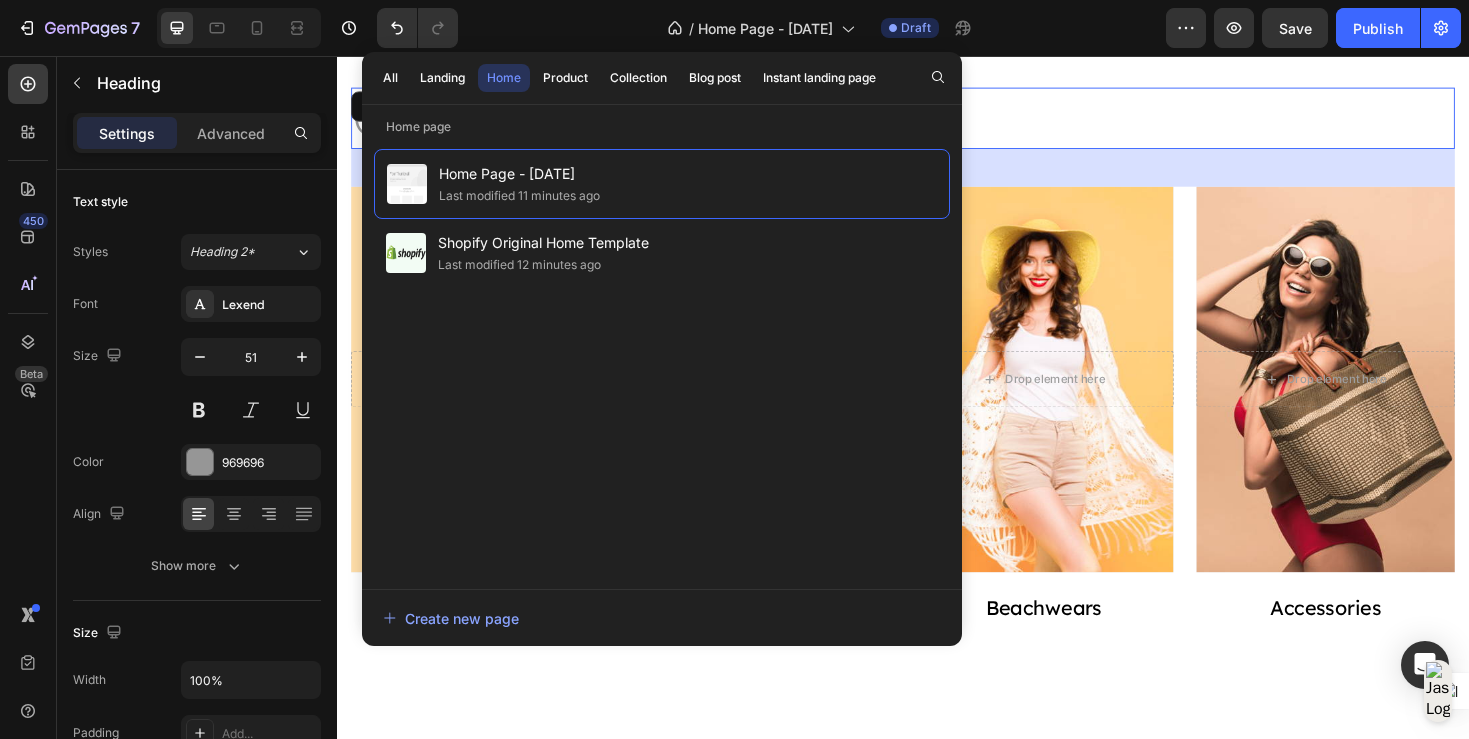 click on "Categories" at bounding box center [937, 121] 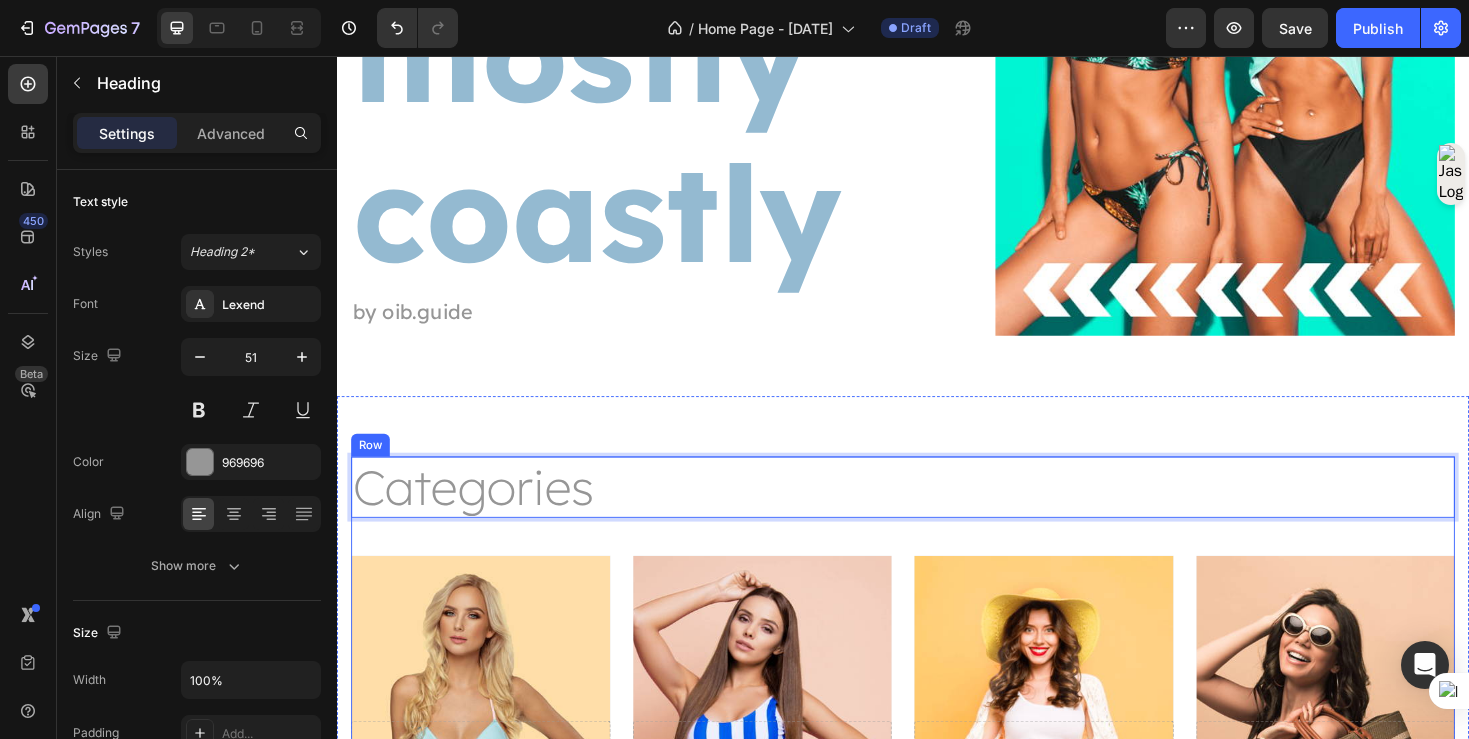 scroll, scrollTop: 0, scrollLeft: 0, axis: both 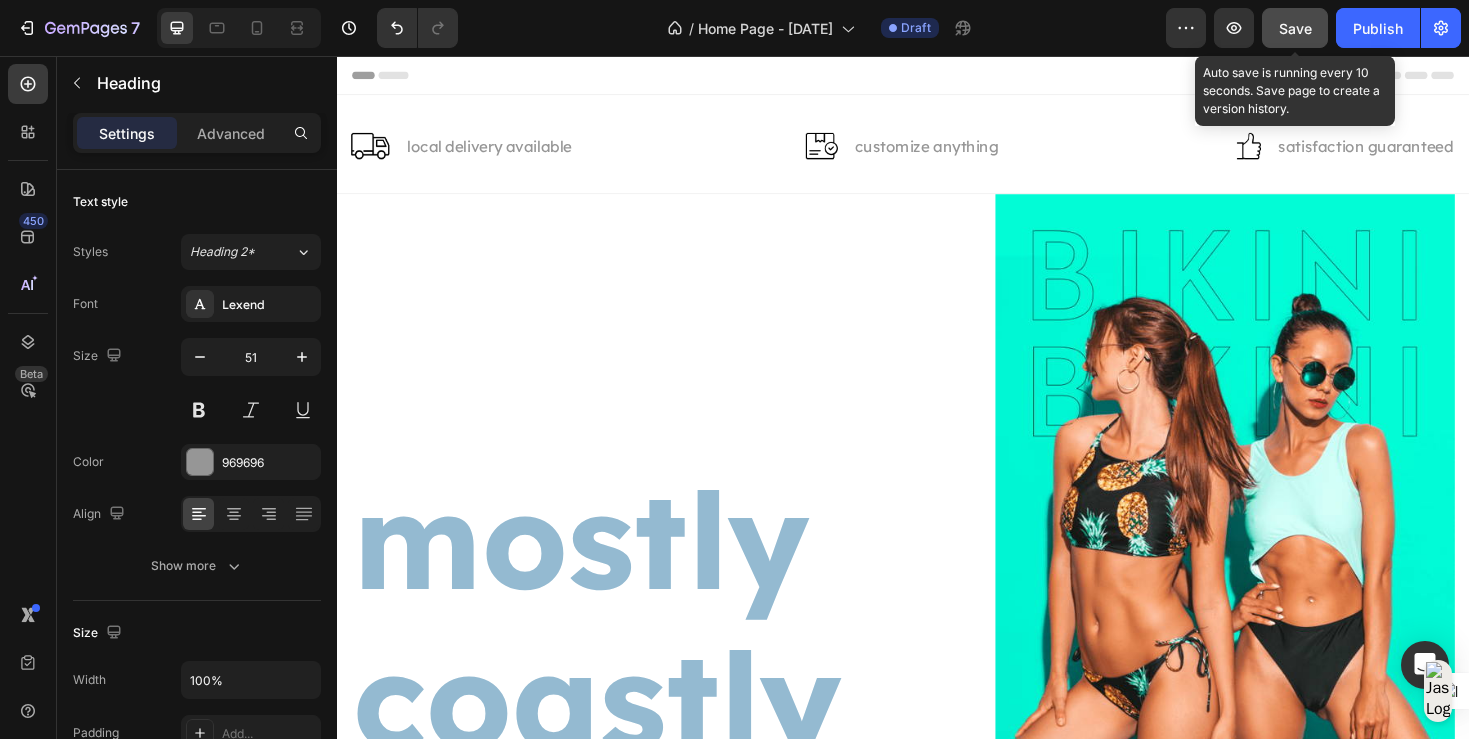 click on "Save" 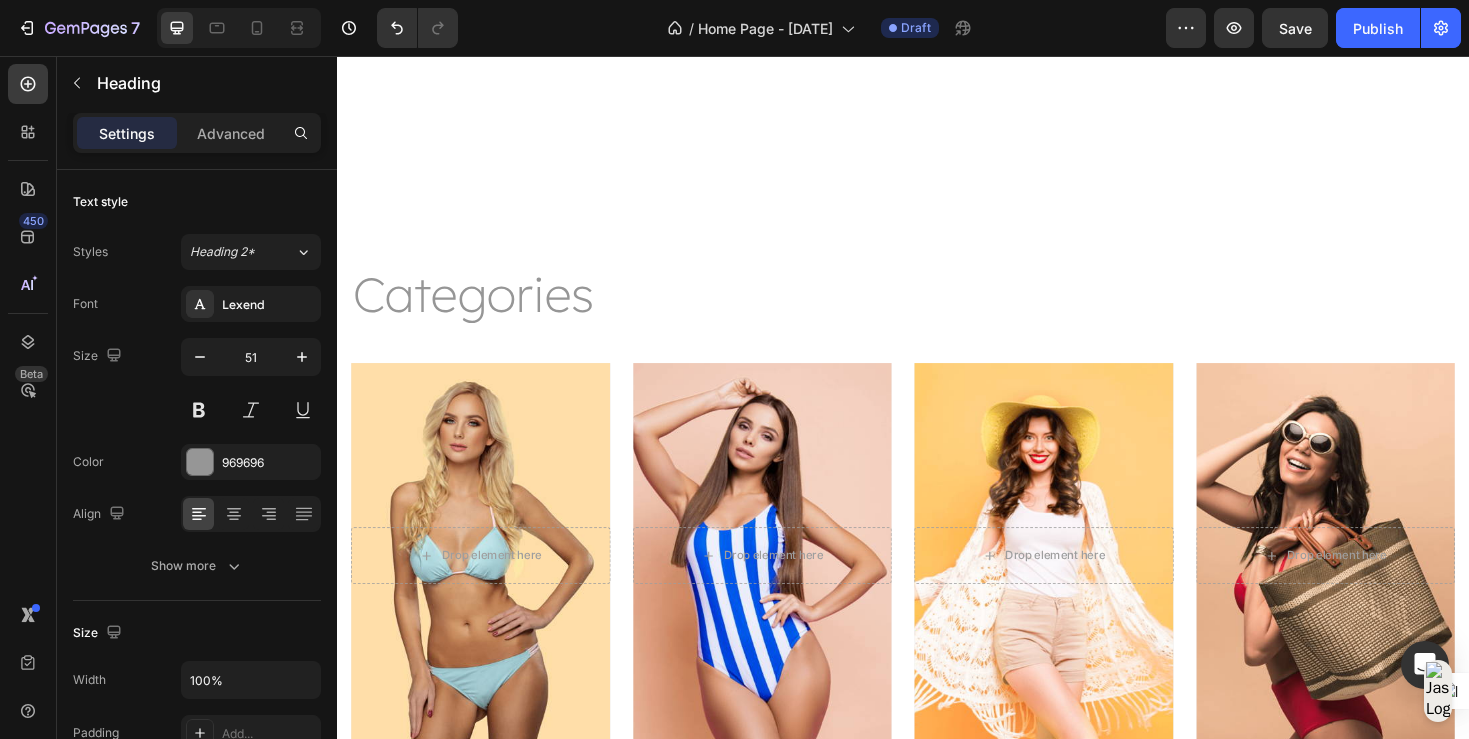 scroll, scrollTop: 1009, scrollLeft: 0, axis: vertical 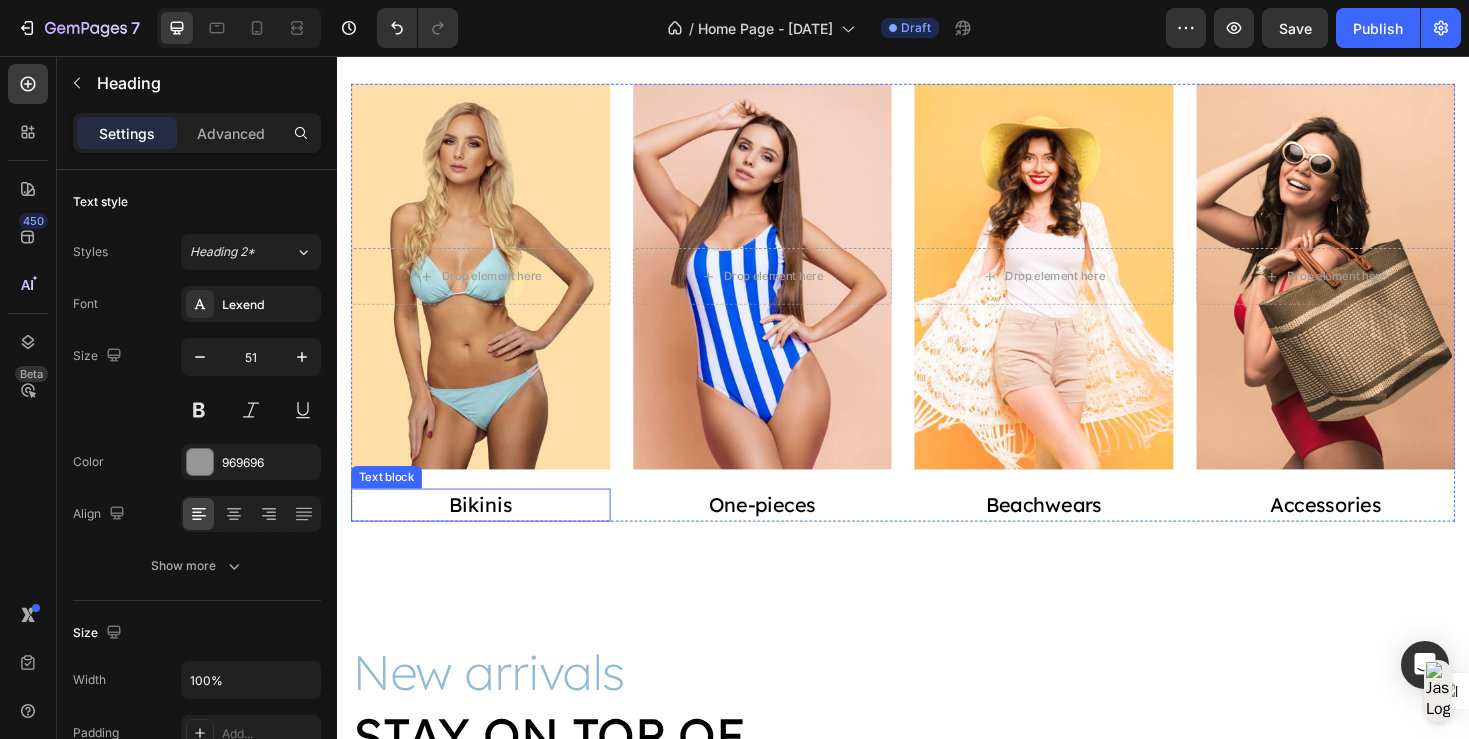 click on "Bikinis" at bounding box center [489, 531] 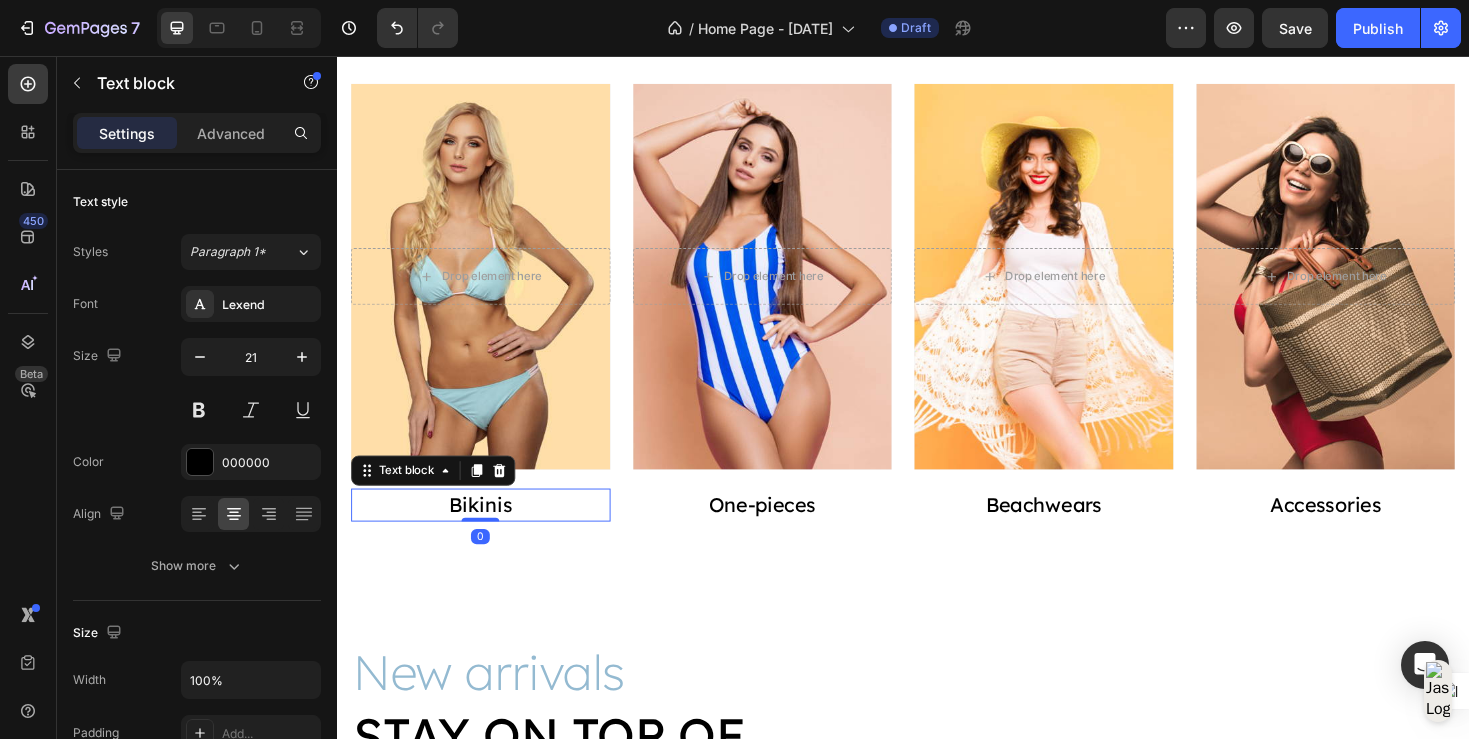 click on "Bikinis" at bounding box center [489, 531] 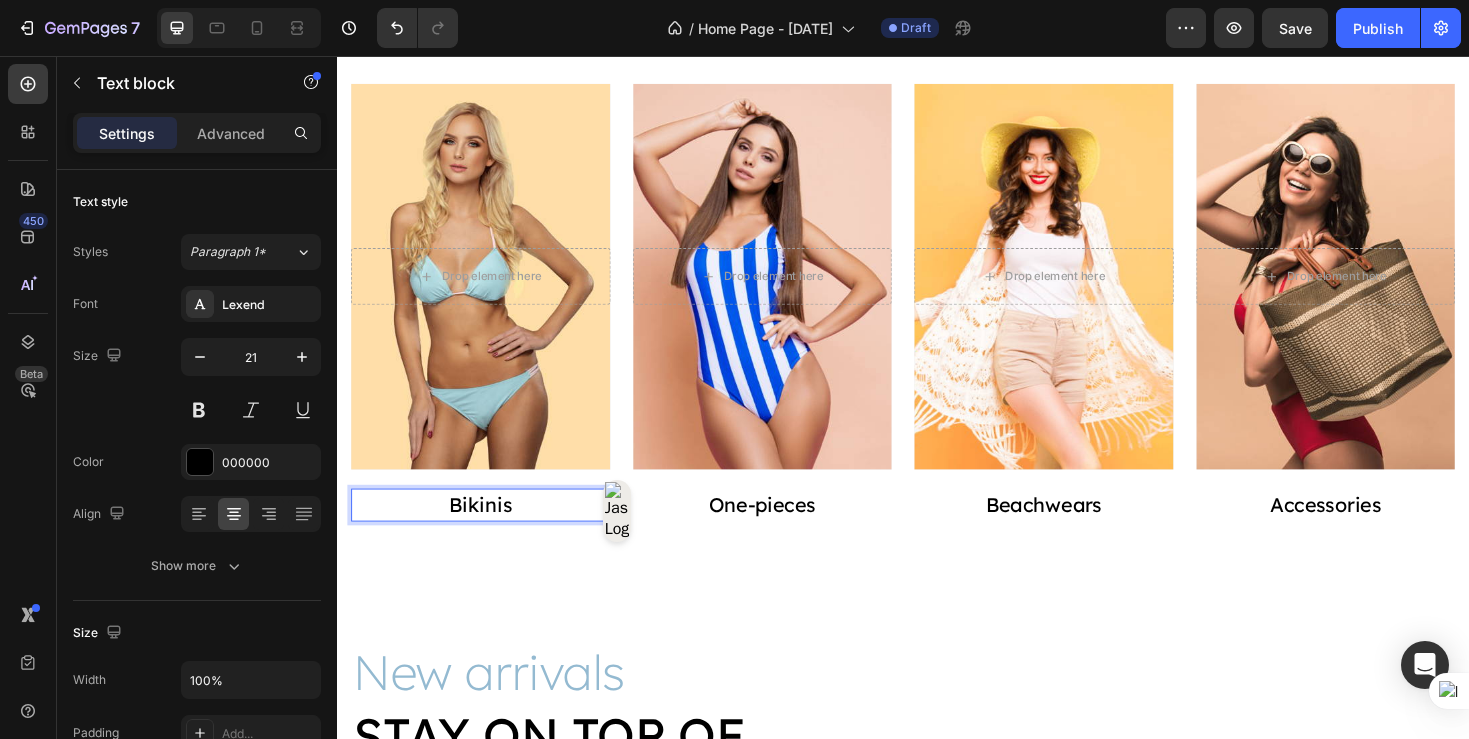 click on "Bikinis" at bounding box center (489, 531) 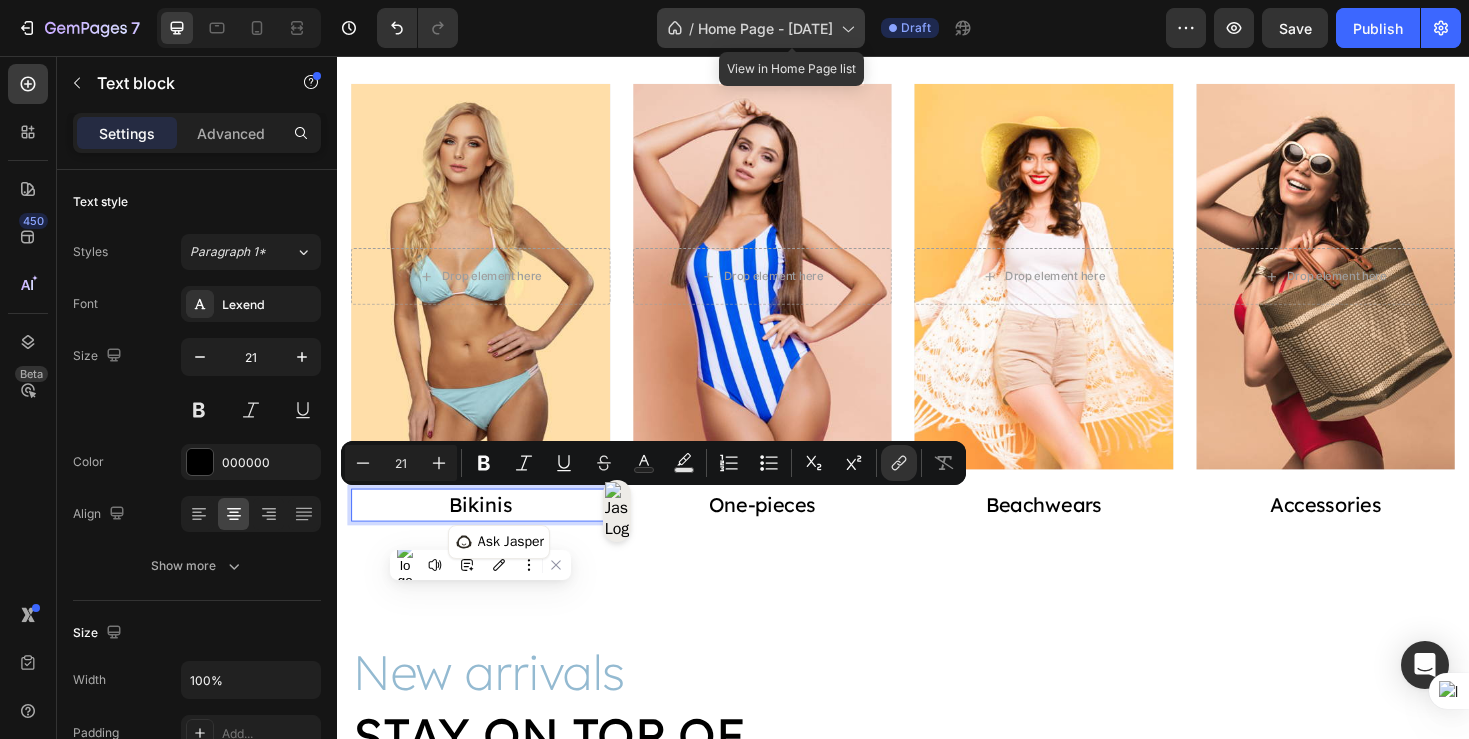 click on "Home Page - [DATE] [TIME]" at bounding box center (765, 28) 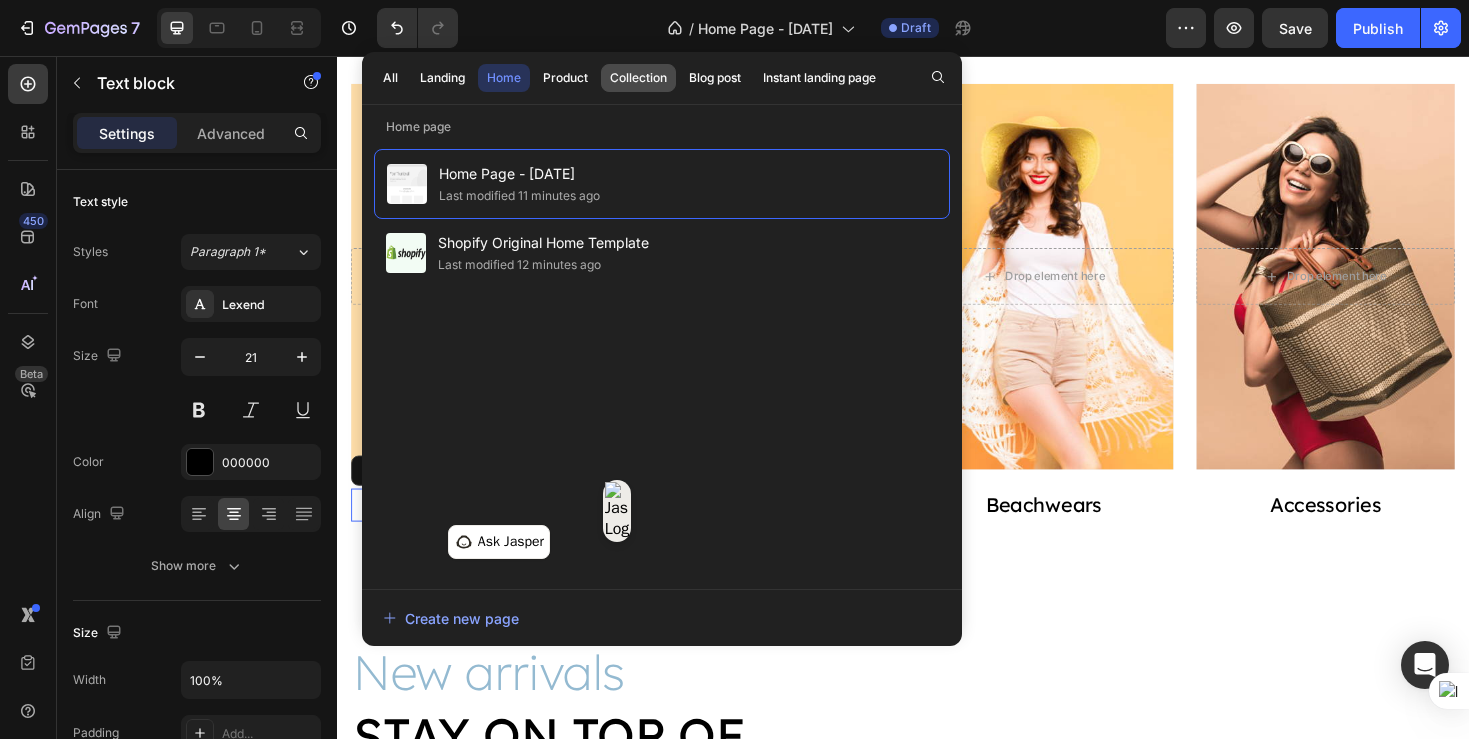 click on "Collection" at bounding box center [638, 78] 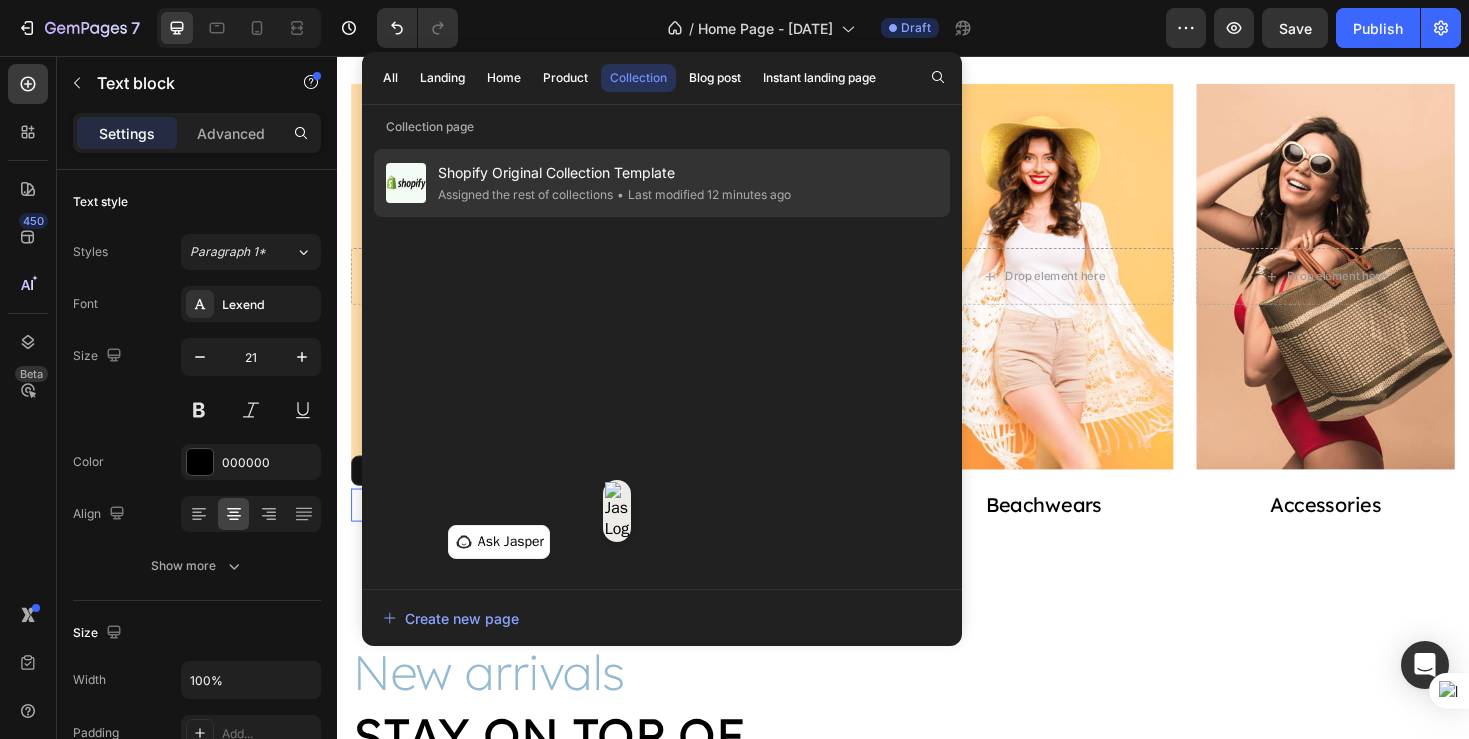 click on "Shopify Original Collection Template" at bounding box center (614, 173) 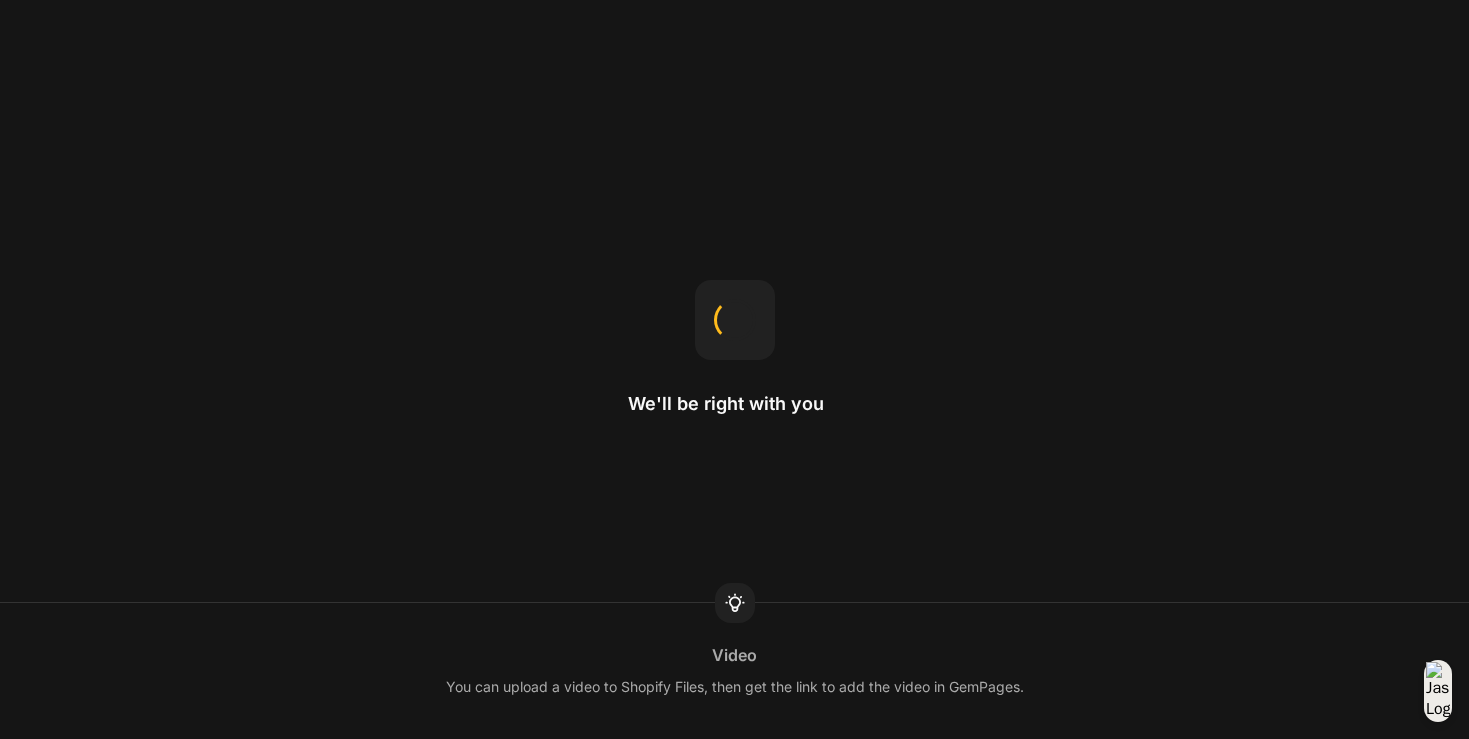 scroll, scrollTop: 0, scrollLeft: 0, axis: both 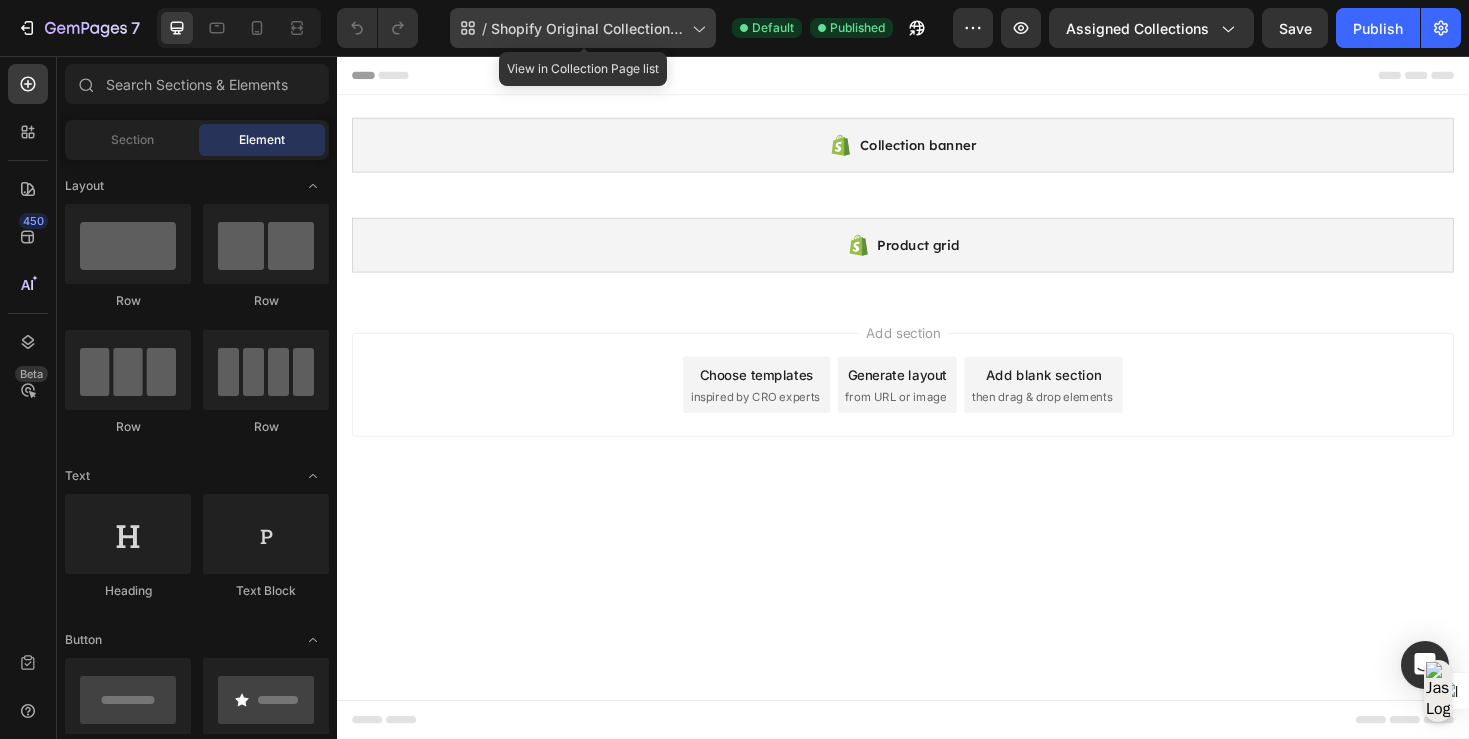 click on "/  Shopify Original Collection Template" 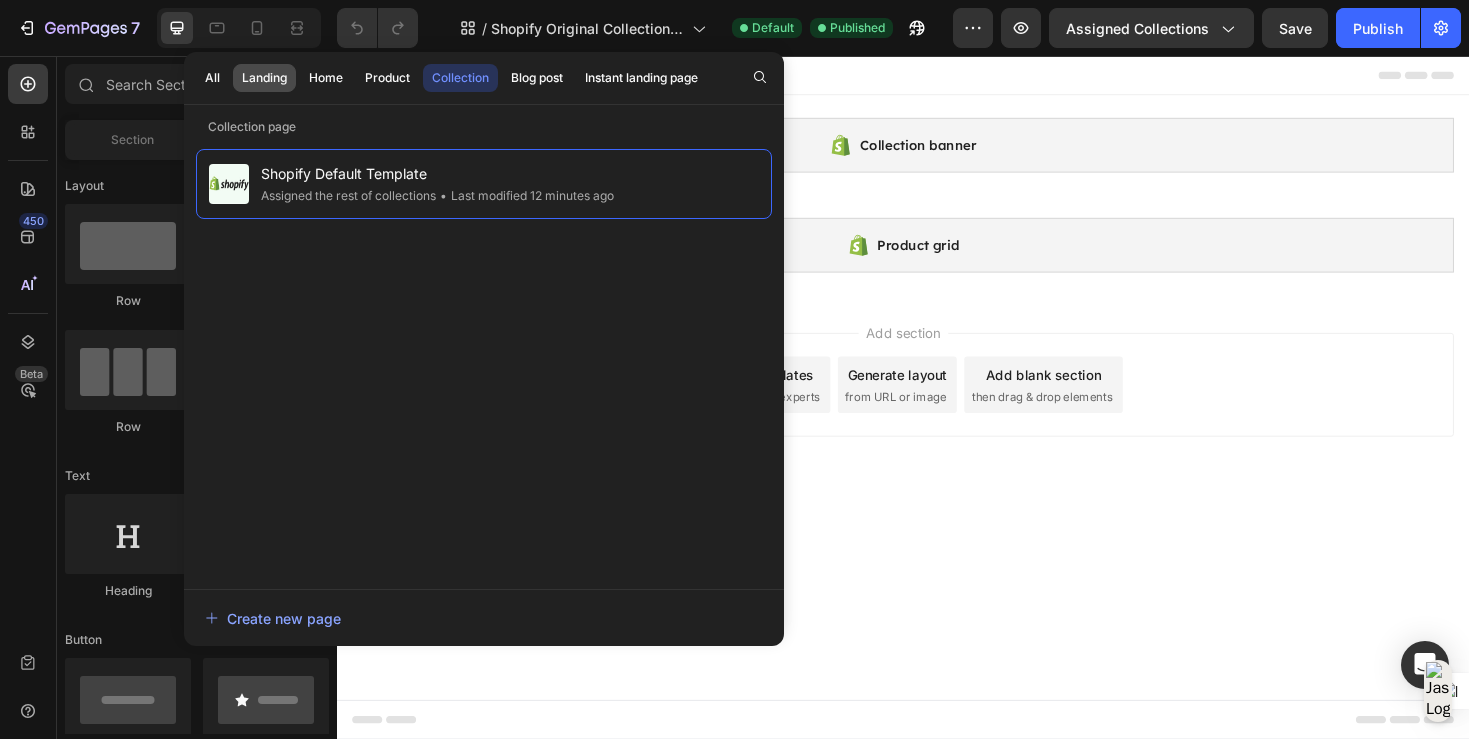 click on "Landing" at bounding box center [264, 78] 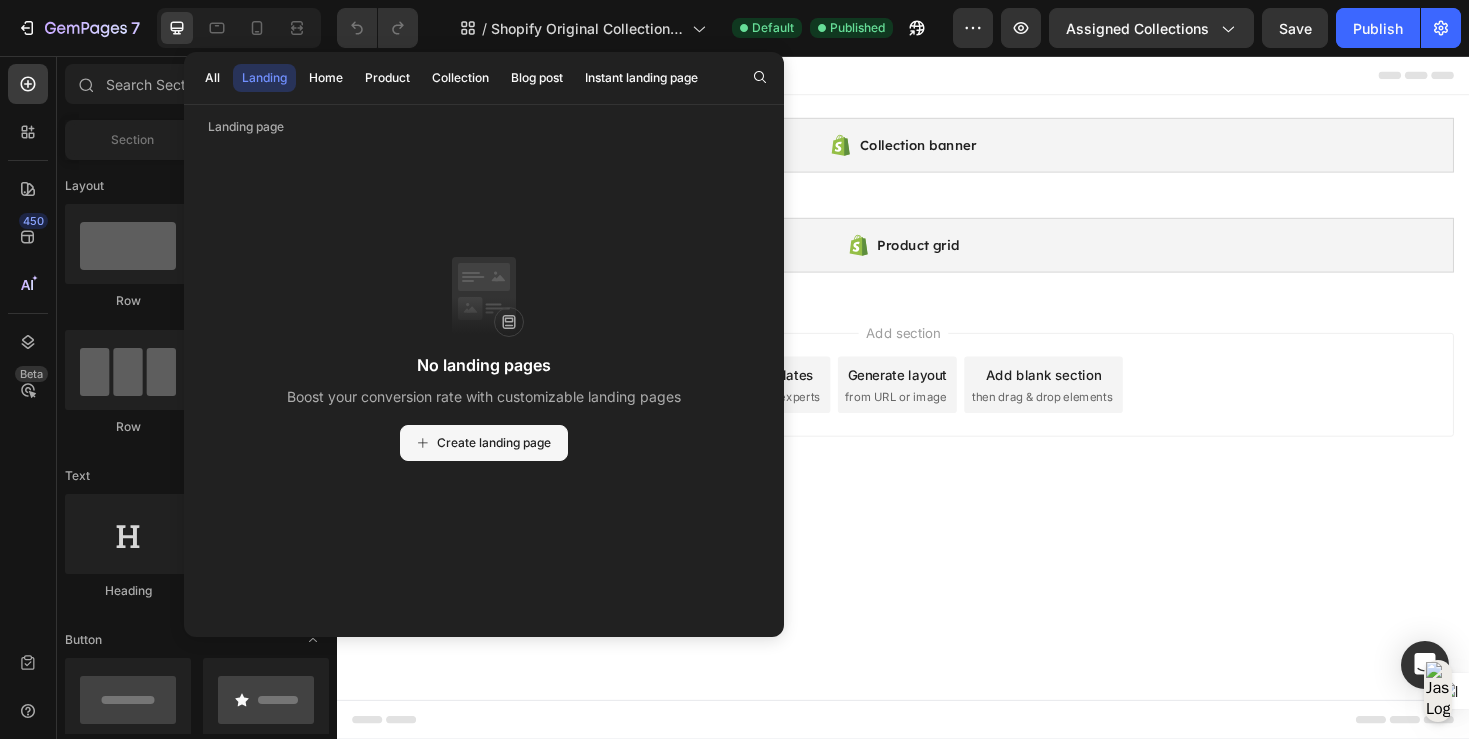 click on "Create landing page" 